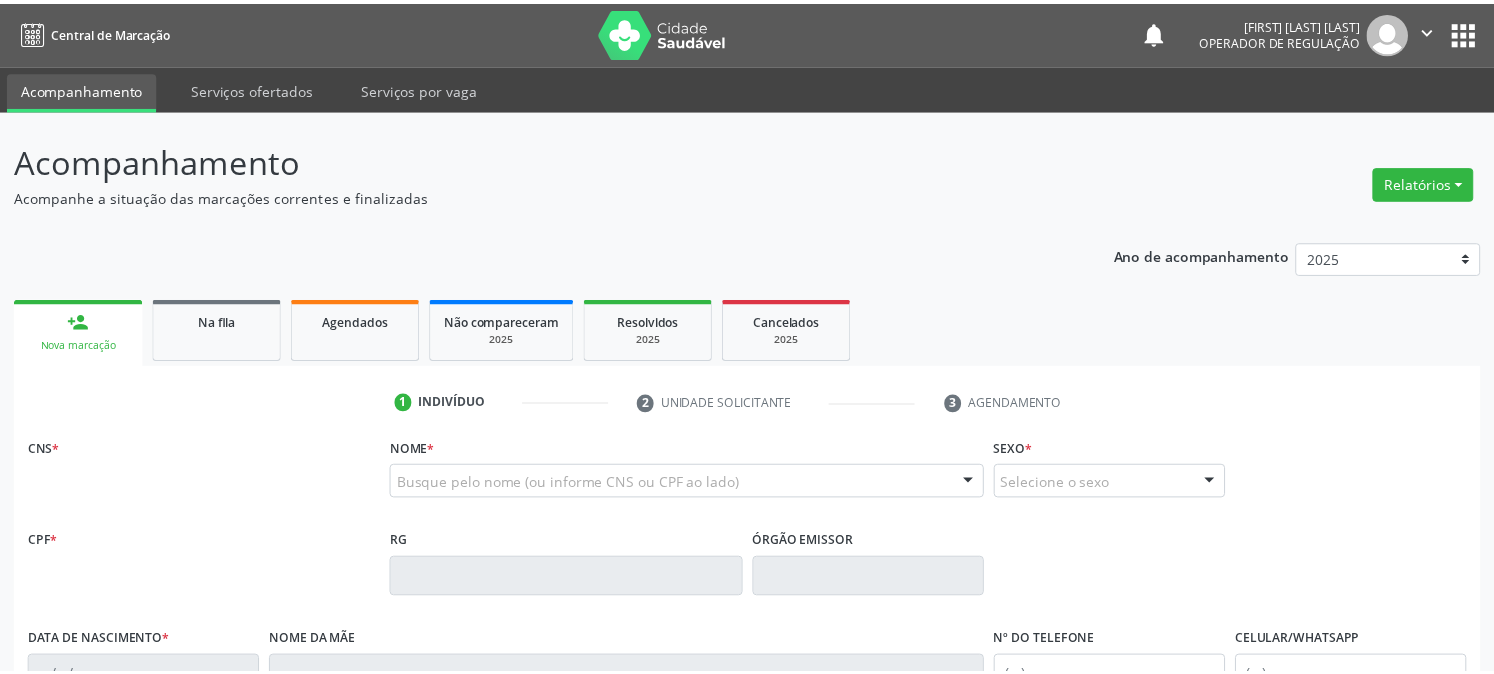 scroll, scrollTop: 0, scrollLeft: 0, axis: both 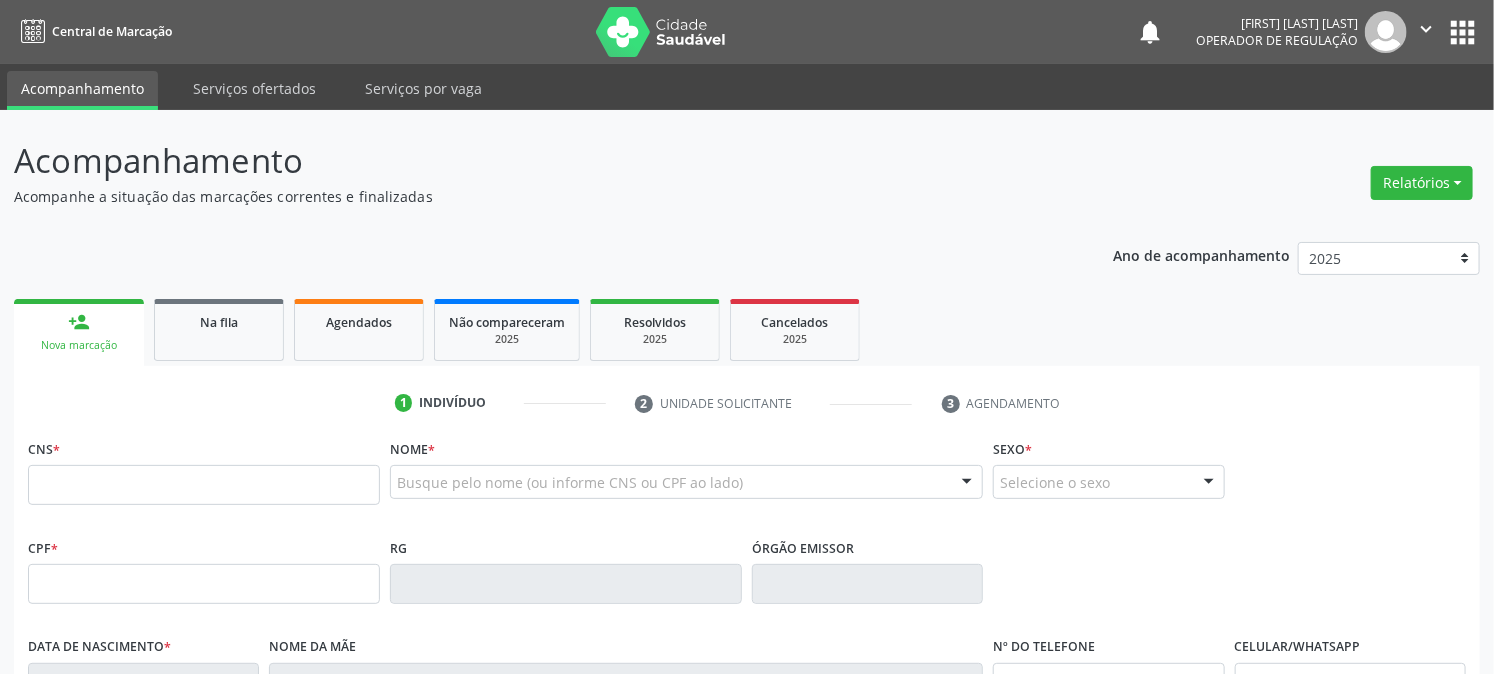click at bounding box center (204, 485) 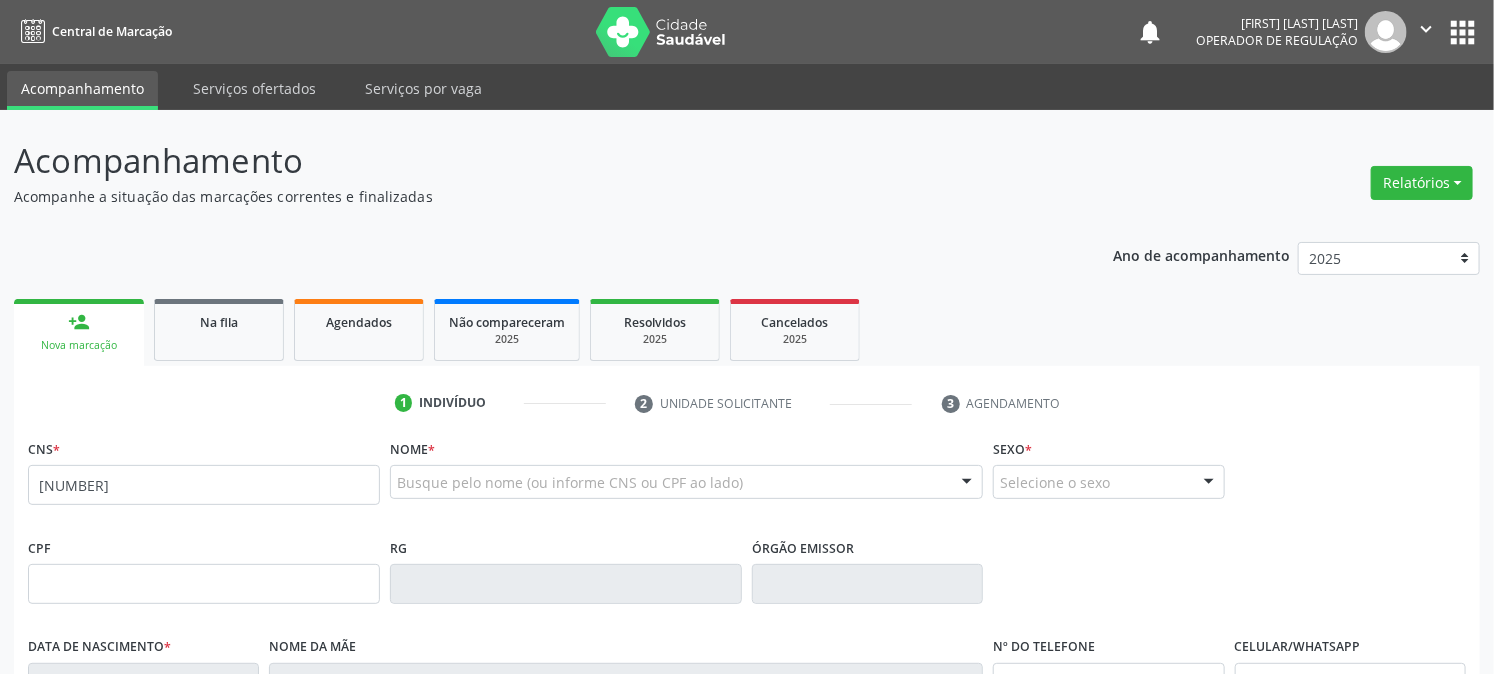 type on "[NUMBER]" 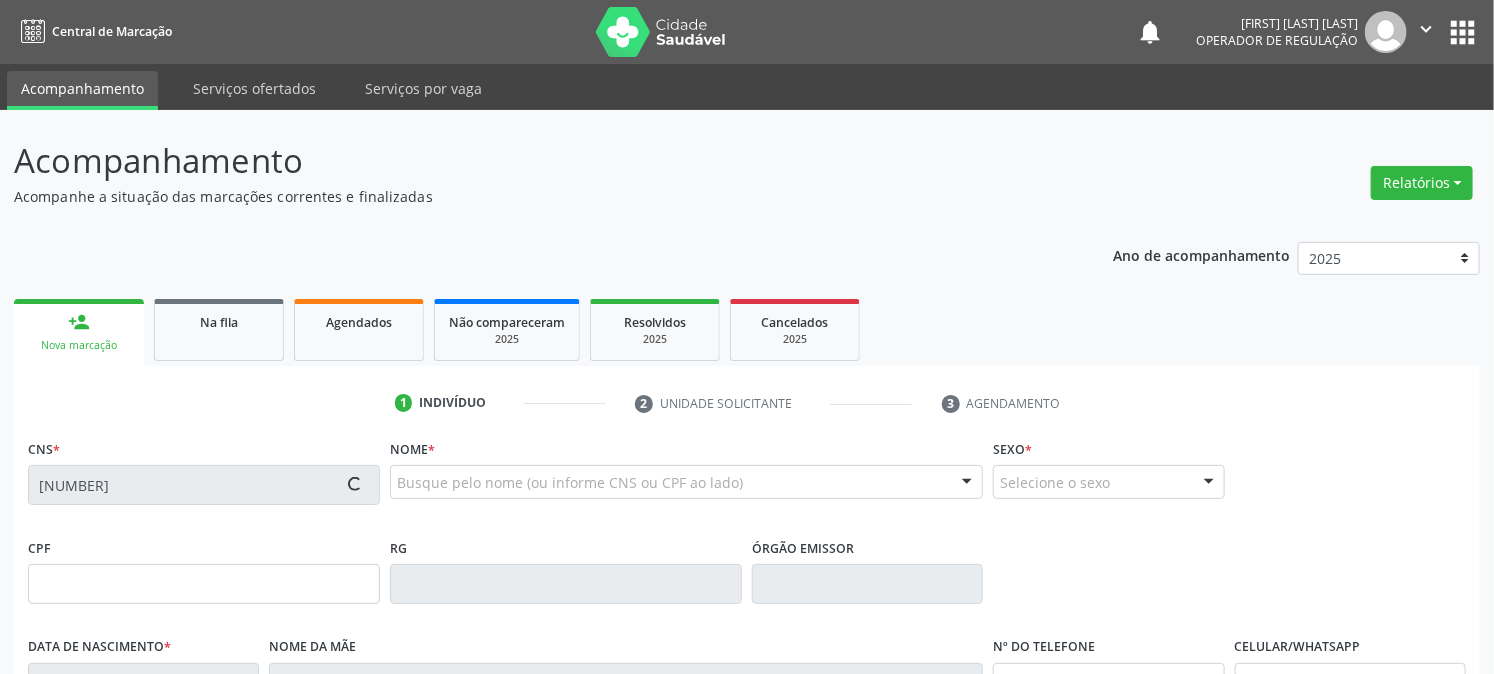 type on "[DATE]" 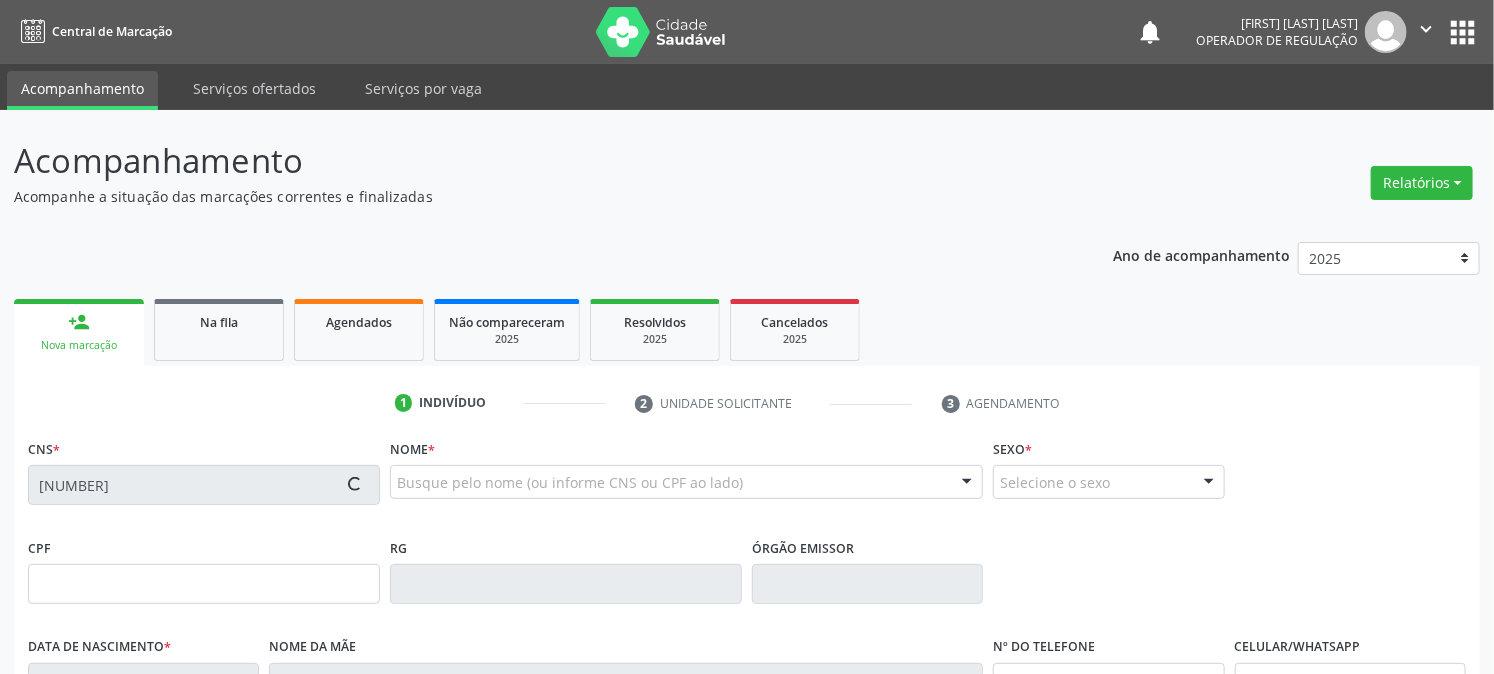type on "[FIRST] [LAST] [LAST]" 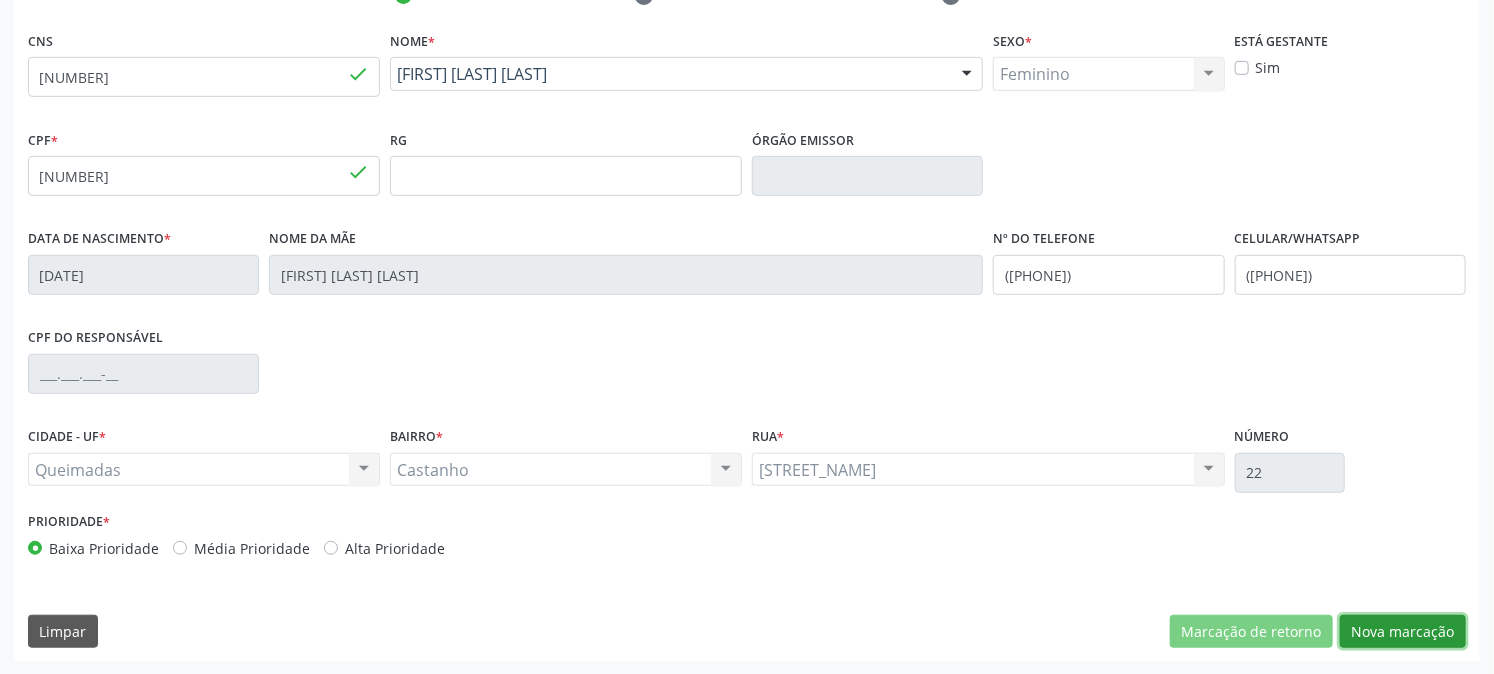 click on "Nova marcação" at bounding box center (1403, 632) 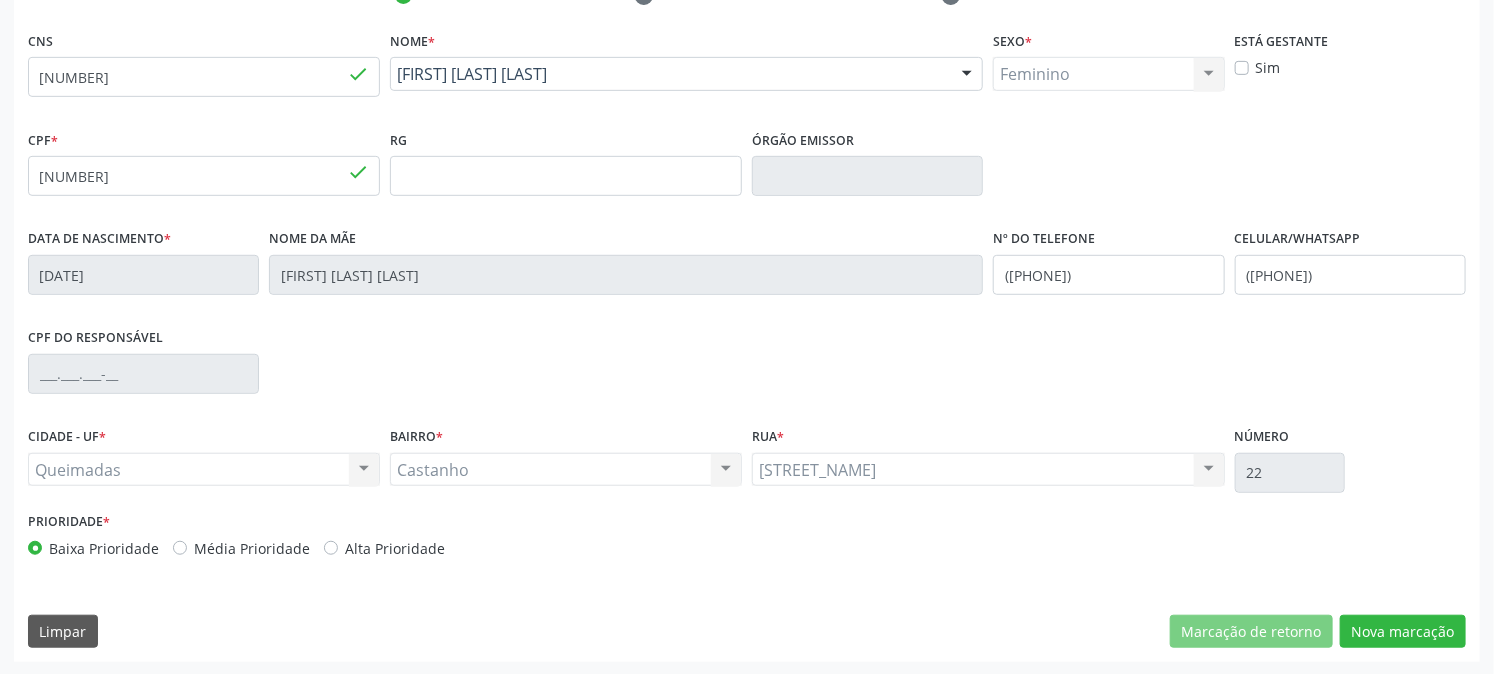 scroll, scrollTop: 231, scrollLeft: 0, axis: vertical 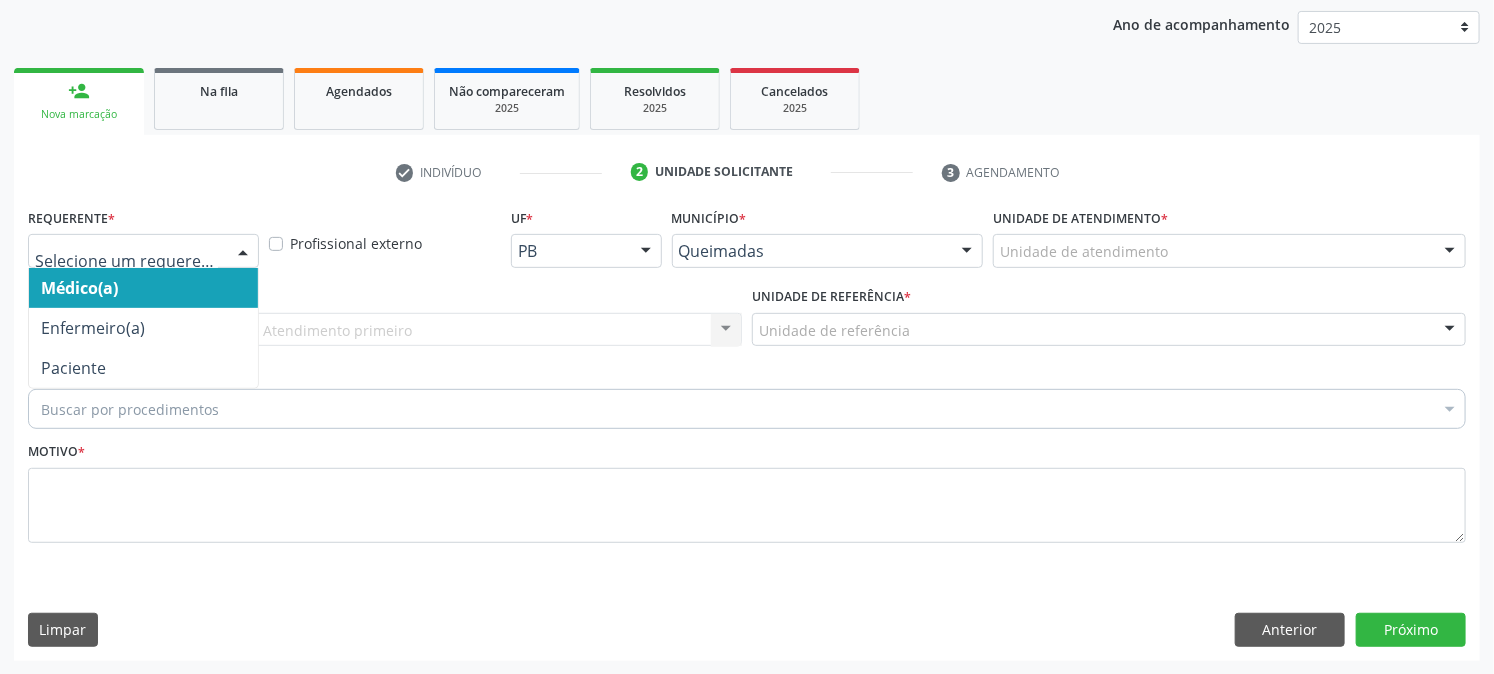 click on "Médico(a)   Enfermeiro(a)   Paciente
Nenhum resultado encontrado para: "   "
Não há nenhuma opção para ser exibida." at bounding box center (143, 251) 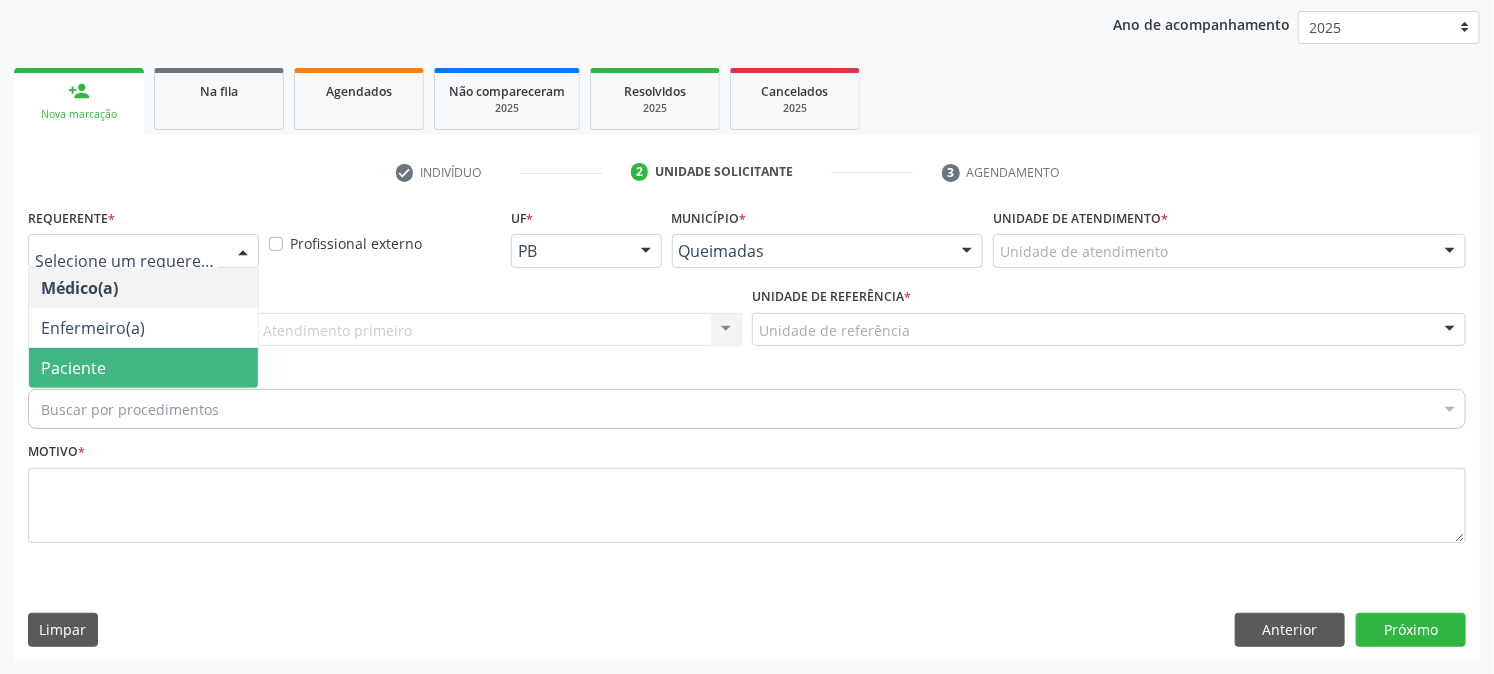 click on "Paciente" at bounding box center [143, 368] 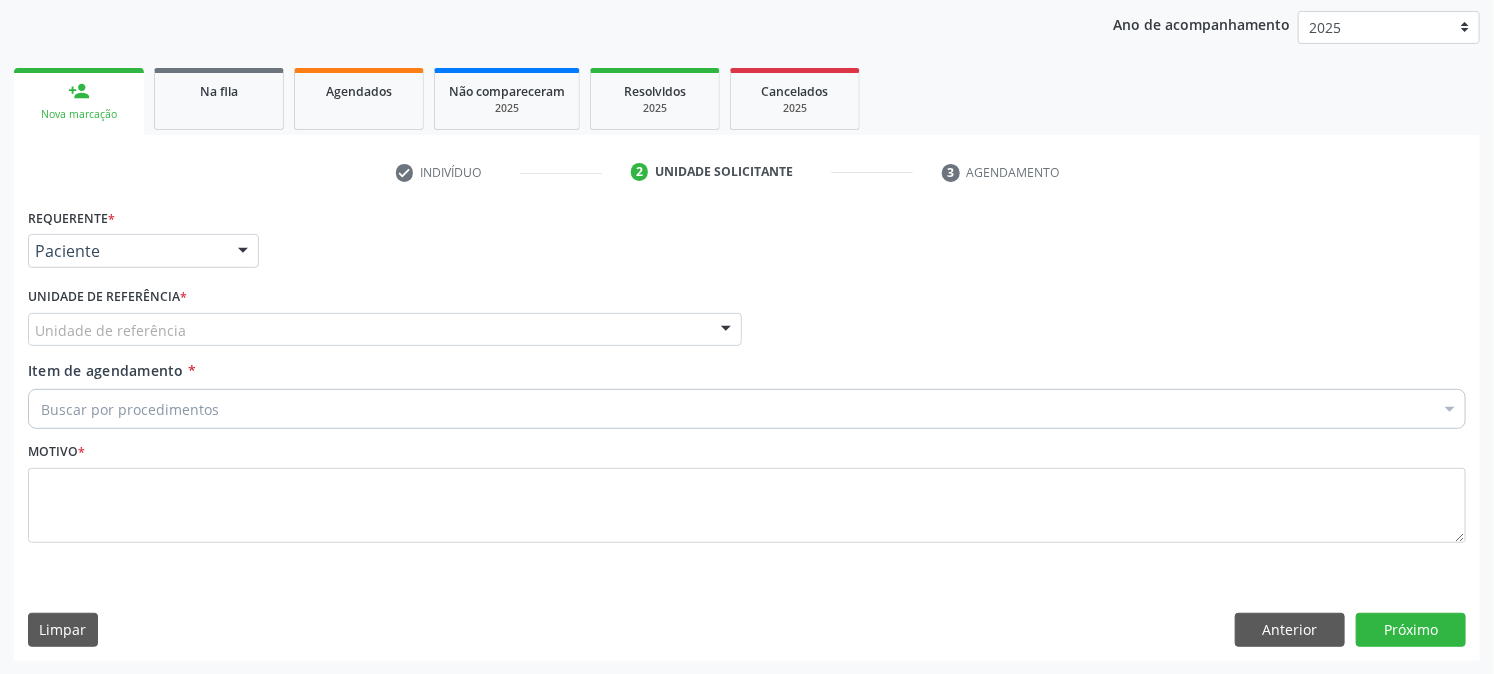 click on "Unidade de referência" at bounding box center [385, 330] 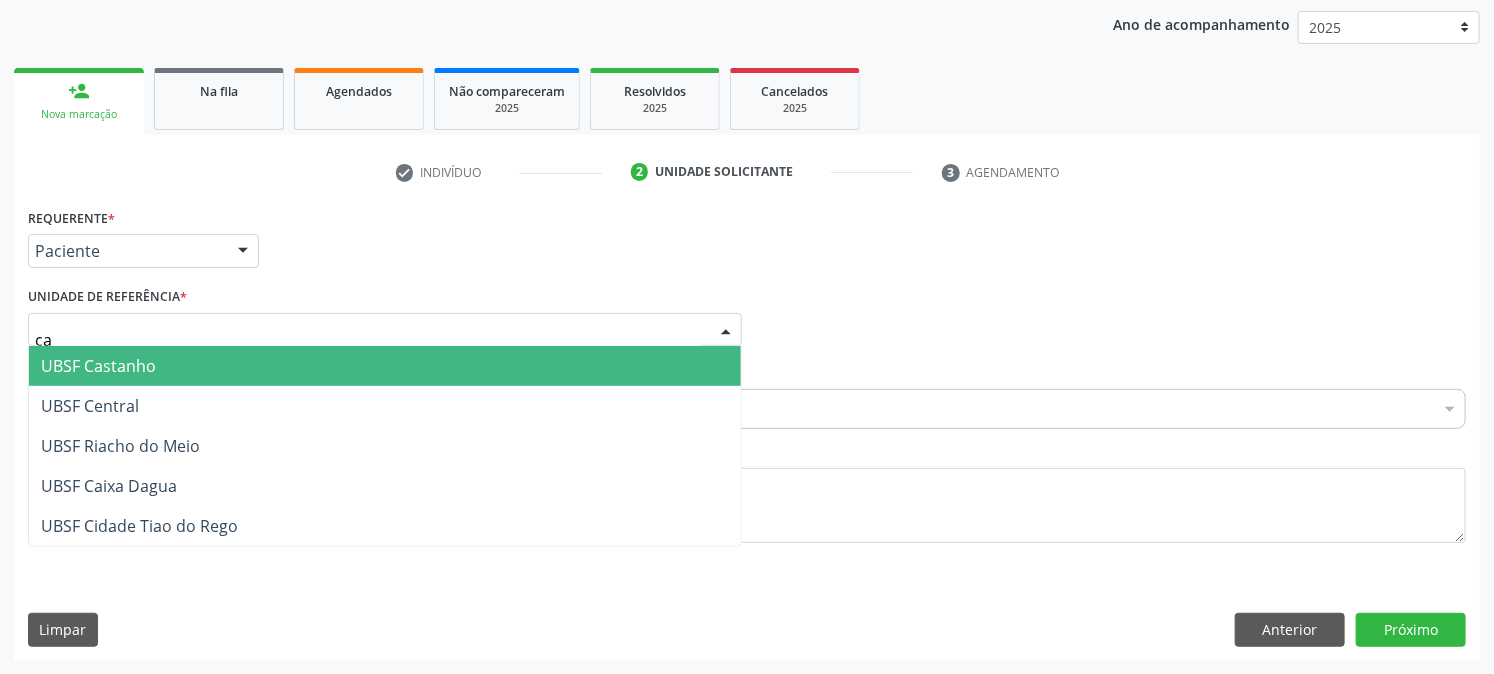 type on "cas" 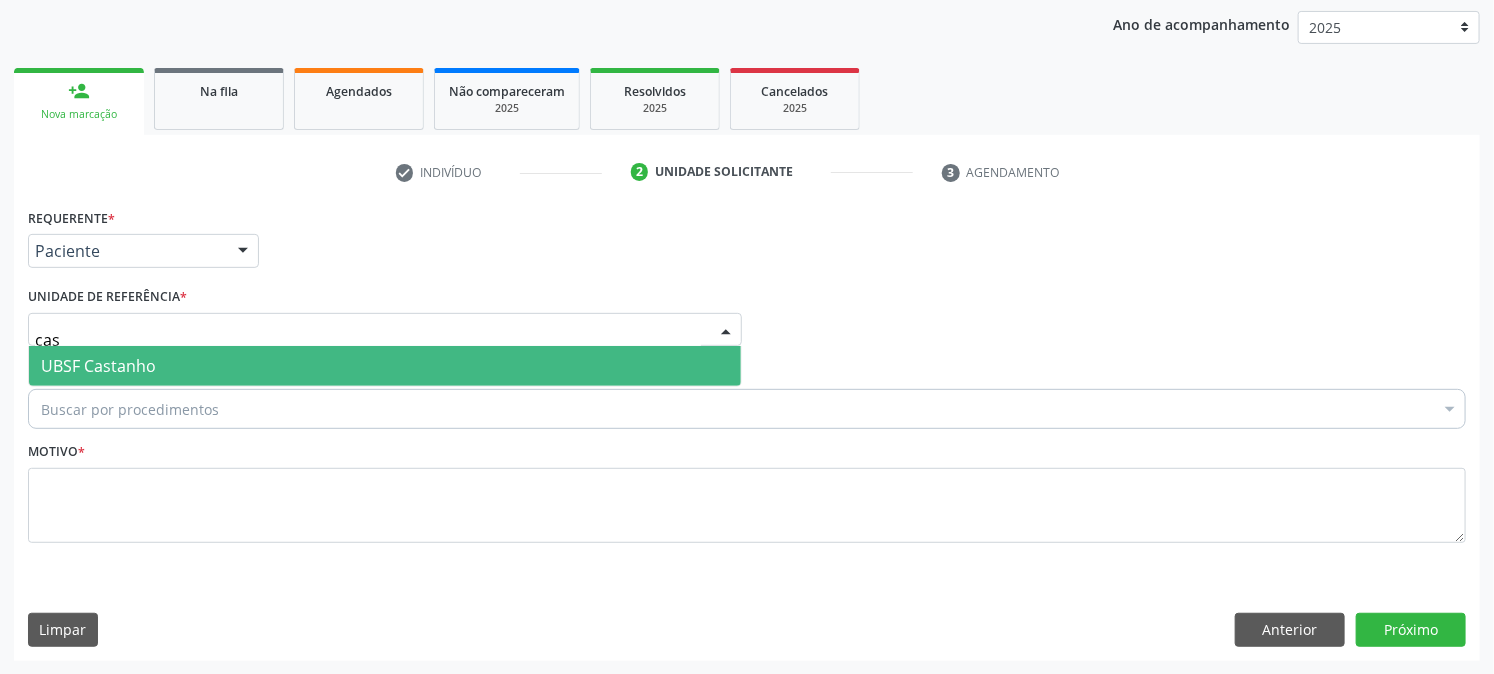 click on "UBSF Castanho" at bounding box center (385, 366) 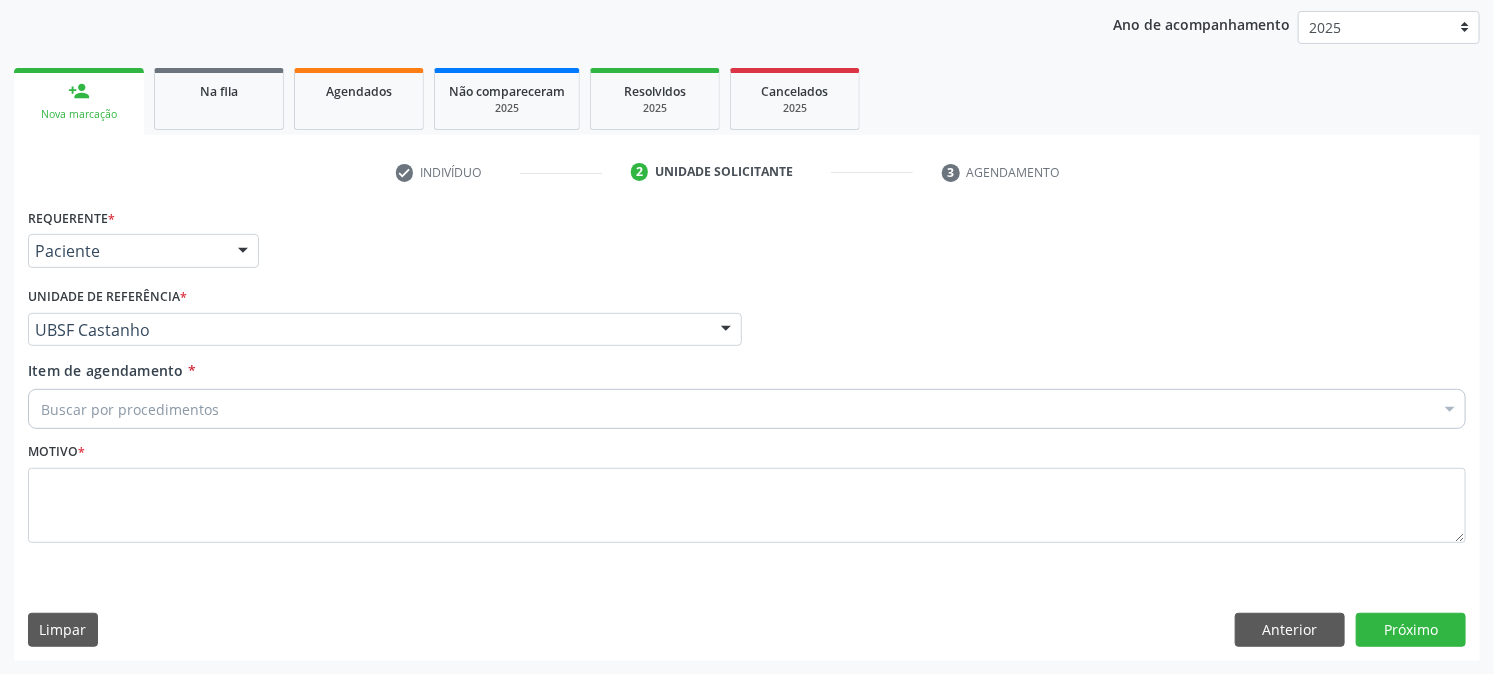 click on "Buscar por procedimentos" at bounding box center (747, 409) 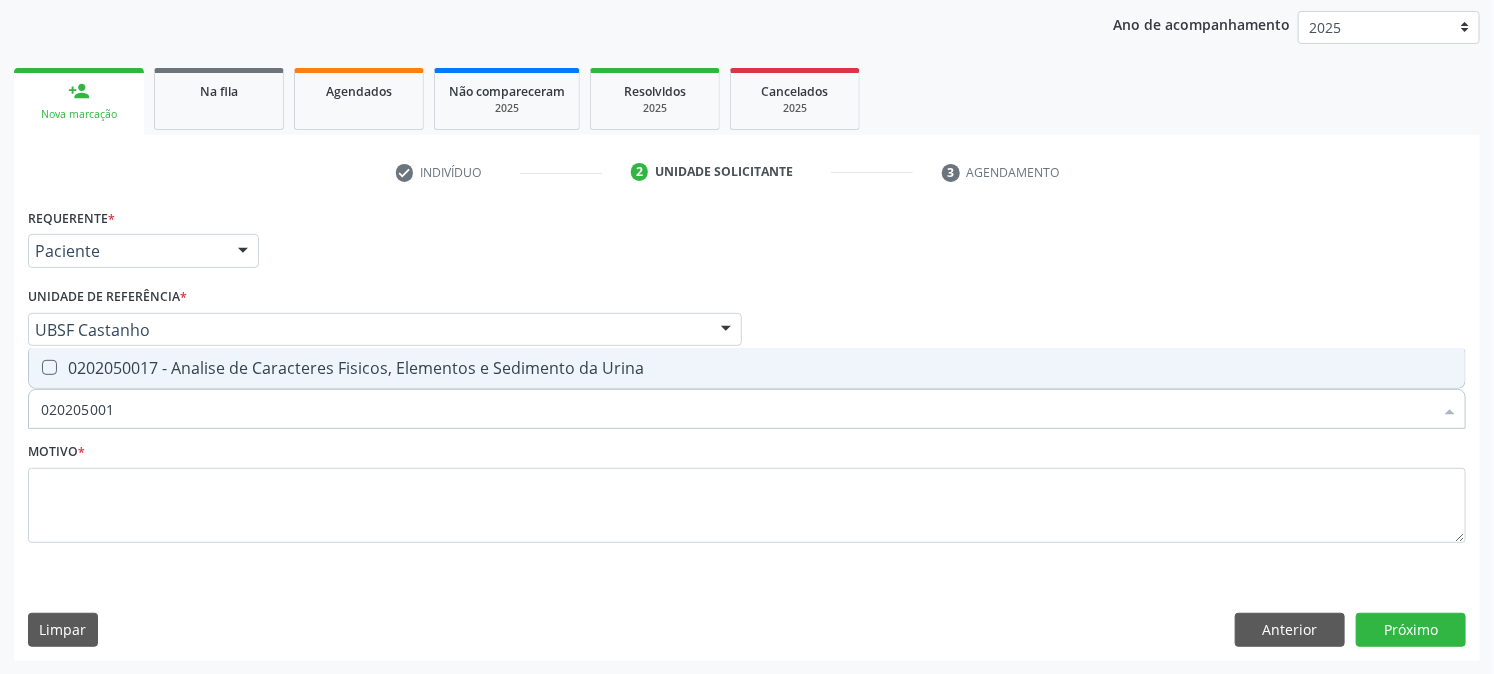 type on "[NUMBER]" 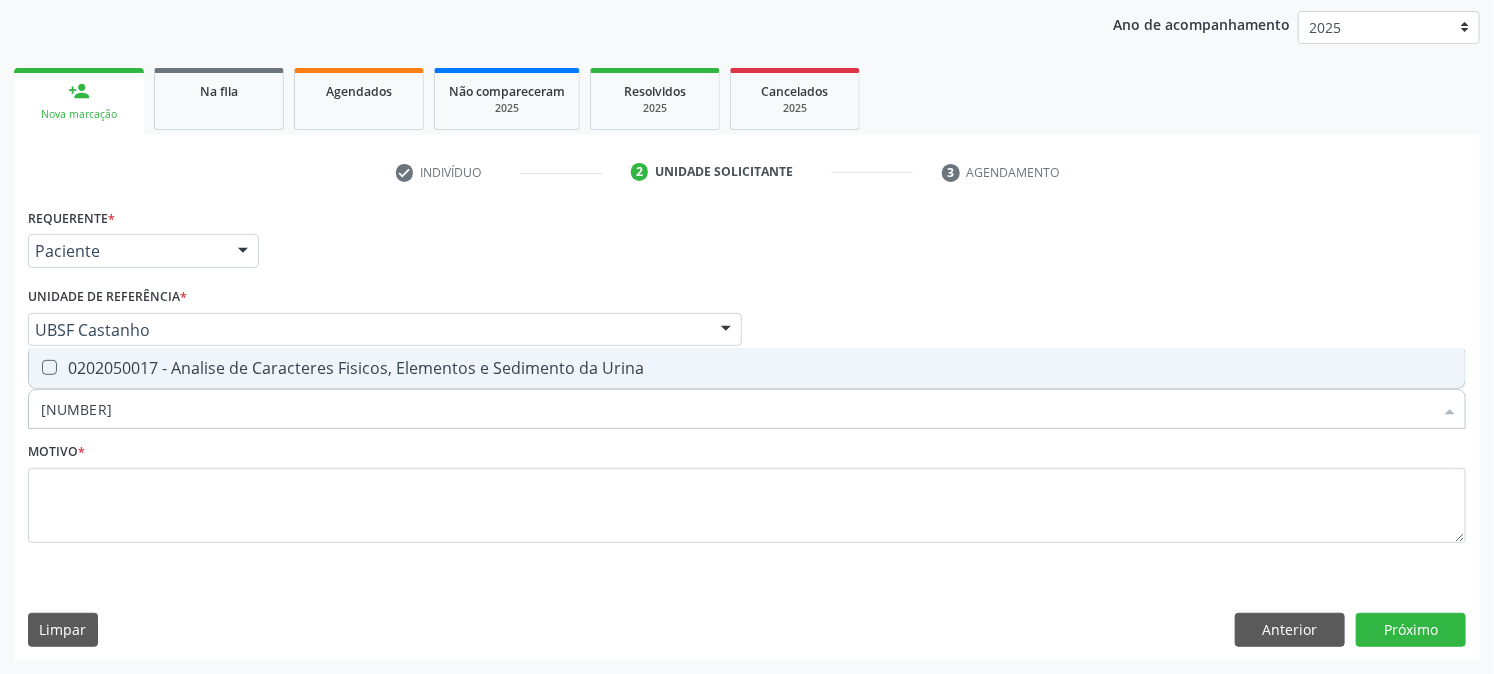 click on "0202050017 - Analise de Caracteres Fisicos, Elementos e Sedimento da Urina" at bounding box center (747, 368) 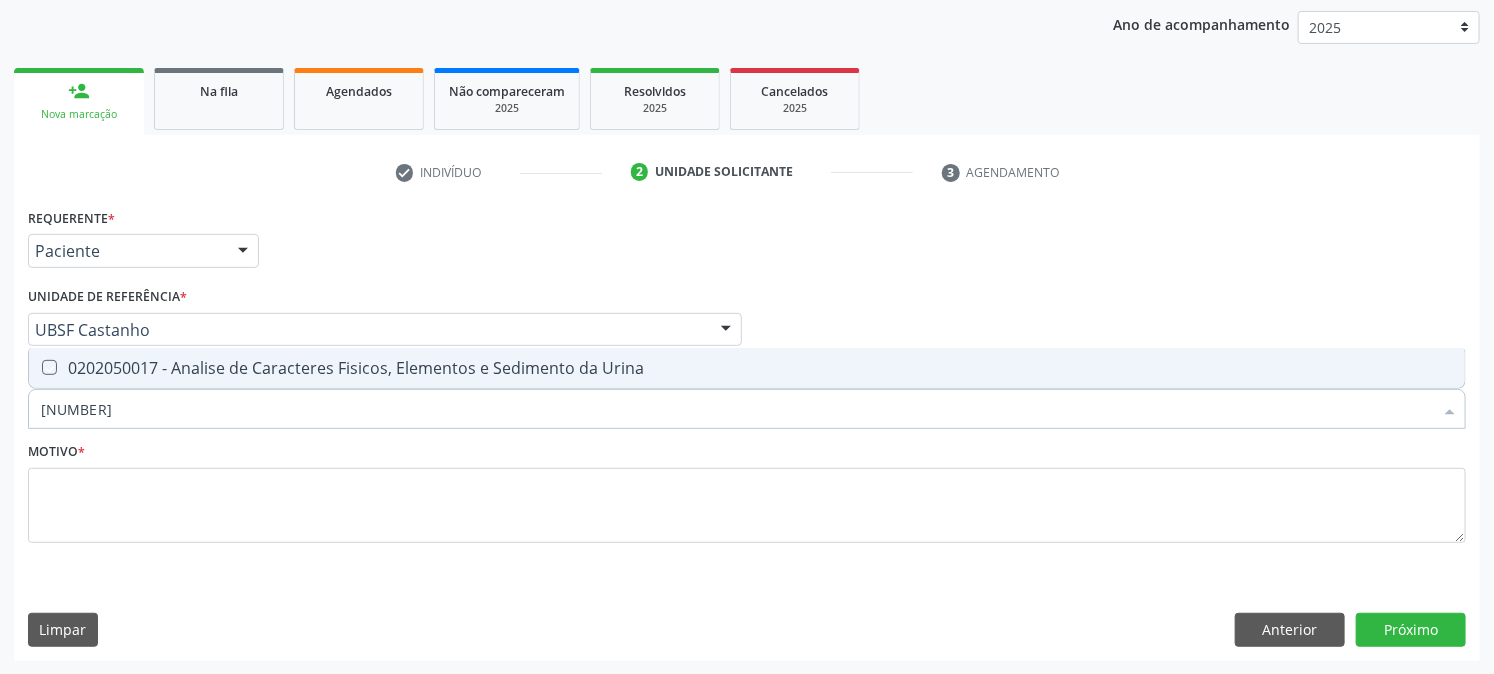 checkbox on "true" 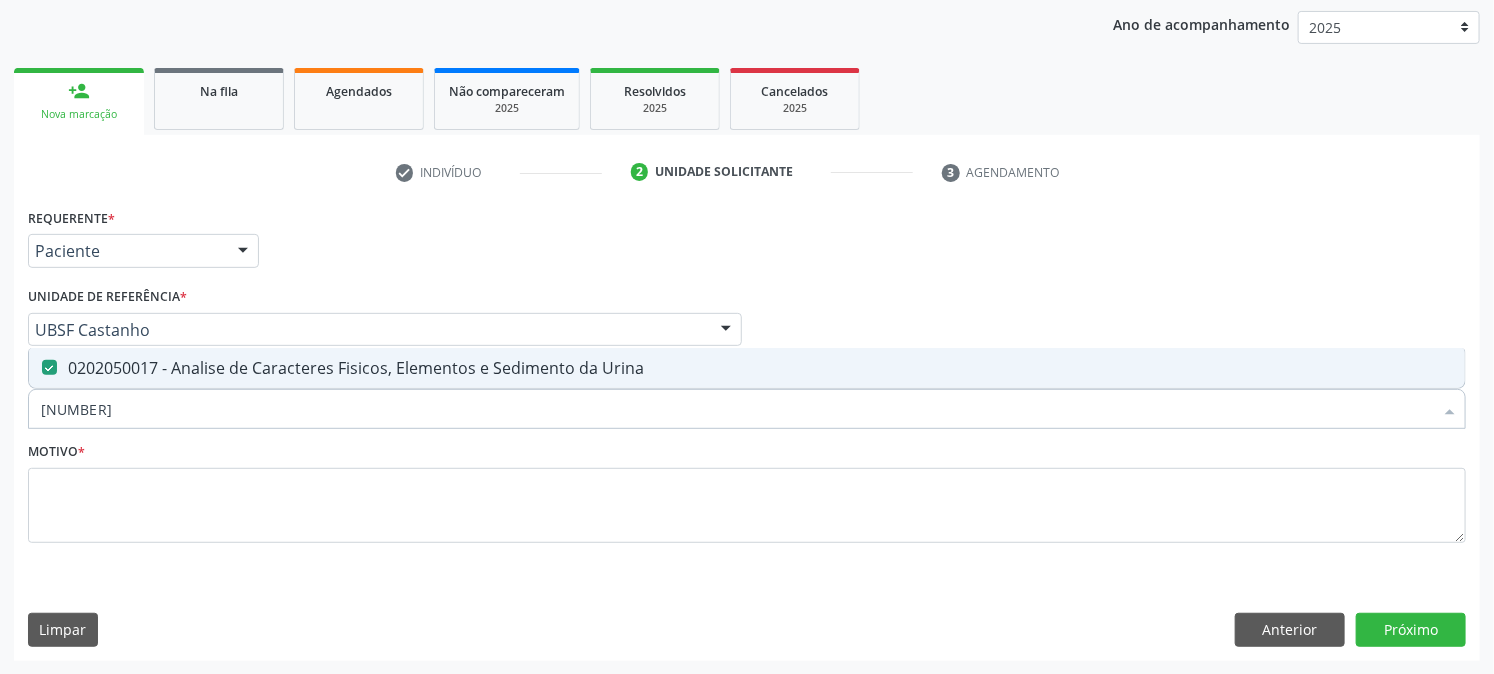 drag, startPoint x: 164, startPoint y: 404, endPoint x: 0, endPoint y: 438, distance: 167.48732 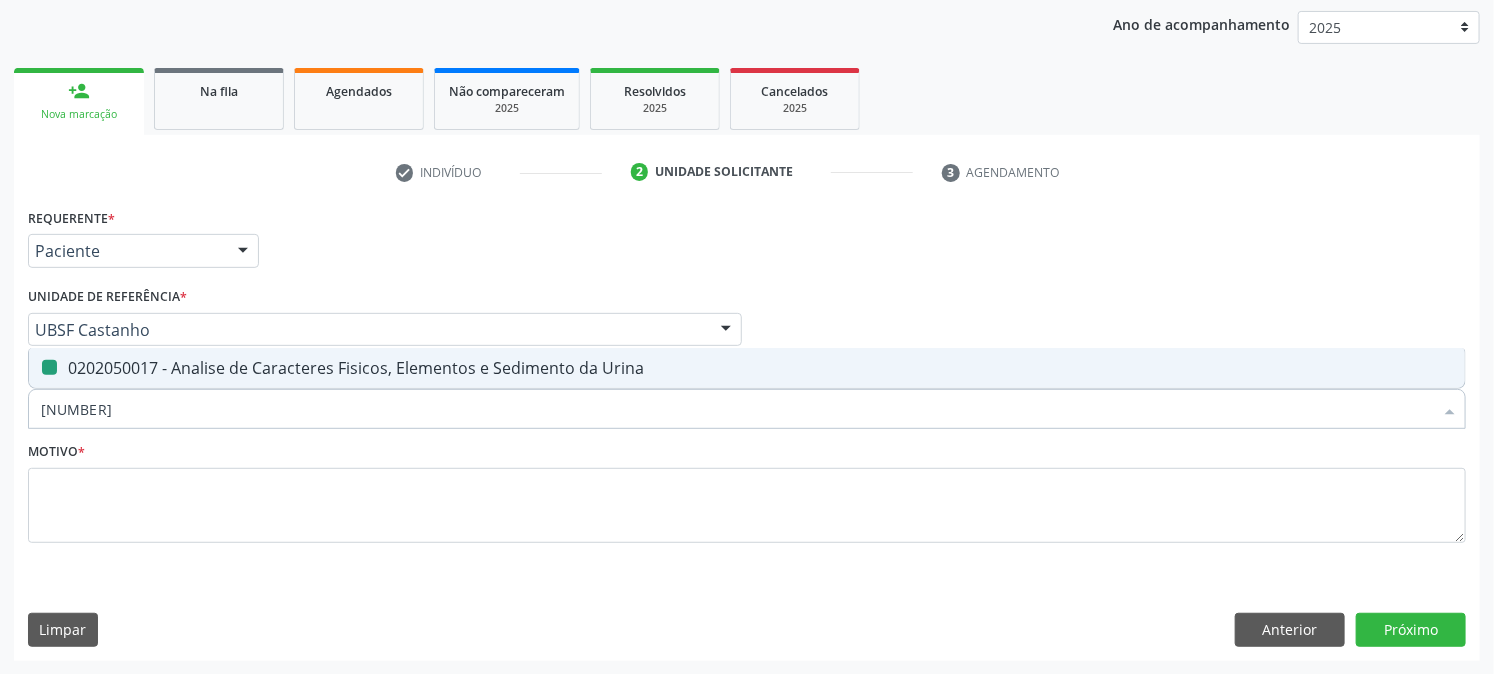 type 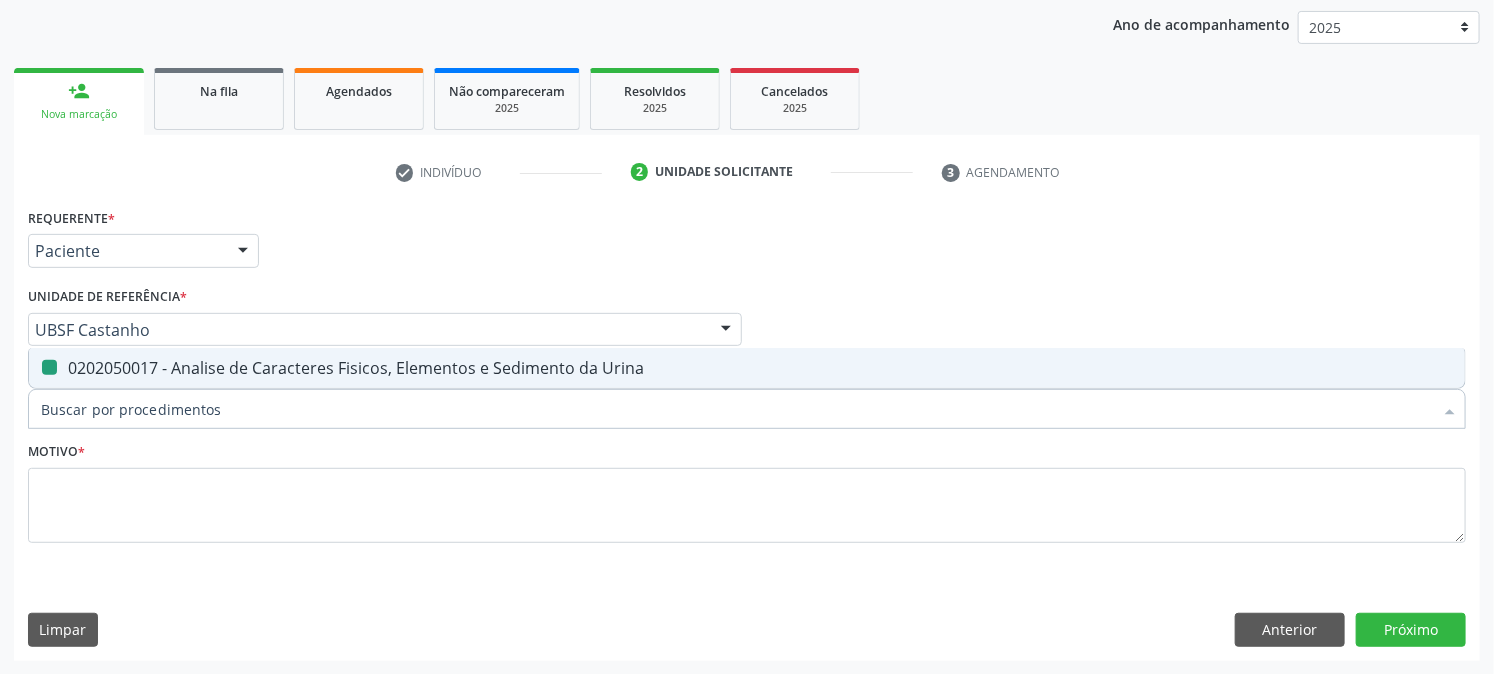 checkbox on "false" 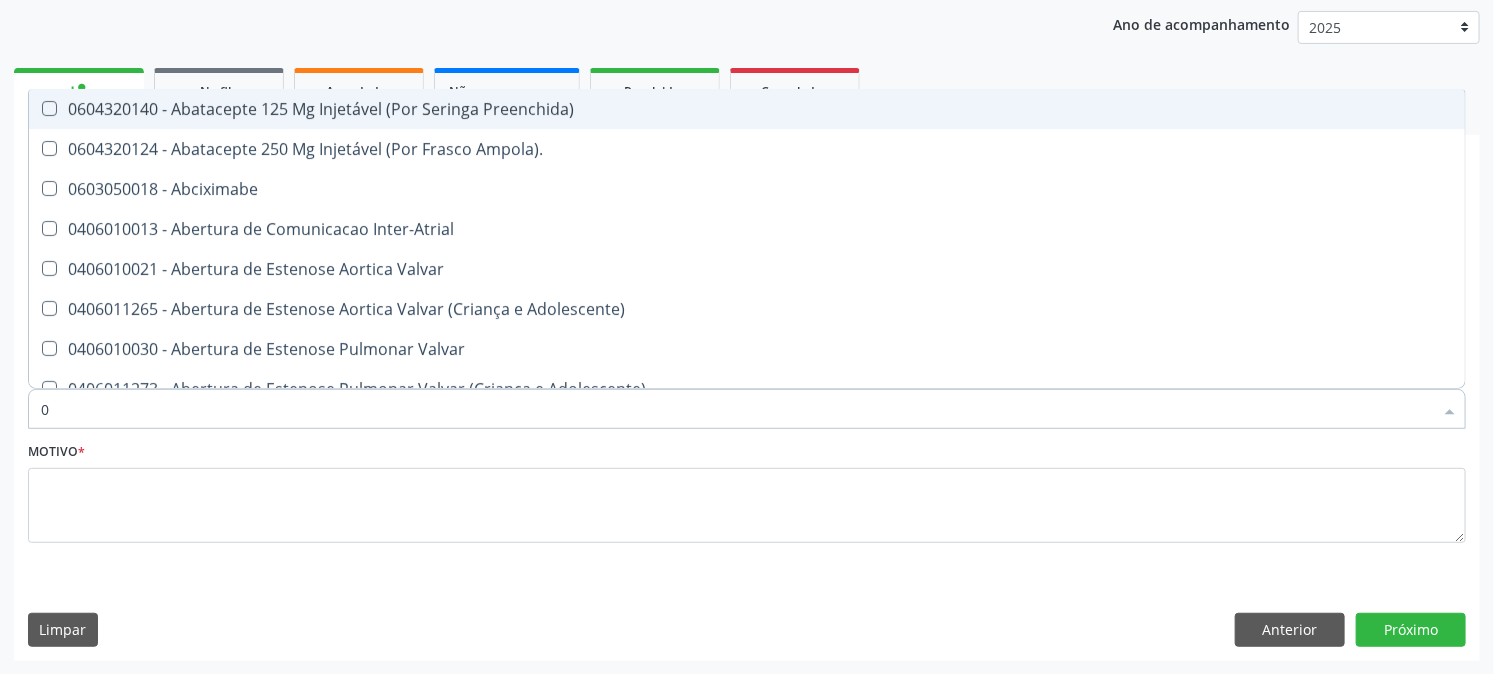 type on "02" 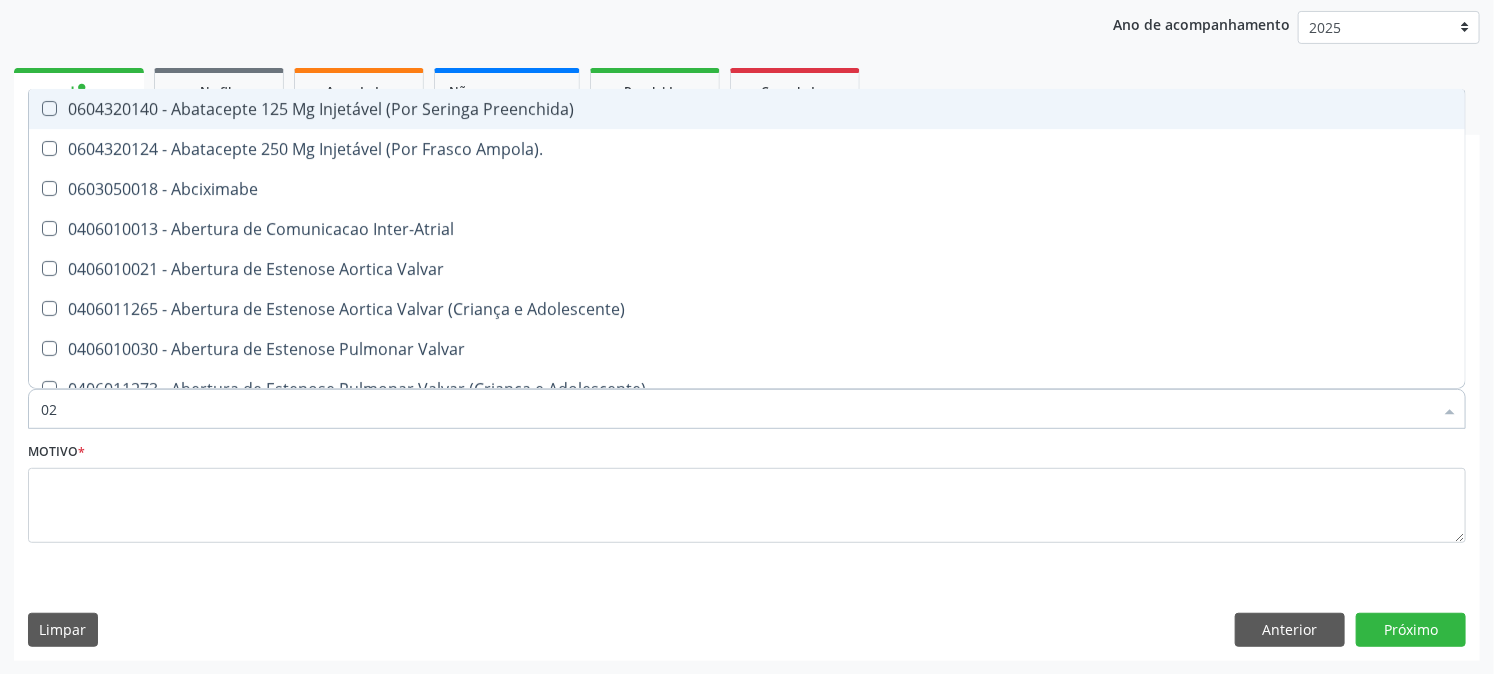 checkbox on "true" 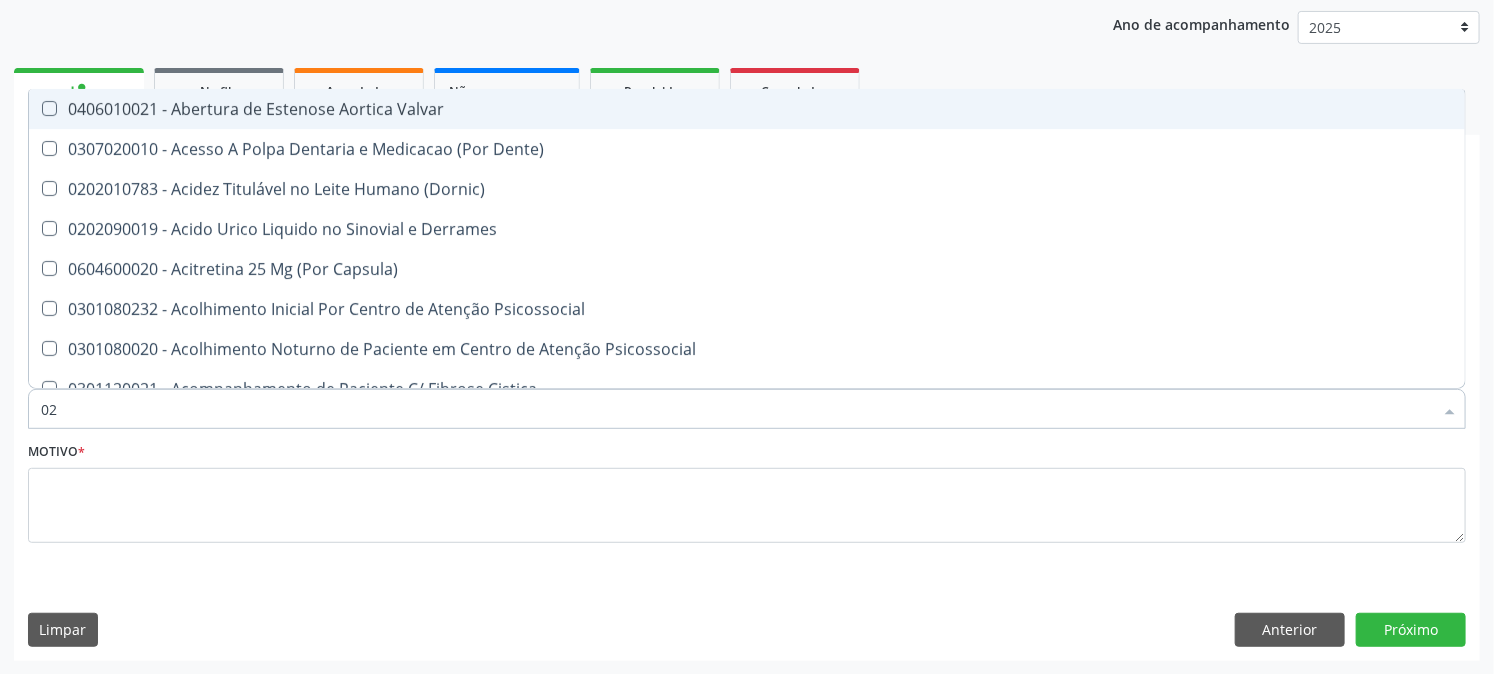 type on "020" 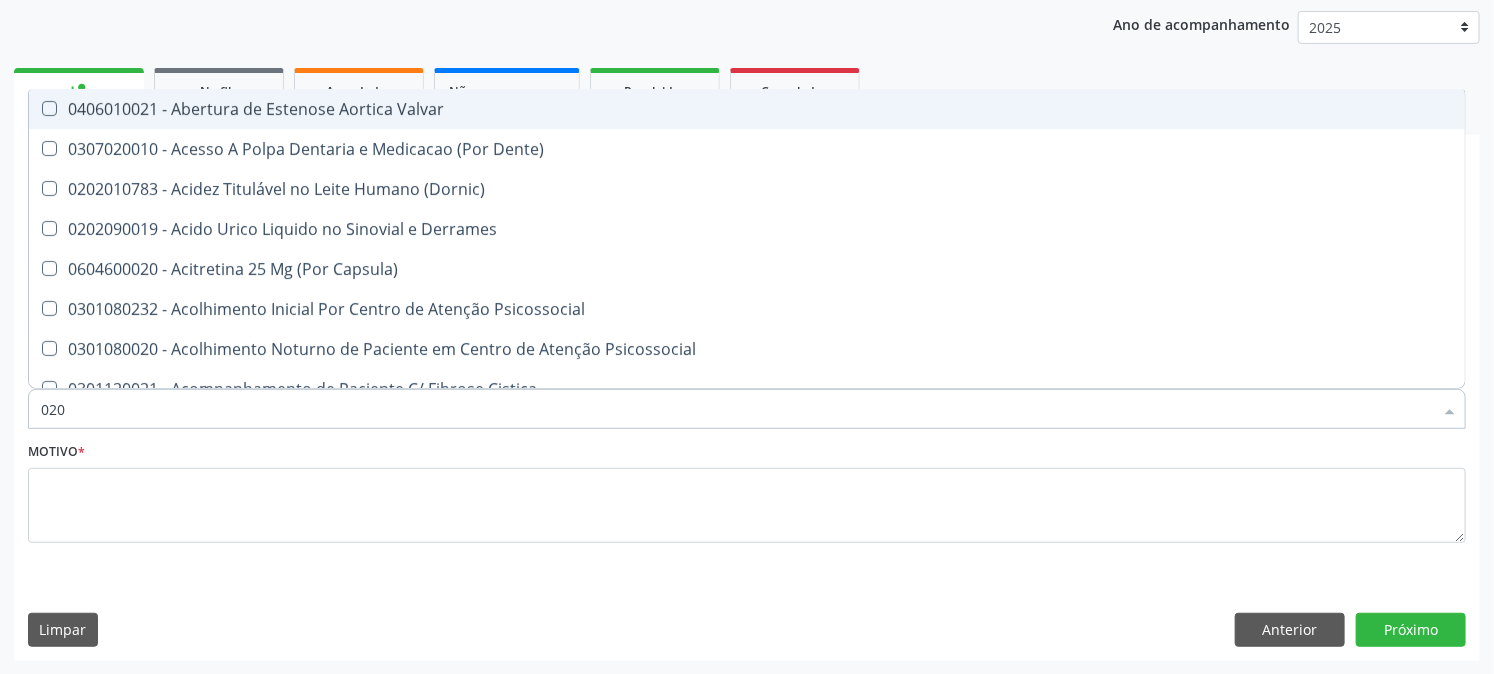 checkbox on "true" 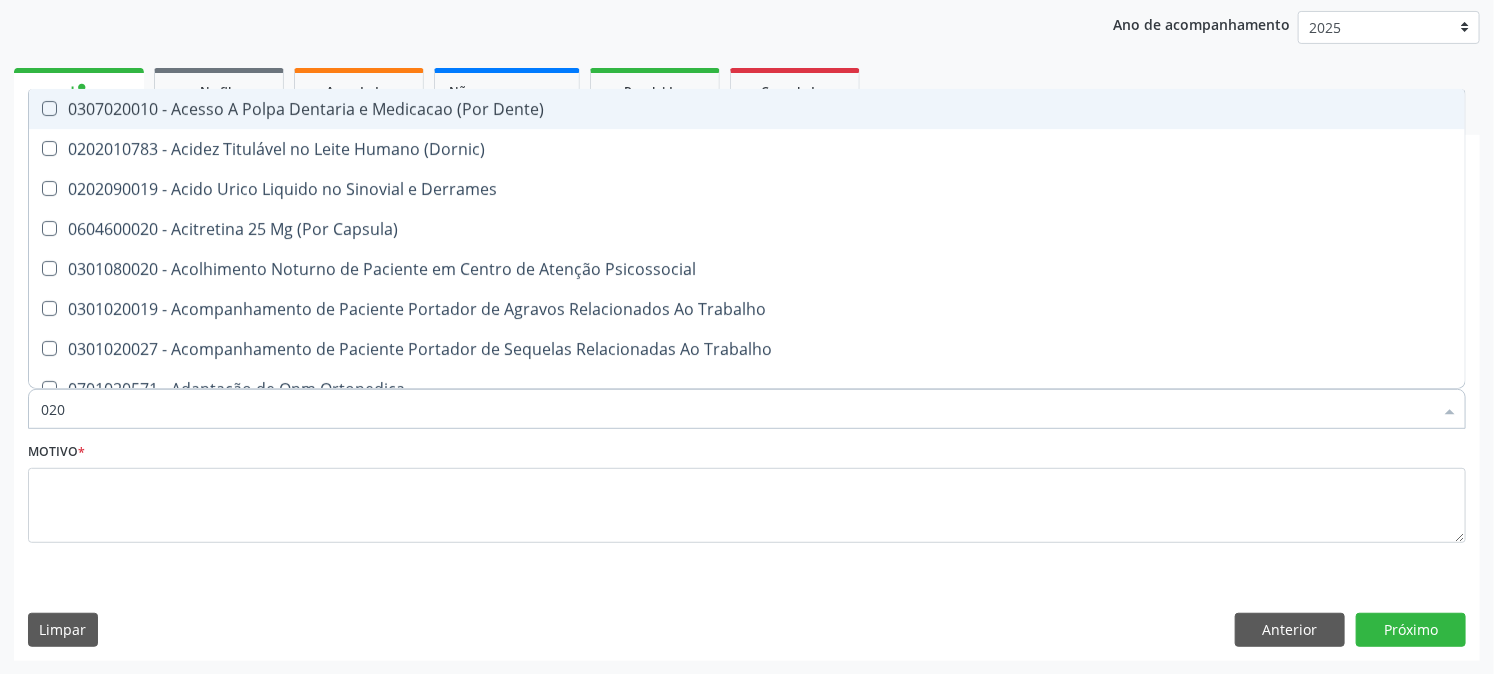 type on "0202" 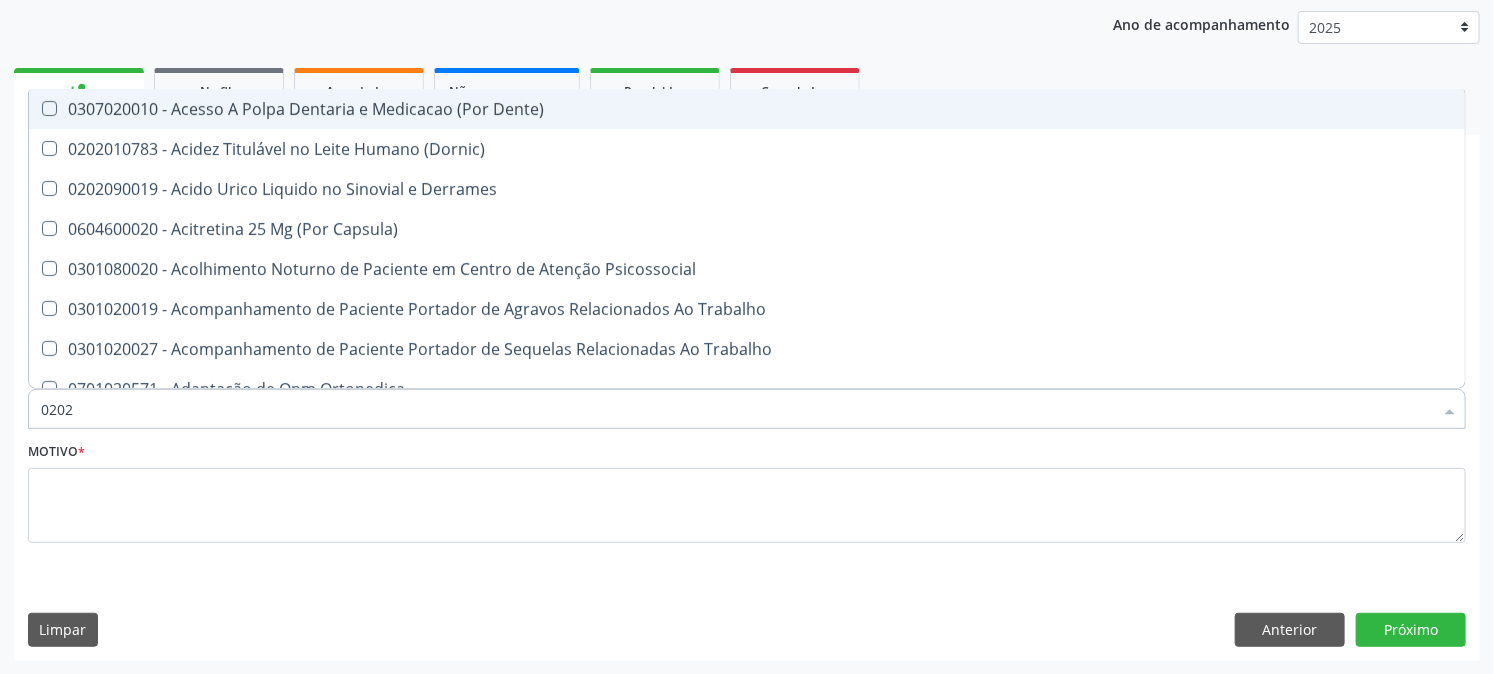 checkbox on "true" 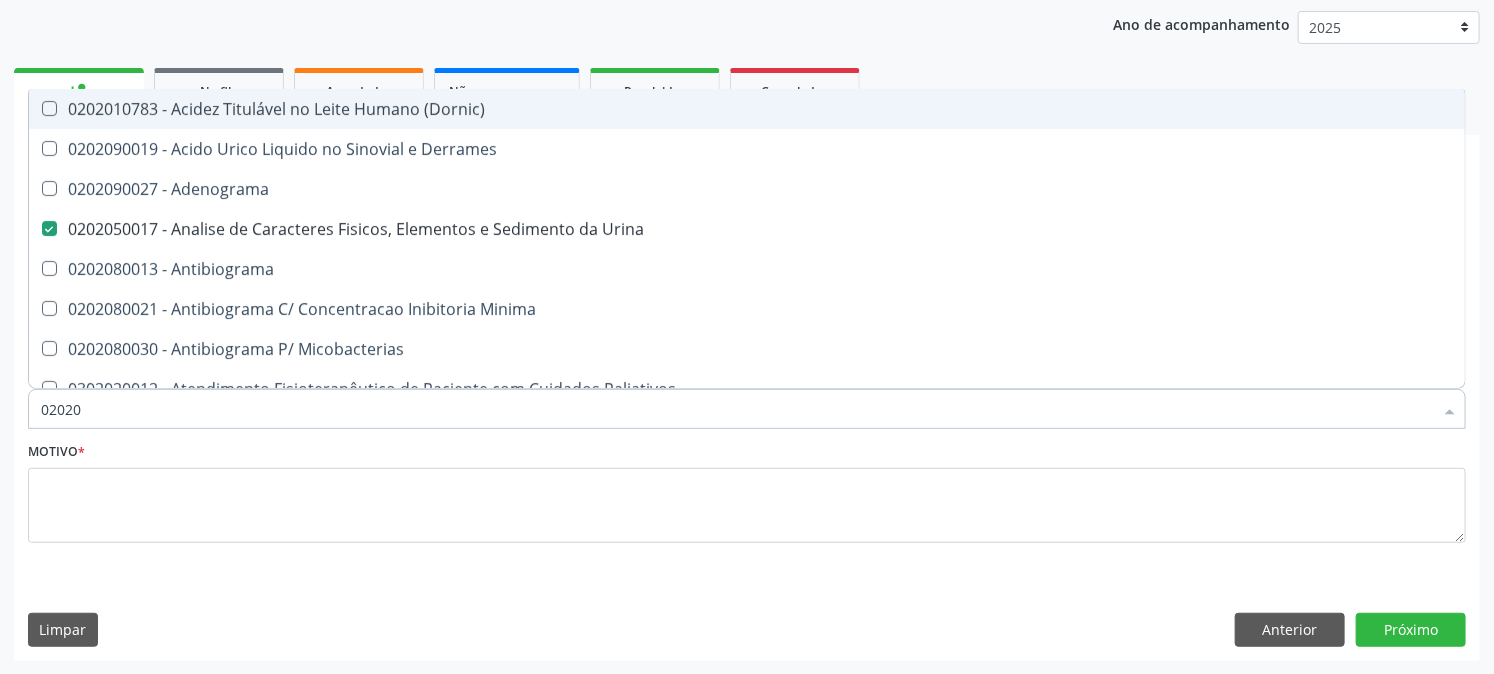 type on "020202" 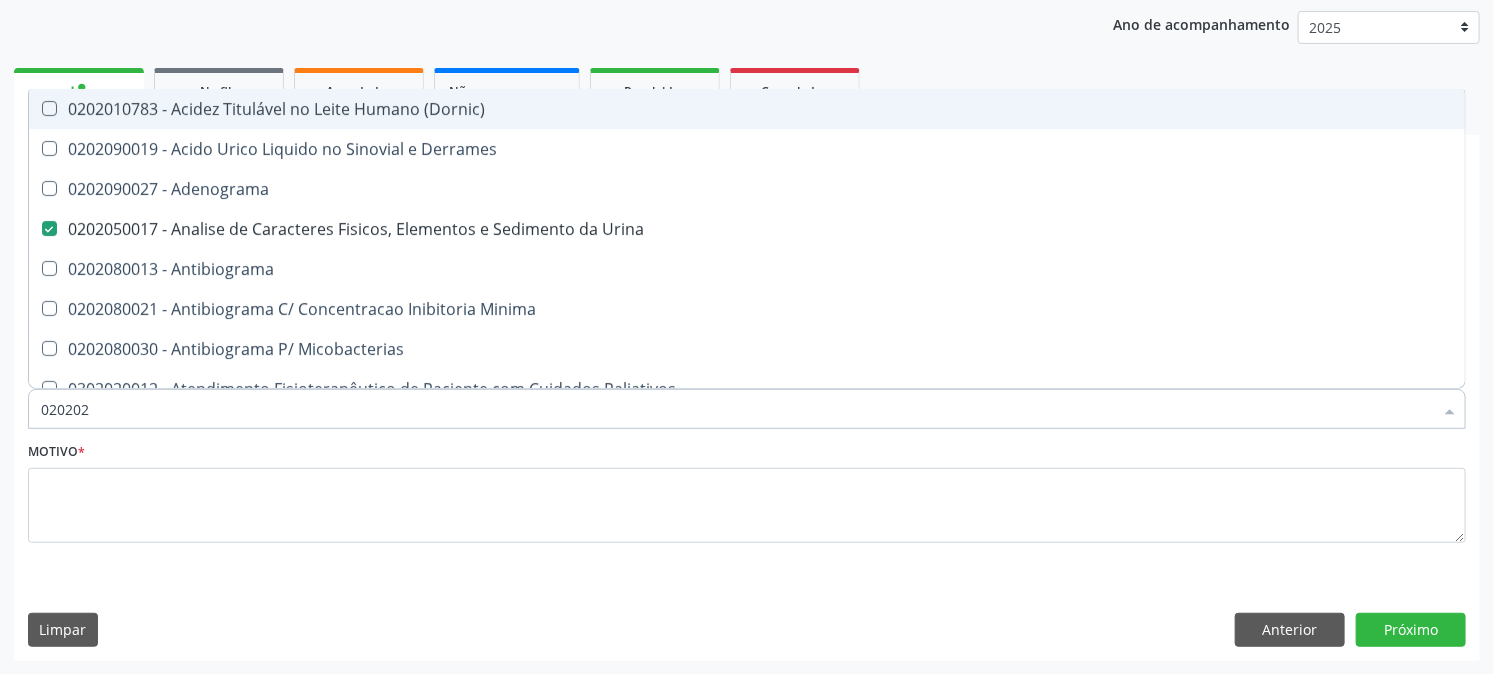 checkbox on "false" 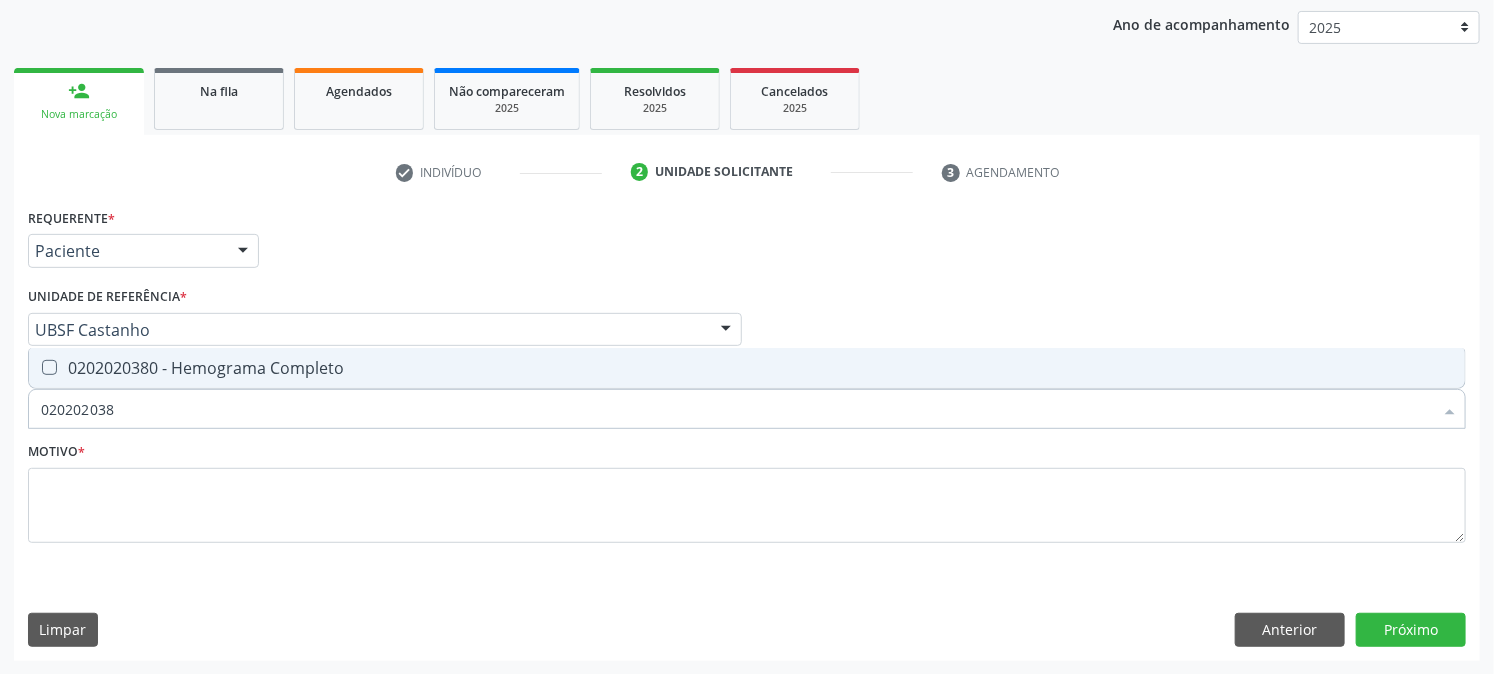 type on "0202020380" 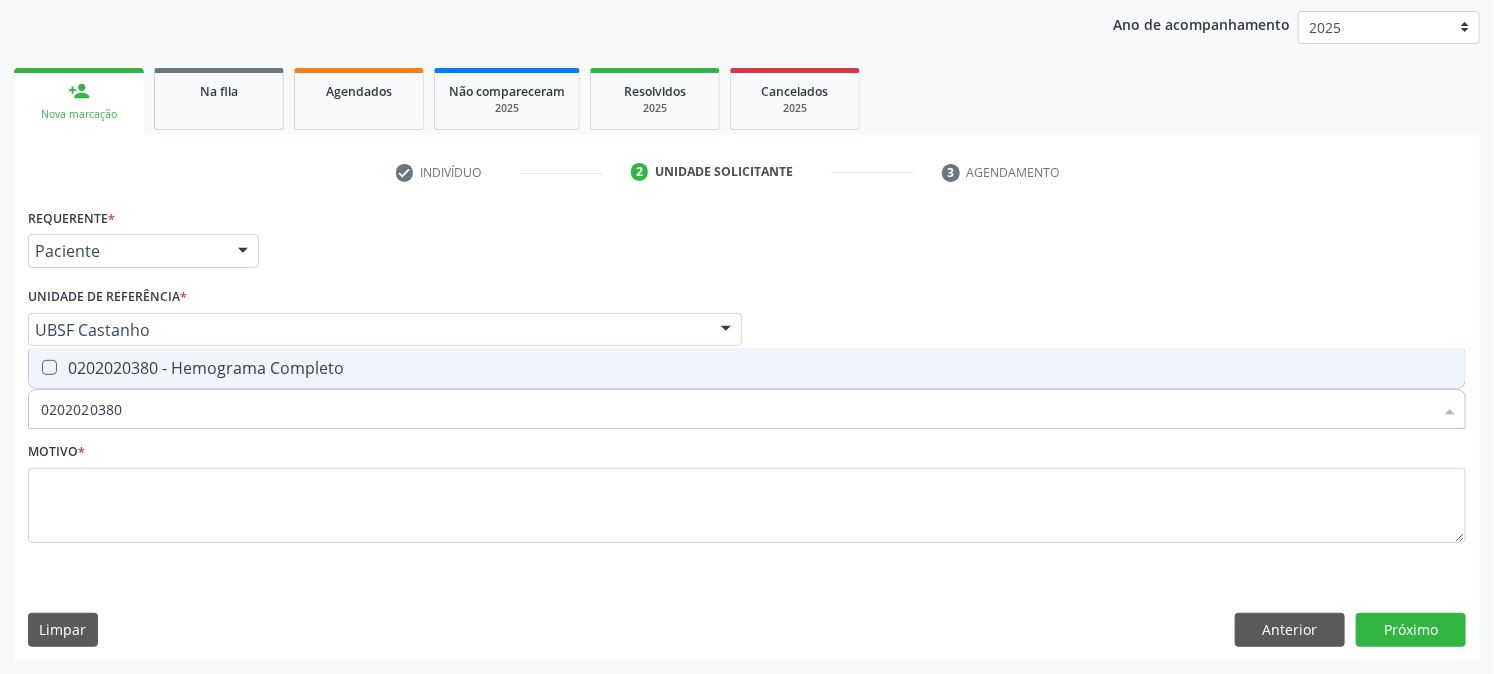 click on "0202020380 - Hemograma Completo" at bounding box center [747, 368] 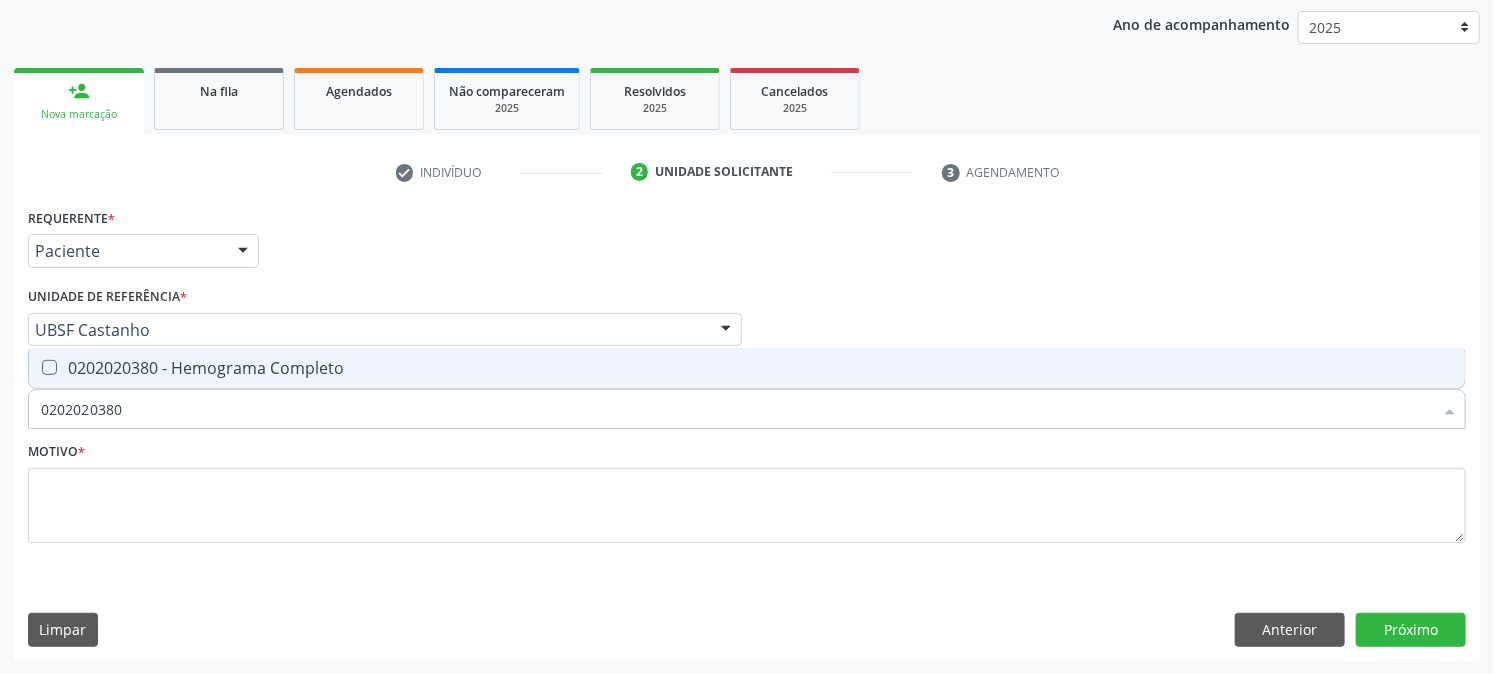 checkbox on "true" 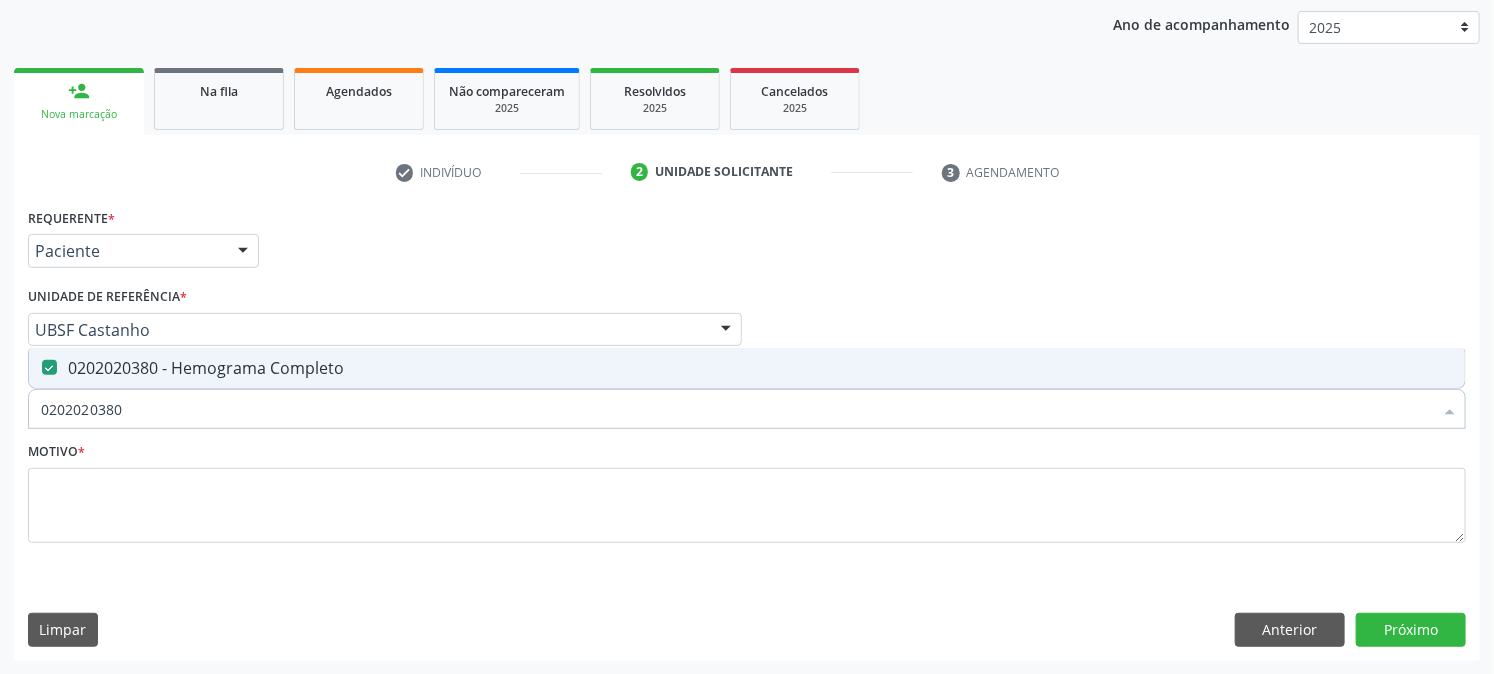 drag, startPoint x: 193, startPoint y: 421, endPoint x: 0, endPoint y: 460, distance: 196.90099 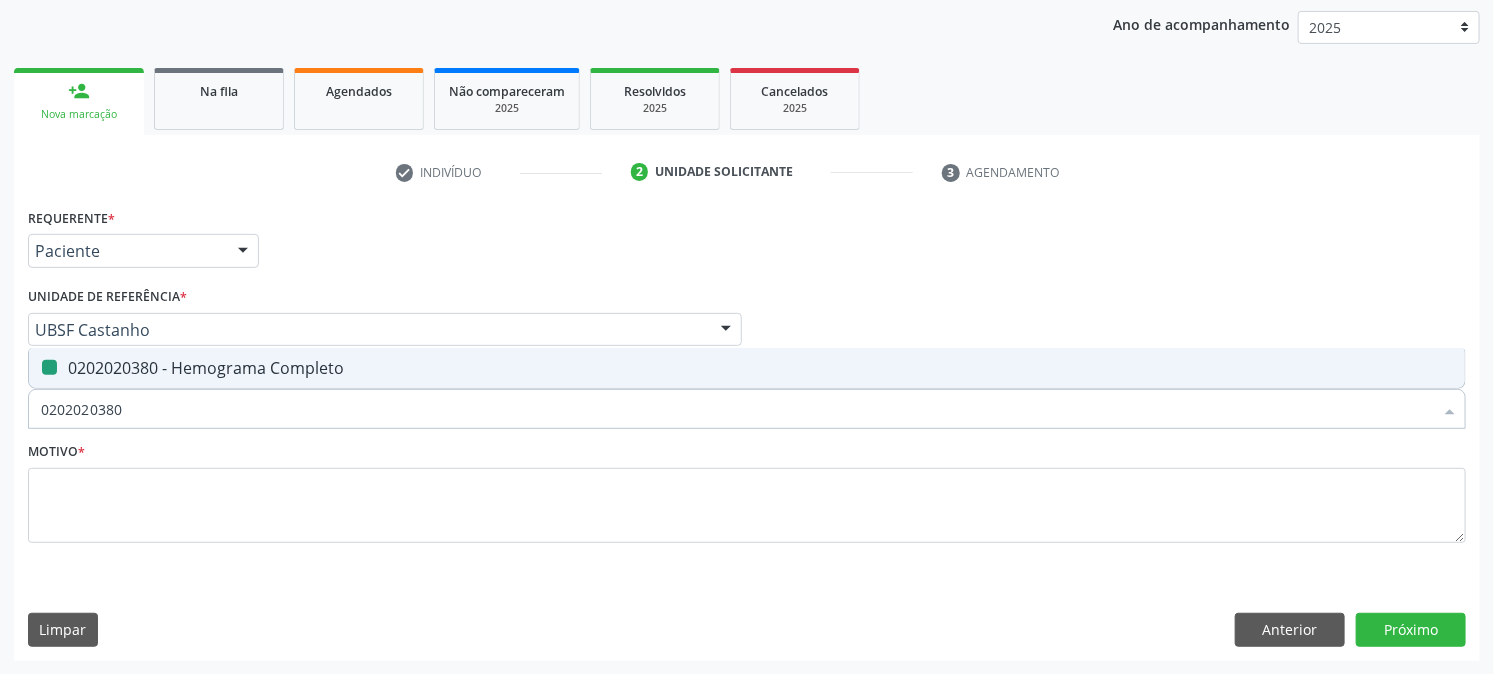 type 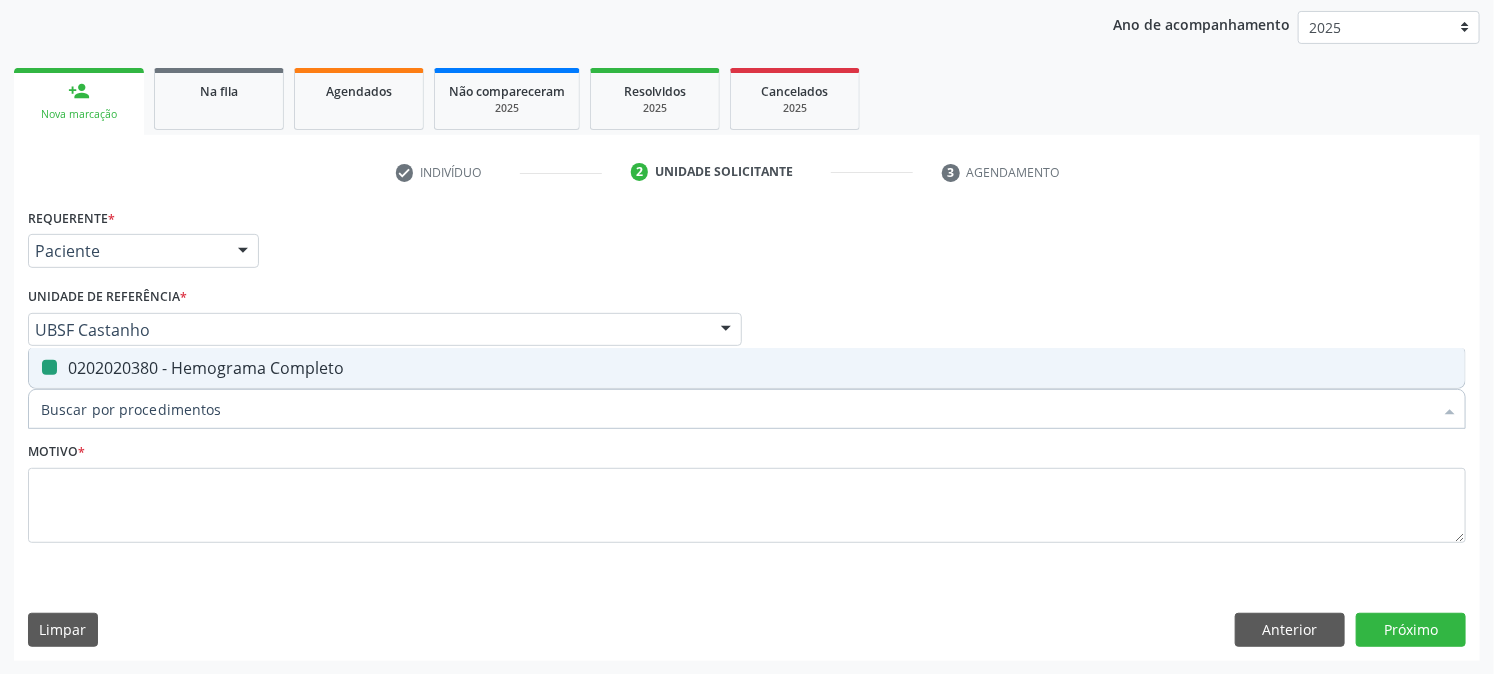 checkbox on "false" 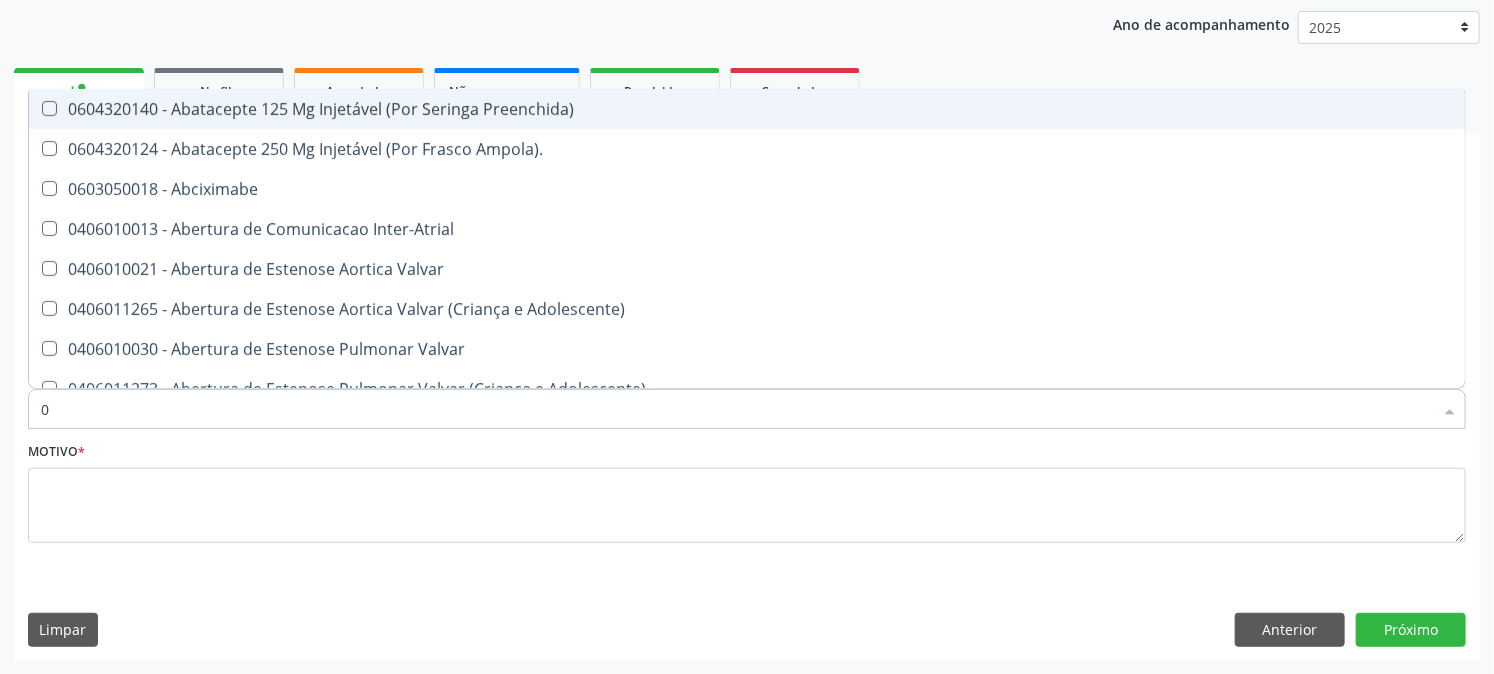 type on "02" 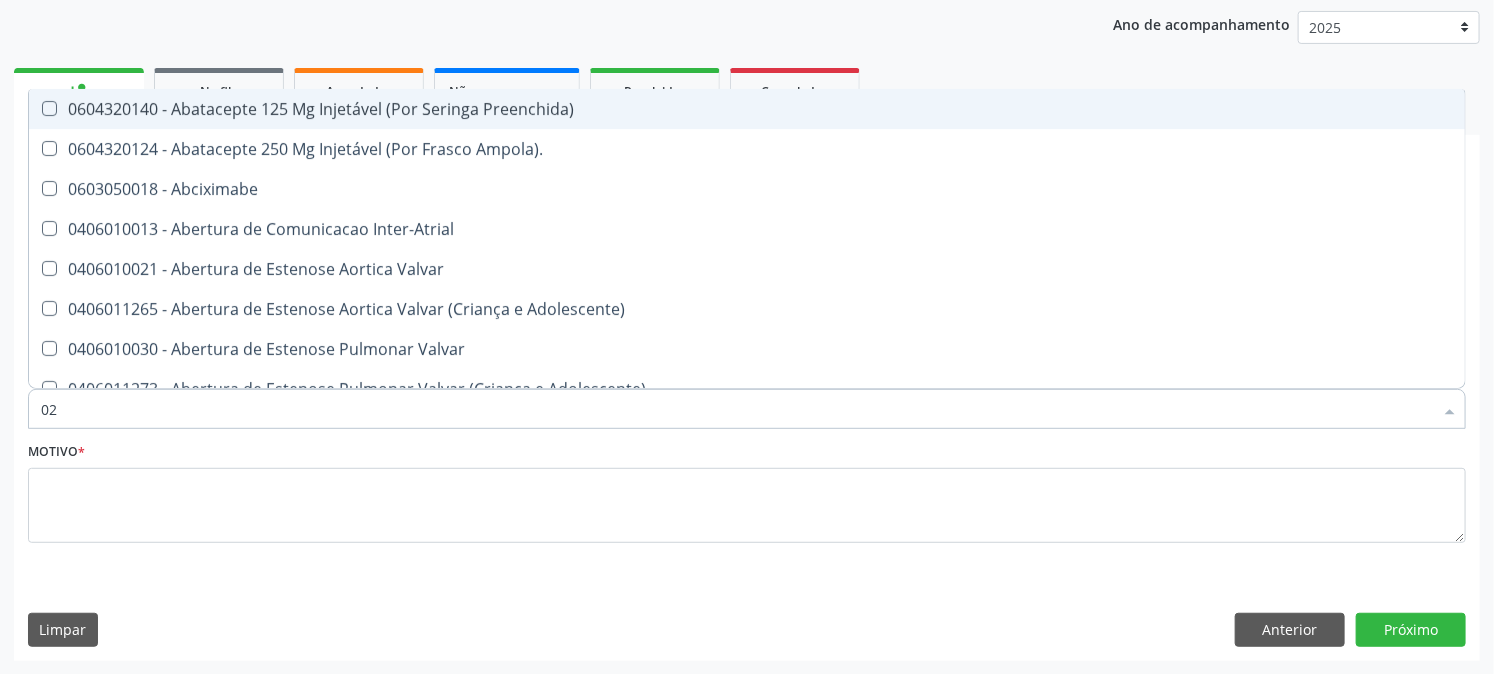 checkbox on "true" 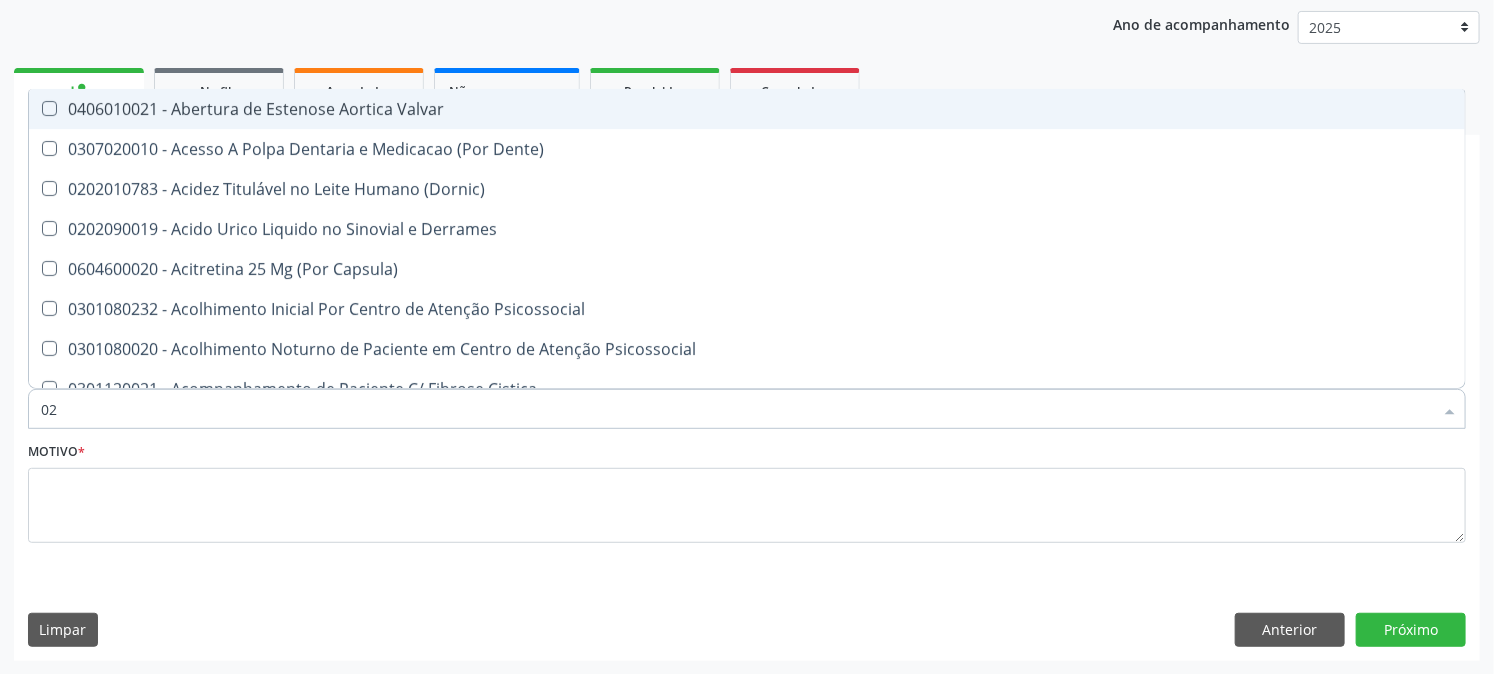 type on "020" 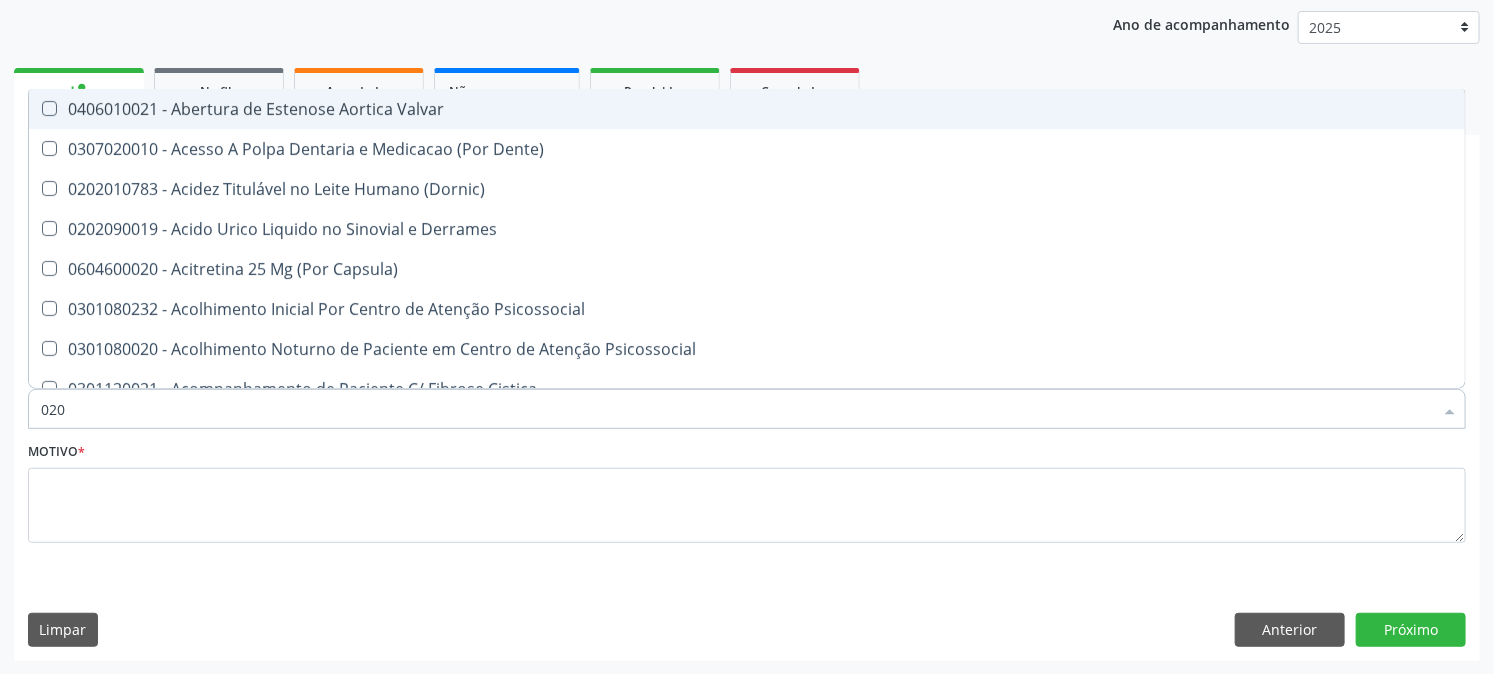 checkbox on "true" 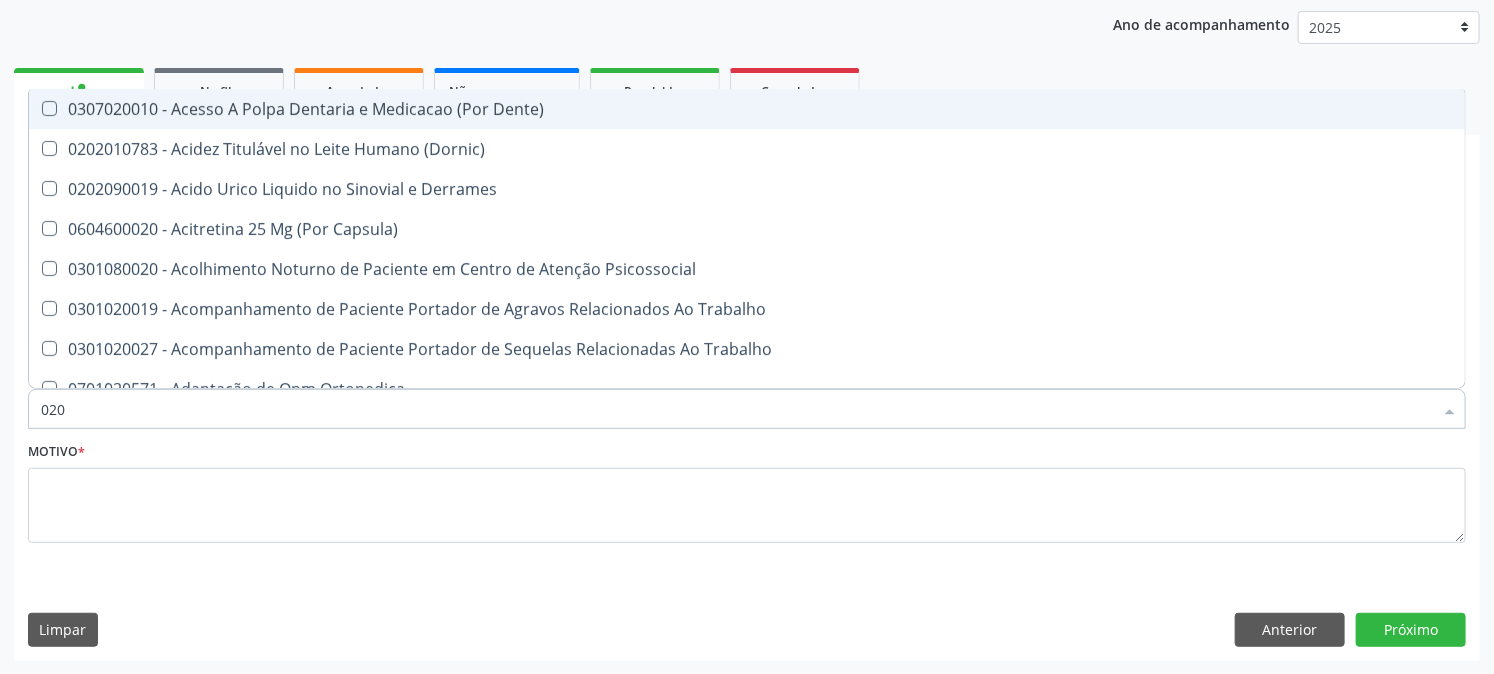 type on "0202" 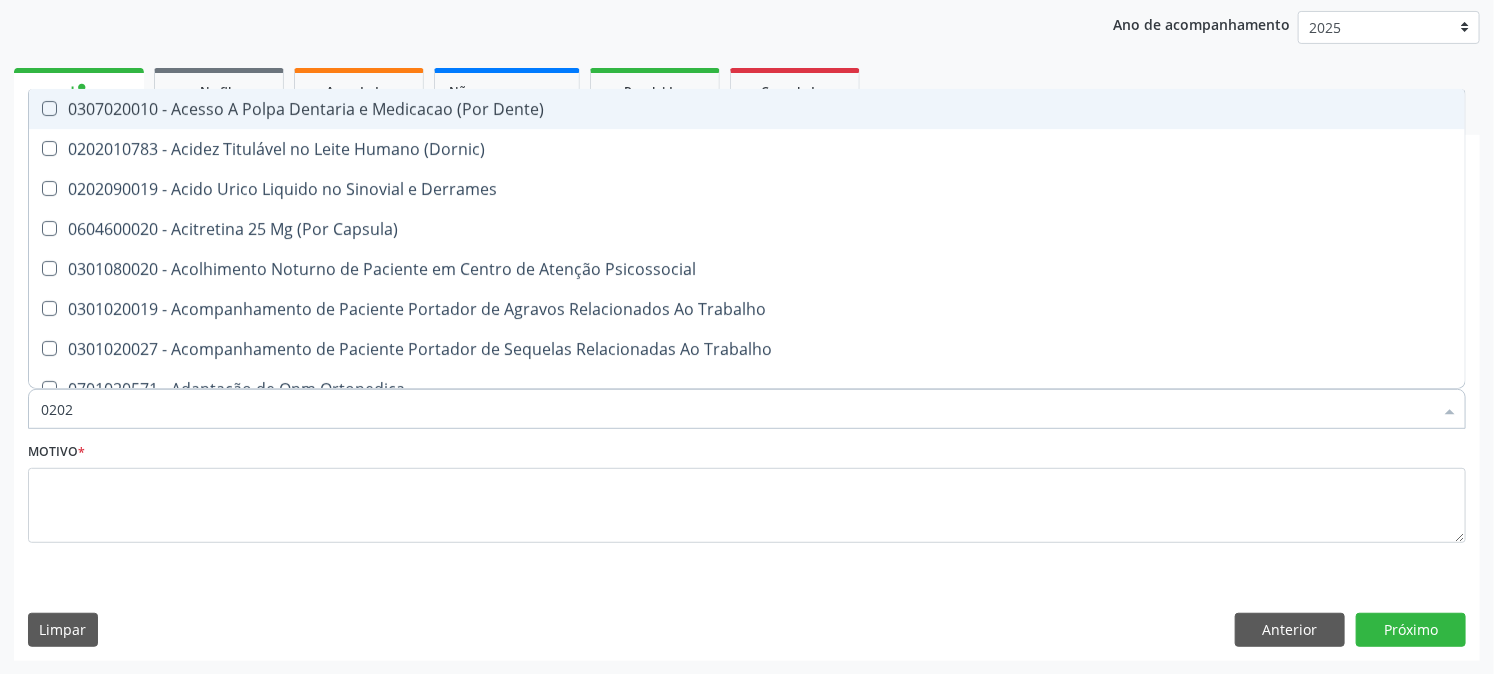 checkbox on "true" 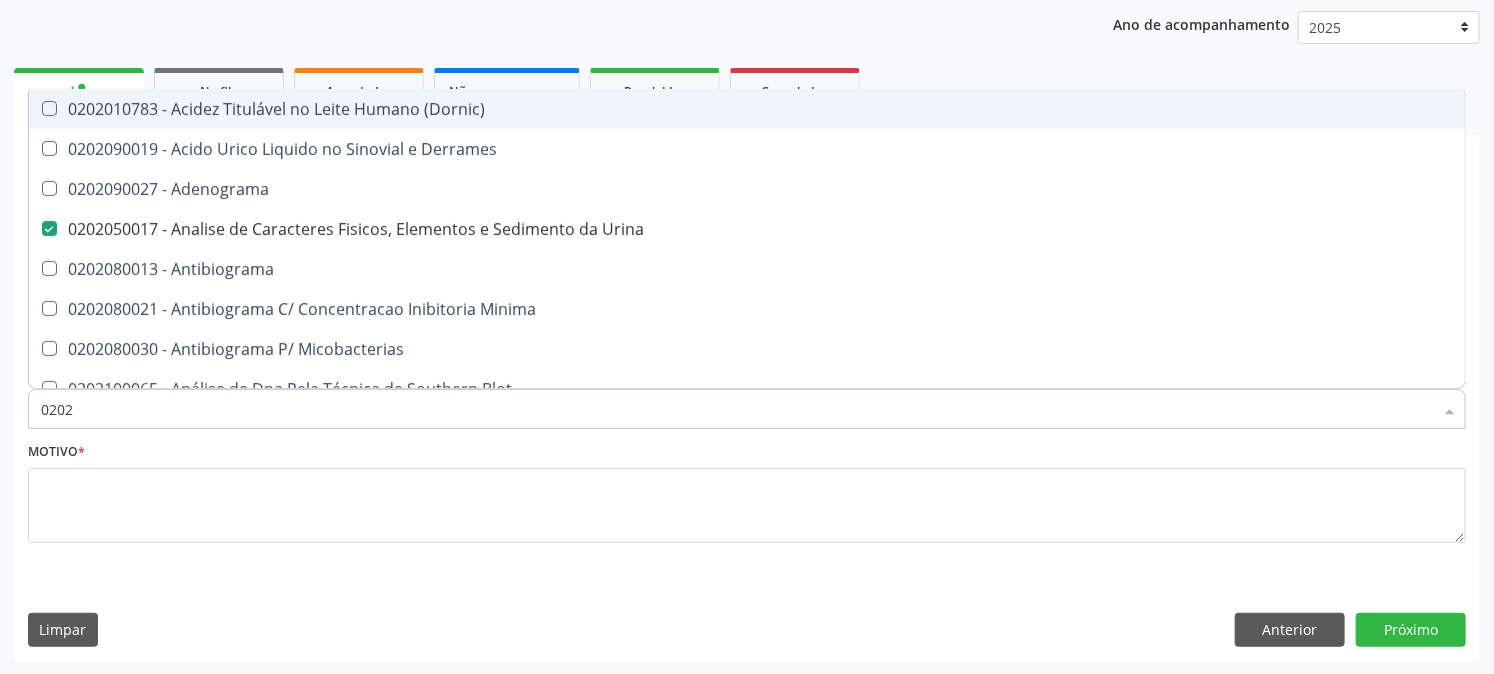 type on "02020" 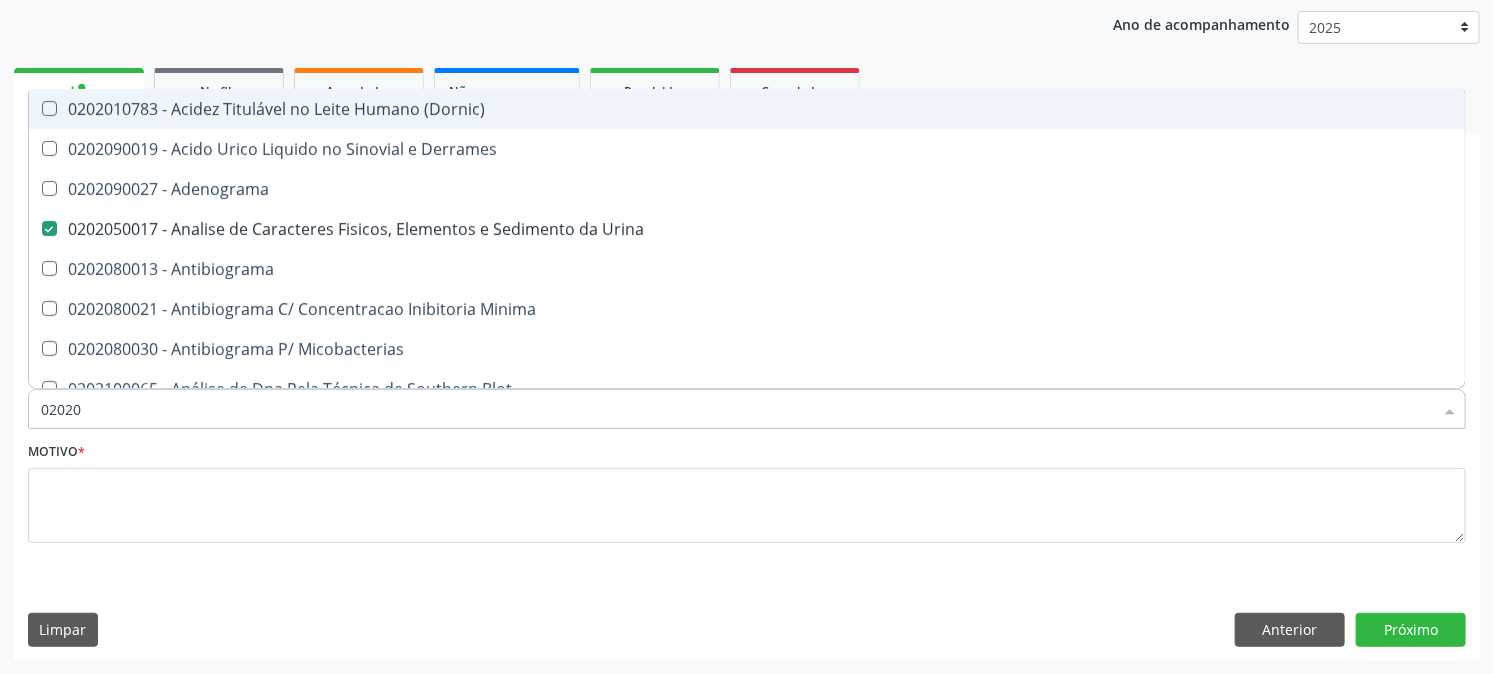 checkbox on "true" 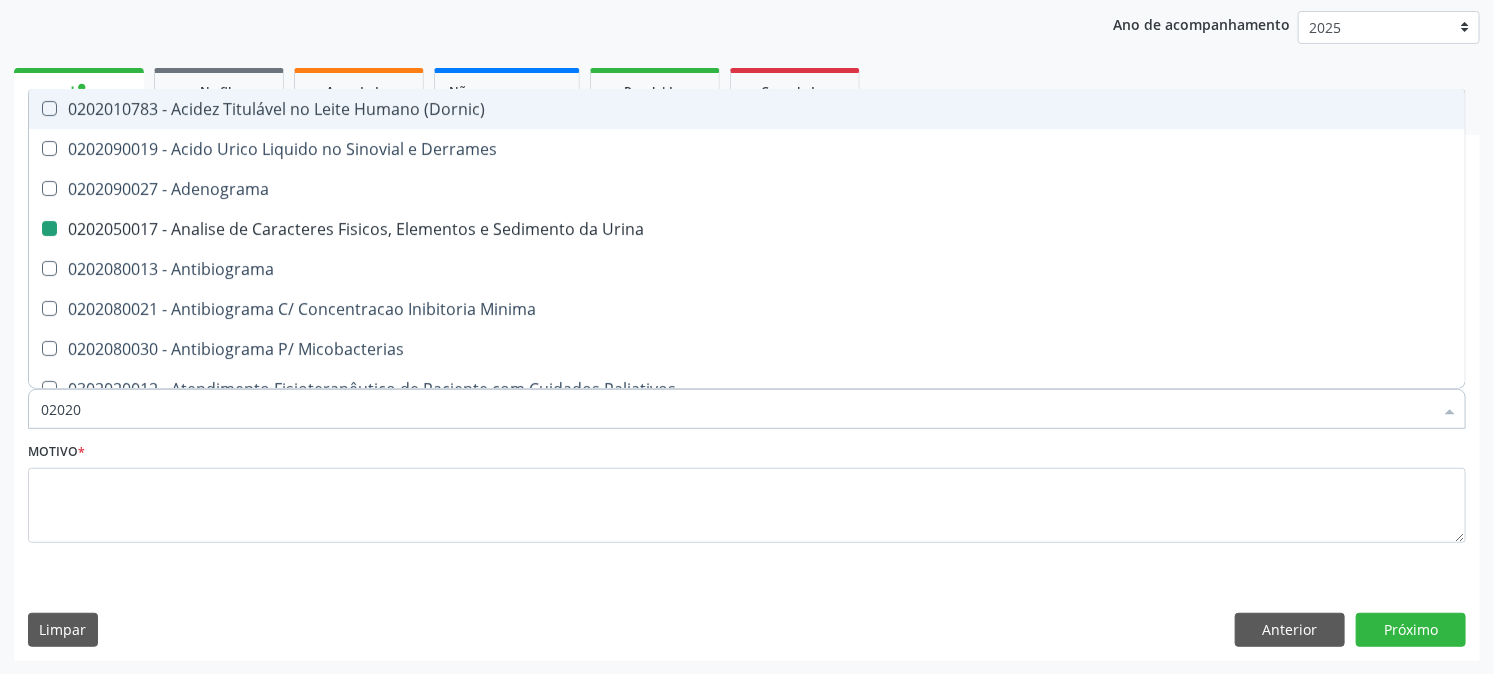 type on "020203" 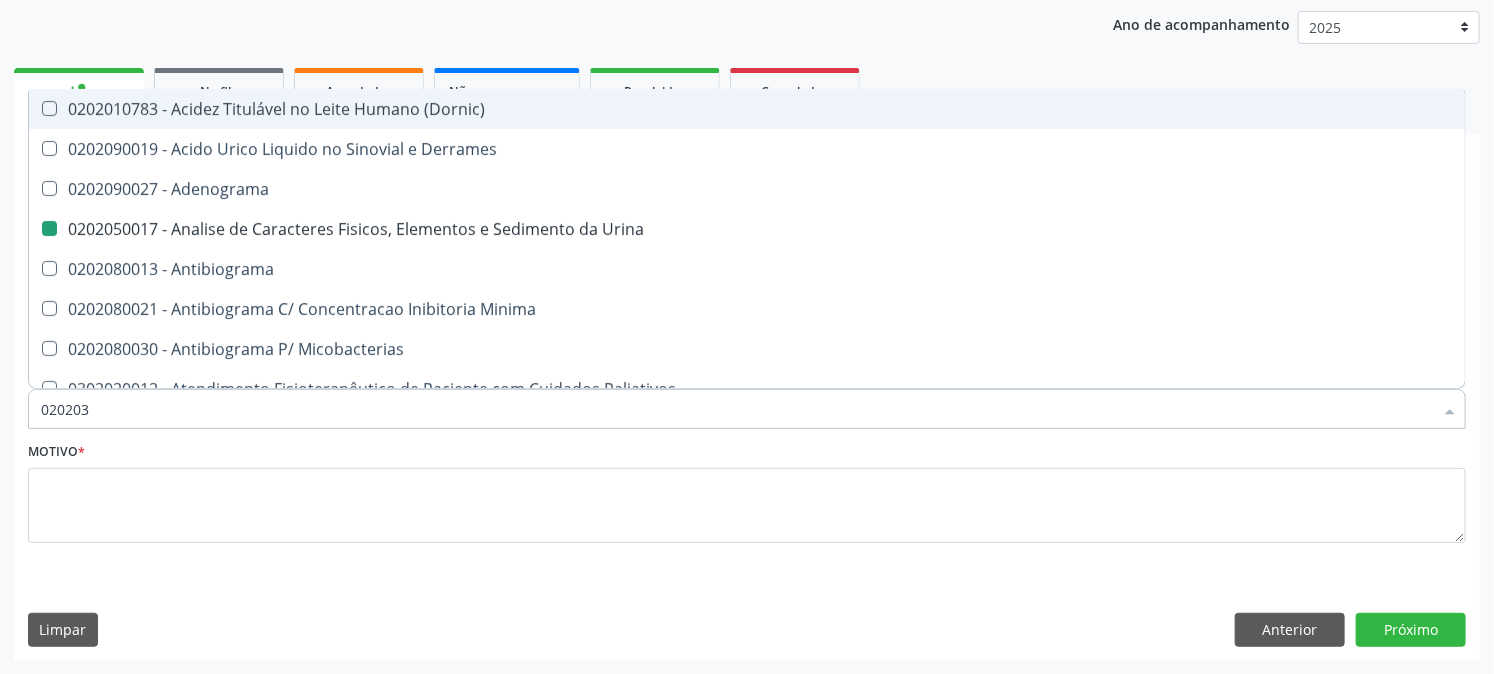 checkbox on "false" 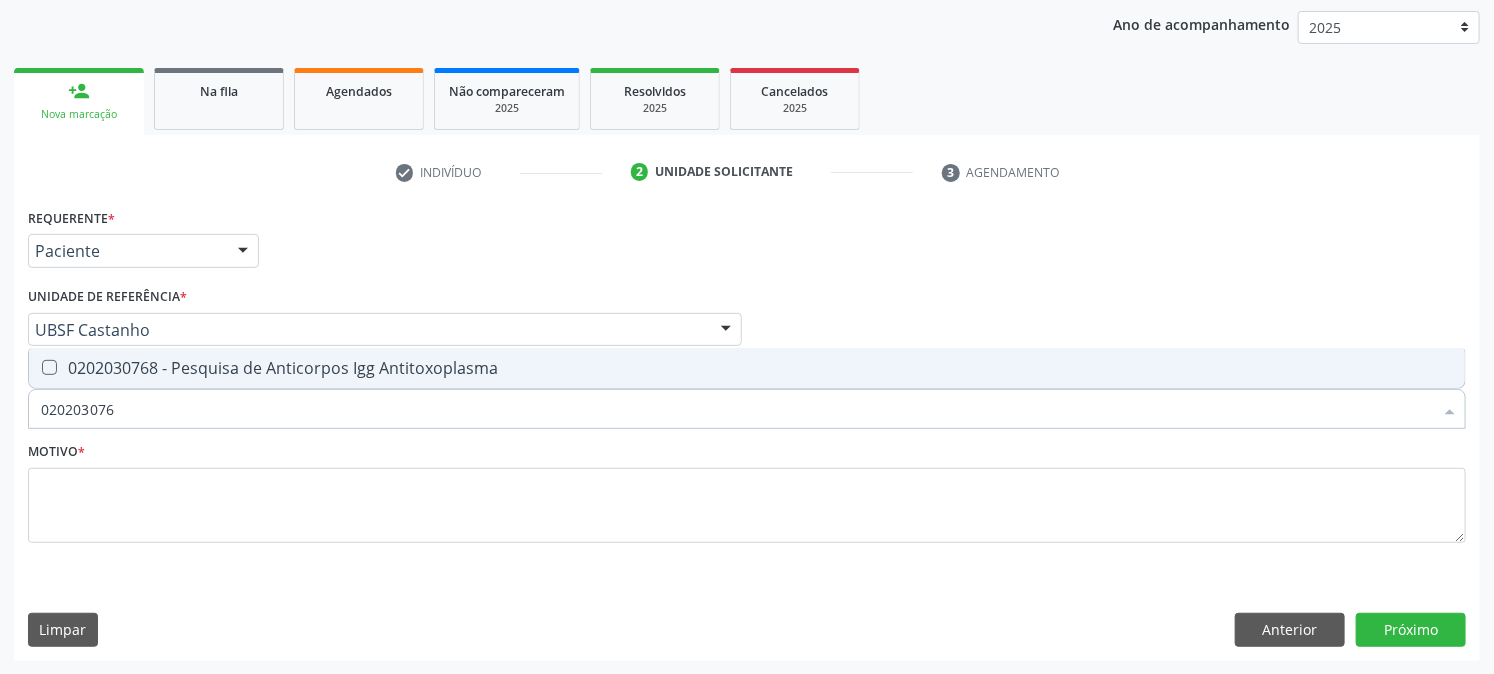type on "0202030768" 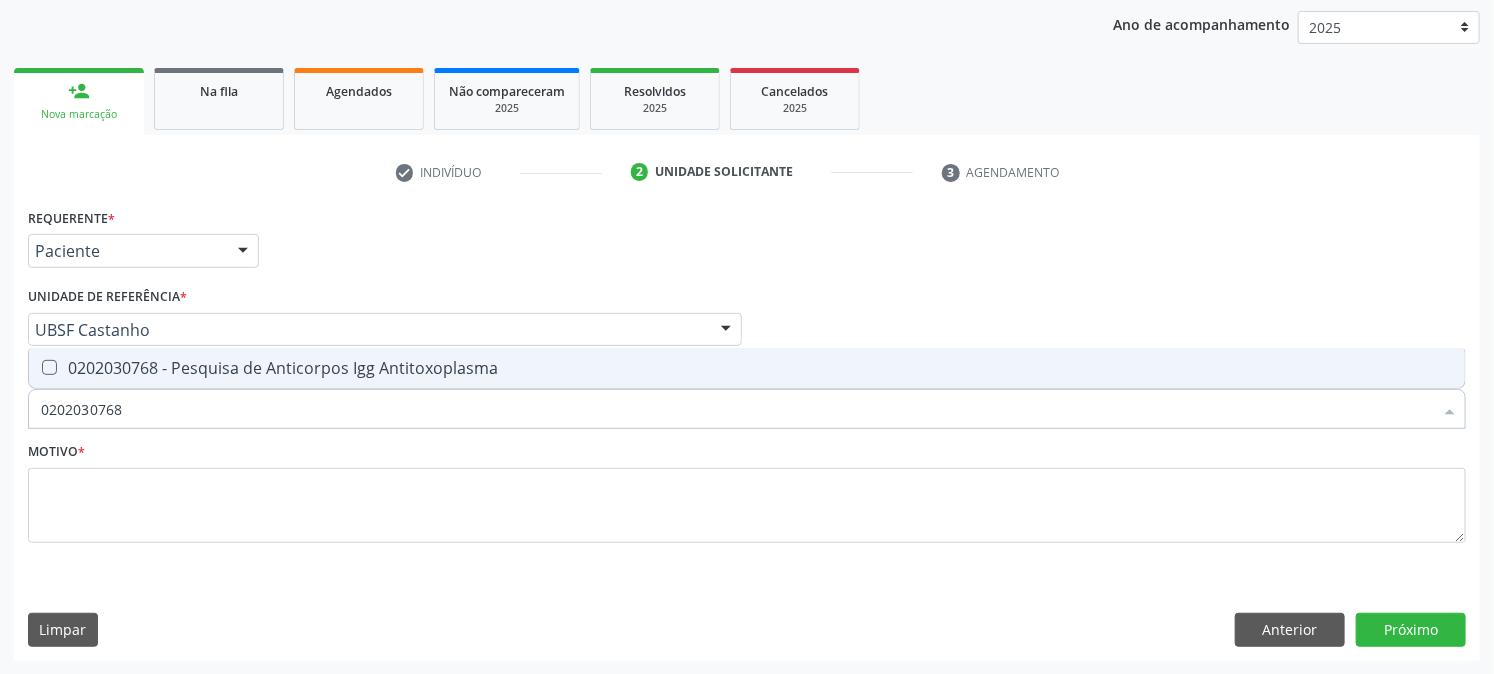 click at bounding box center [49, 367] 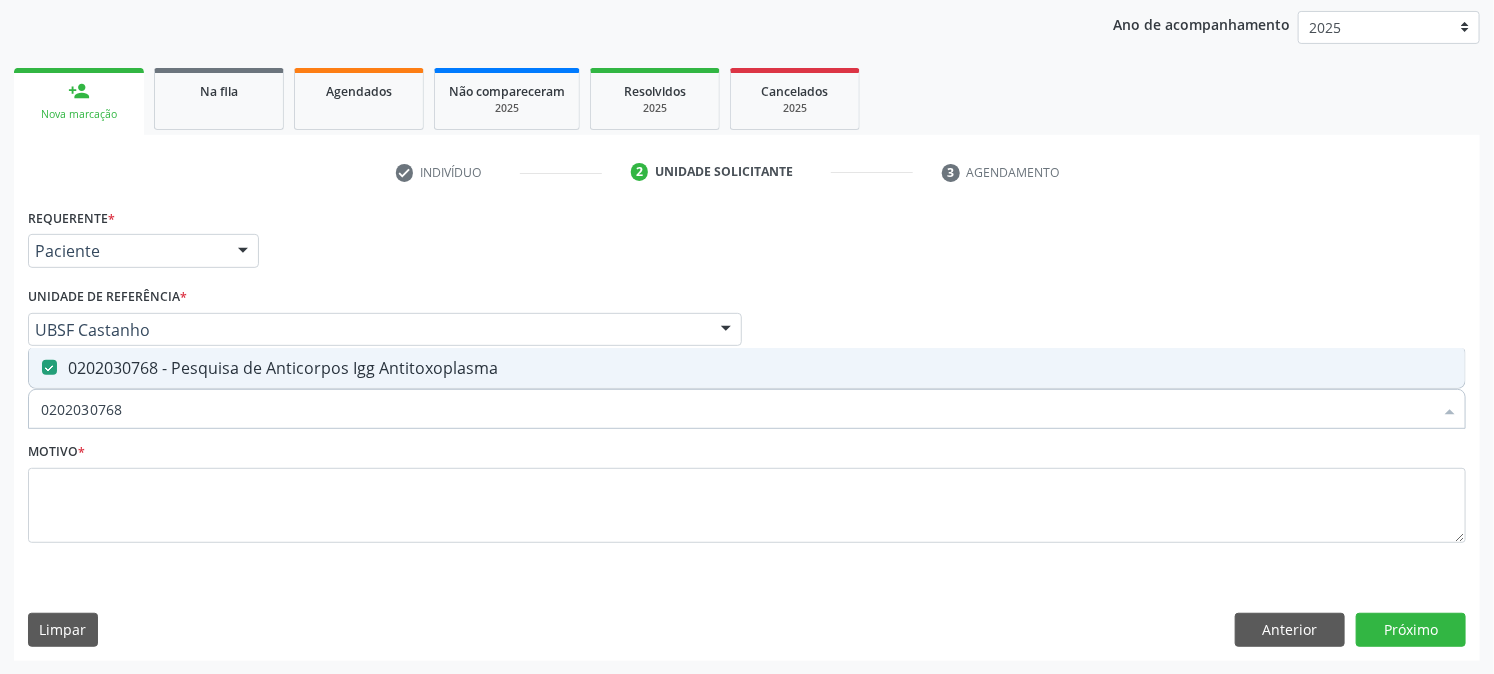drag, startPoint x: 214, startPoint y: 420, endPoint x: 0, endPoint y: 467, distance: 219.10043 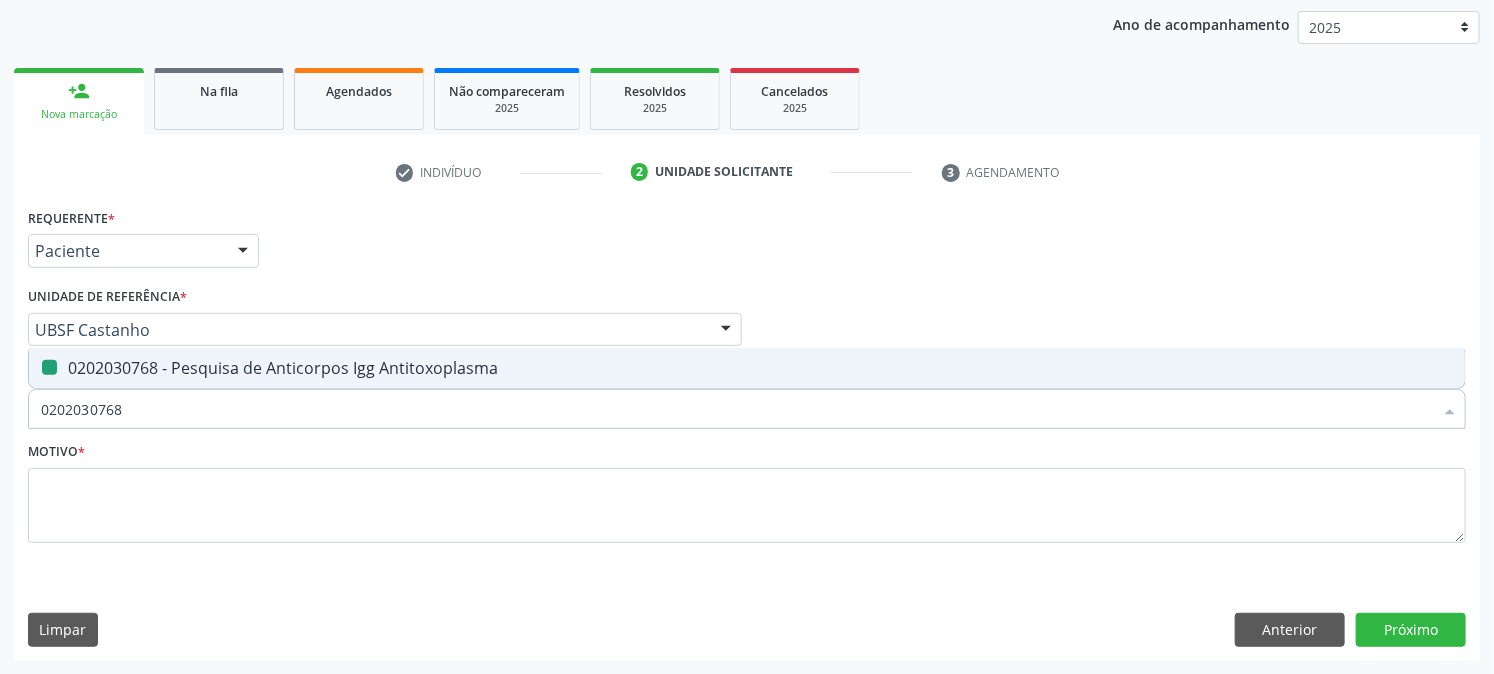 type 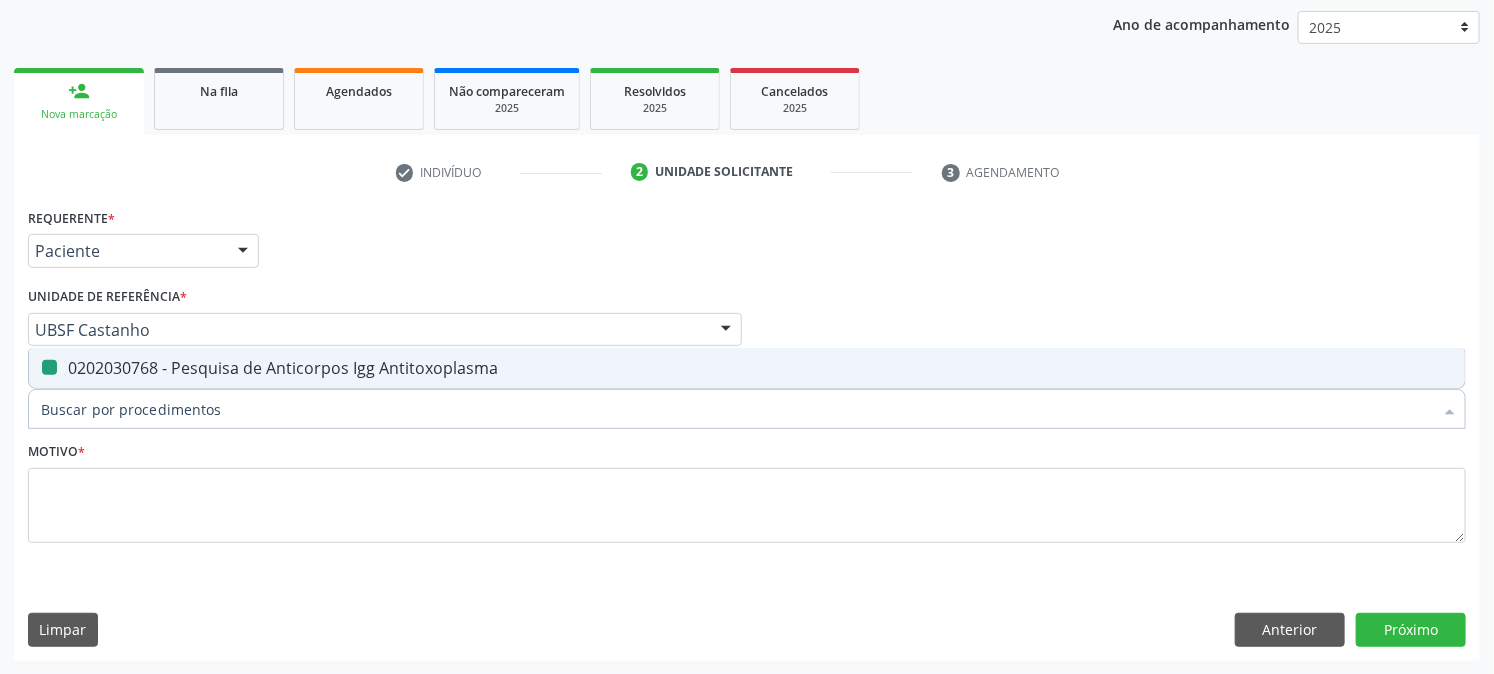 checkbox on "false" 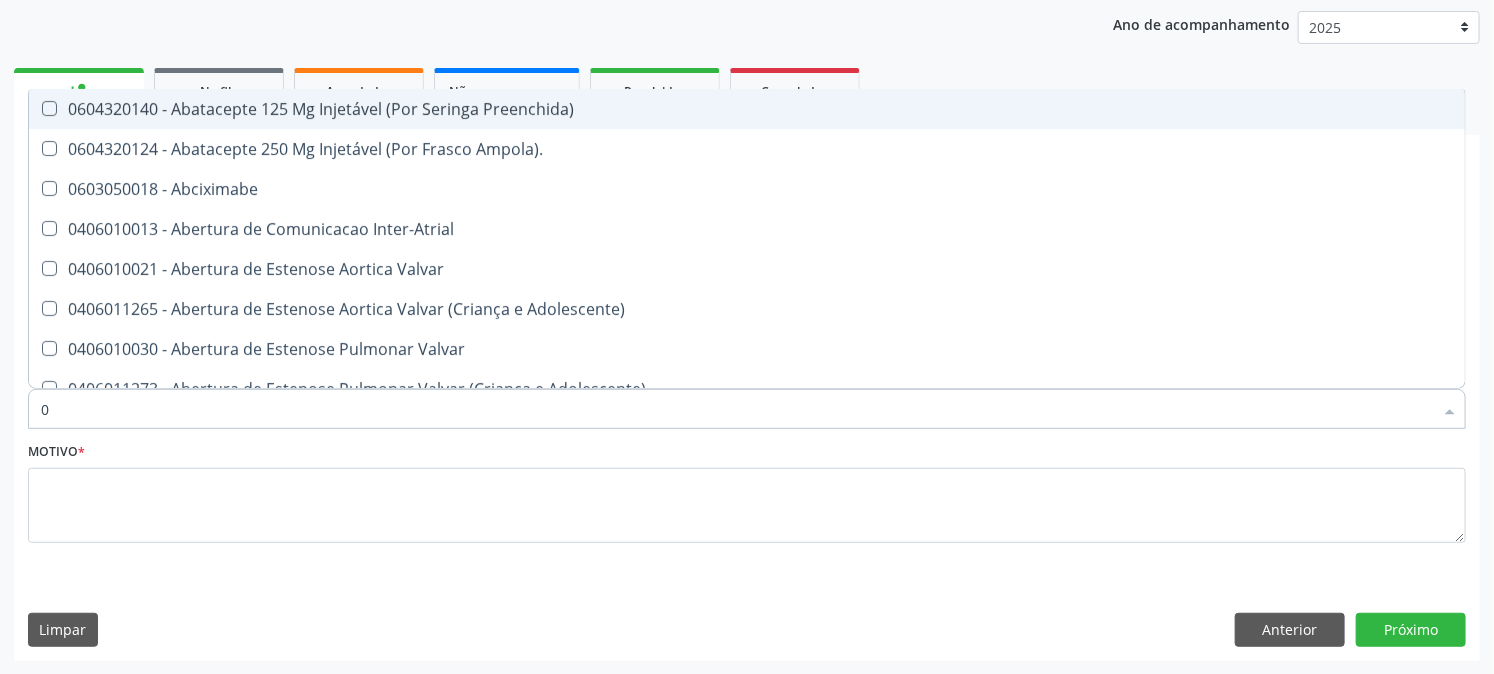 type on "02" 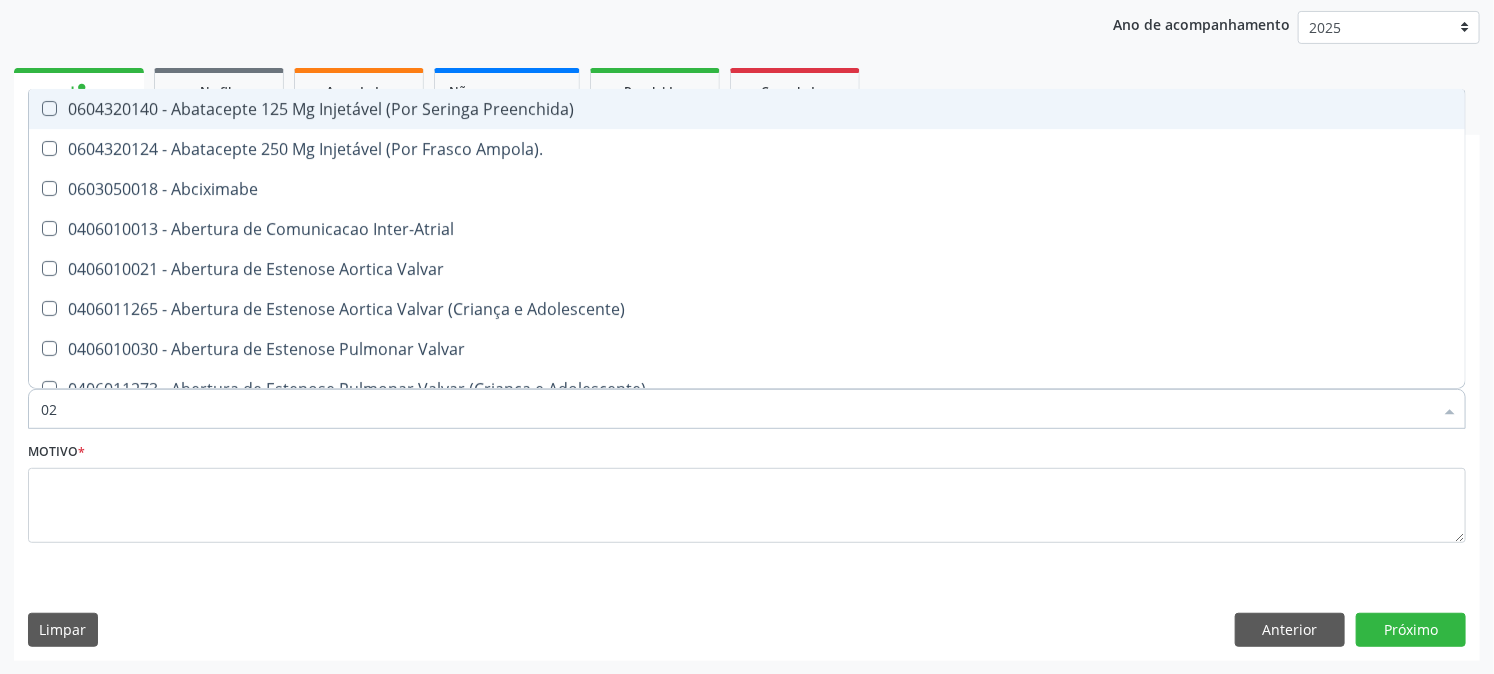 checkbox on "true" 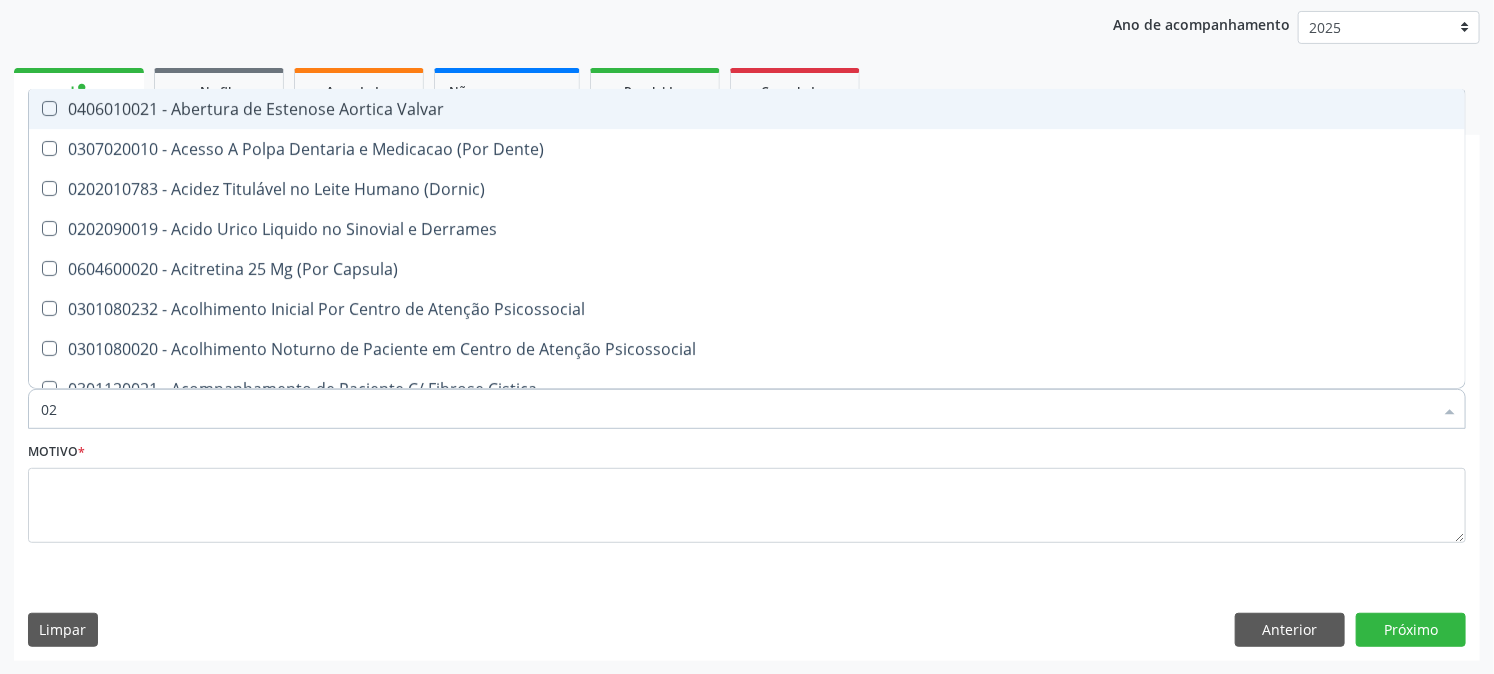 type on "020" 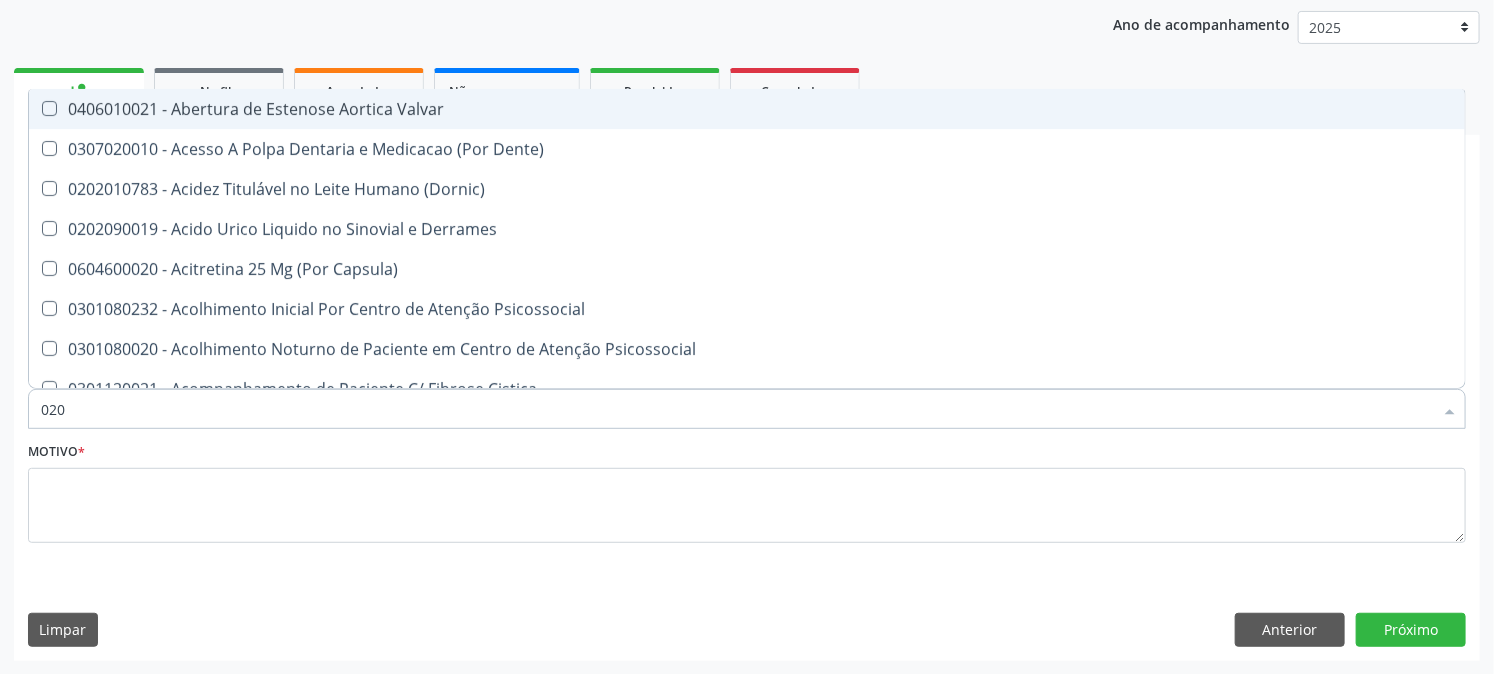checkbox on "true" 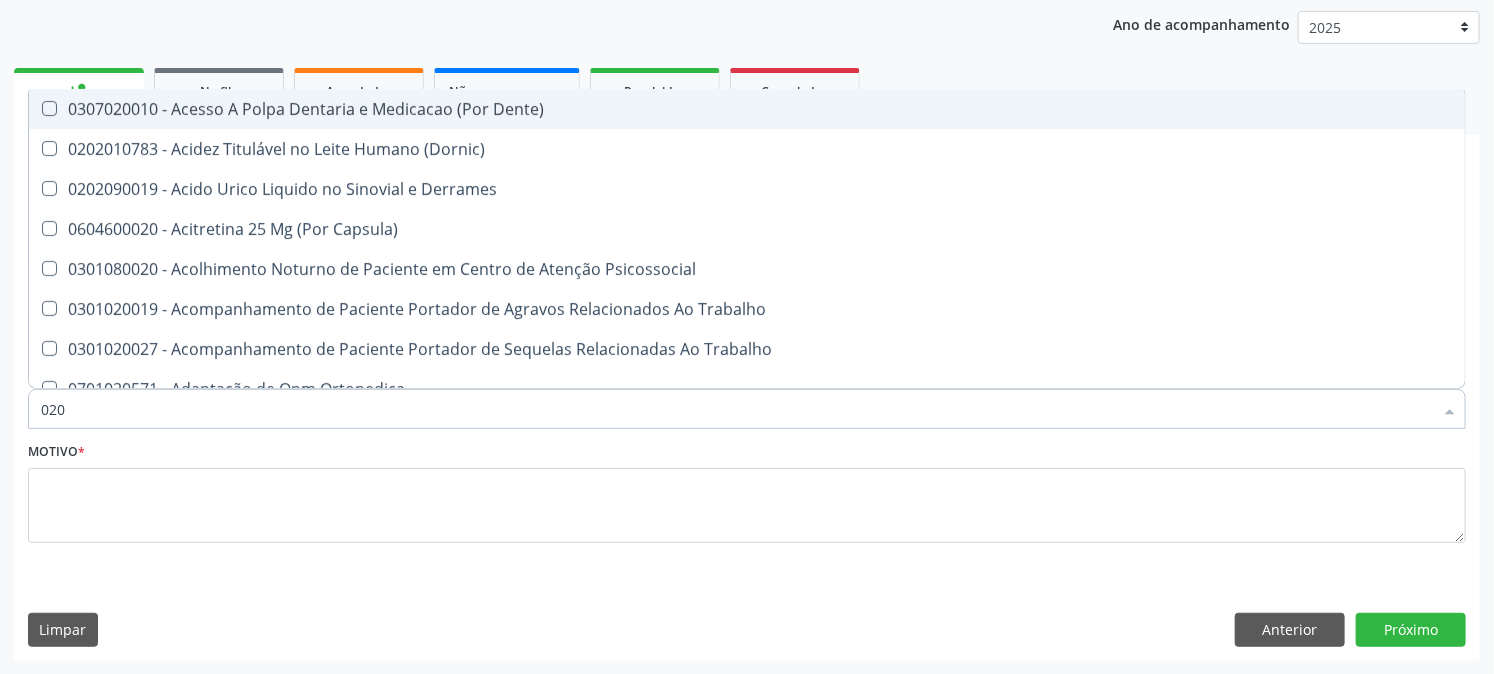 type on "0202" 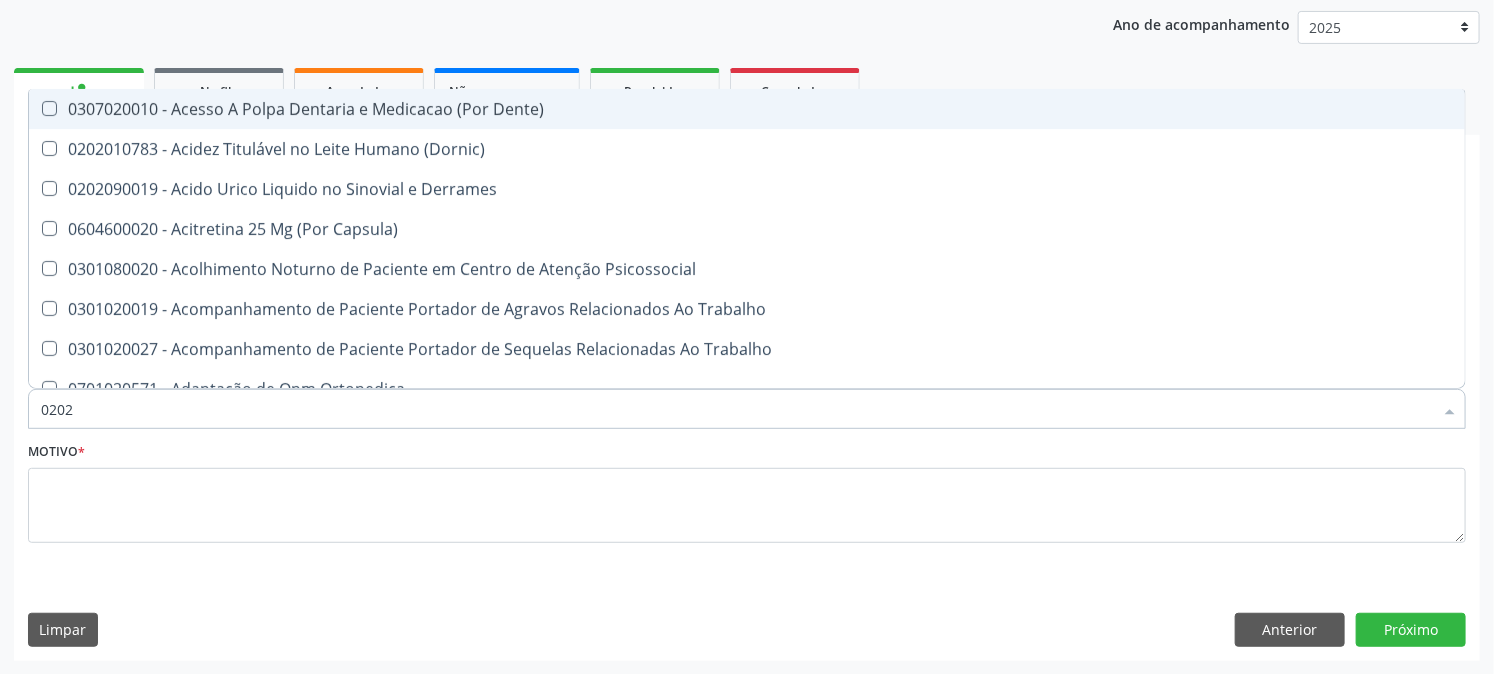 checkbox on "true" 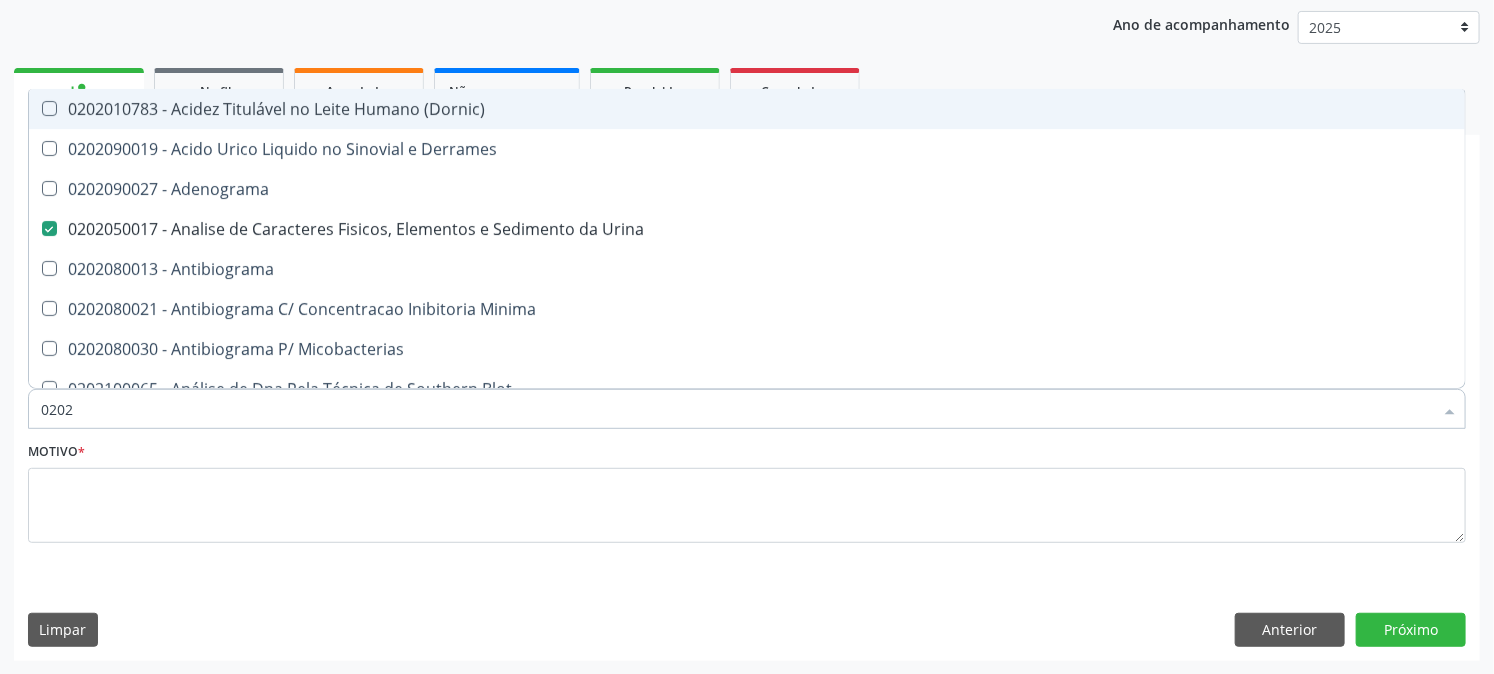 type on "02020" 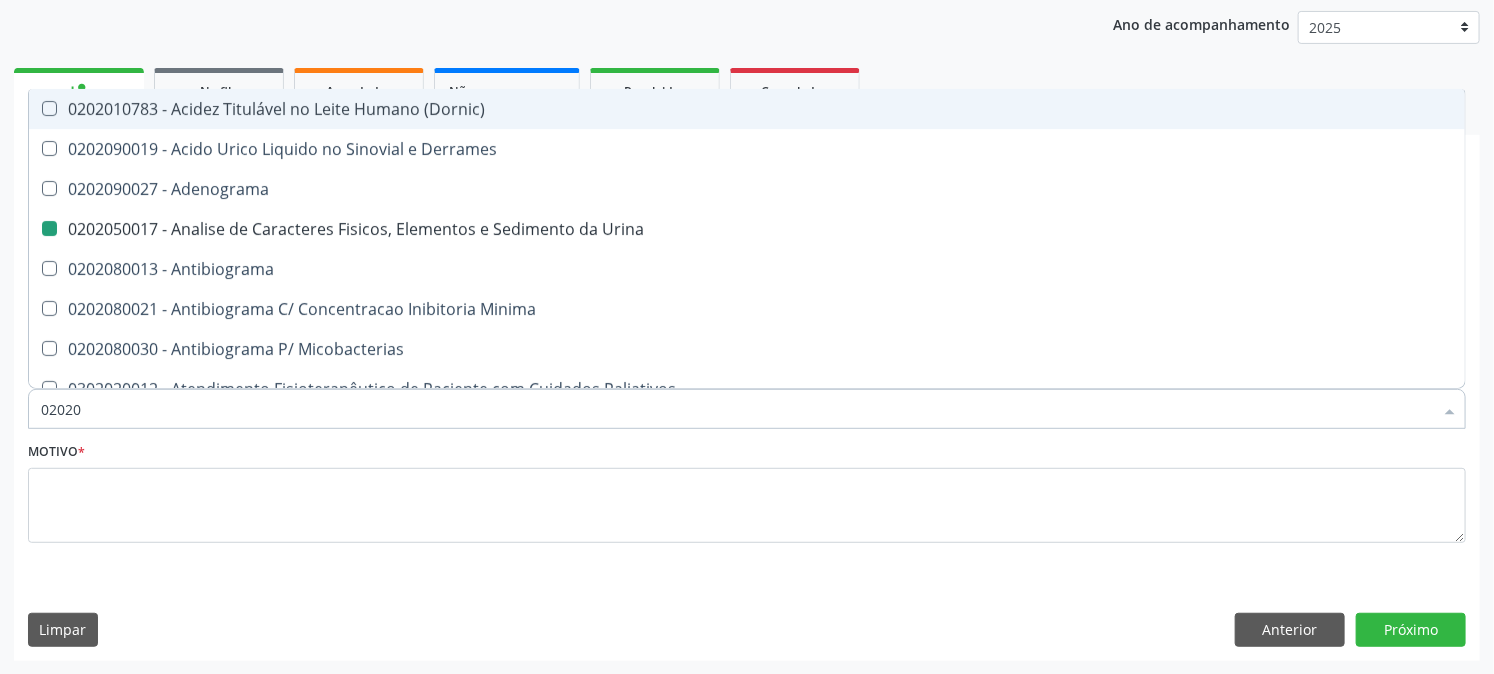 type on "020203" 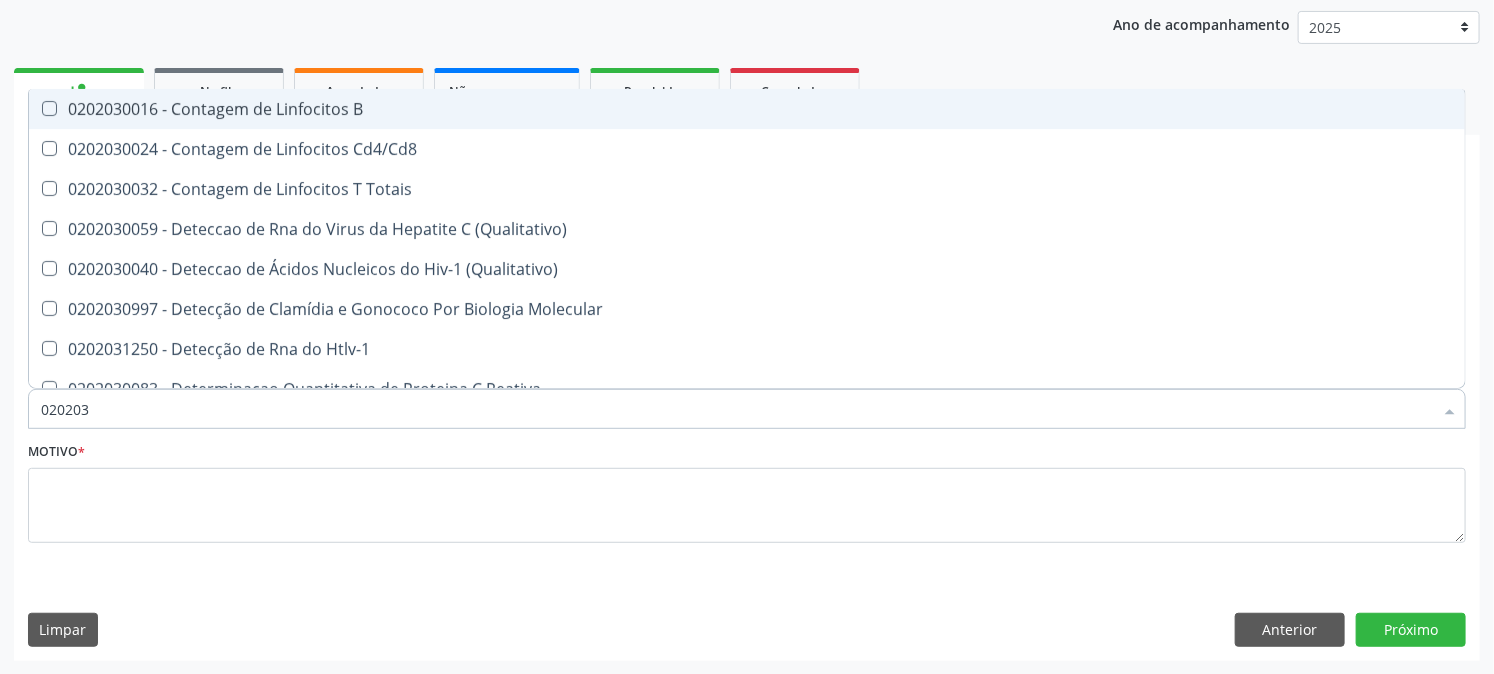 type on "0202030" 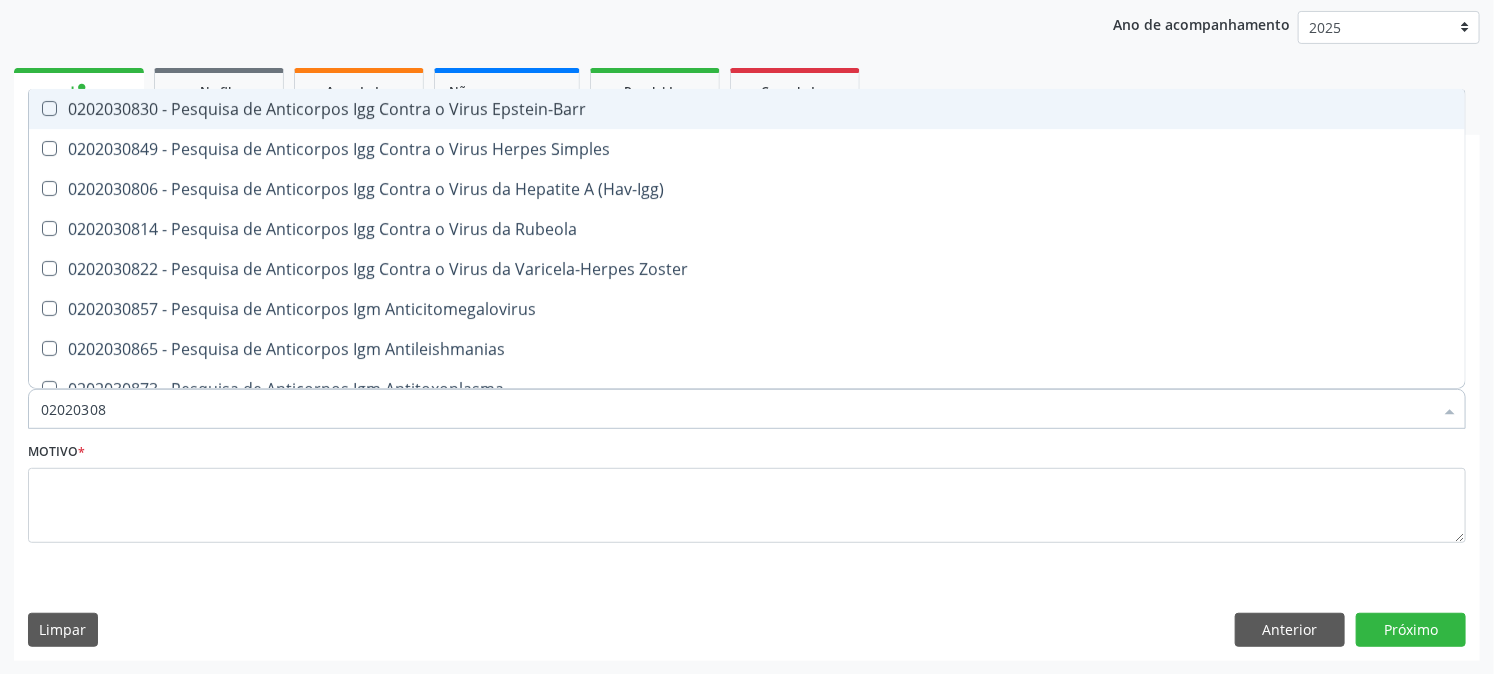 type on "020203087" 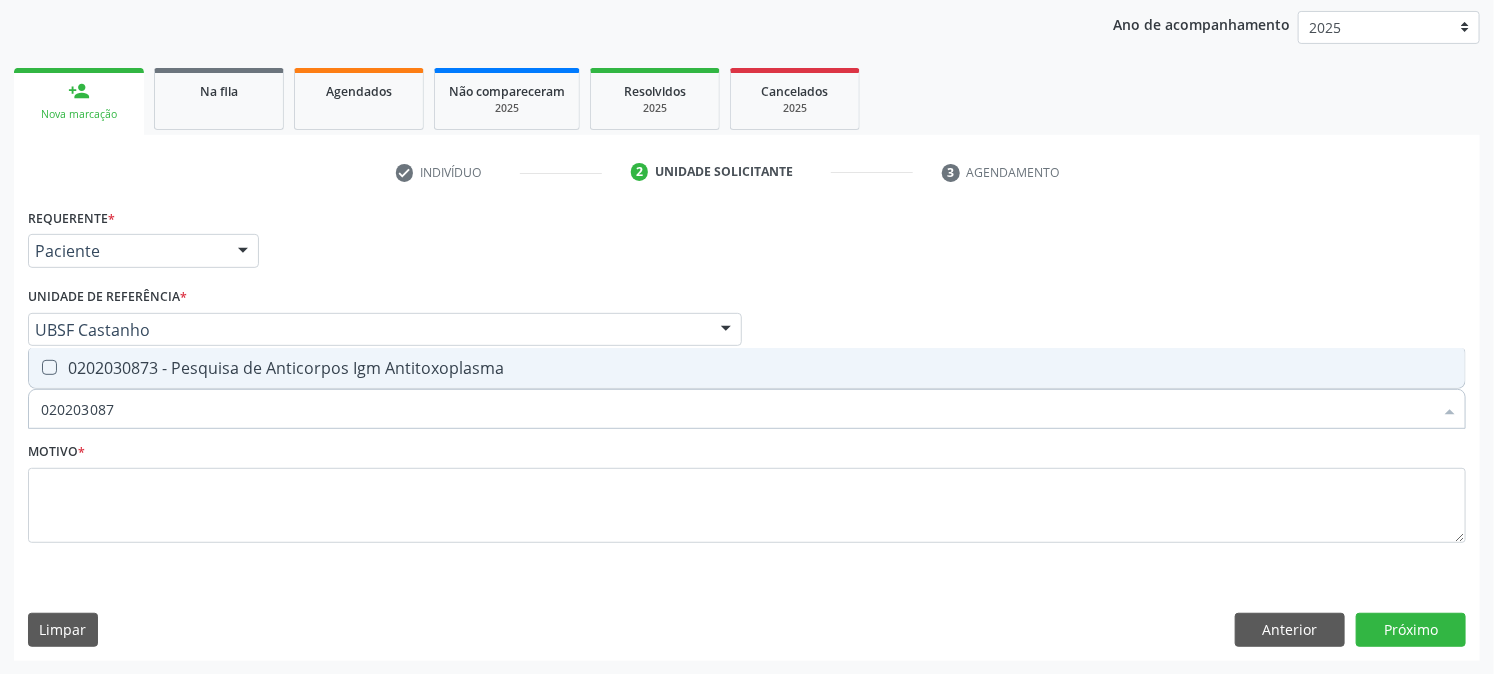 click on "0202030873 - Pesquisa de Anticorpos Igm Antitoxoplasma" at bounding box center (747, 368) 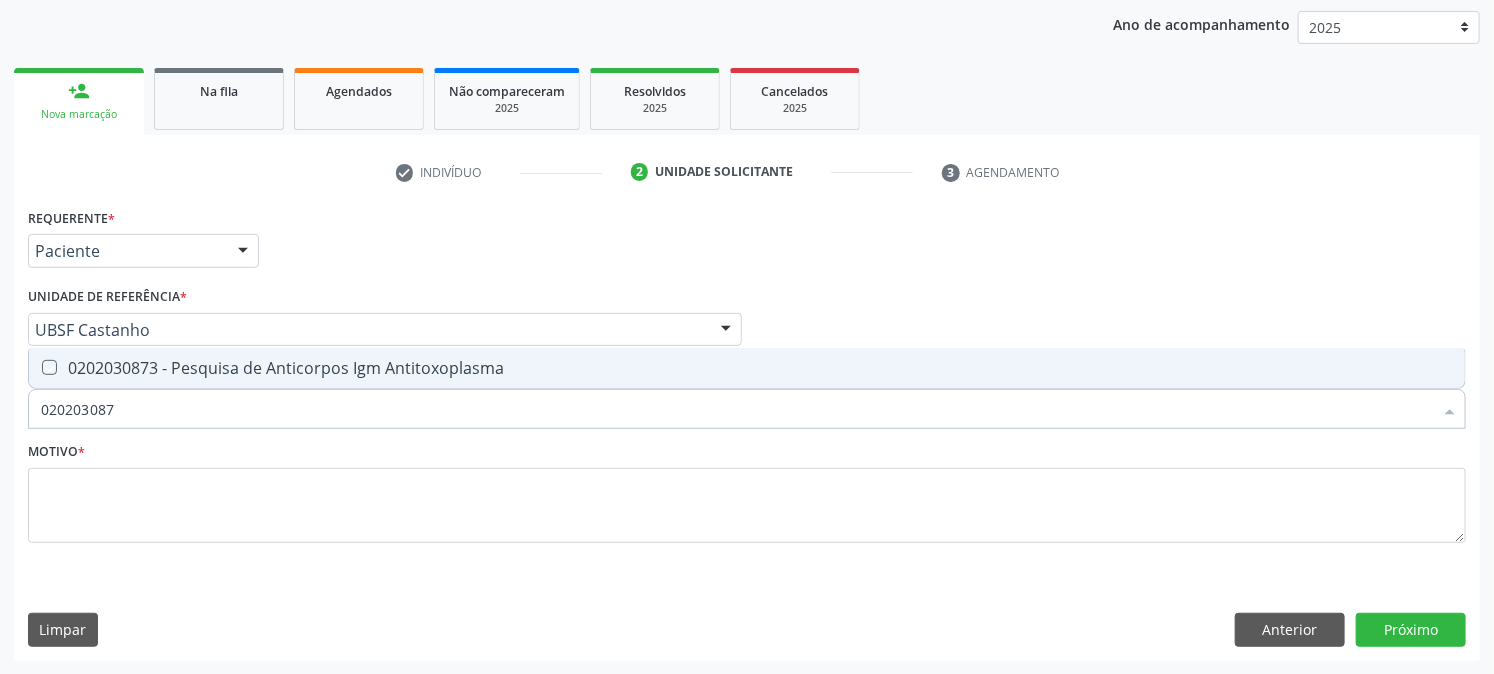 checkbox on "true" 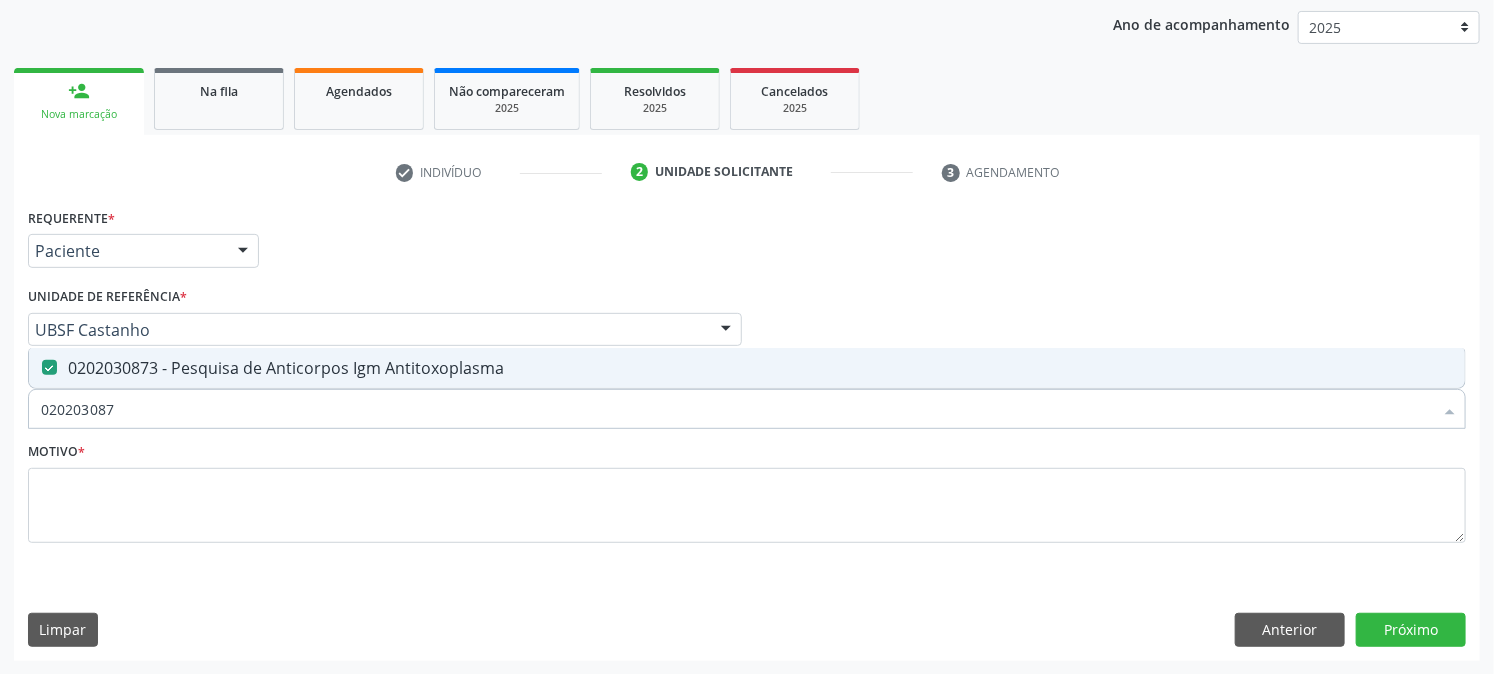 drag, startPoint x: 150, startPoint y: 403, endPoint x: 0, endPoint y: 488, distance: 172.4094 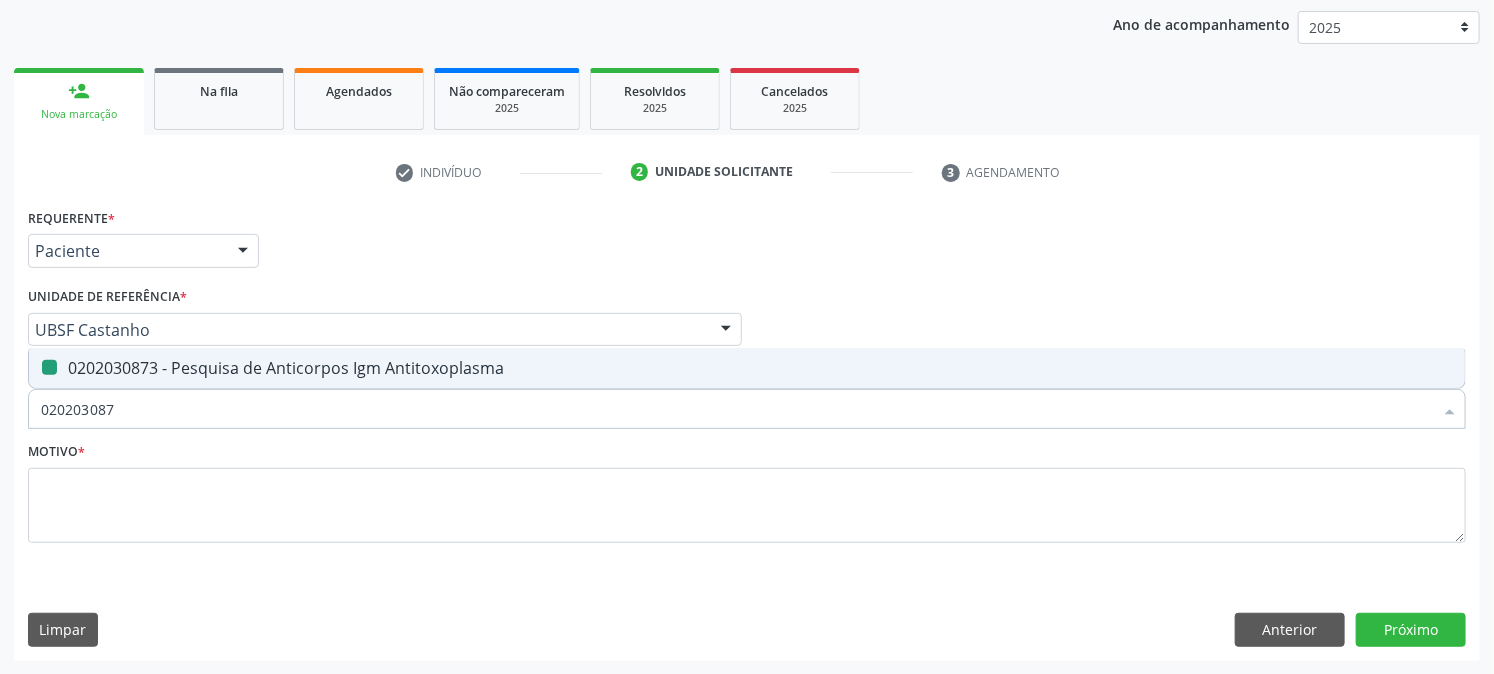 type 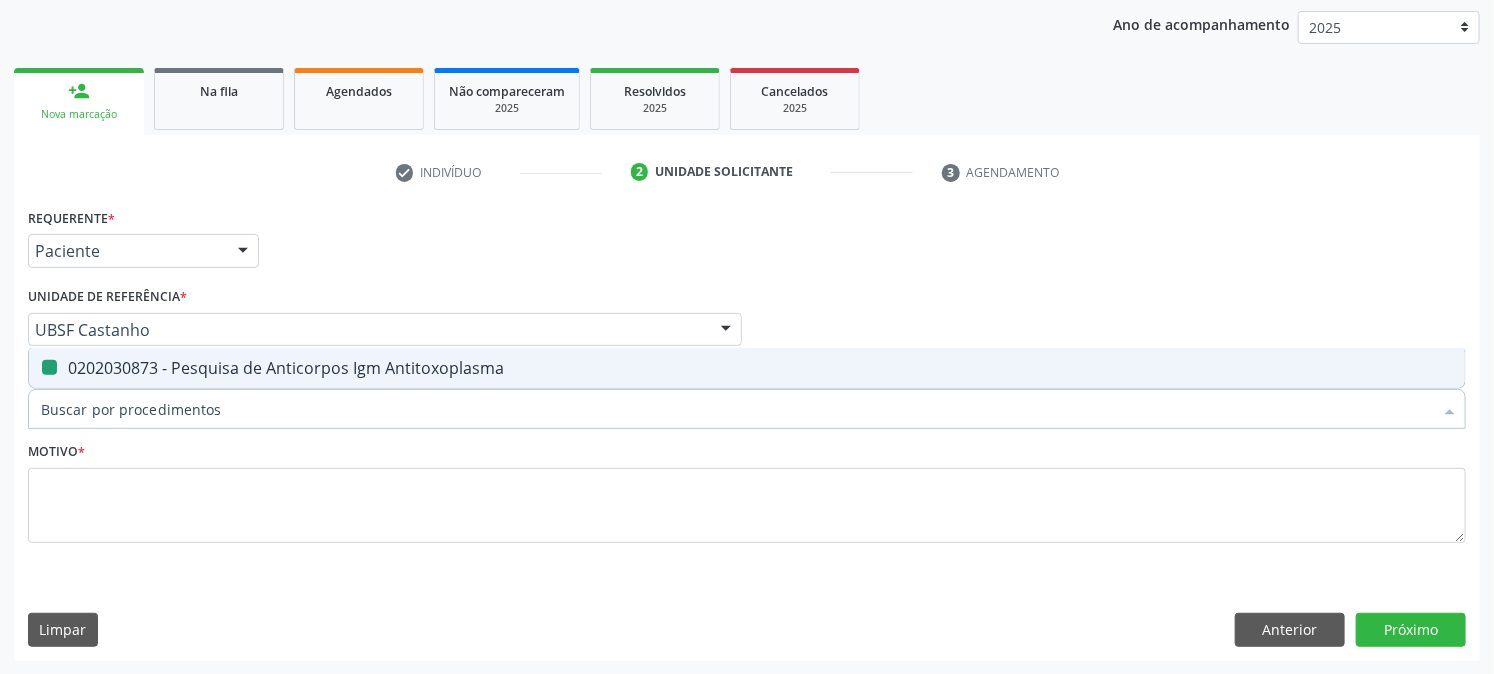 checkbox on "false" 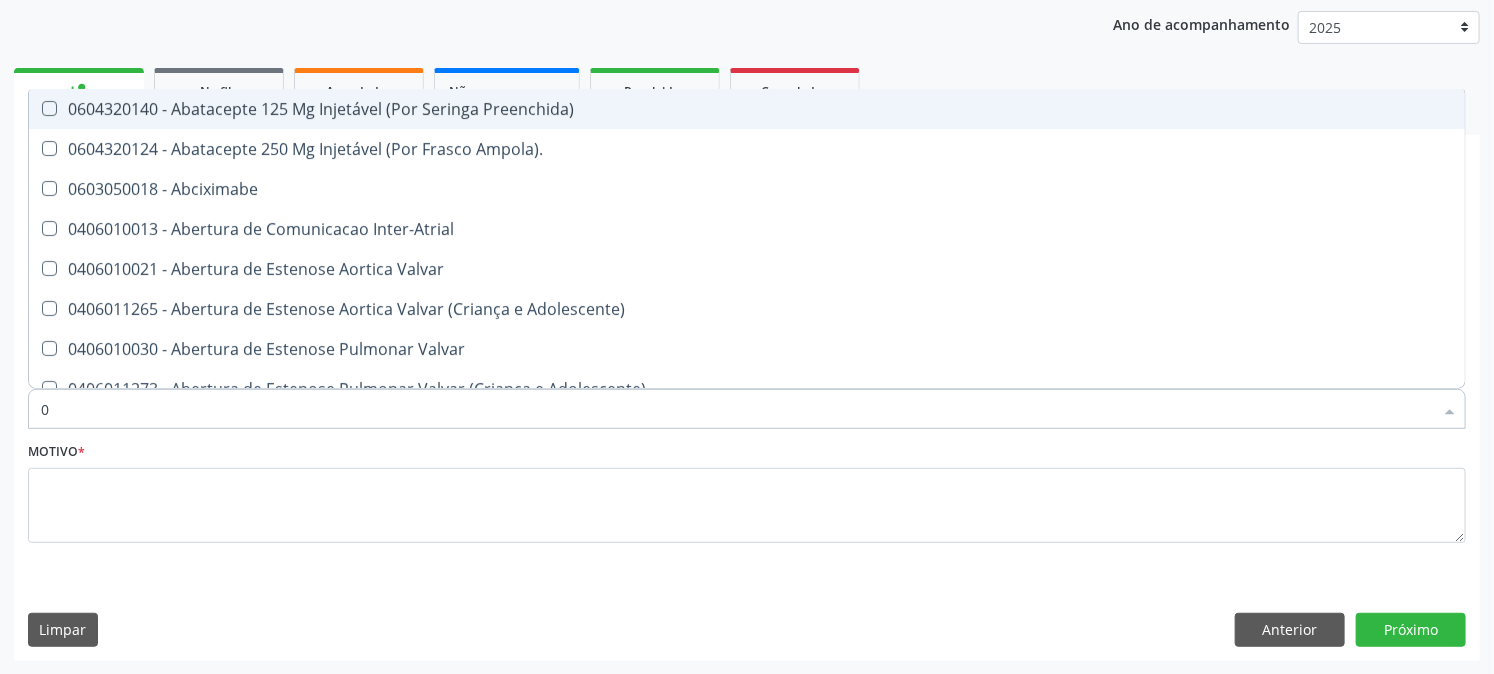 type on "02" 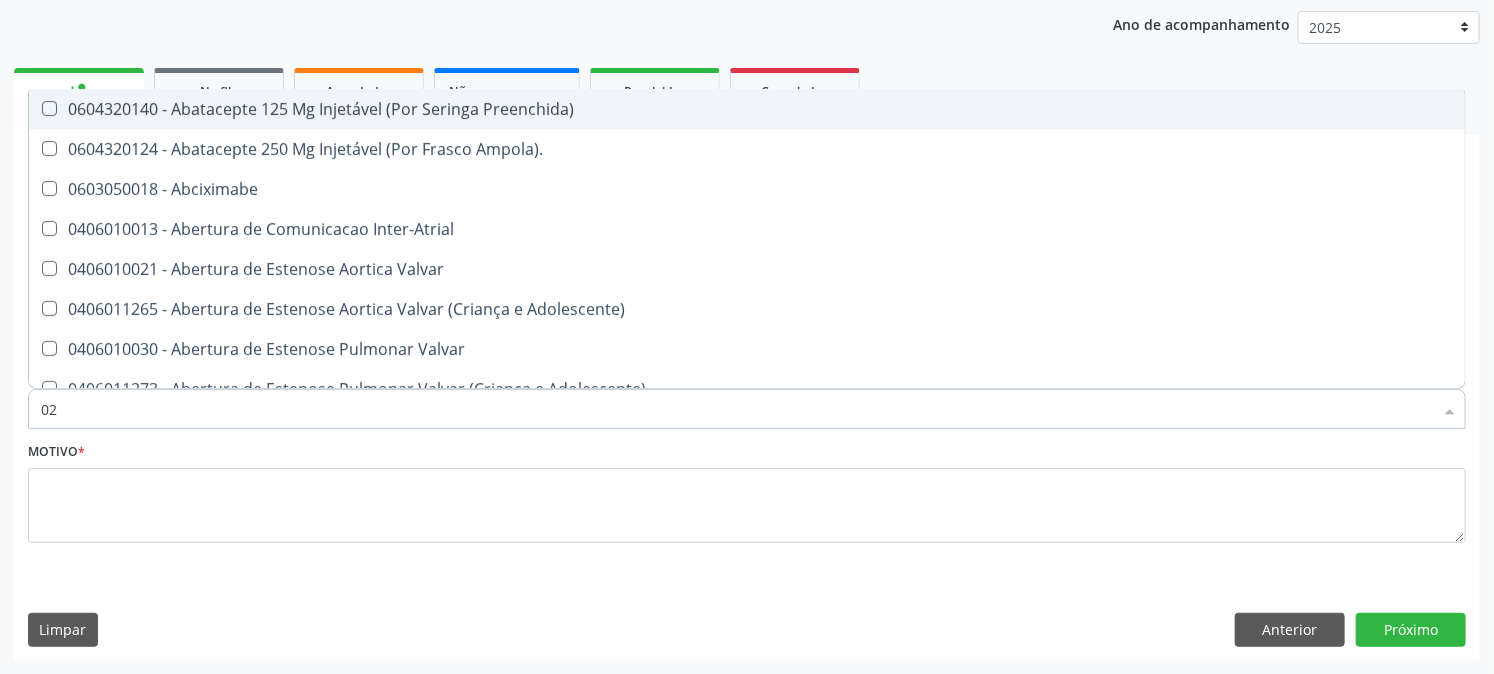 checkbox on "true" 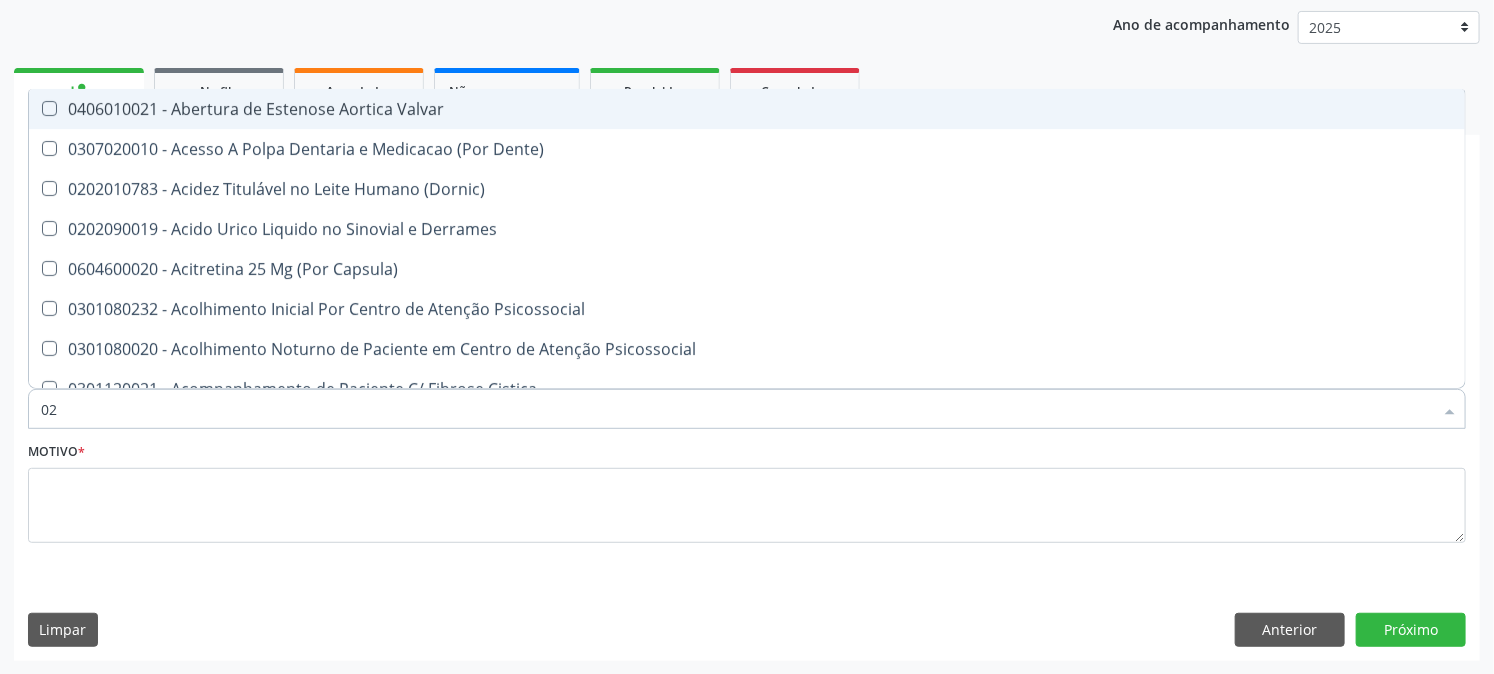 type on "020" 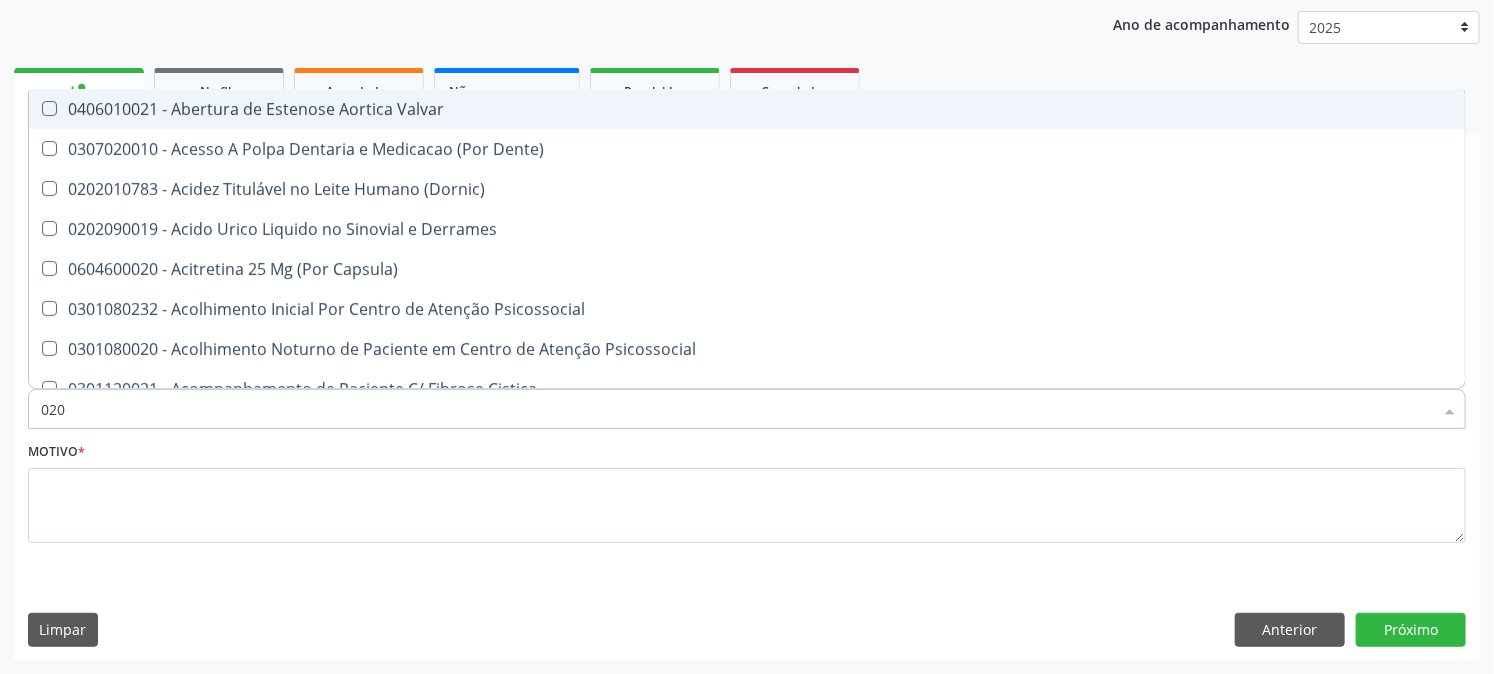 checkbox on "true" 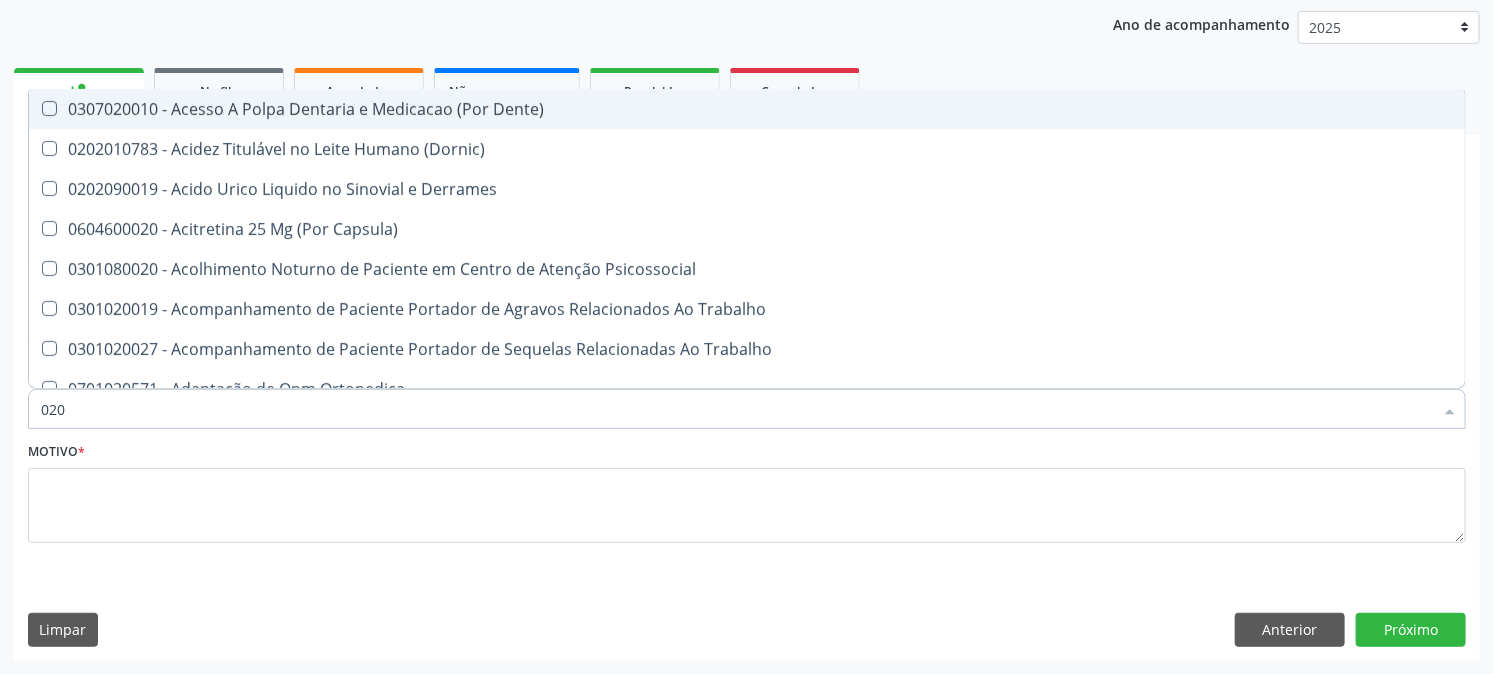 type on "0202" 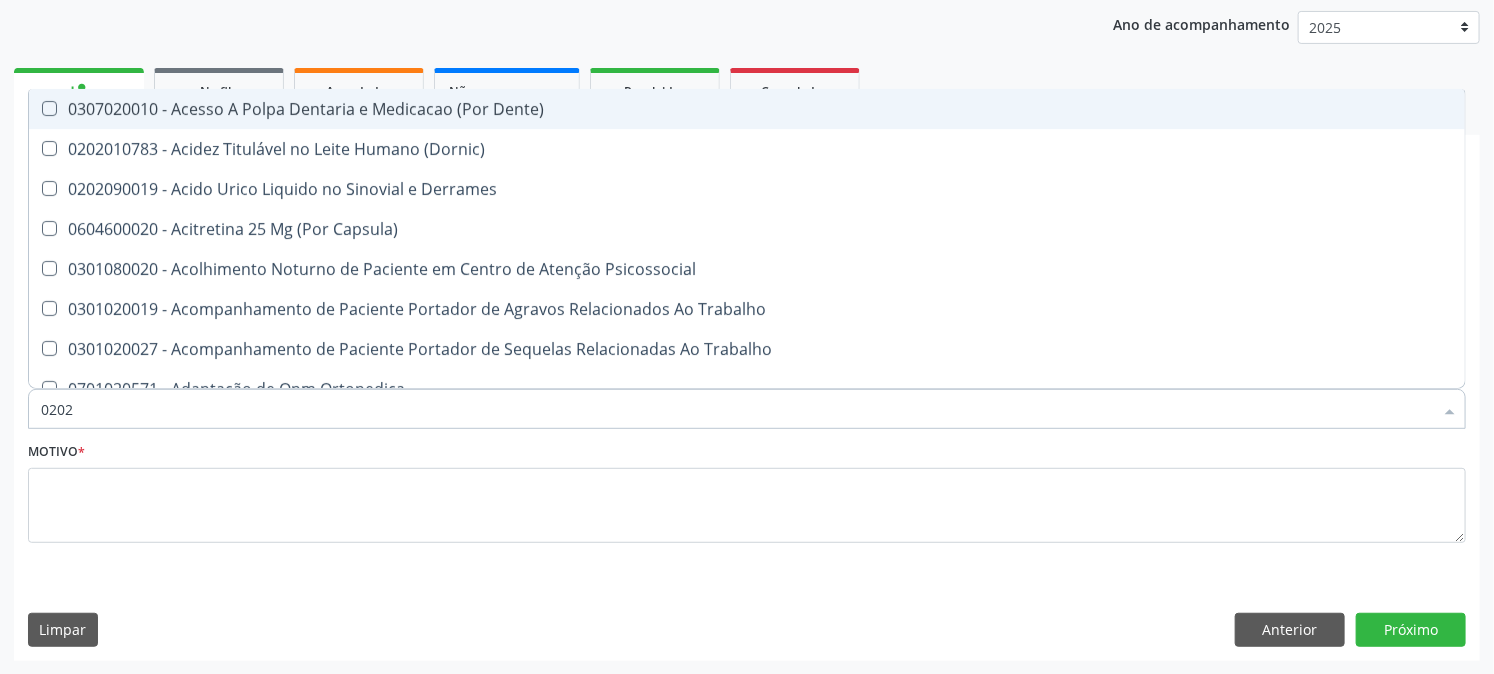 checkbox on "true" 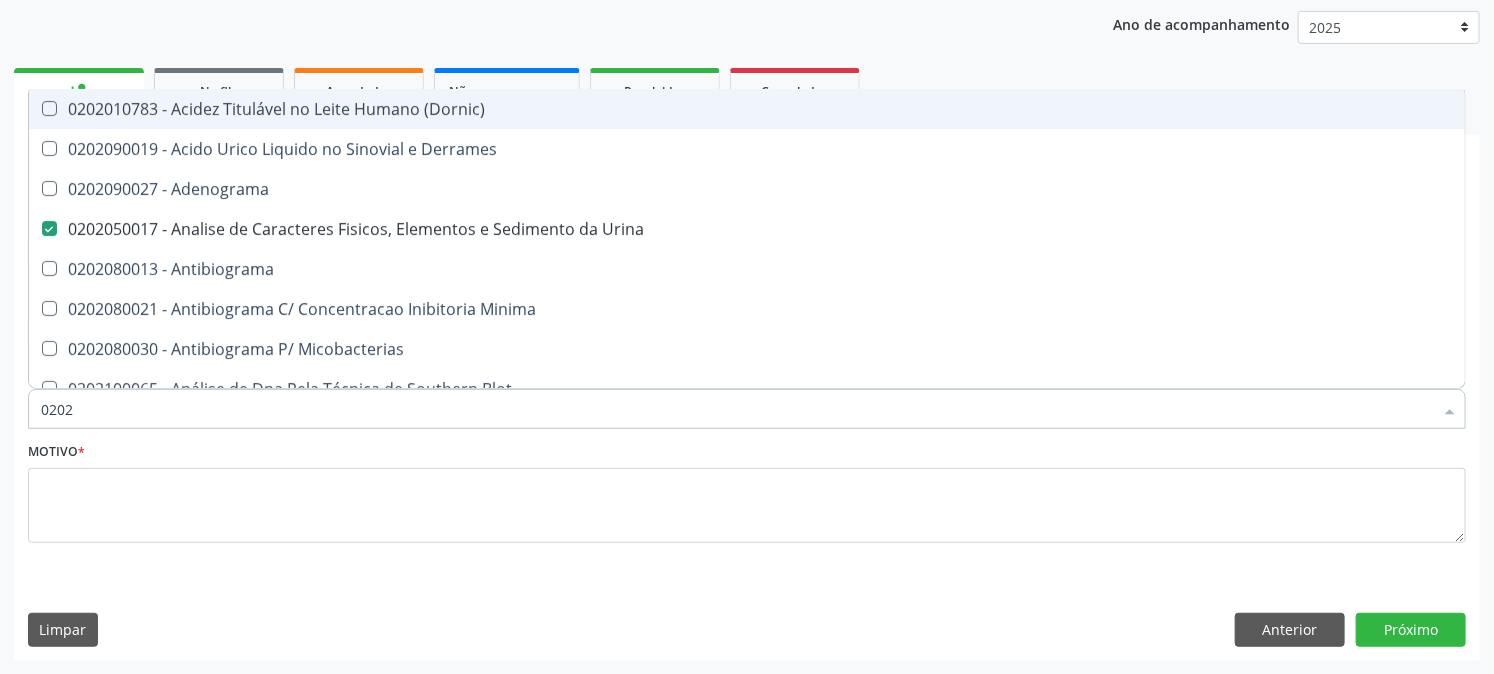 type on "02020" 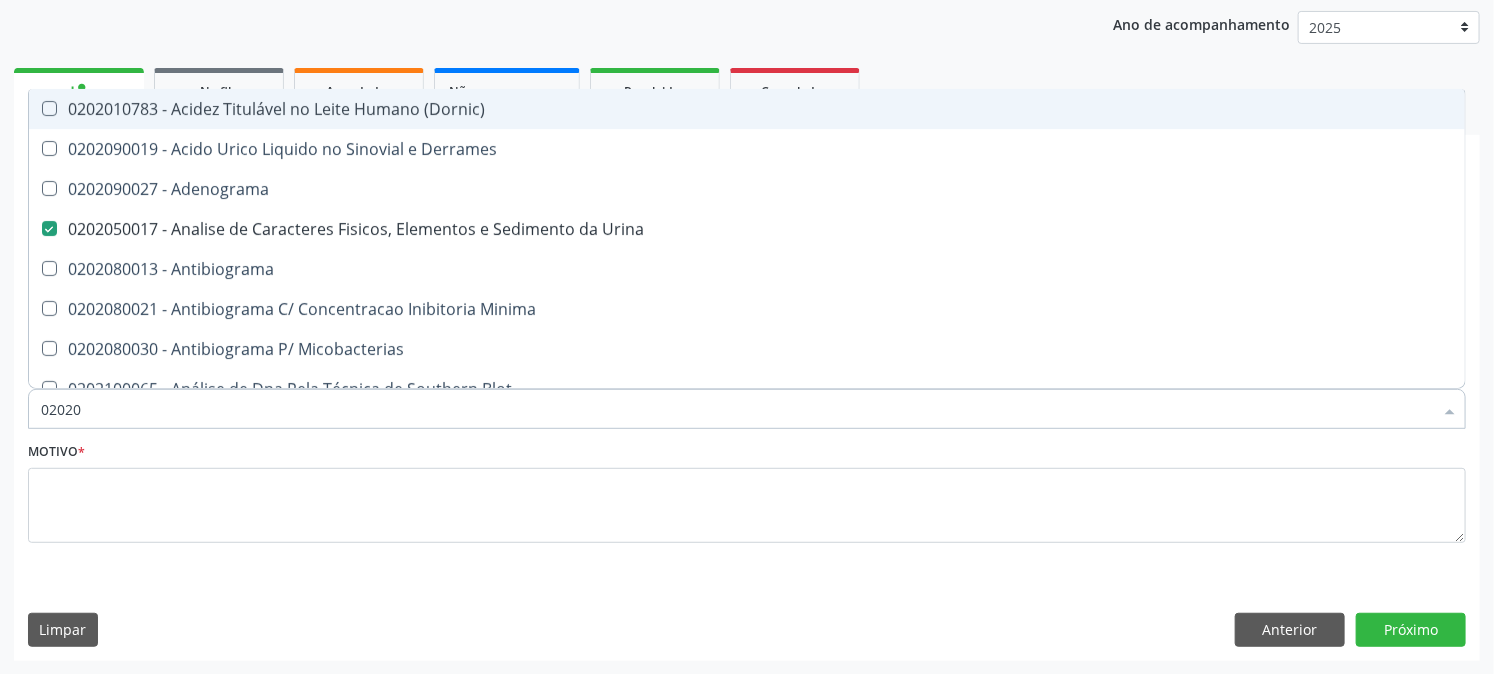 checkbox on "true" 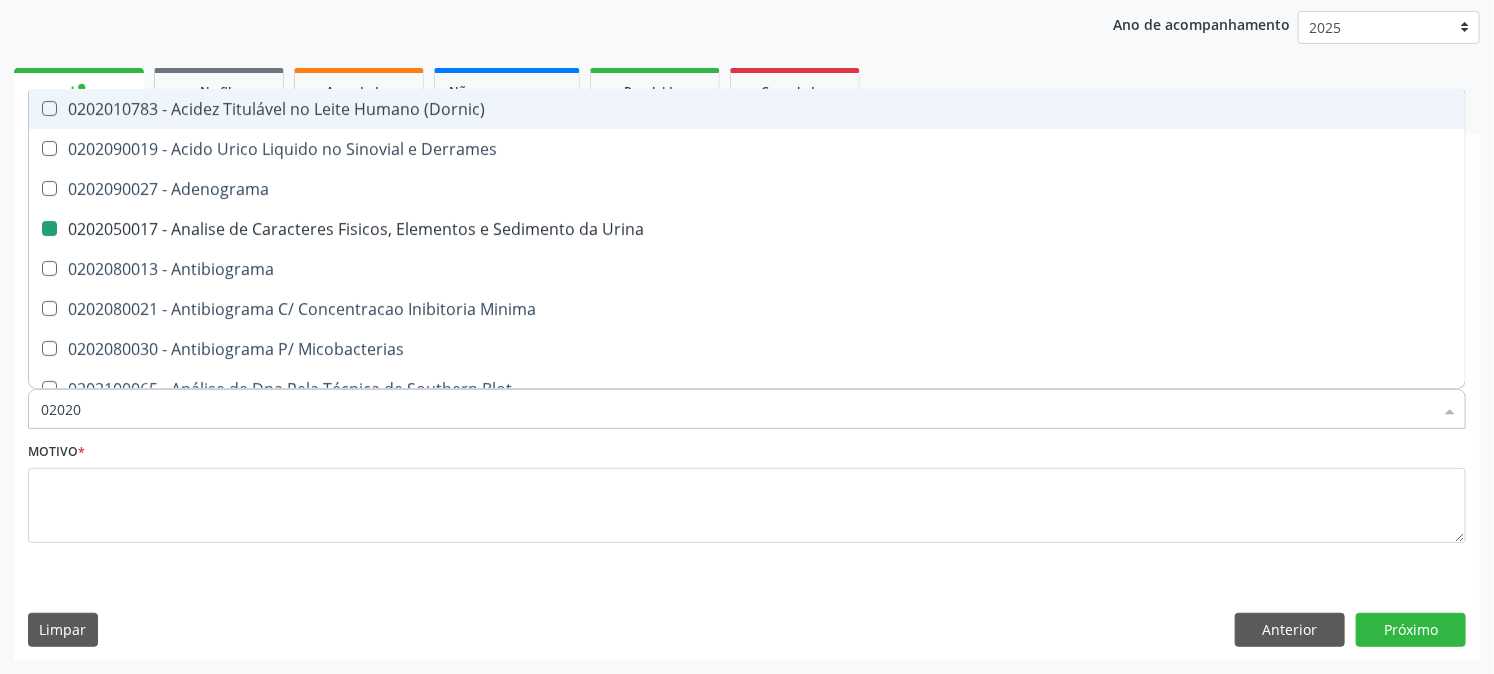 type on "020203" 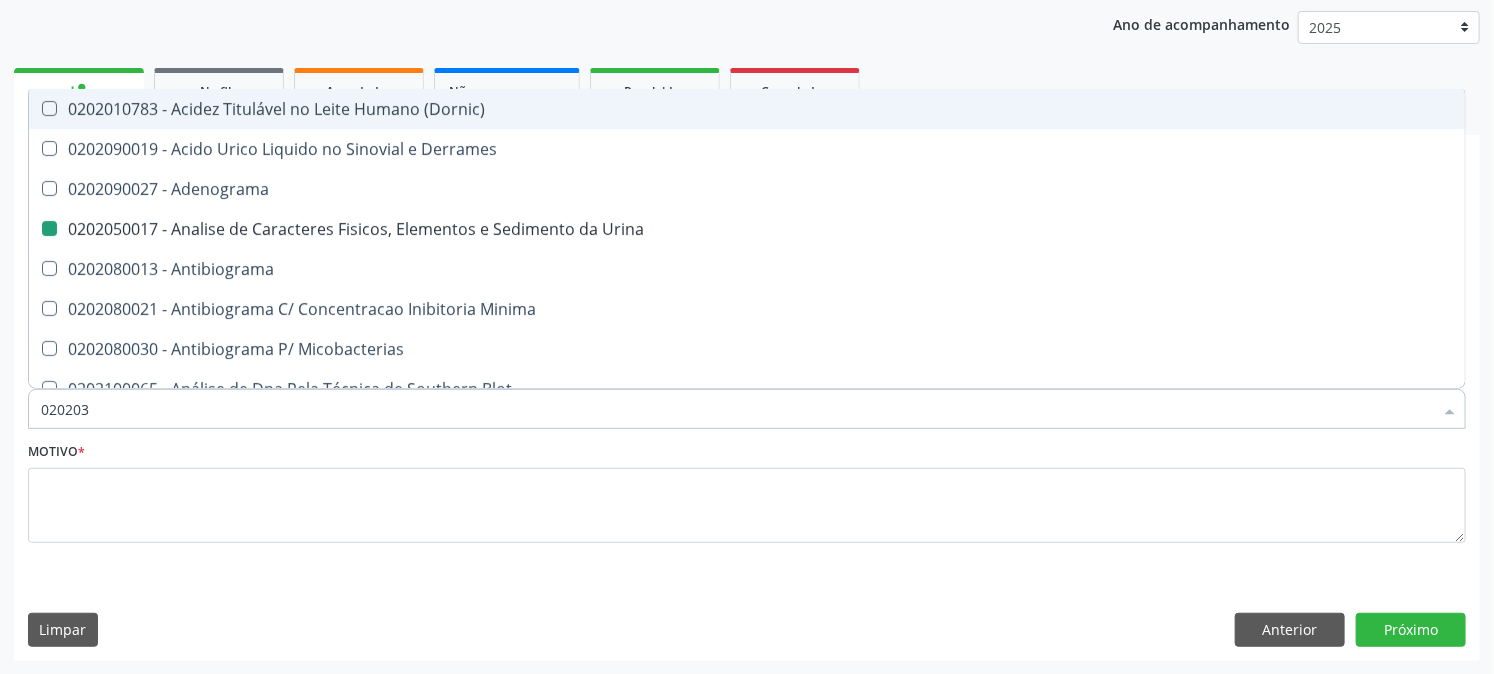 checkbox on "false" 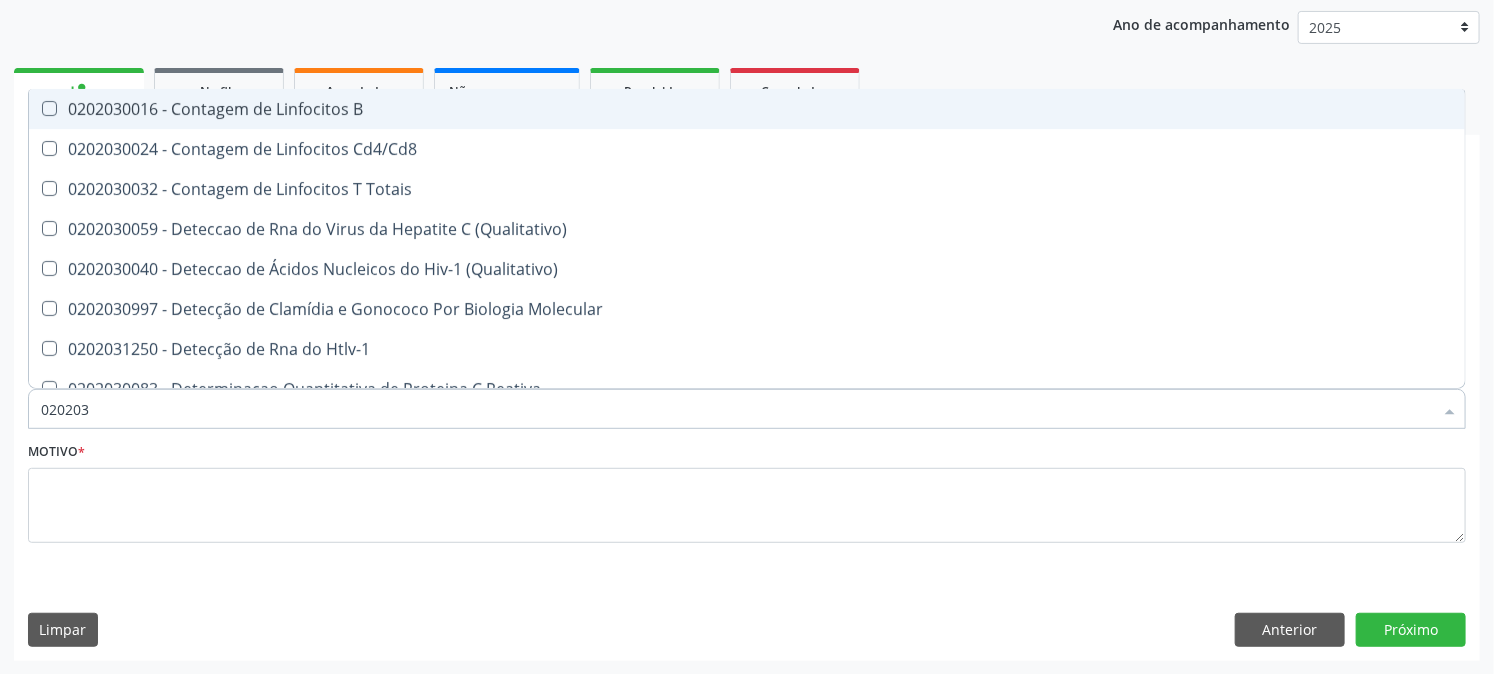 type on "0202030" 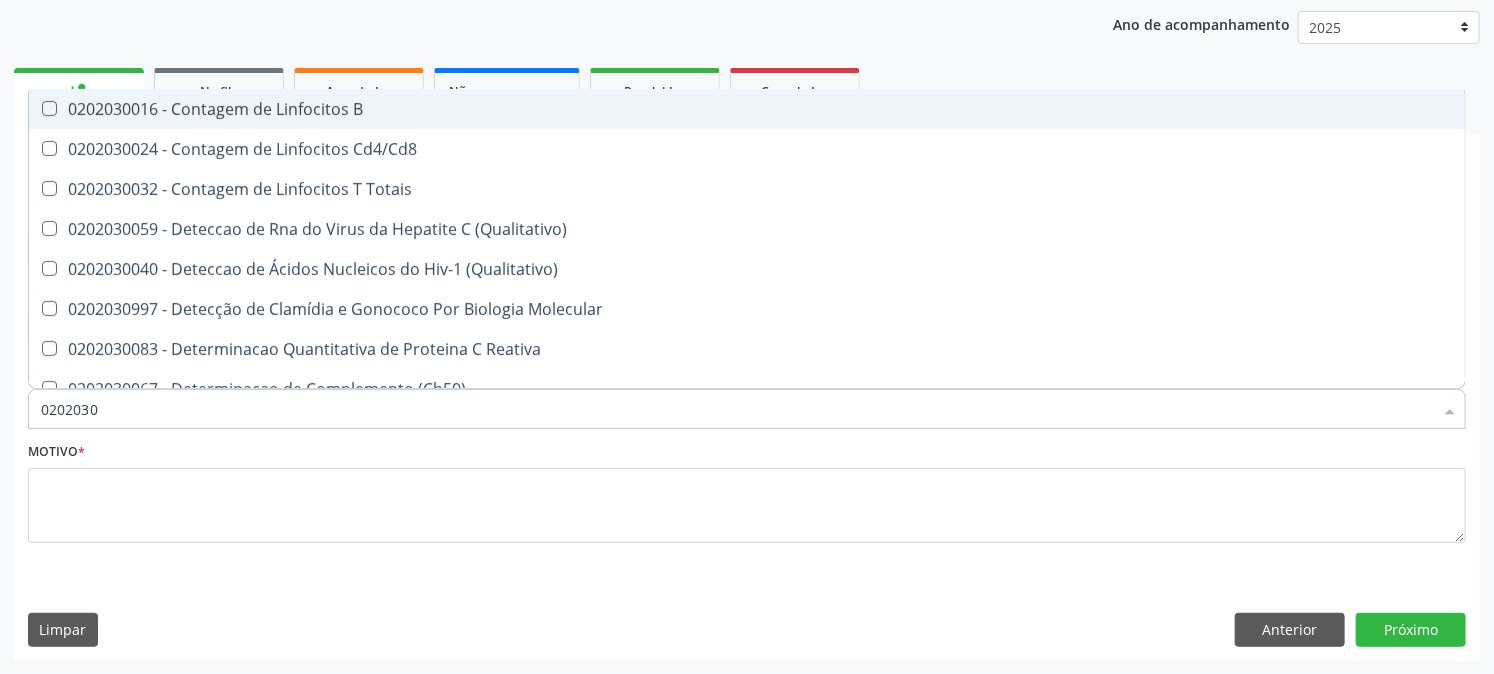 type on "020203" 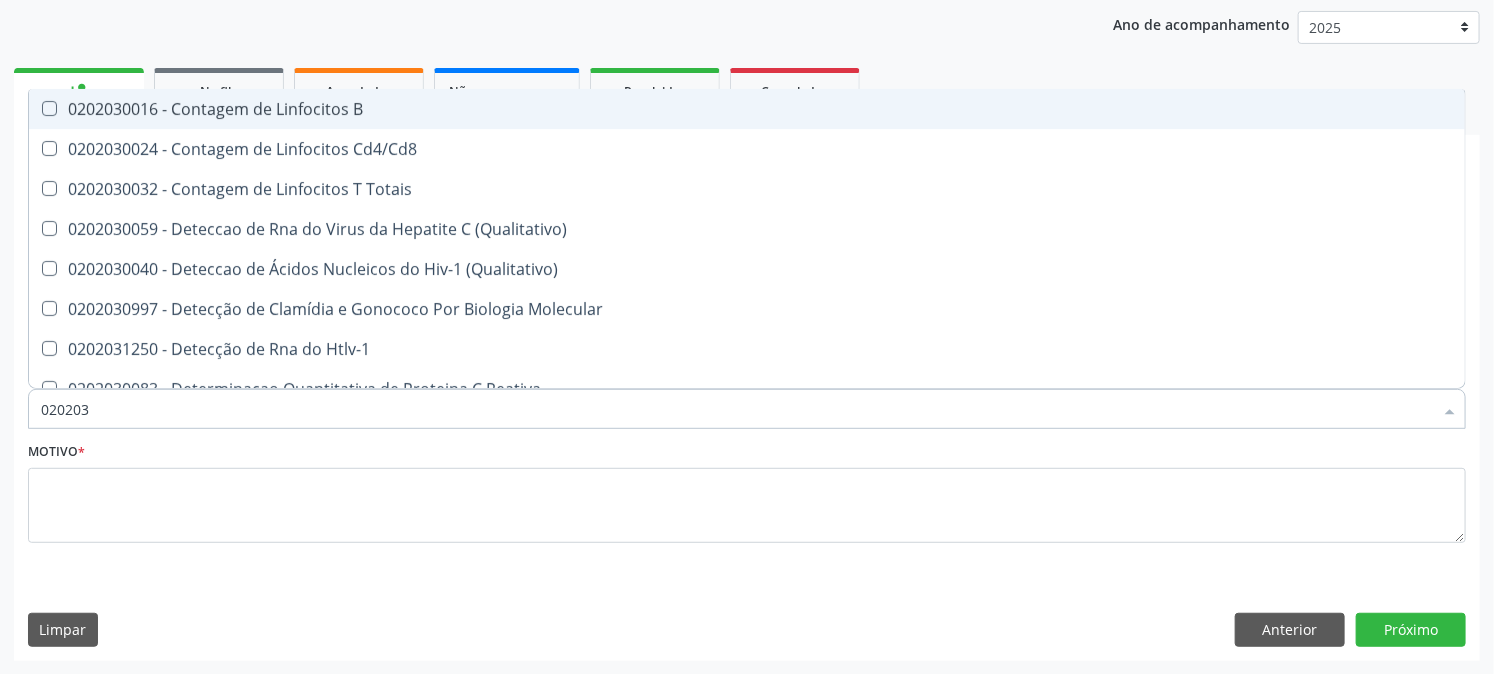 type on "02020" 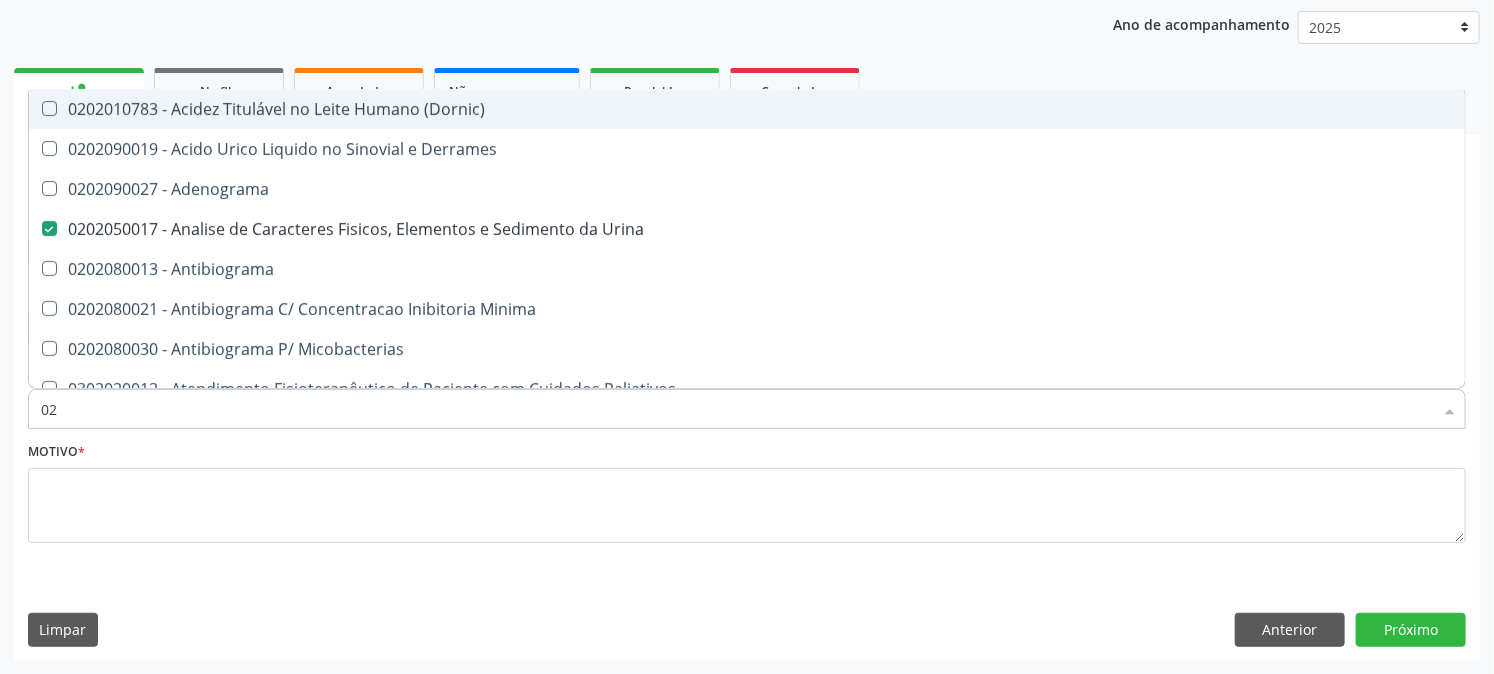 type on "0" 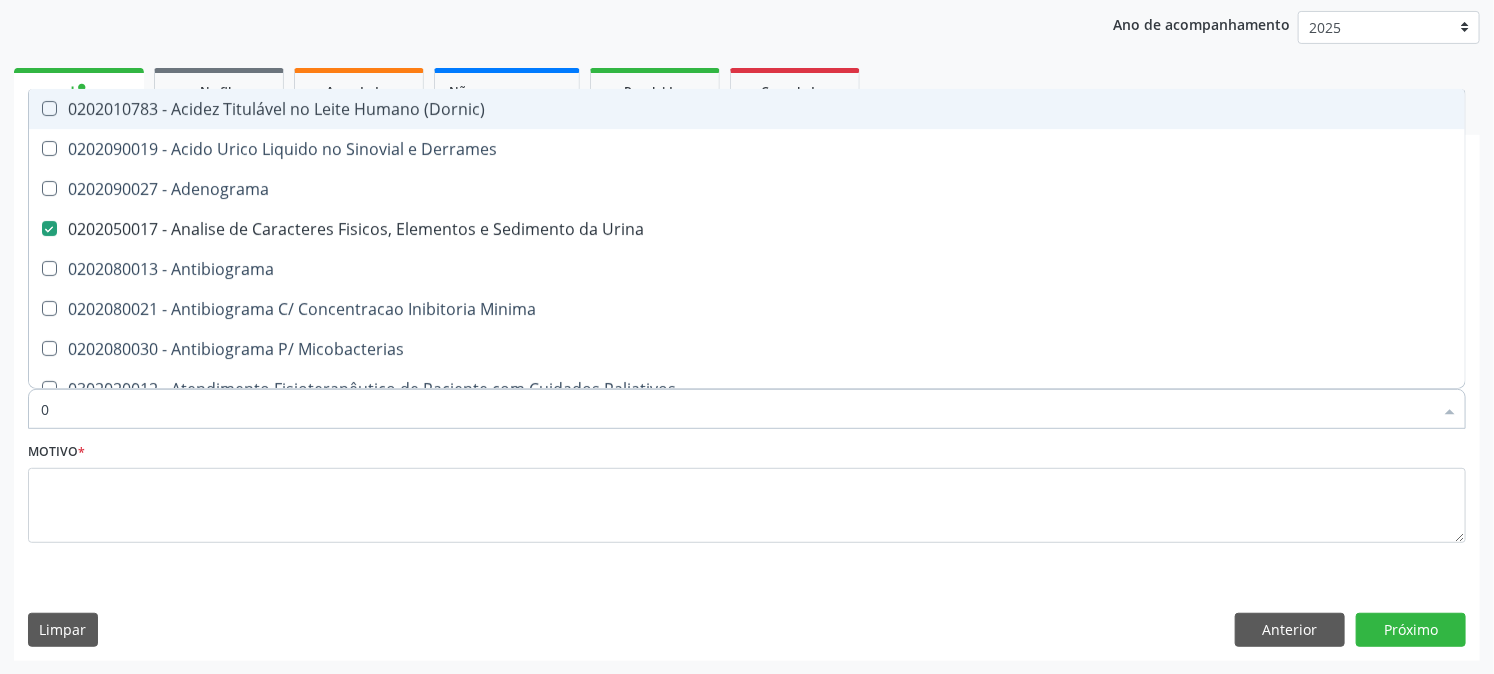 type 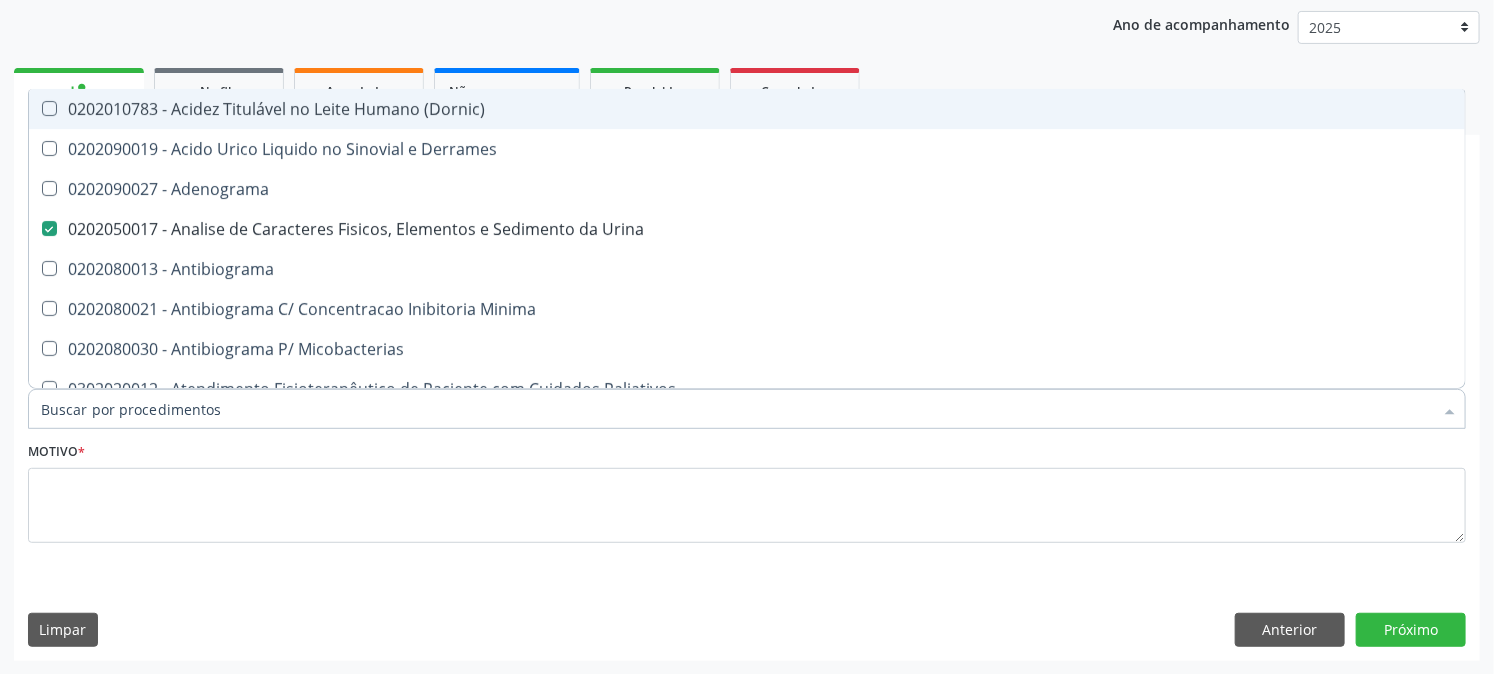 checkbox on "false" 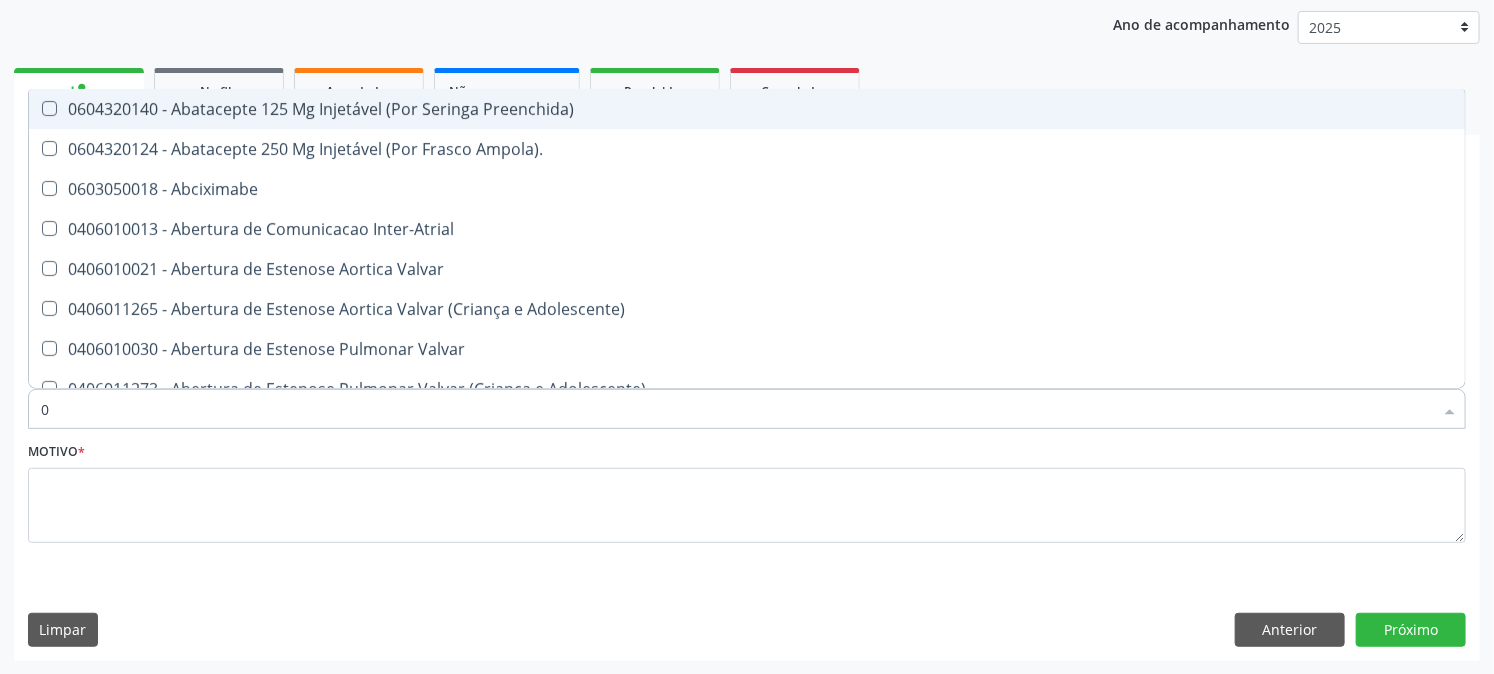 type on "02" 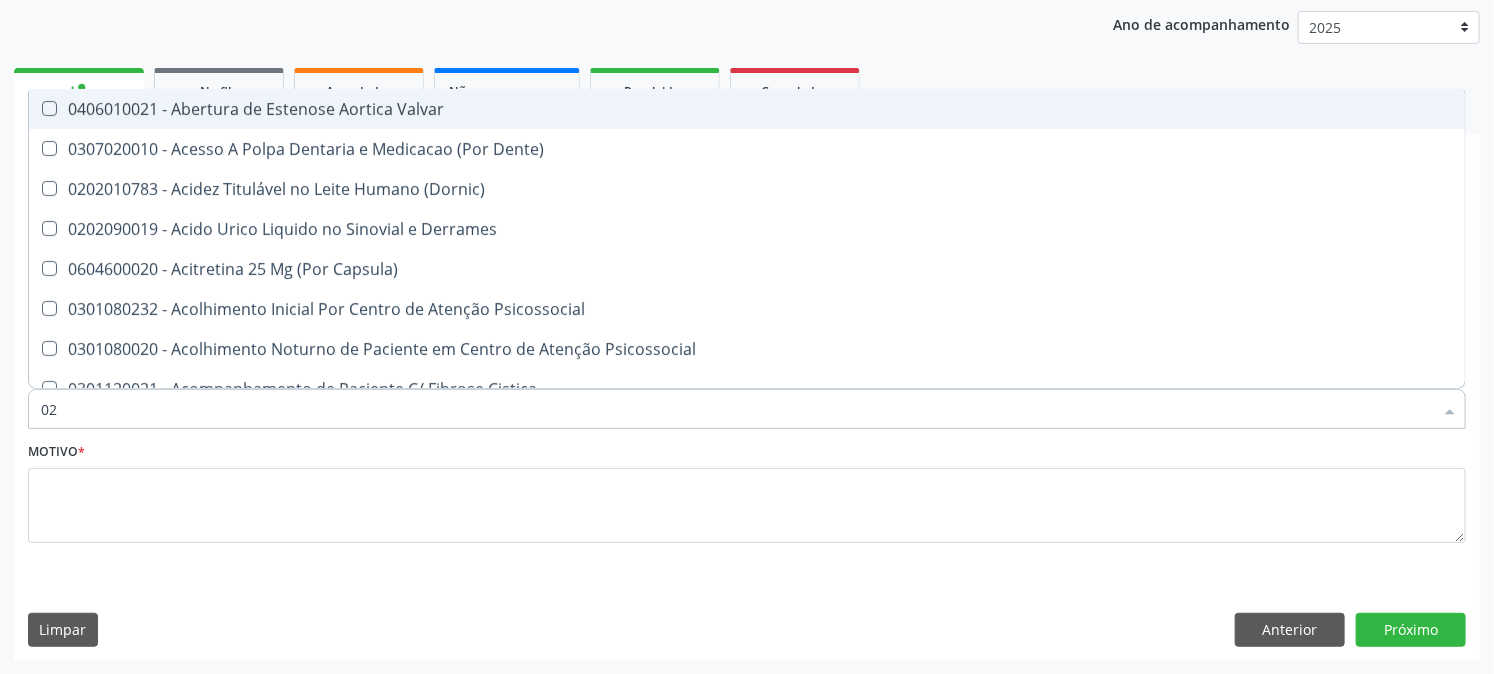 checkbox on "true" 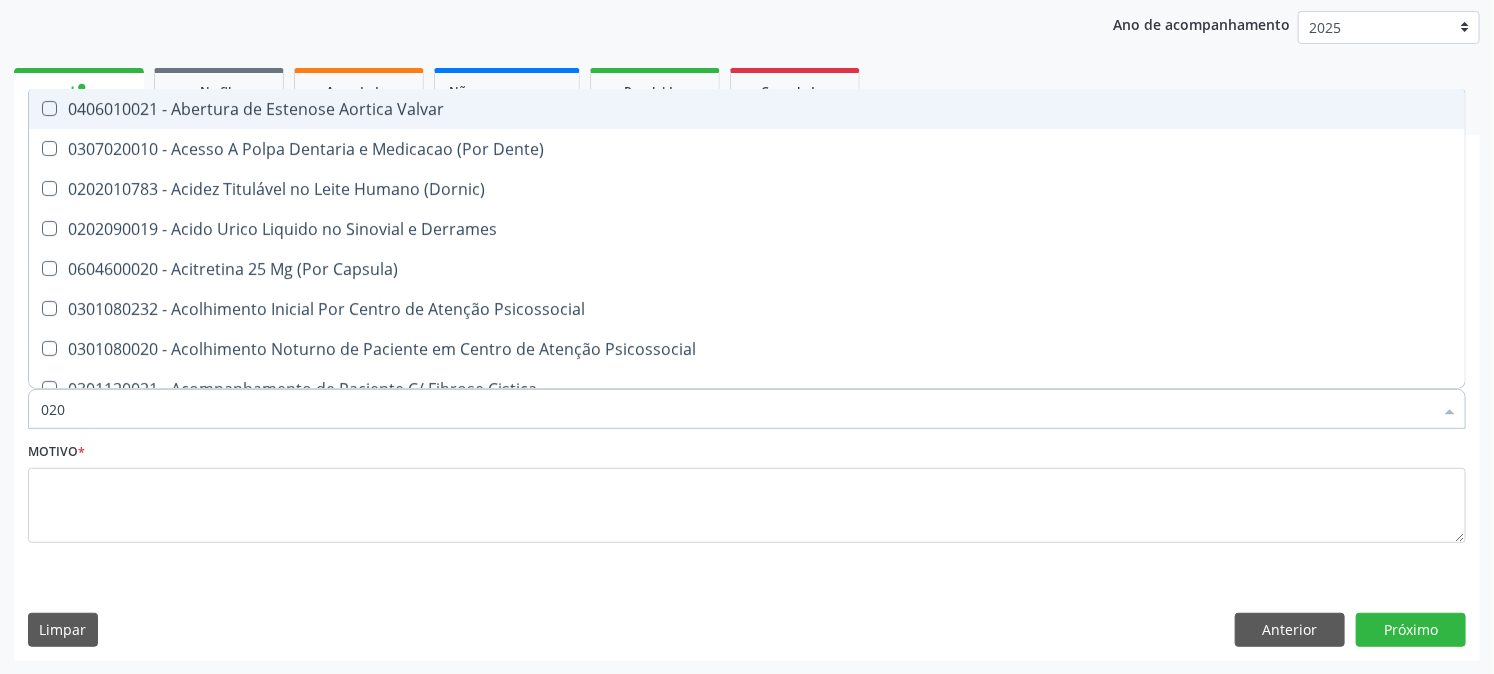 checkbox on "true" 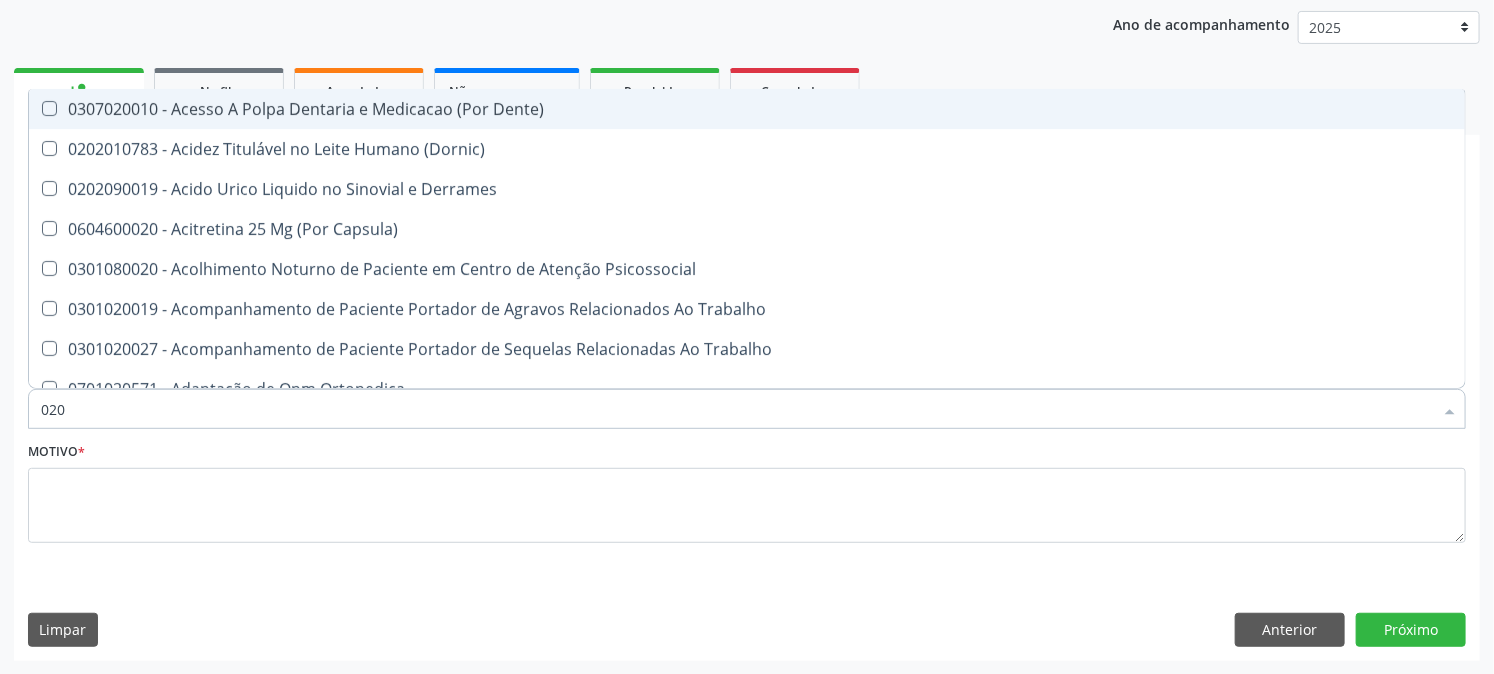 type on "0202" 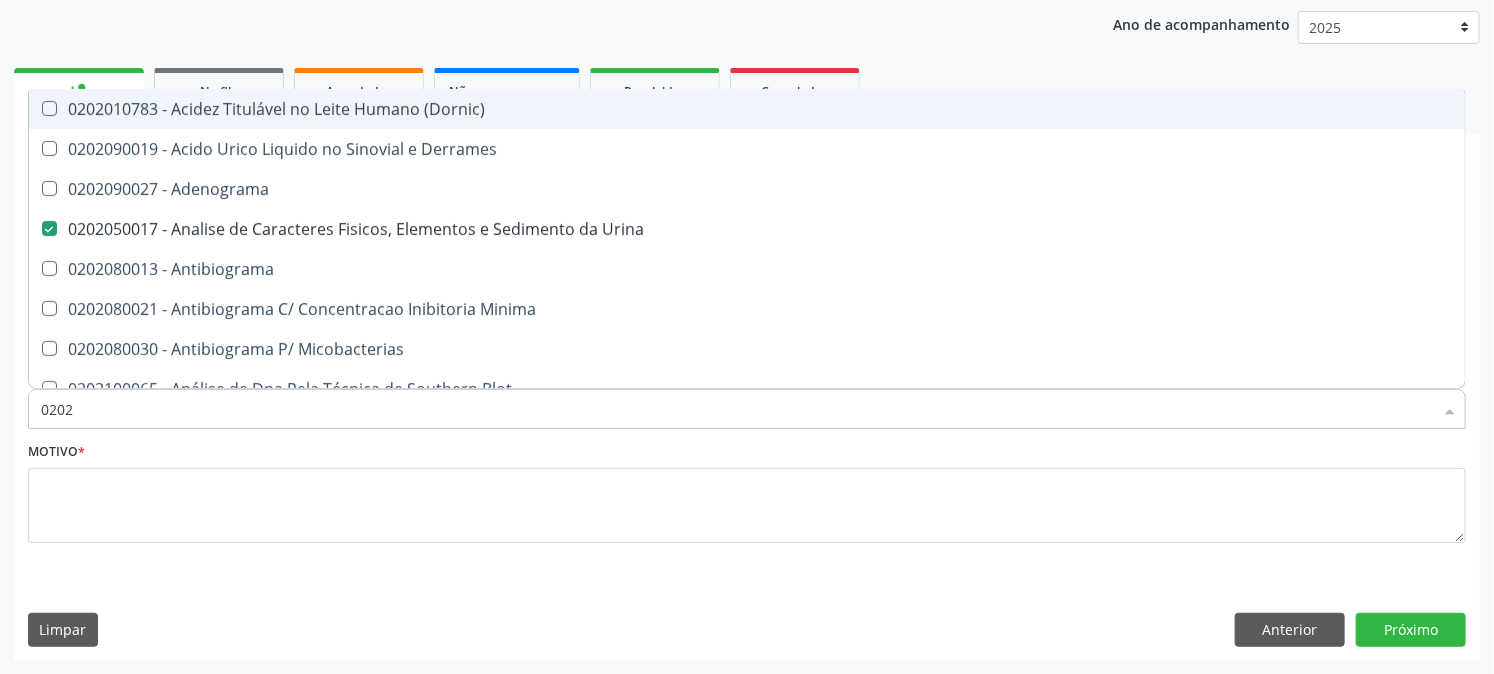 type on "02020" 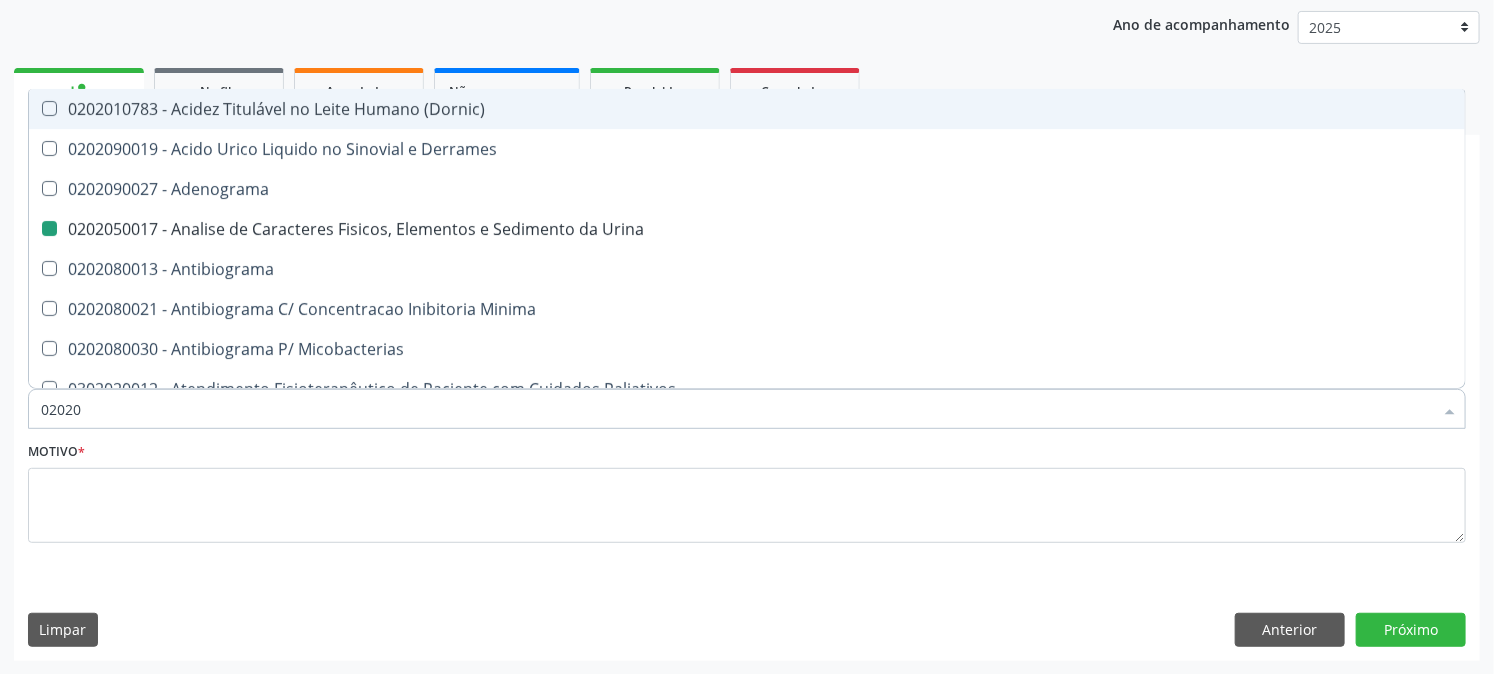 type on "020203" 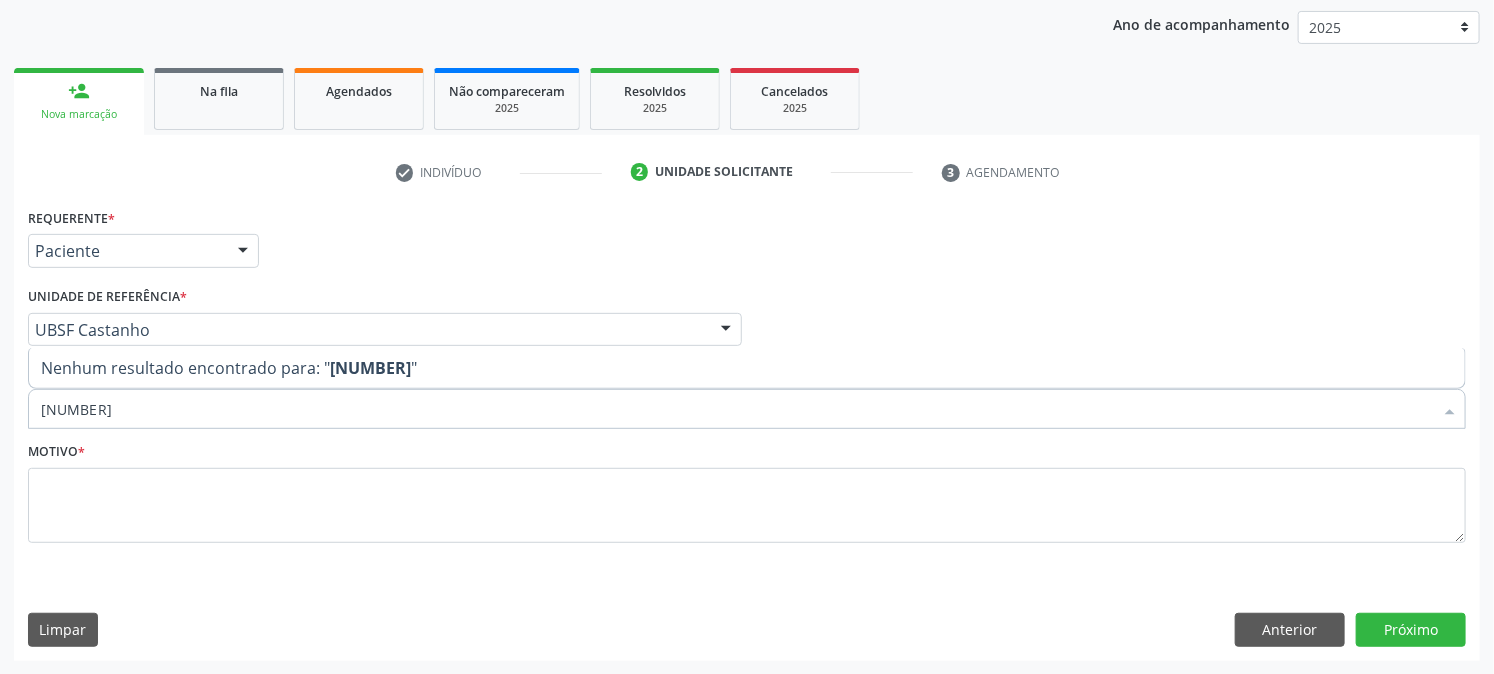 type on "[NUMBER]" 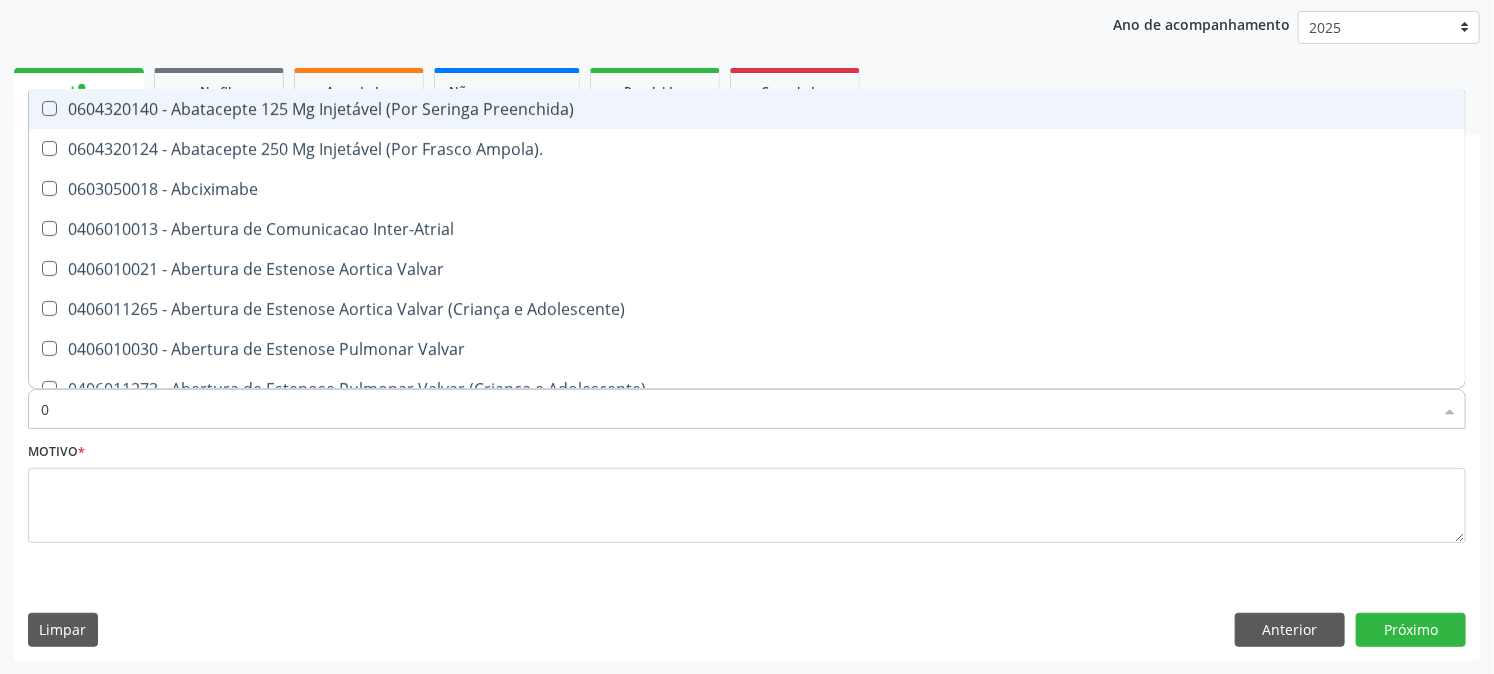 type on "02" 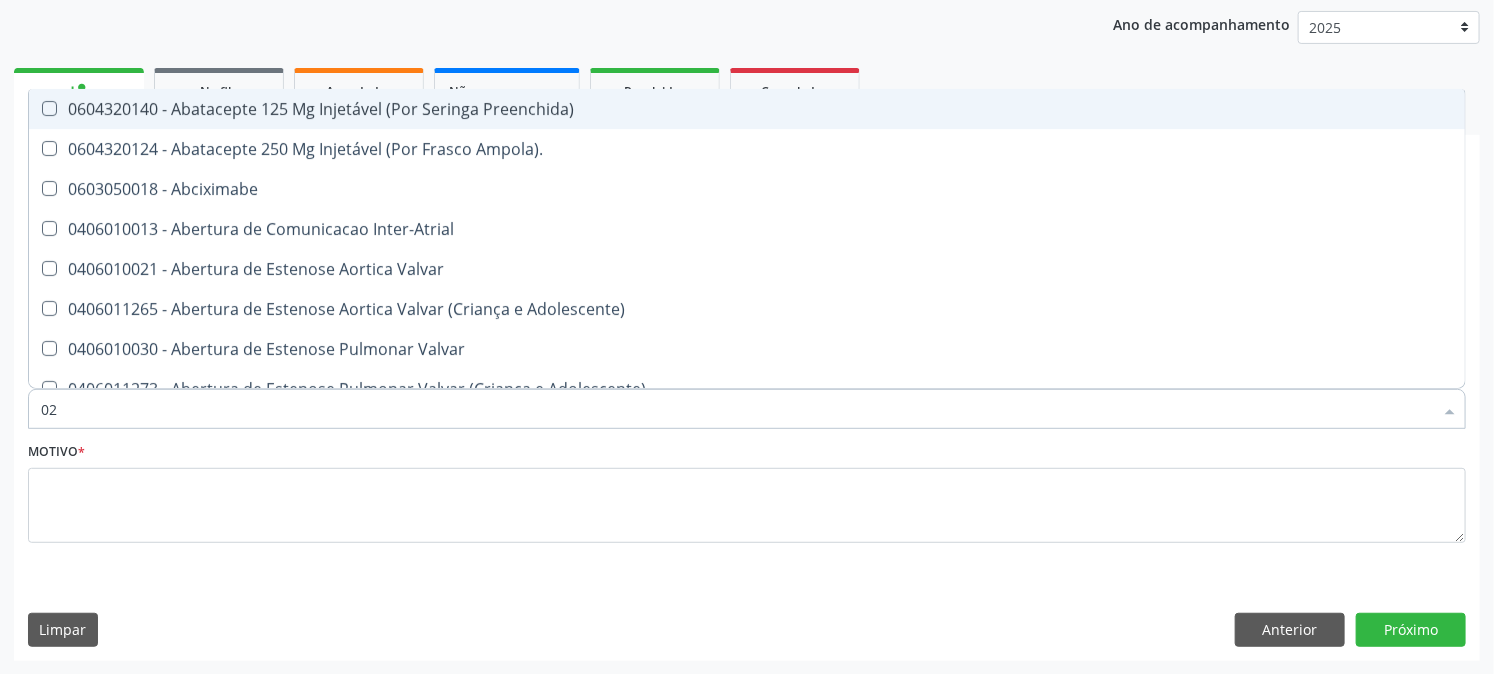 checkbox on "true" 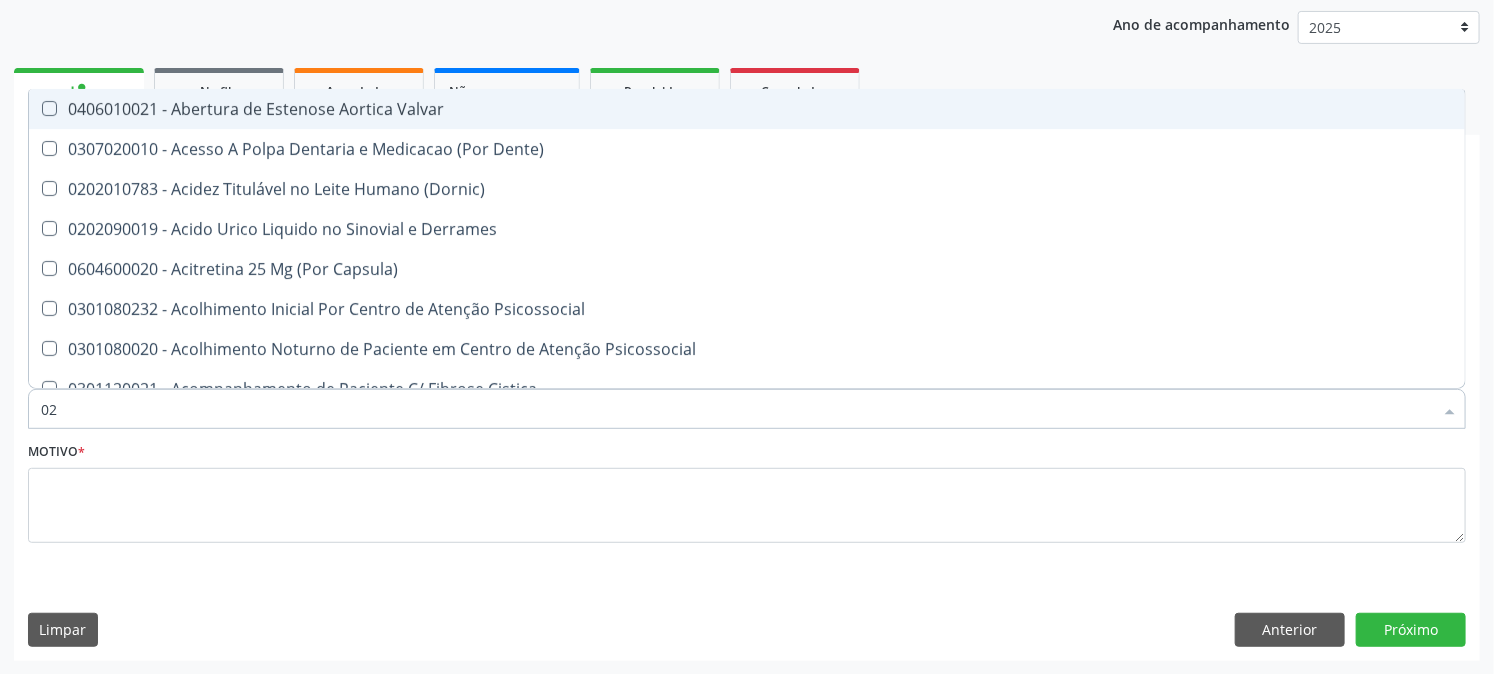 type on "021" 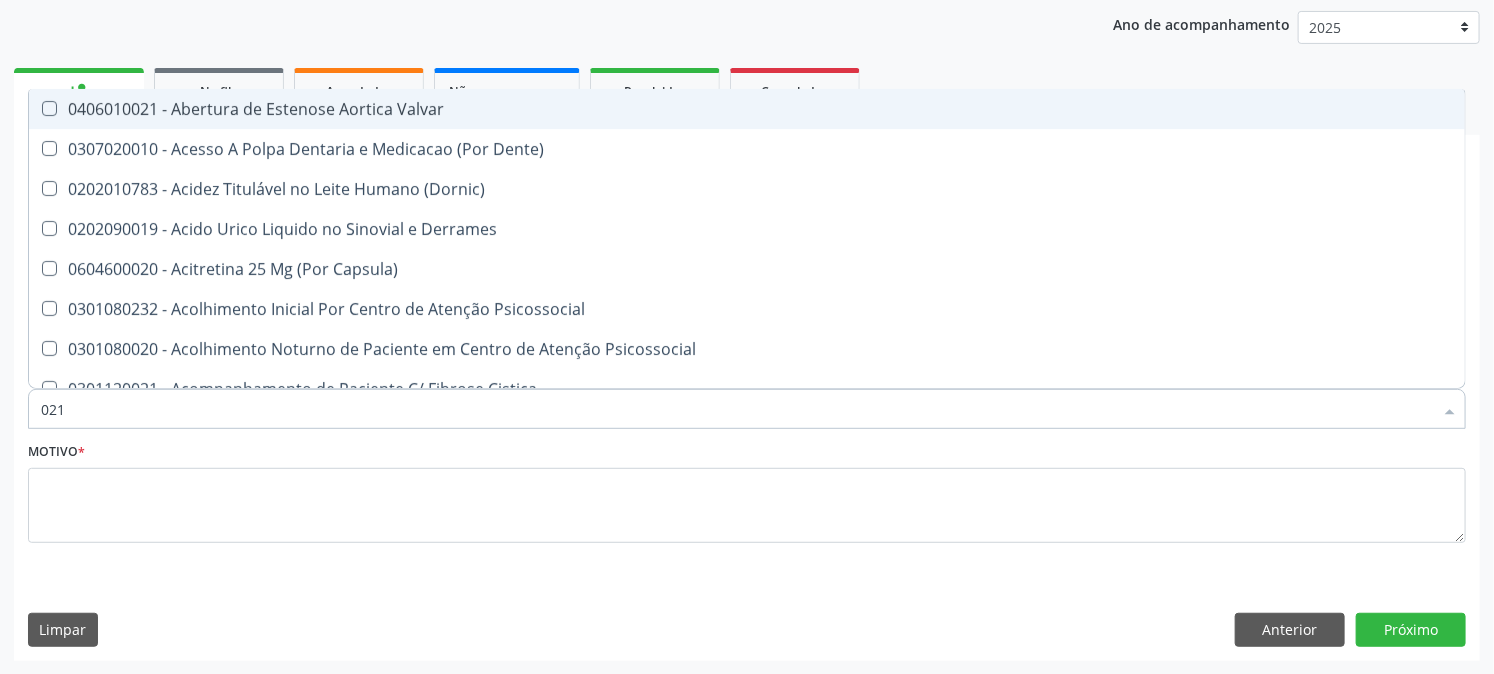 checkbox on "false" 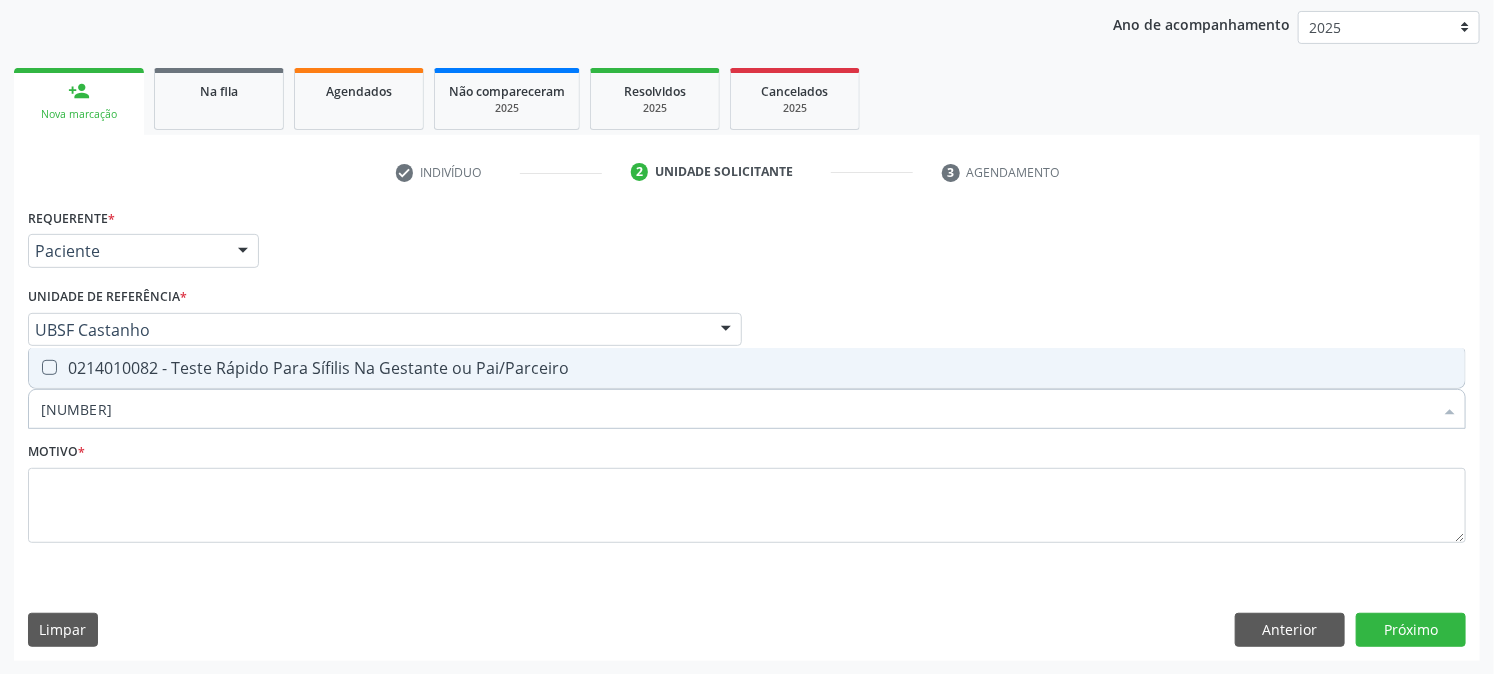 type on "[NUMBER]" 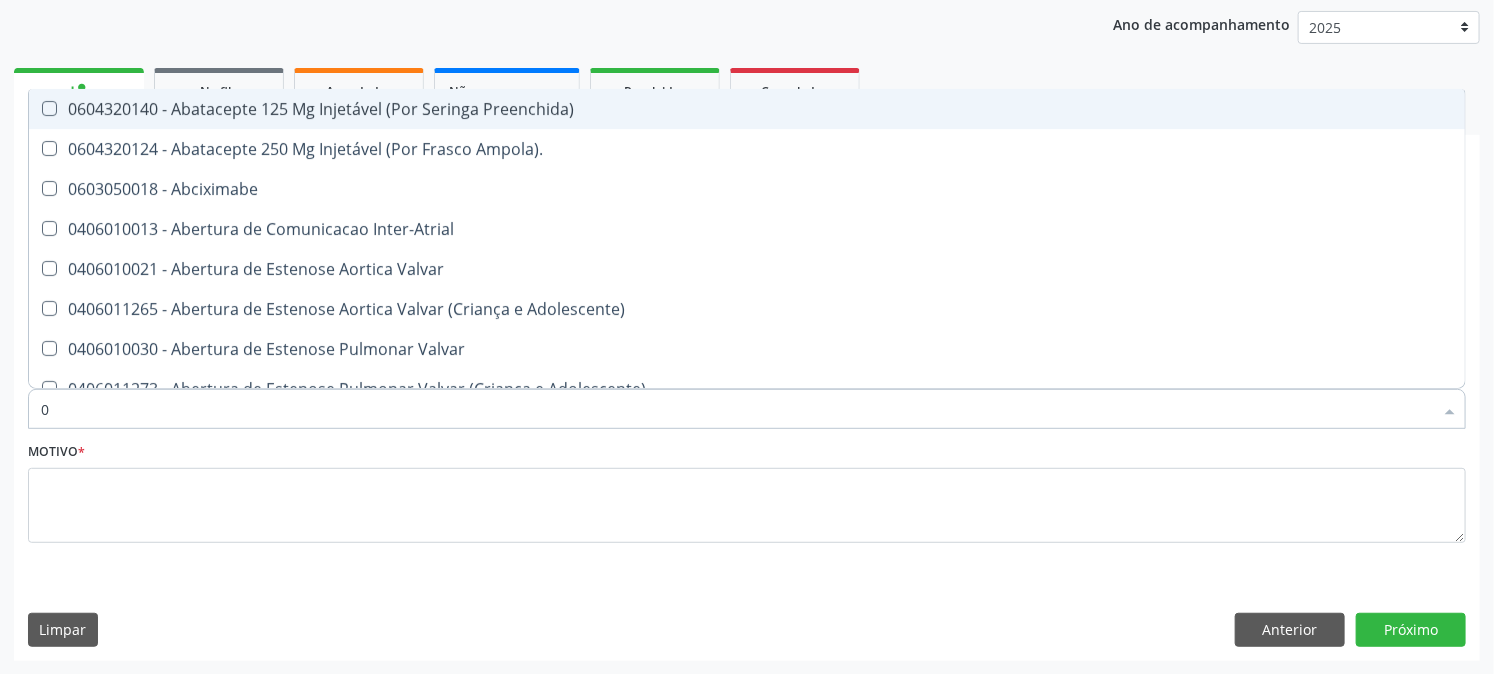 type on "02" 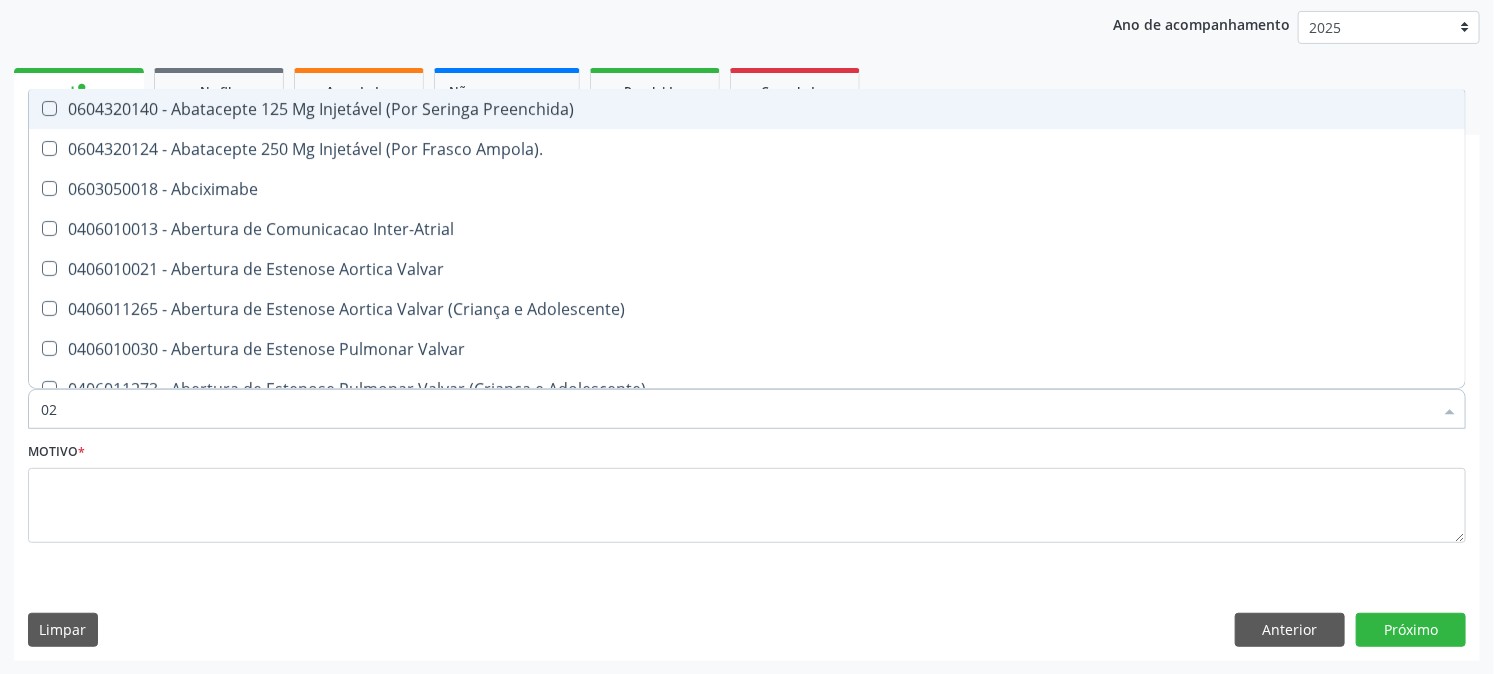 checkbox on "true" 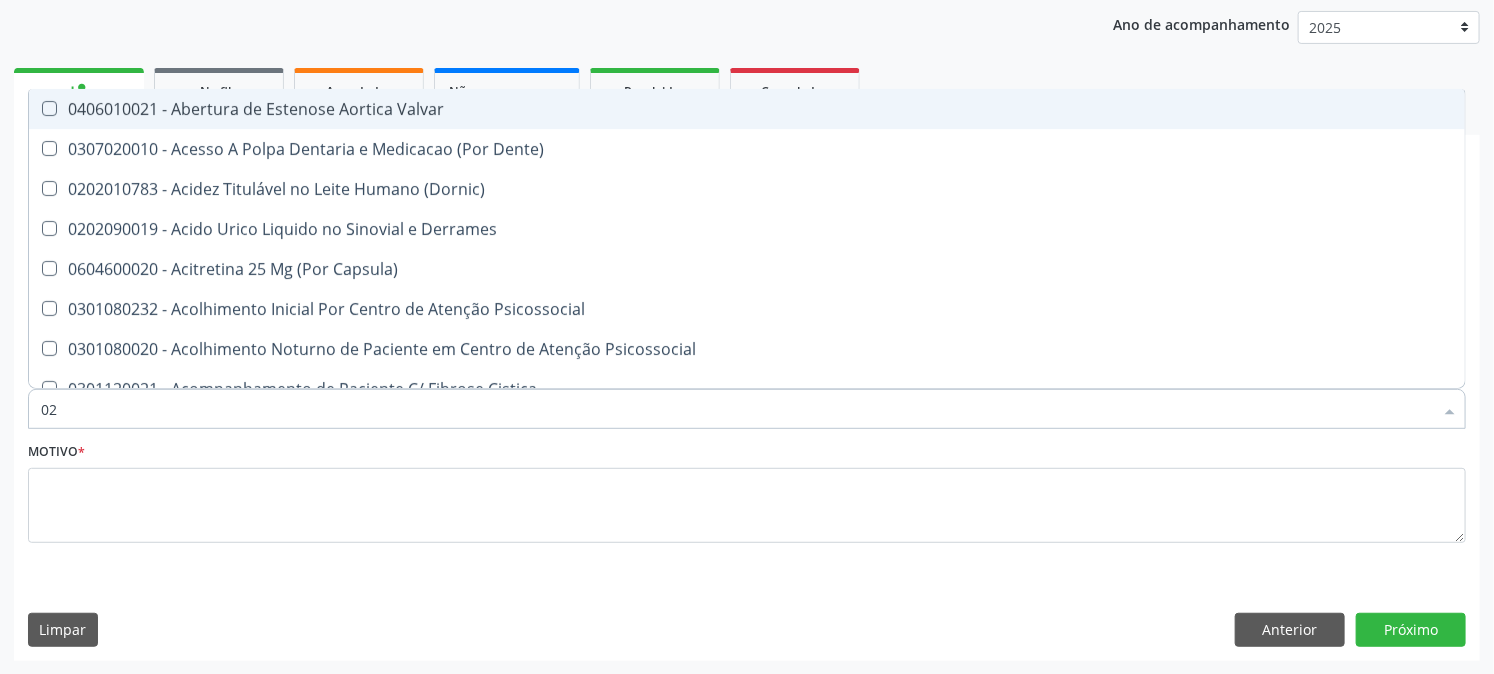 type on "020" 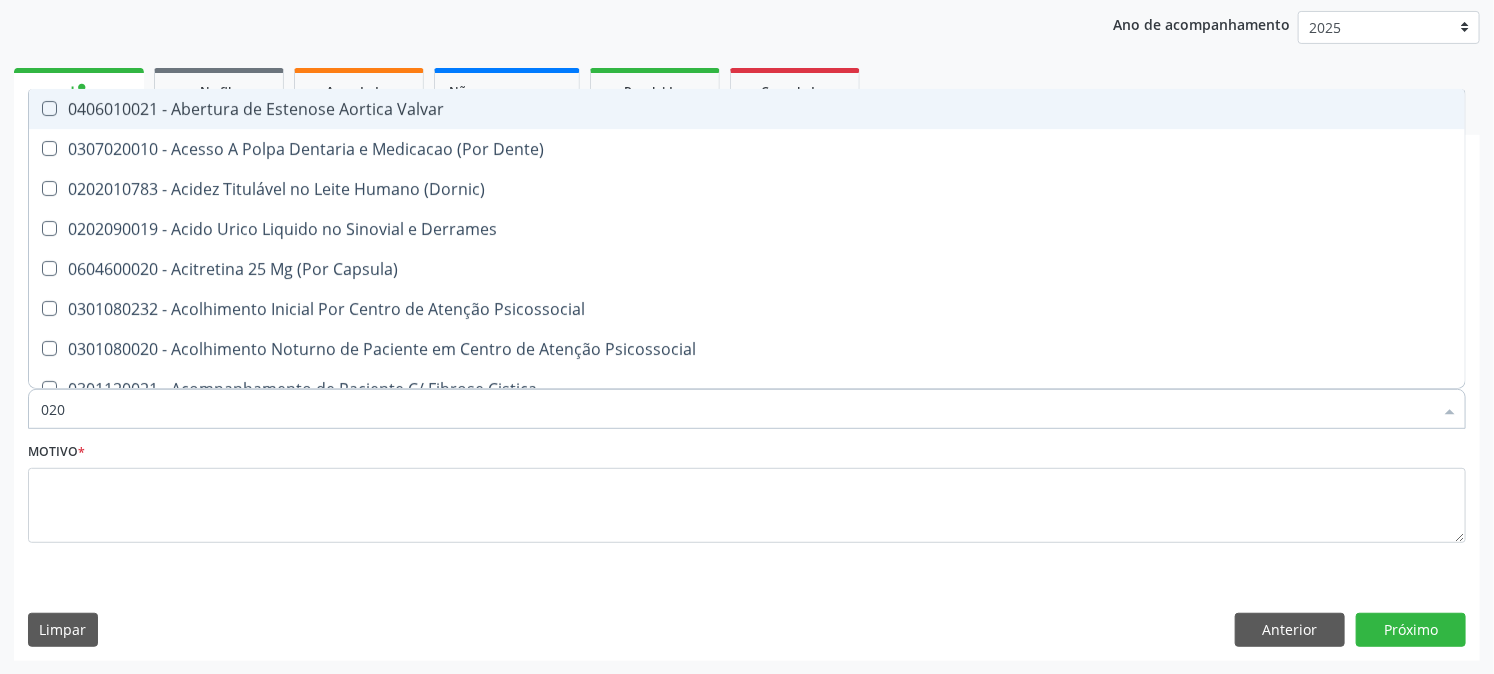 checkbox on "true" 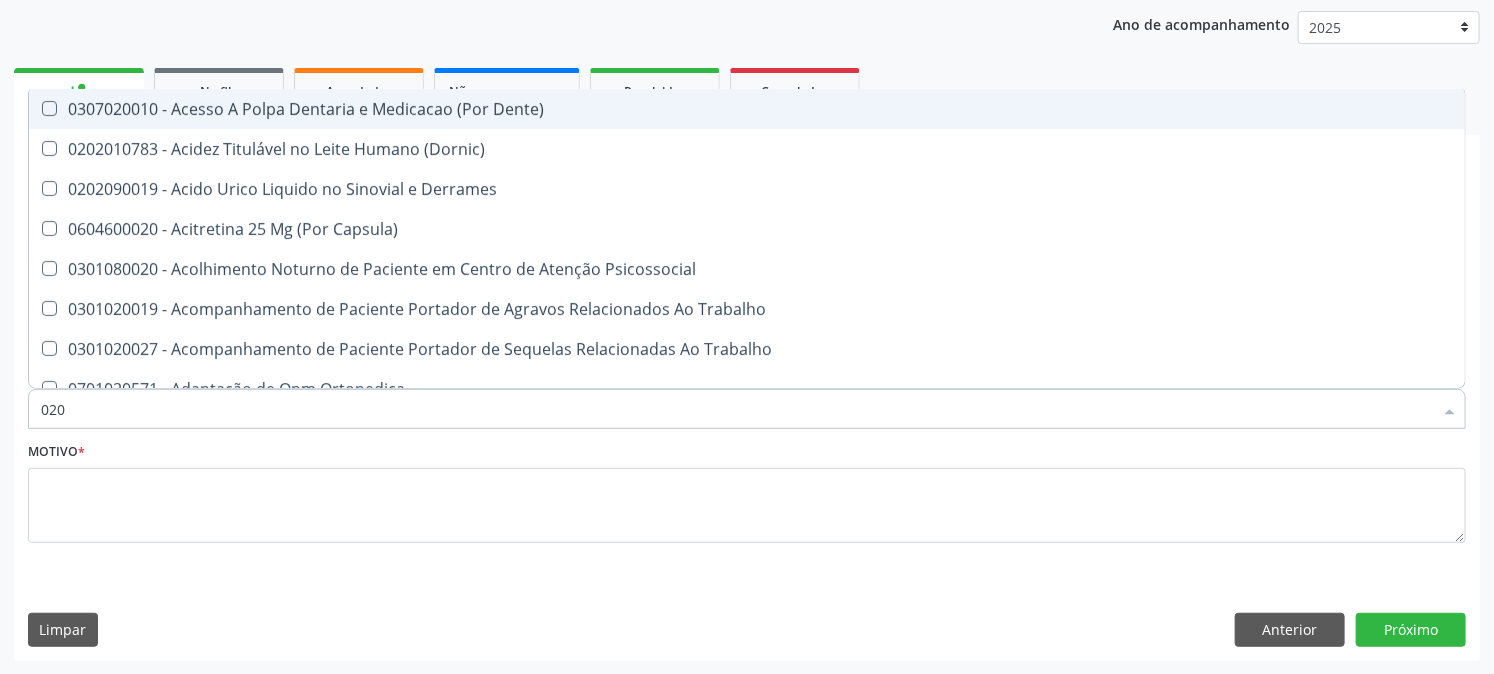 type on "0202" 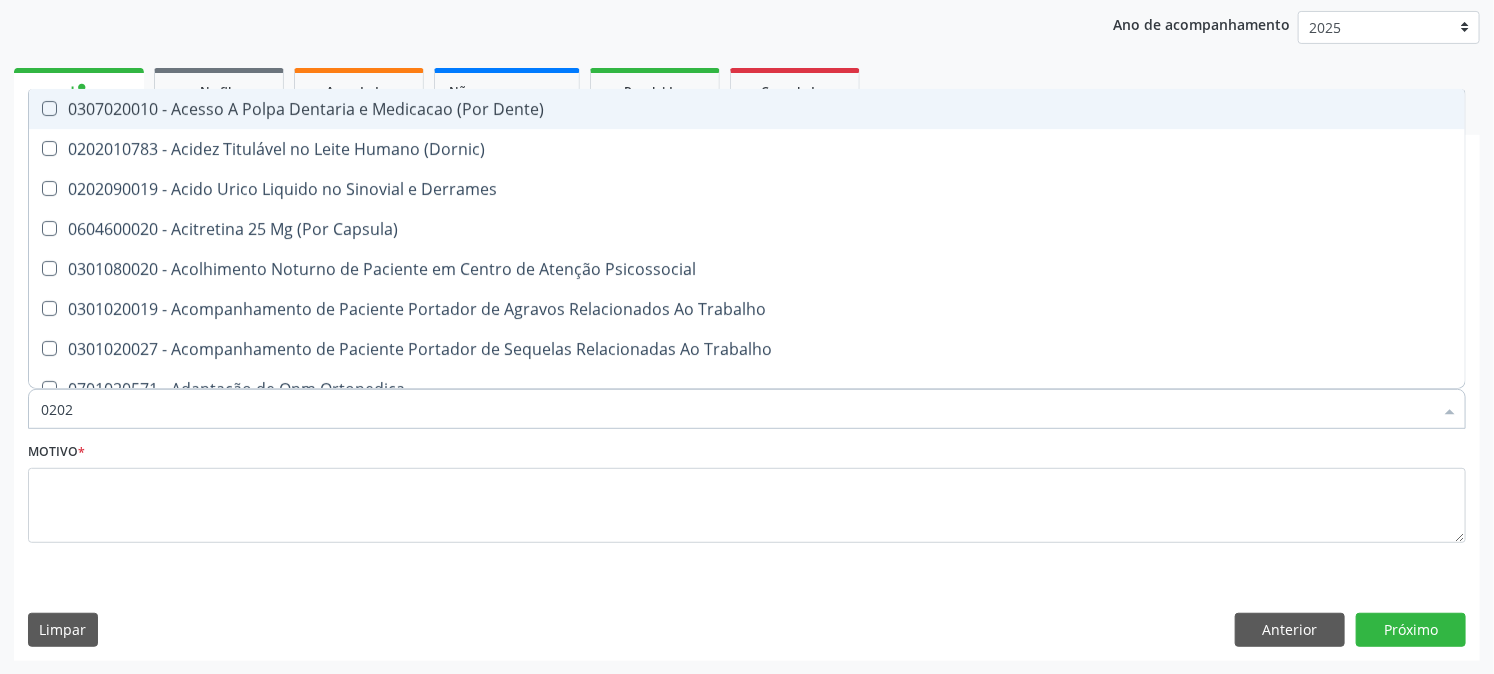 checkbox on "true" 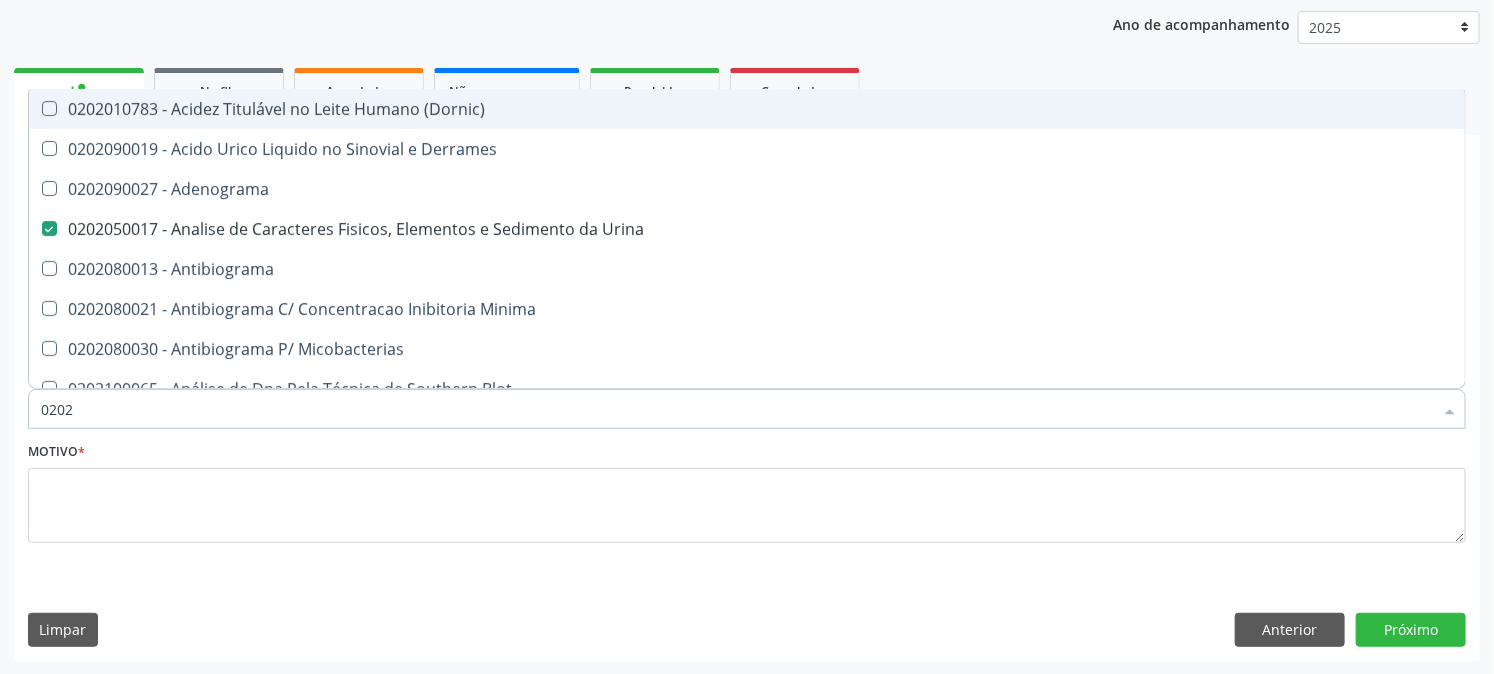 type on "02020" 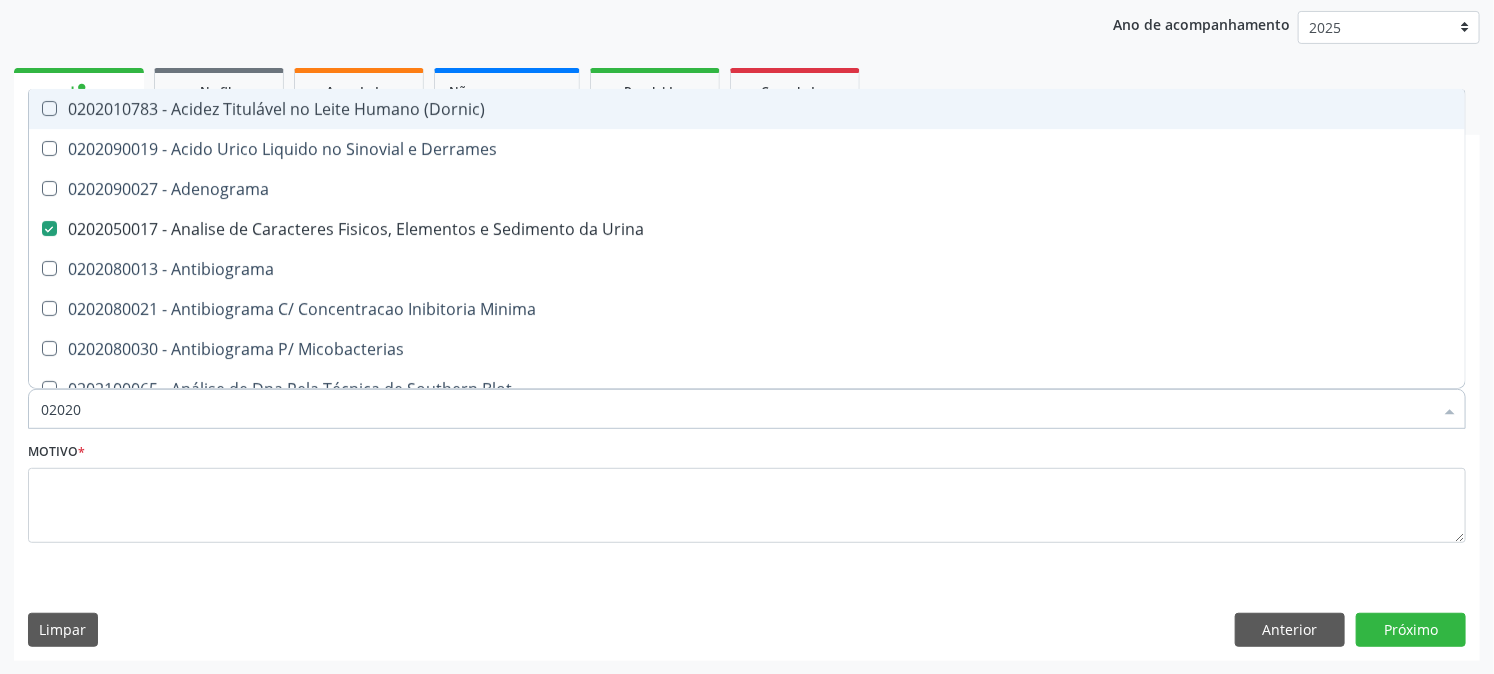checkbox on "true" 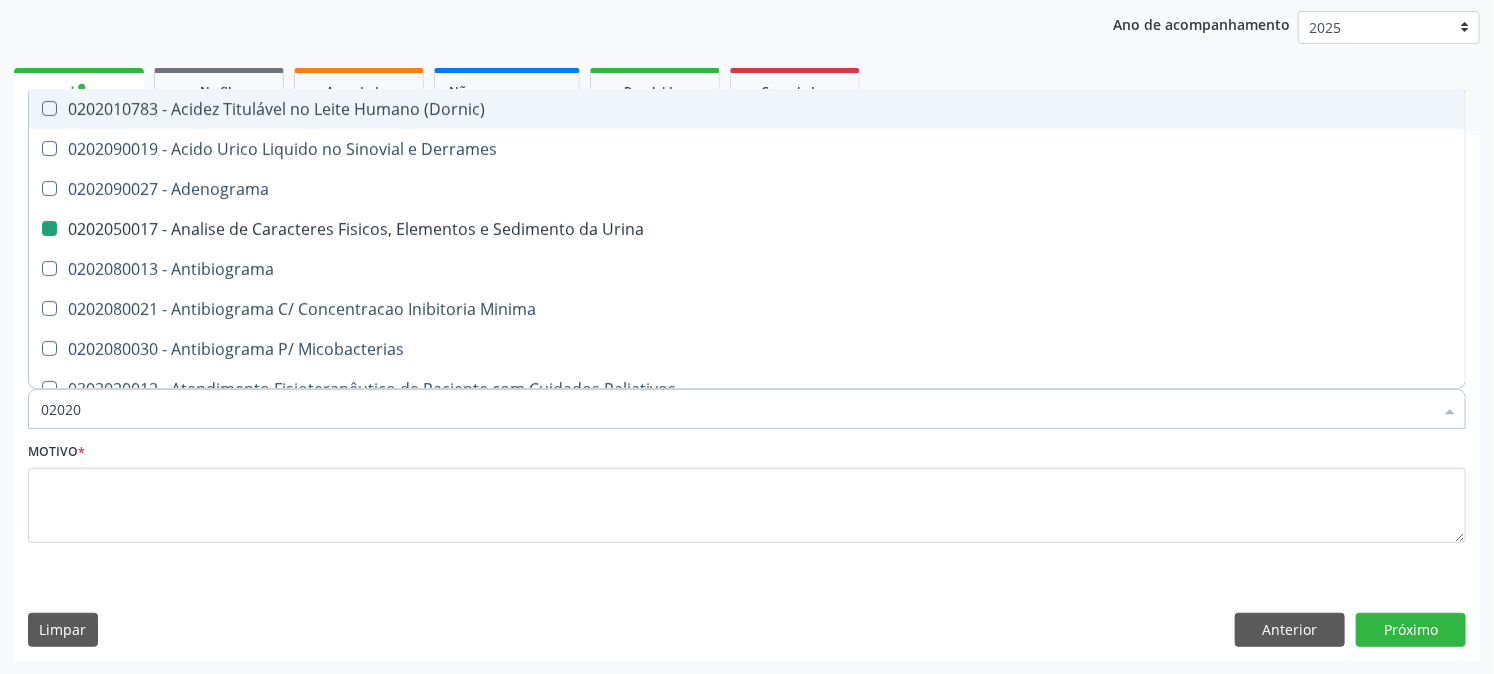 type on "020208" 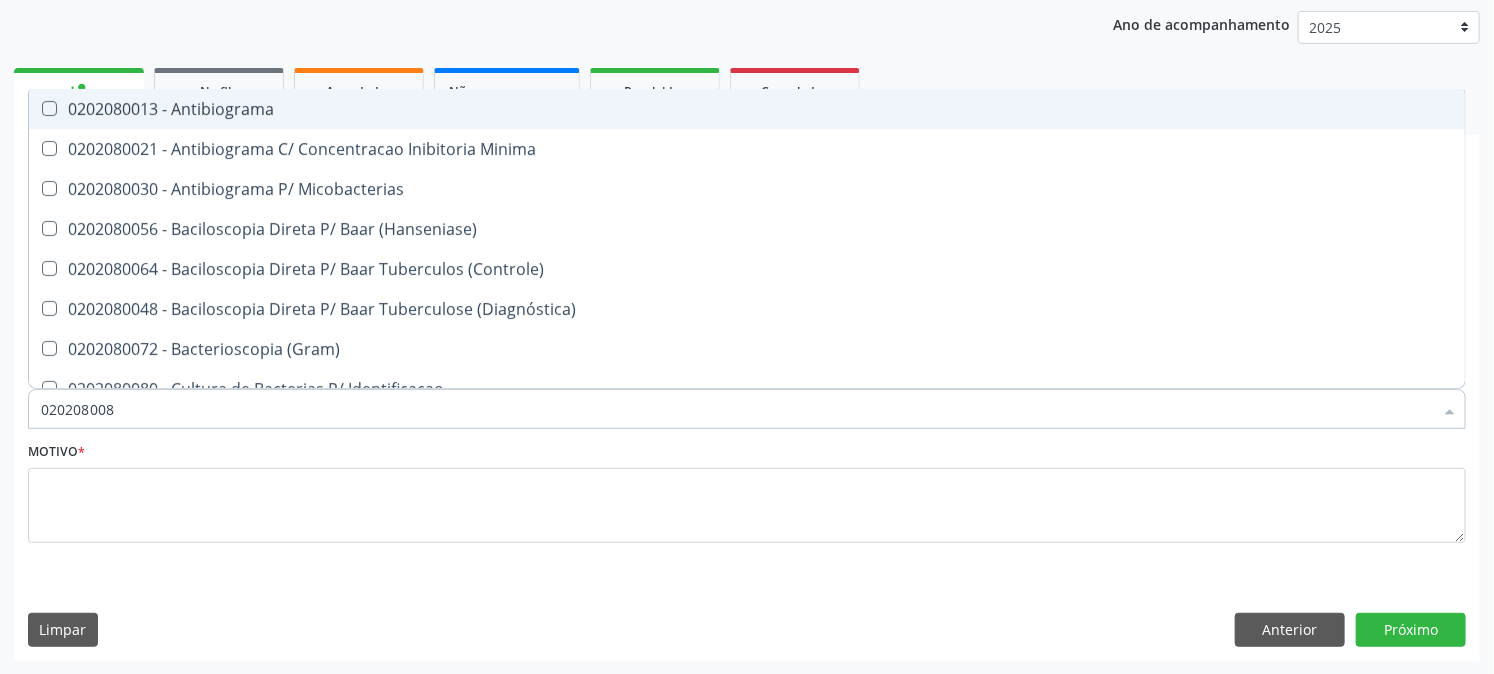 type on "0202080080" 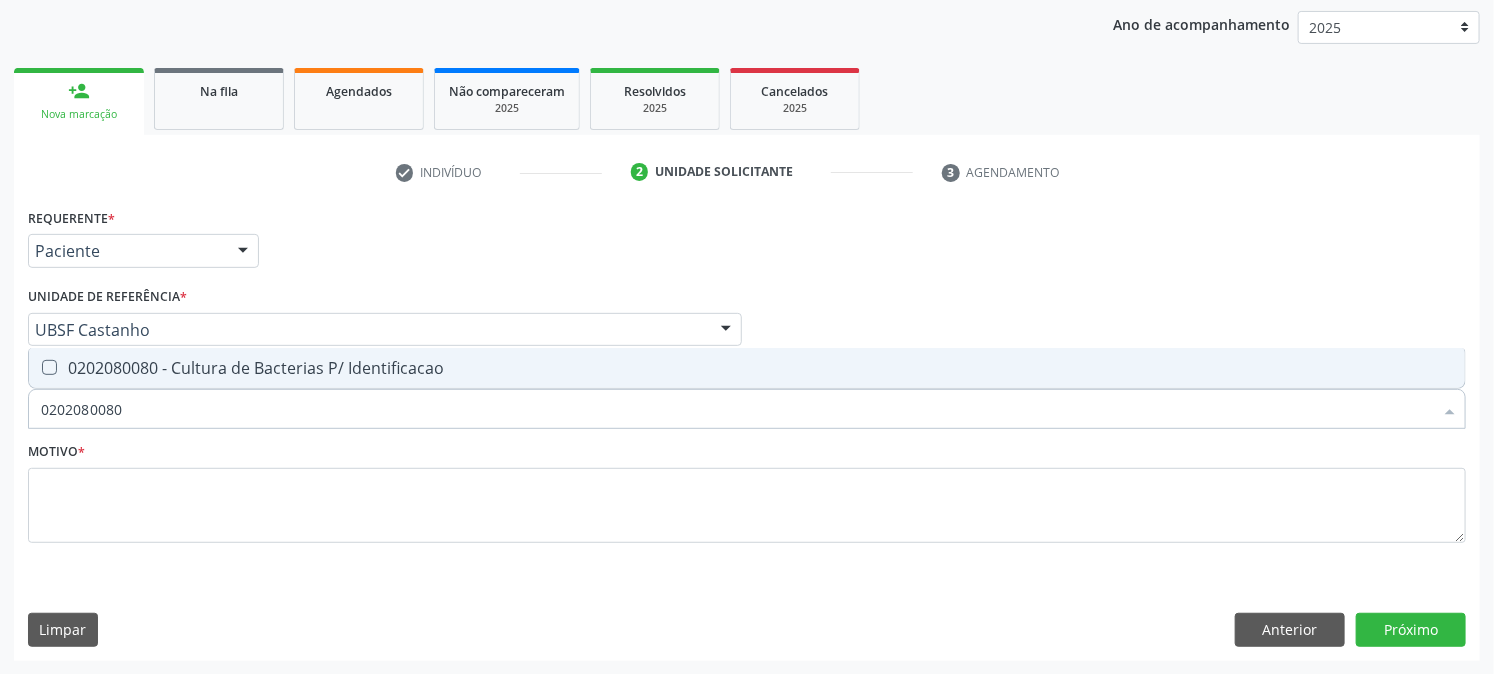 click on "0202080080 - Cultura de Bacterias P/ Identificacao" at bounding box center [747, 368] 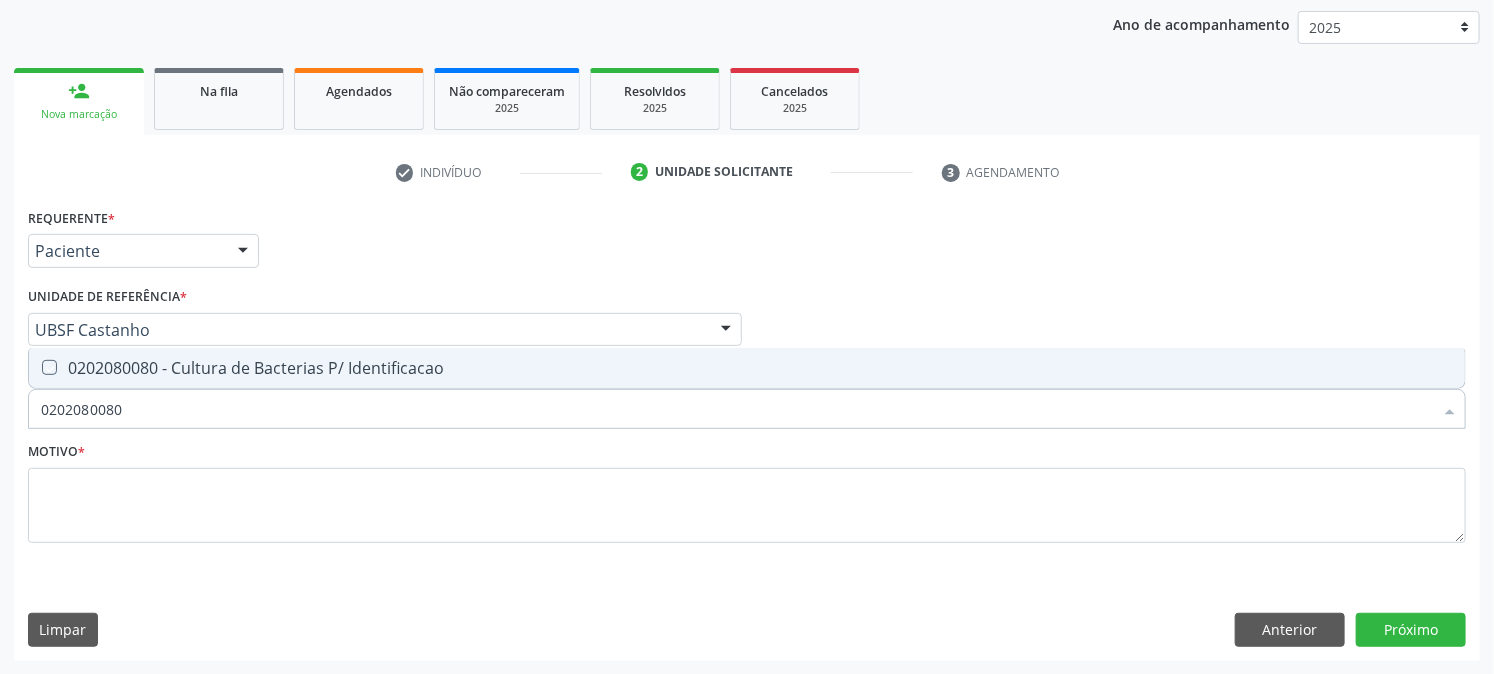 checkbox on "true" 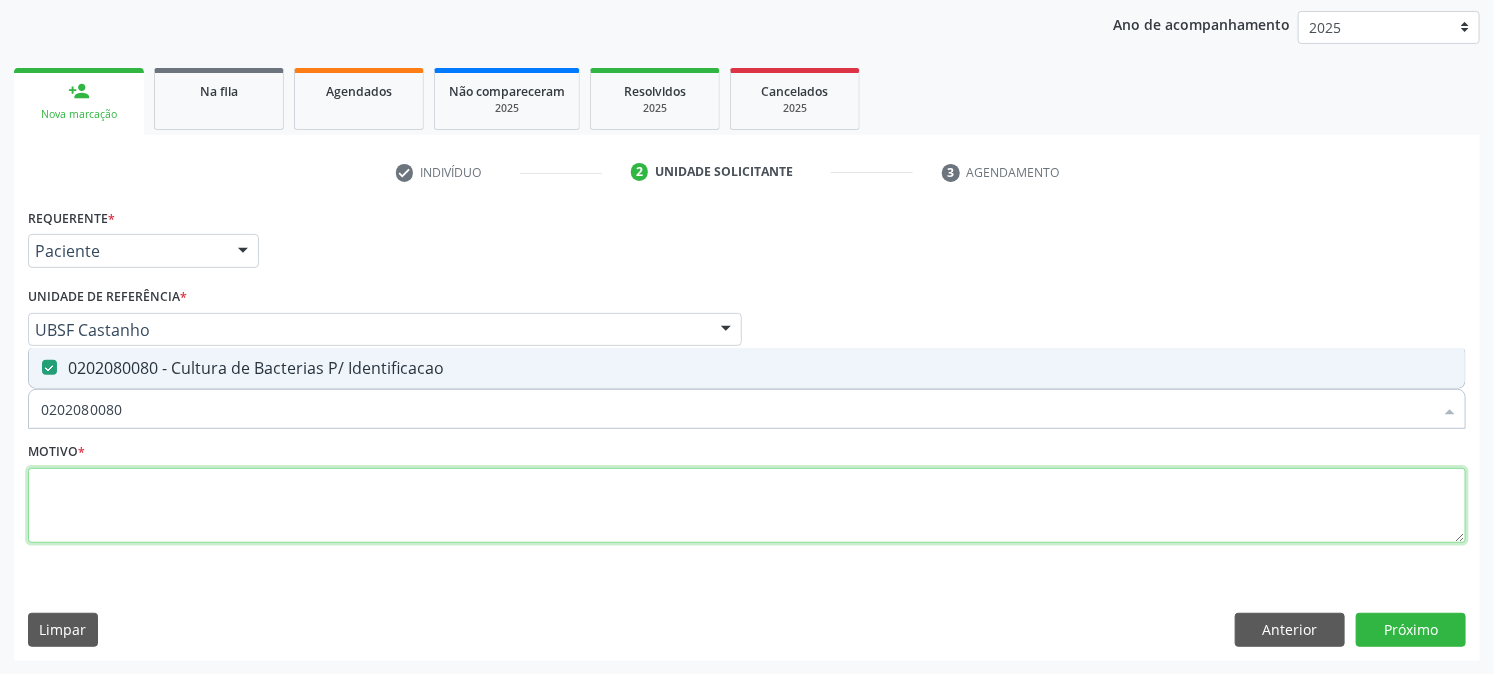 click at bounding box center [747, 506] 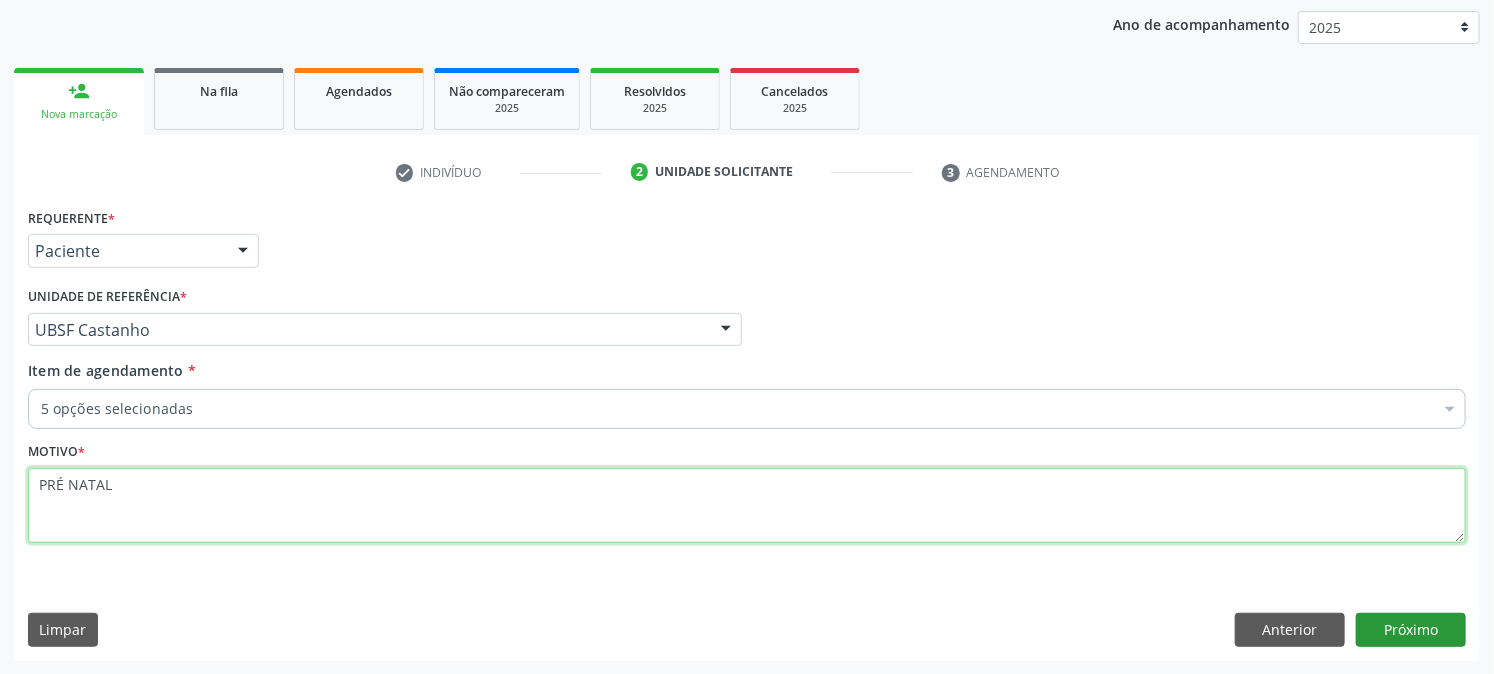 type on "PRÉ NATAL" 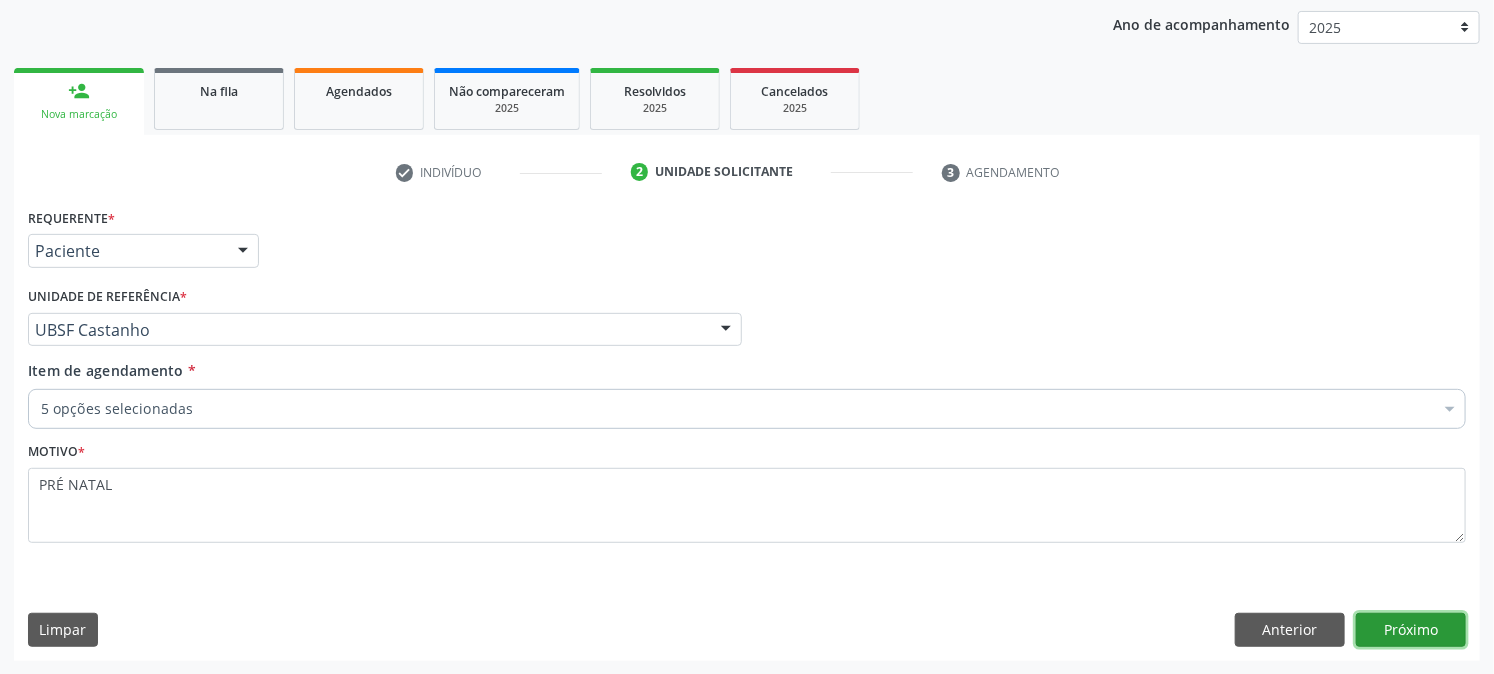 click on "Próximo" at bounding box center [1411, 630] 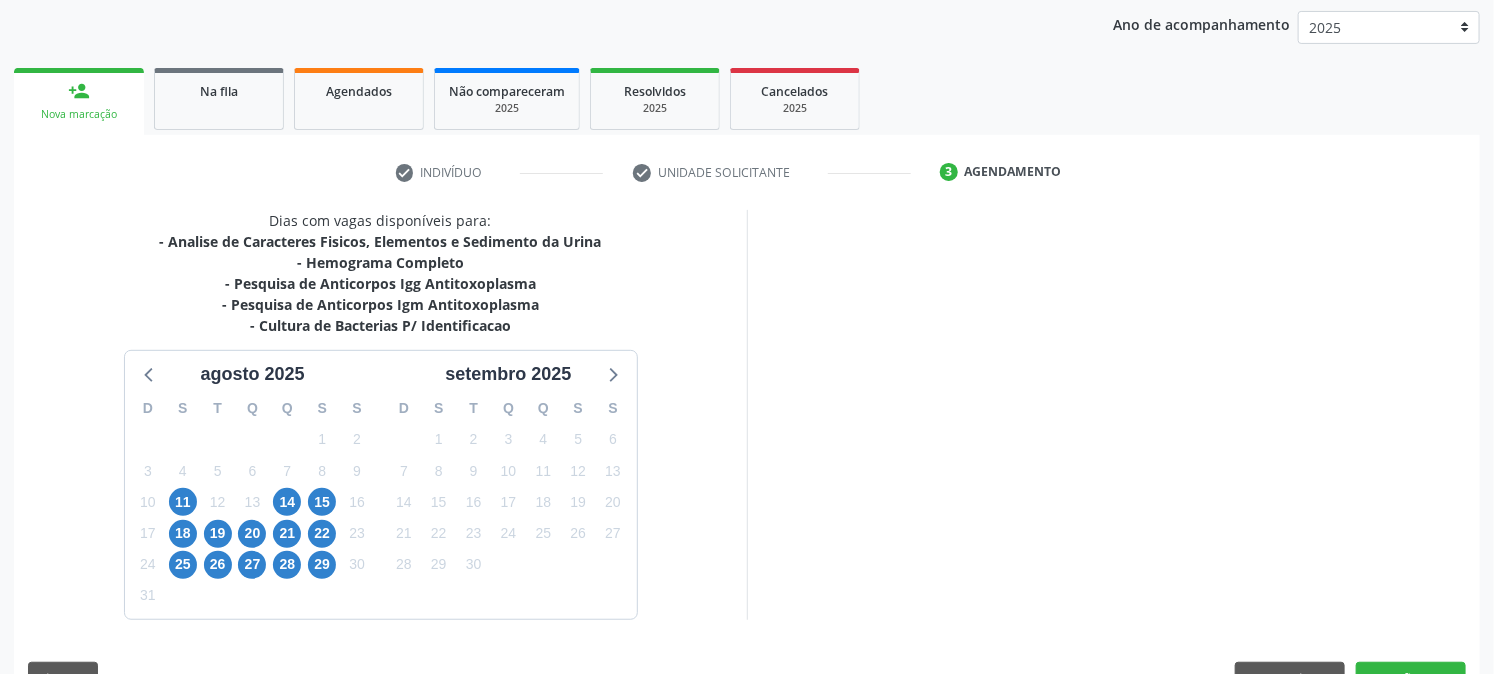 scroll, scrollTop: 278, scrollLeft: 0, axis: vertical 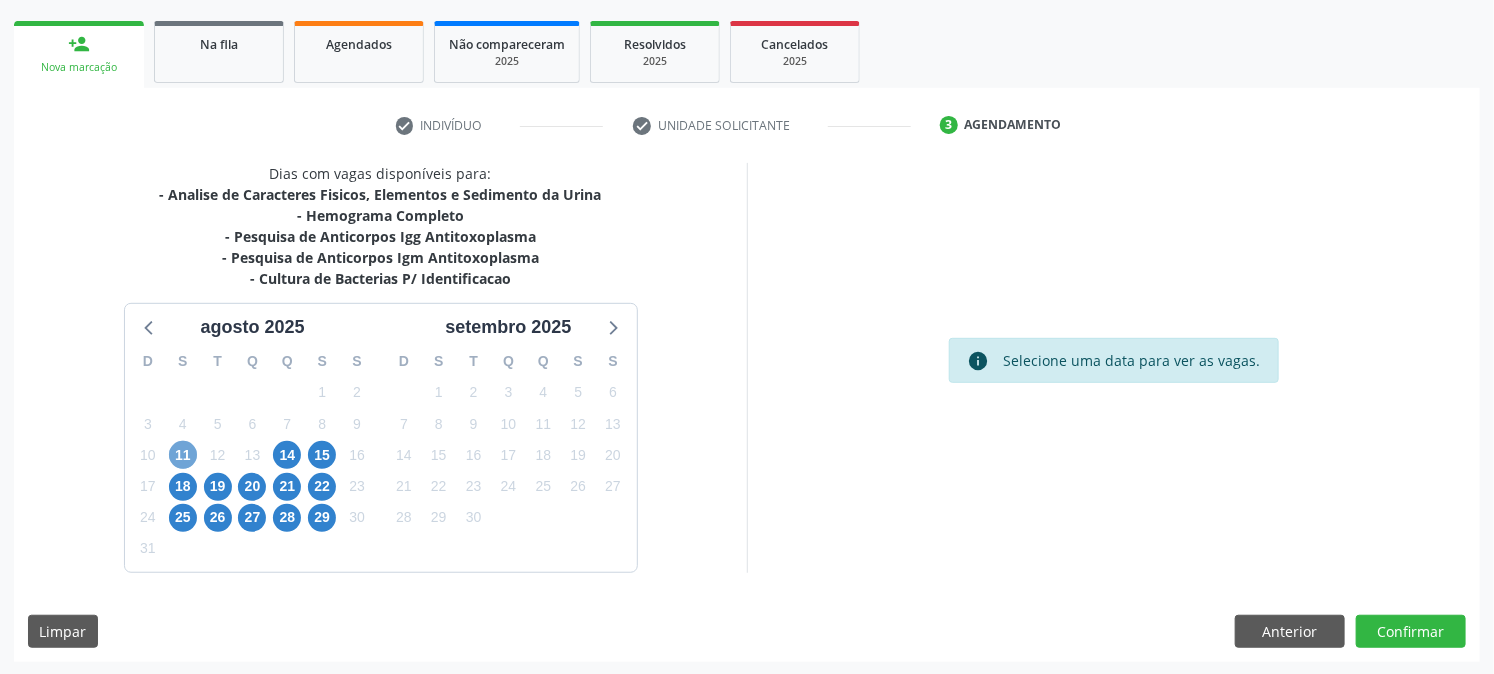 click on "11" at bounding box center [183, 455] 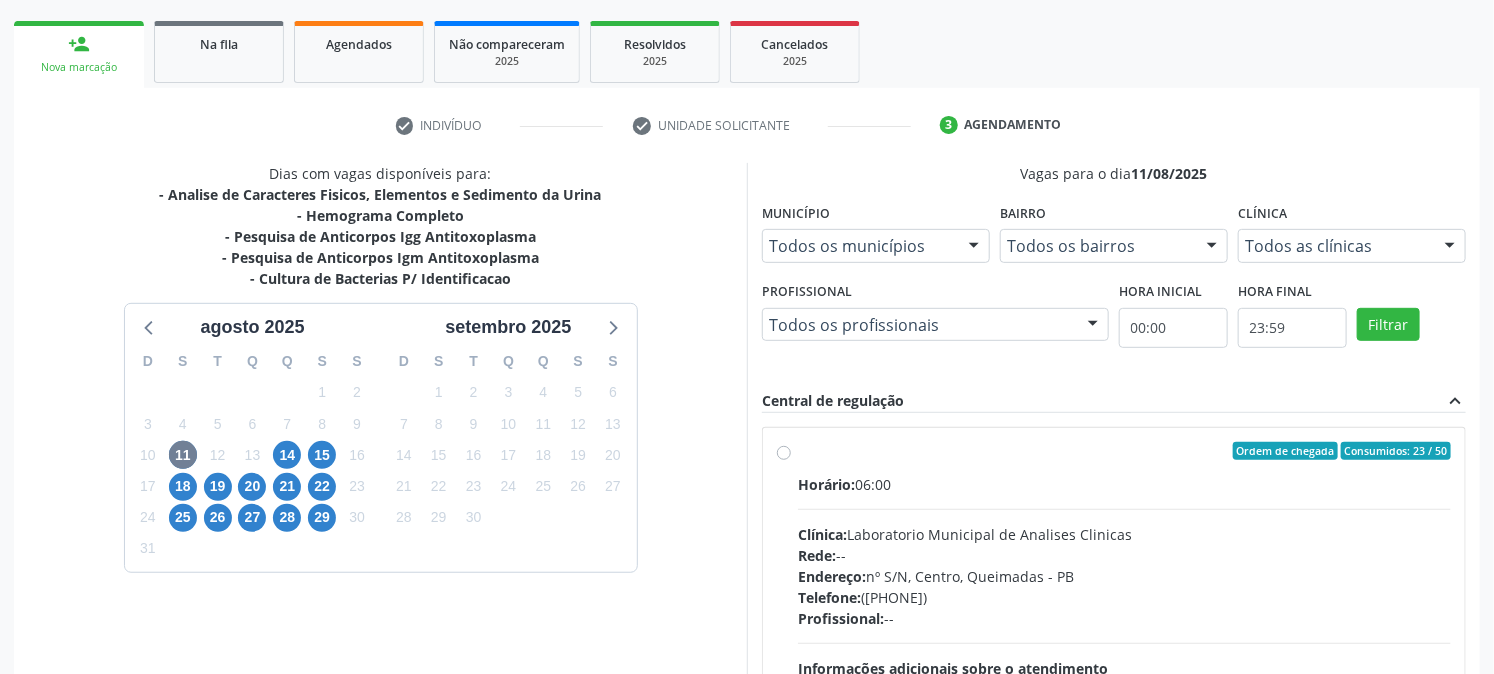 click on "Ordem de chegada
Consumidos: 23 / 50
Horário:   [TIME]
Clínica:  Laboratorio Municipal de Analises Clinicas
Rede:
--
Endereço:   nº S/N, [NEIGHBORHOOD], [CITY] - [STATE]
Telefone:   ([PHONE])
Profissional:
--
Informações adicionais sobre o atendimento
Idade de atendimento:
Sem restrição
Gênero(s) atendido(s):
Sem restrição
Informações adicionais:
--" at bounding box center (1124, 595) 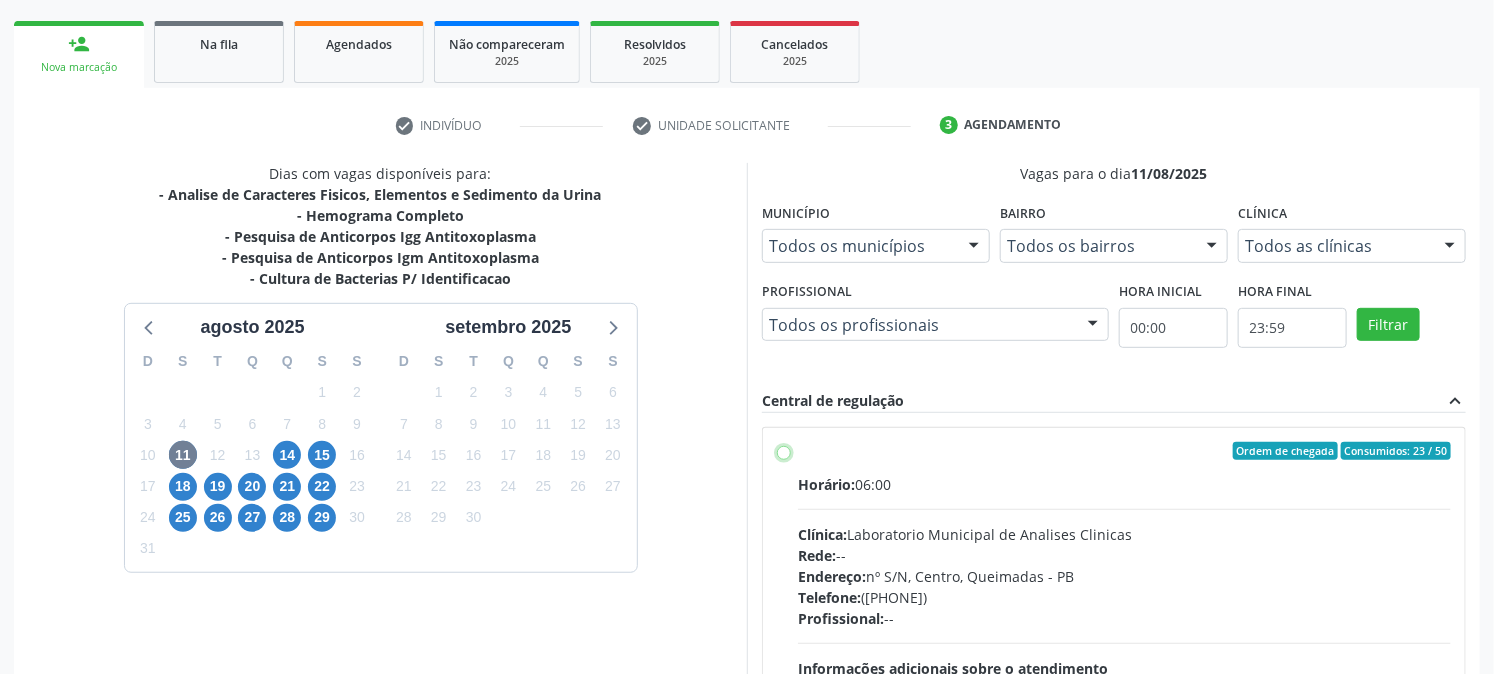 click on "Ordem de chegada
Consumidos: 23 / 50
Horário:   [TIME]
Clínica:  Laboratorio Municipal de Analises Clinicas
Rede:
--
Endereço:   nº S/N, [NEIGHBORHOOD], [CITY] - [STATE]
Telefone:   ([PHONE])
Profissional:
--
Informações adicionais sobre o atendimento
Idade de atendimento:
Sem restrição
Gênero(s) atendido(s):
Sem restrição
Informações adicionais:
--" at bounding box center (784, 451) 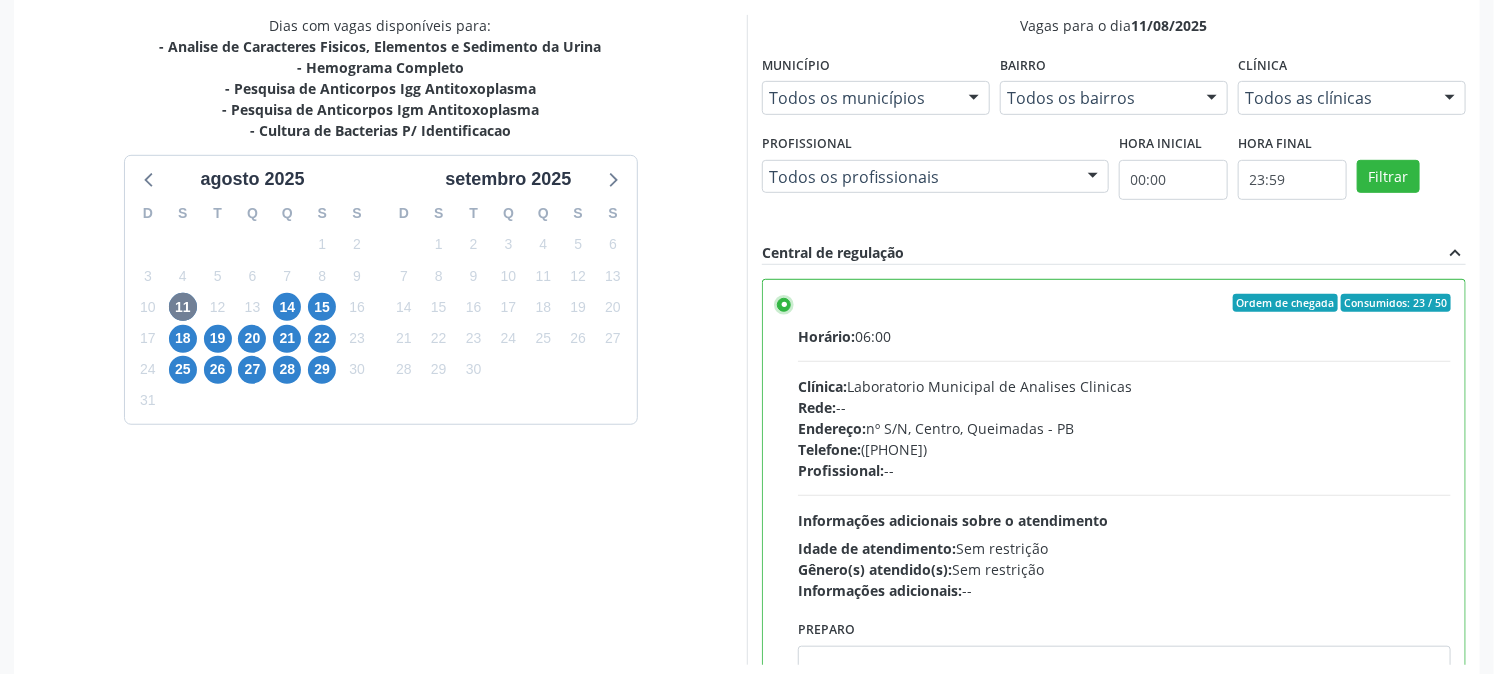 scroll, scrollTop: 520, scrollLeft: 0, axis: vertical 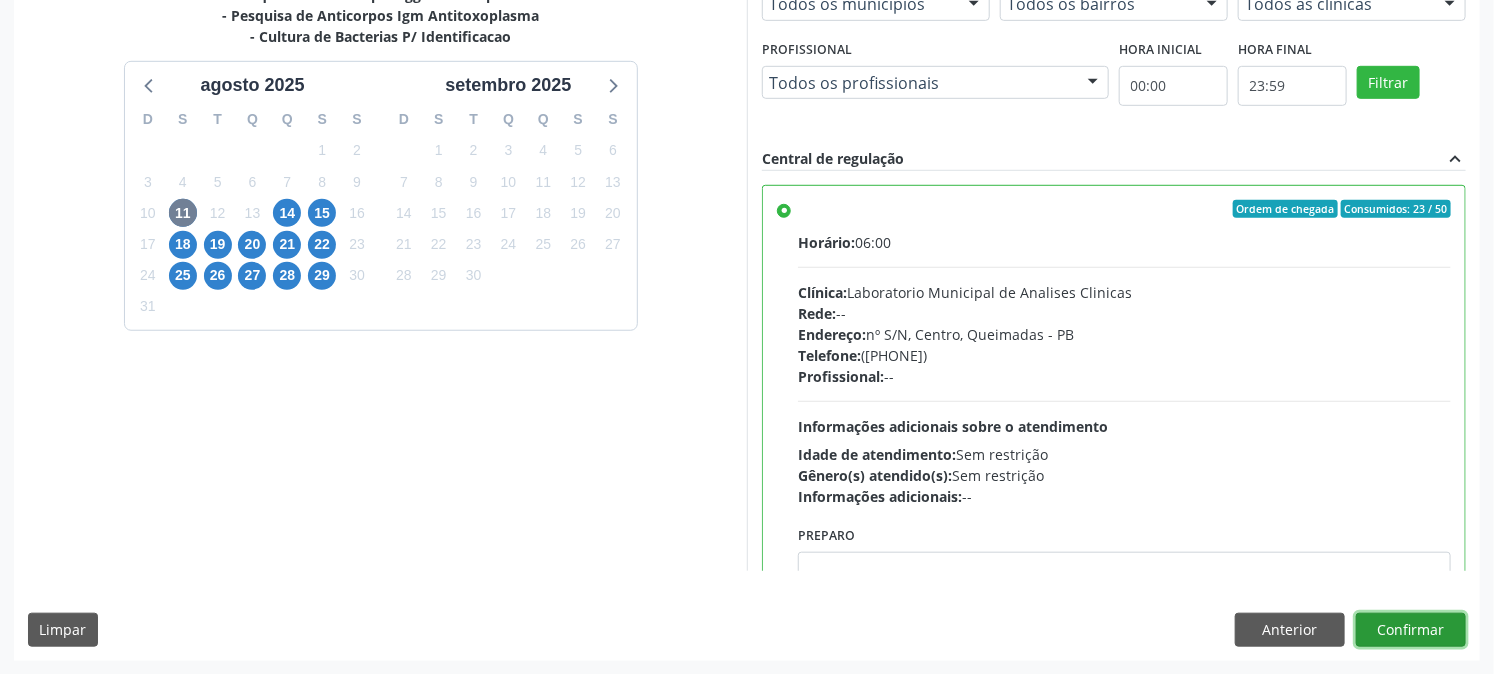 click on "Confirmar" at bounding box center [1411, 630] 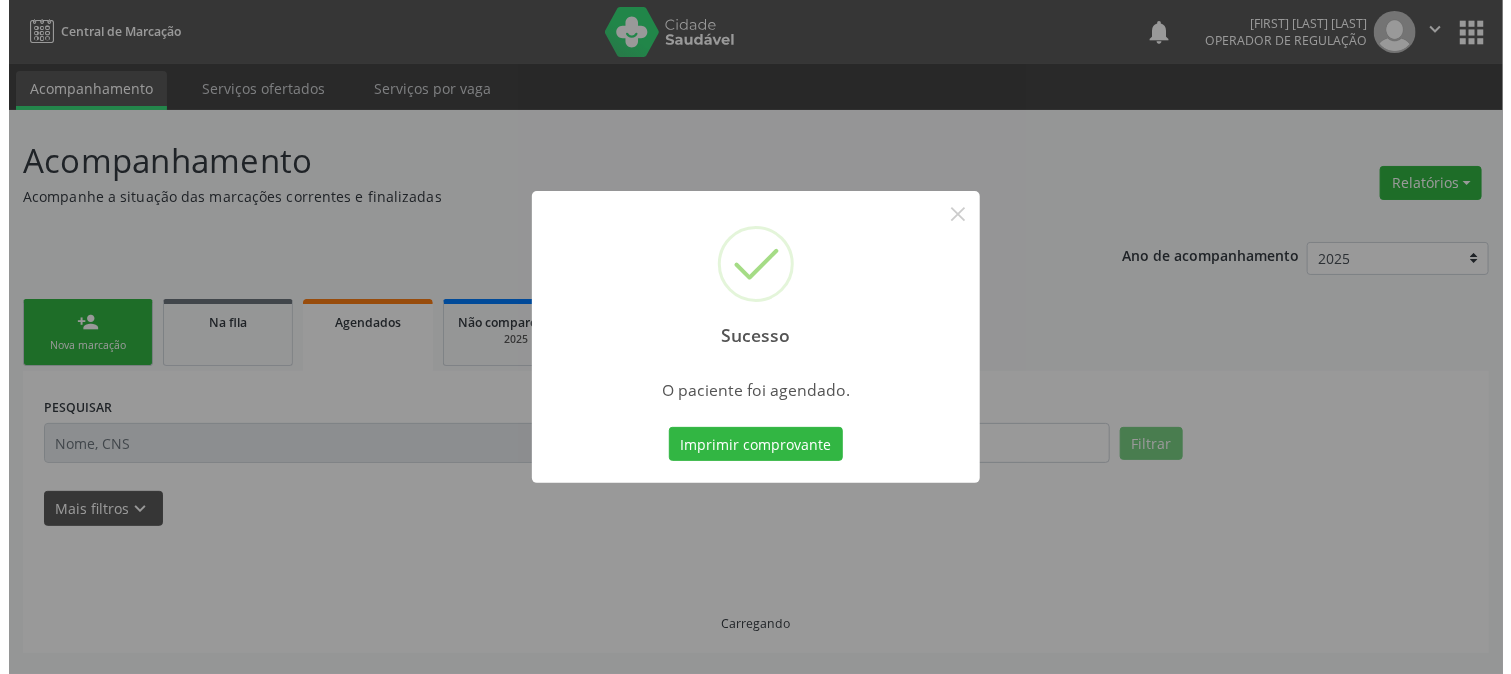 scroll, scrollTop: 0, scrollLeft: 0, axis: both 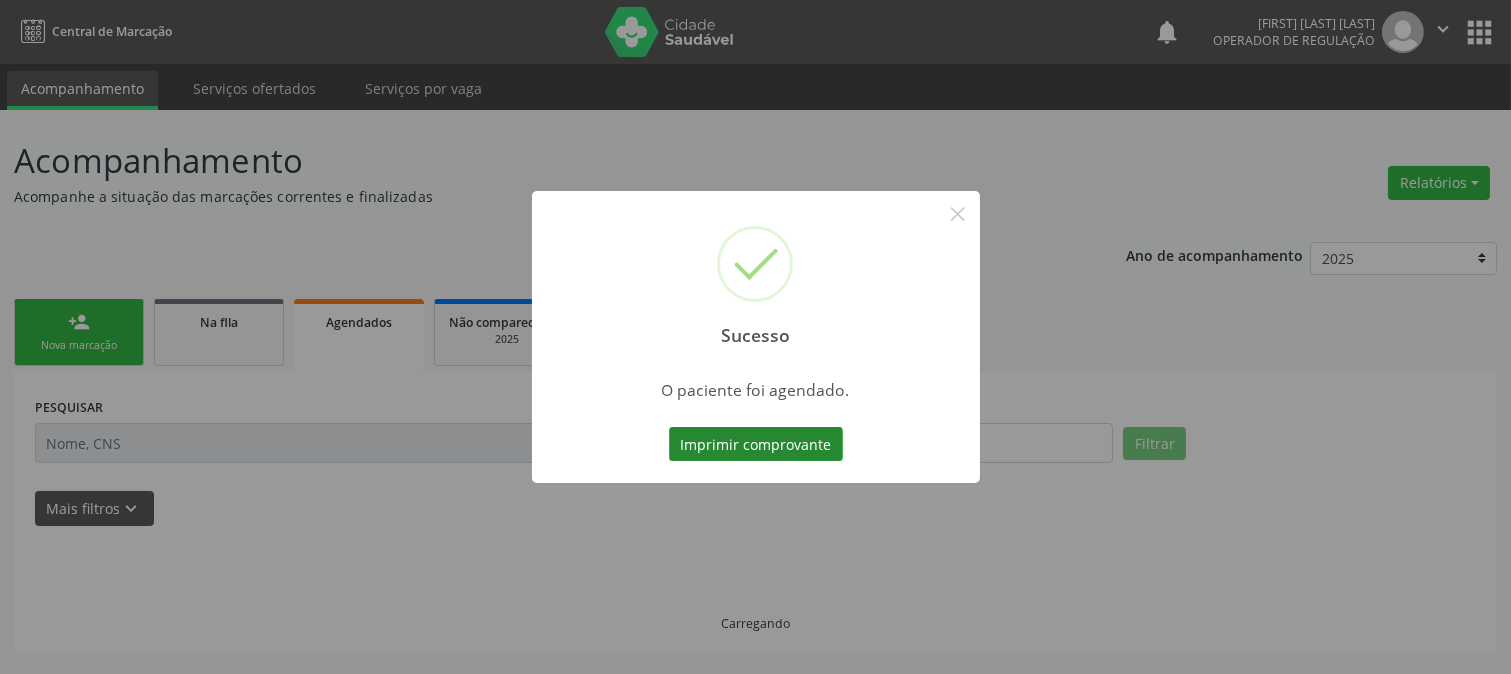 click on "Imprimir comprovante" at bounding box center (756, 444) 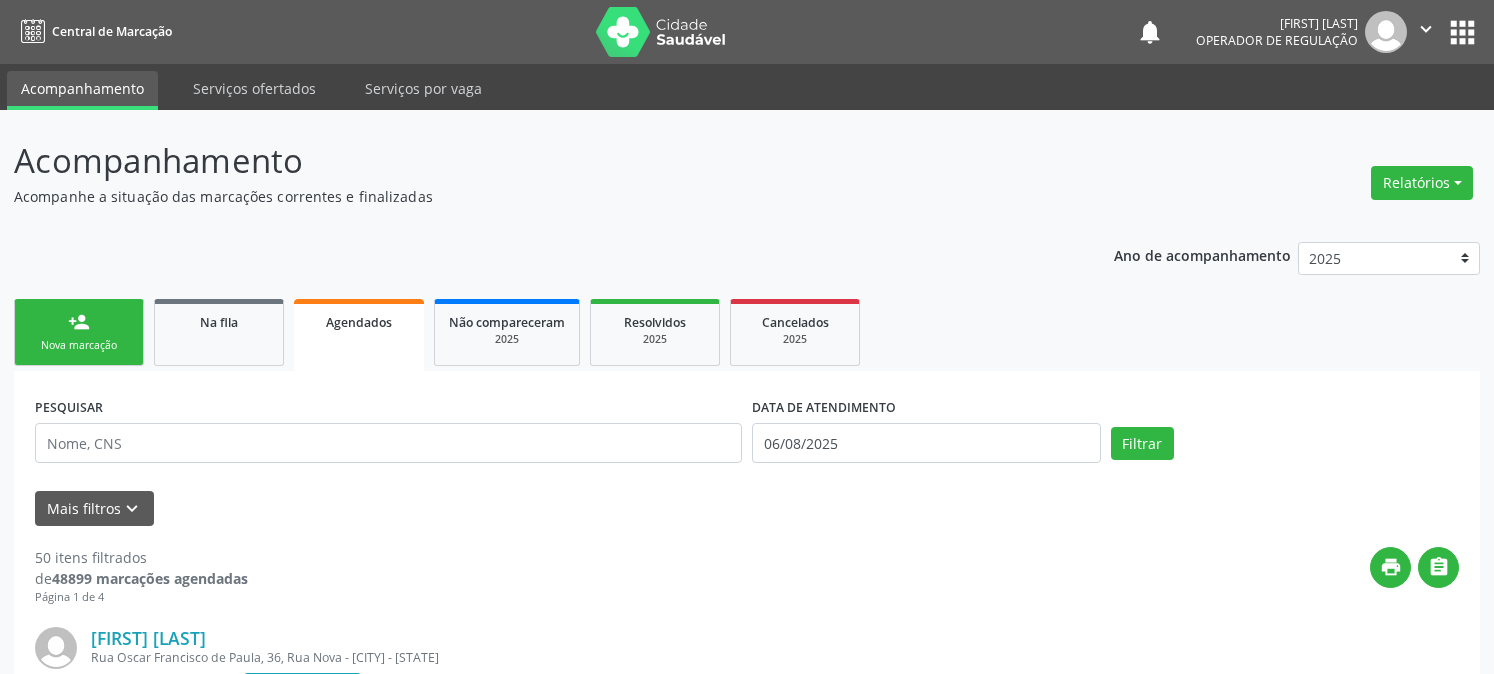 scroll, scrollTop: 0, scrollLeft: 0, axis: both 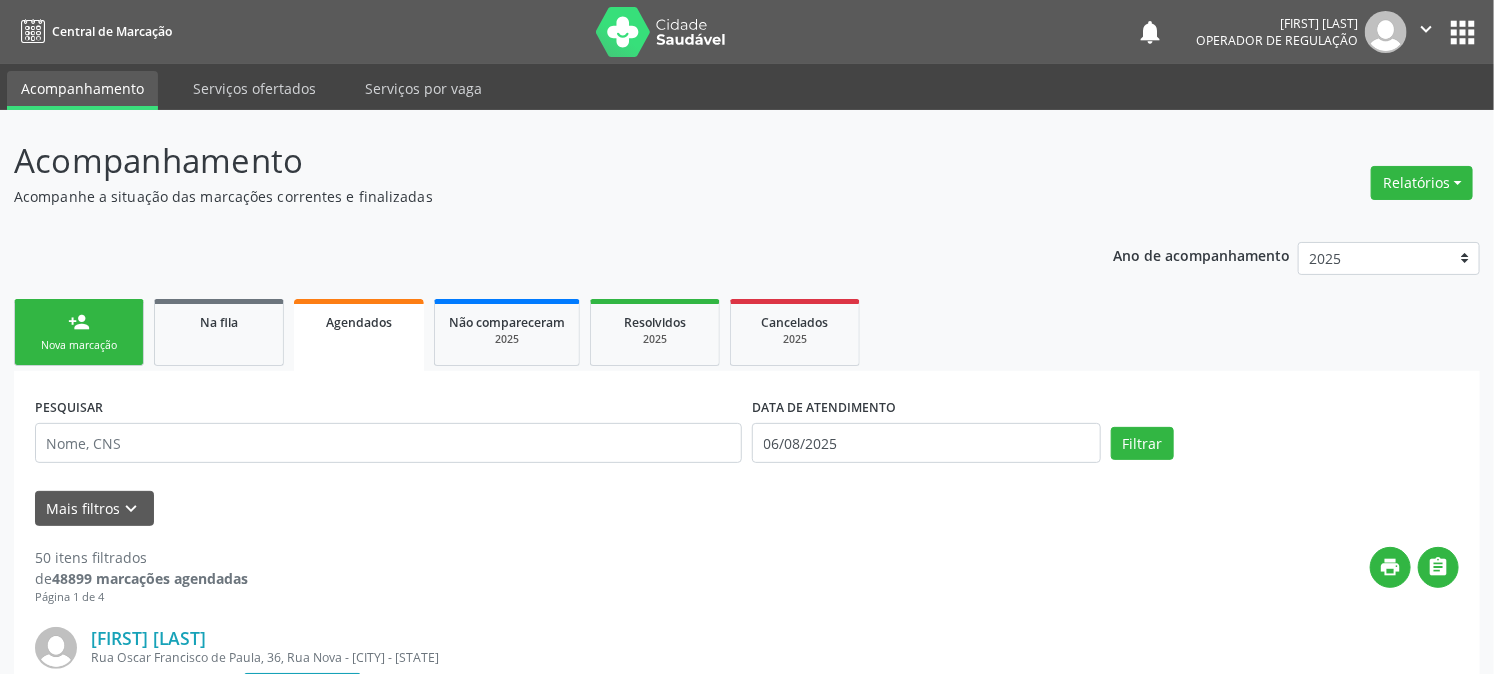 click on "Nova marcação" at bounding box center (79, 345) 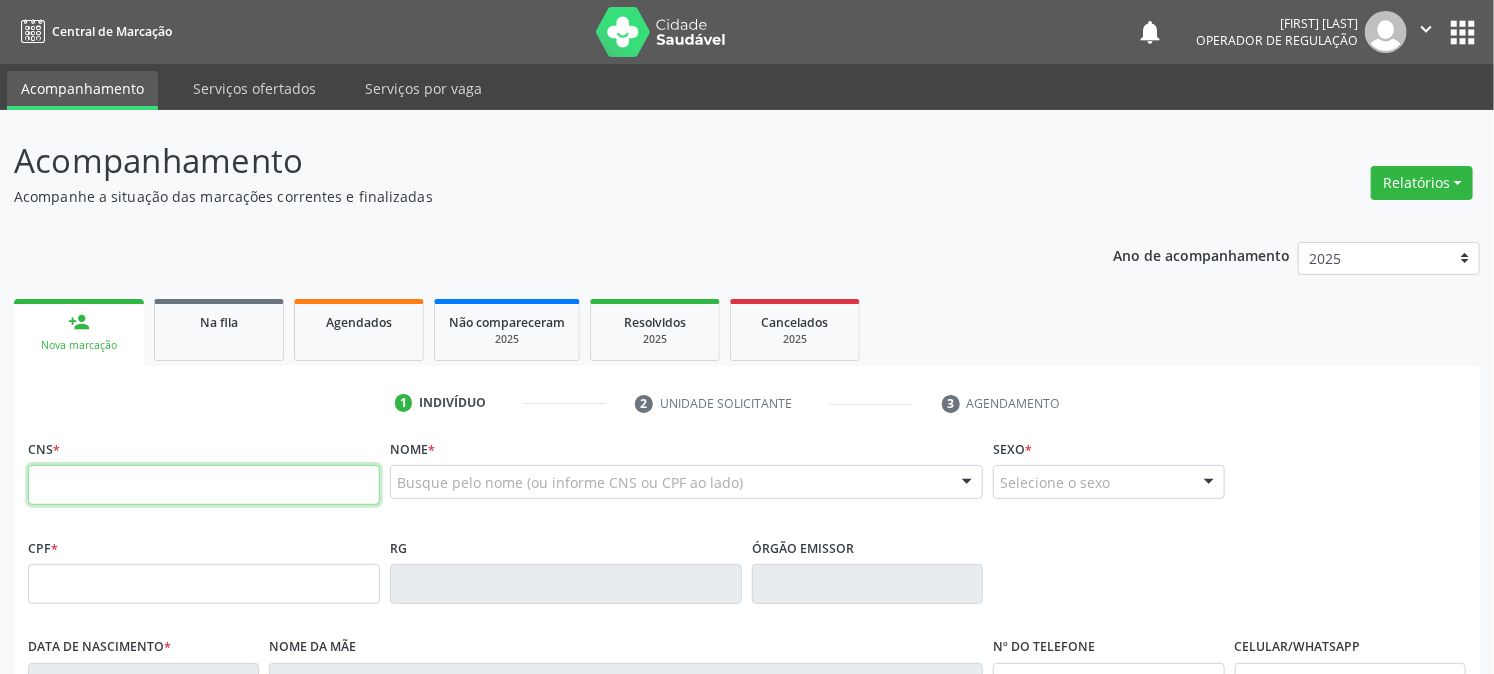click at bounding box center (204, 485) 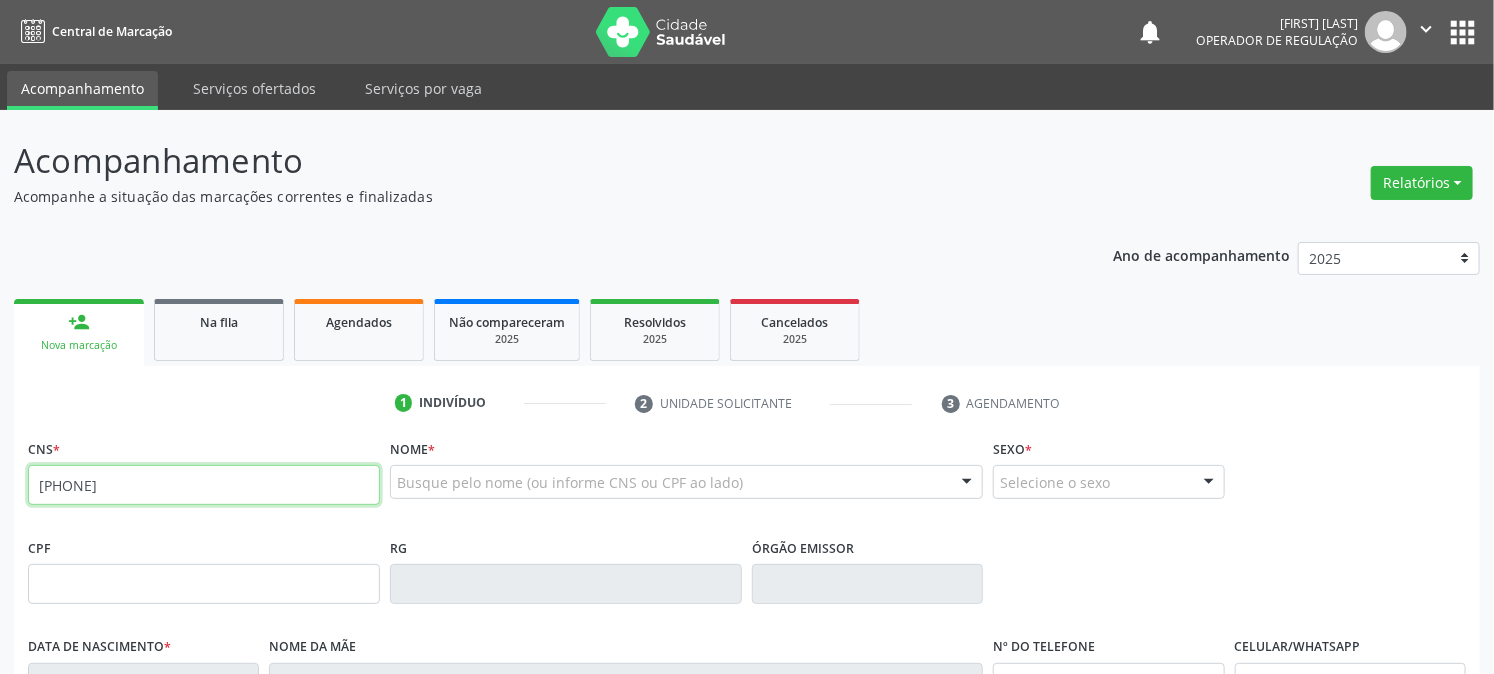type on "706 7075 1559 3218" 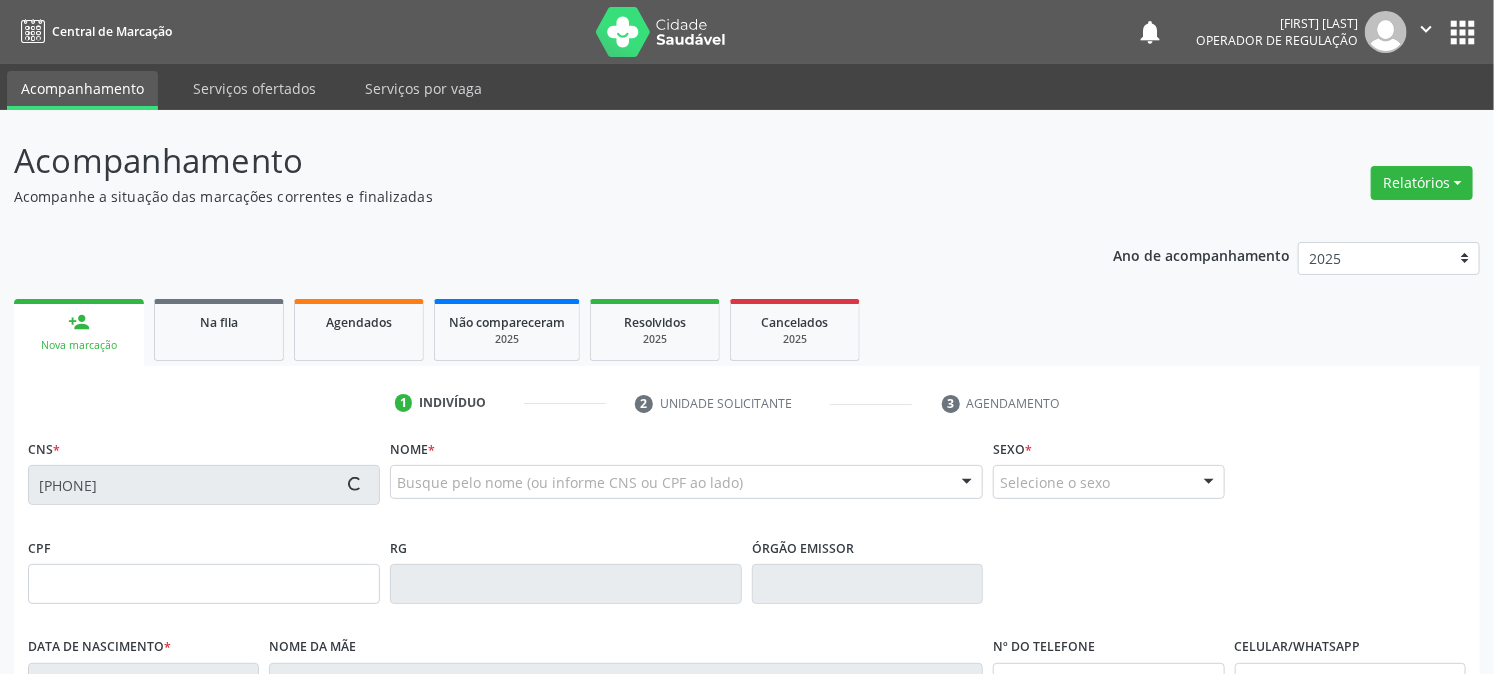 type on "088.069.374-64" 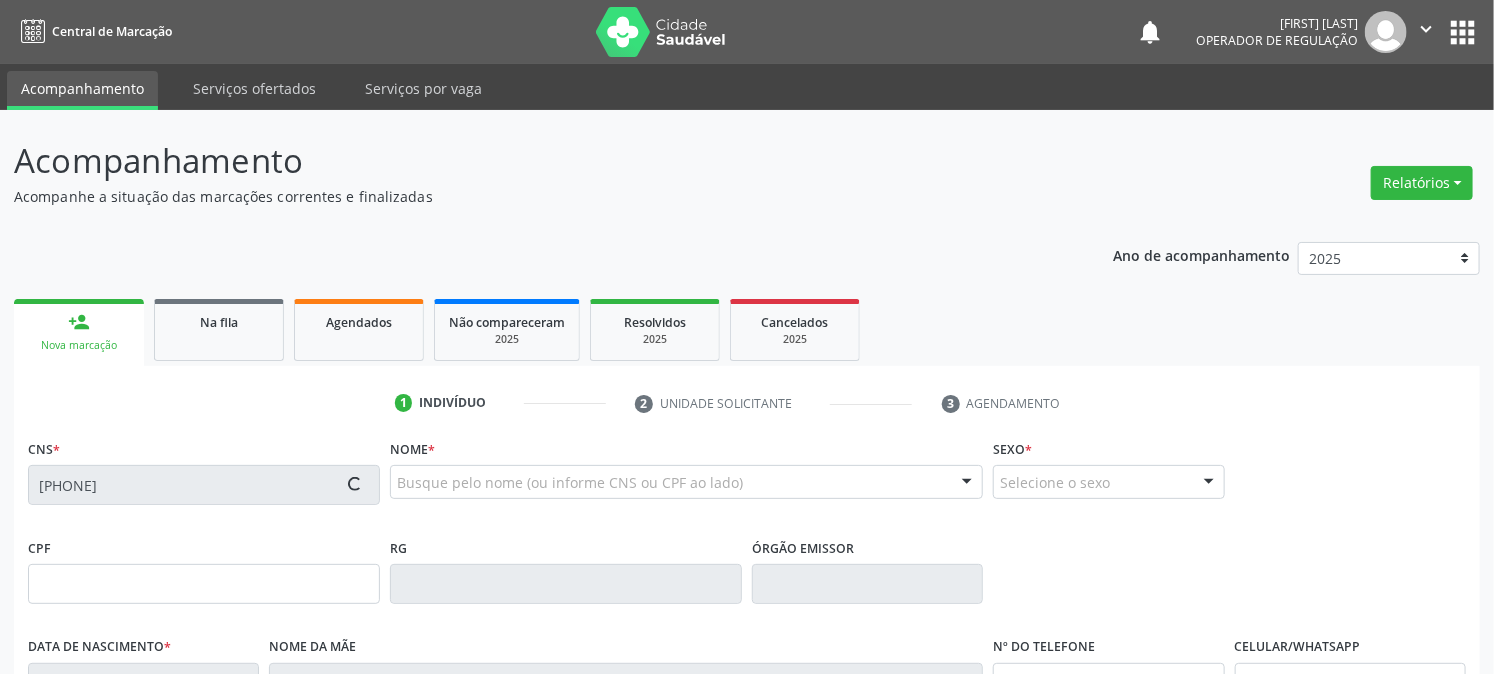 type on "15/01/2002" 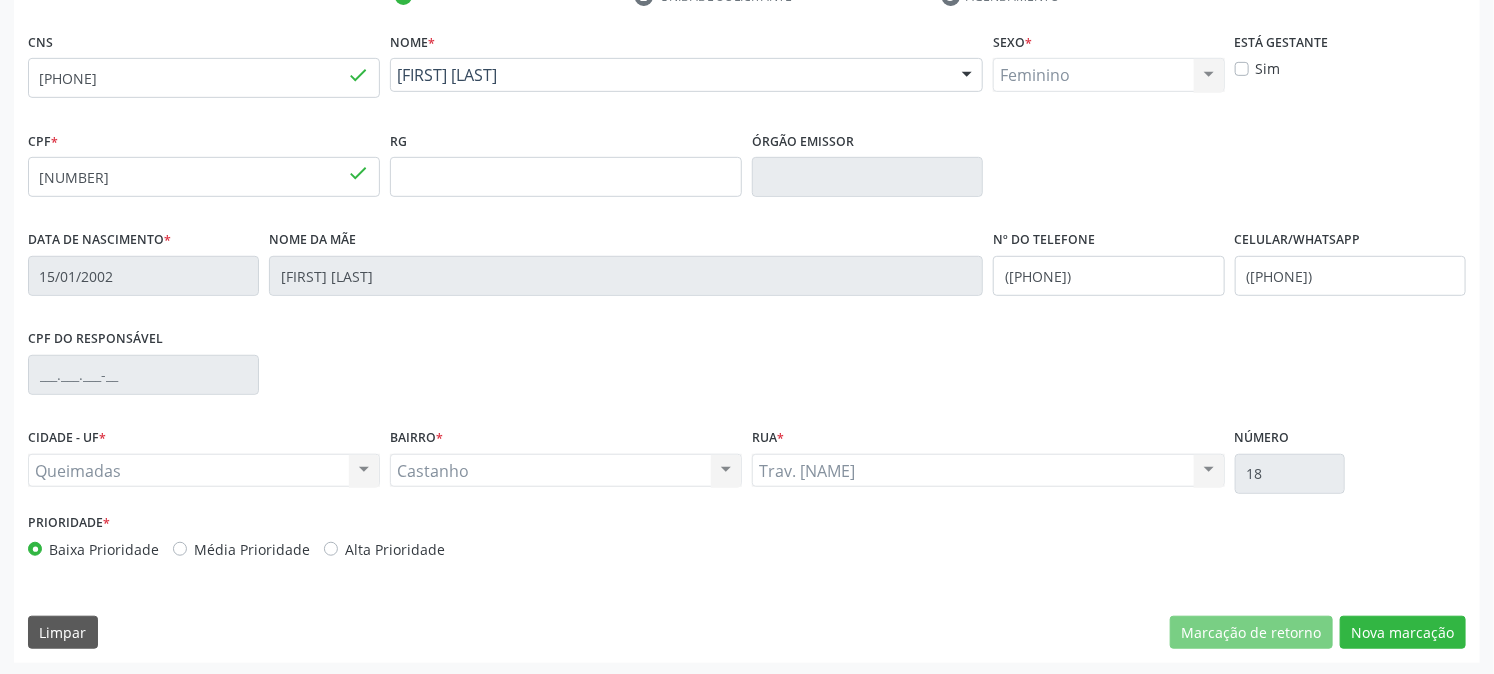 scroll, scrollTop: 408, scrollLeft: 0, axis: vertical 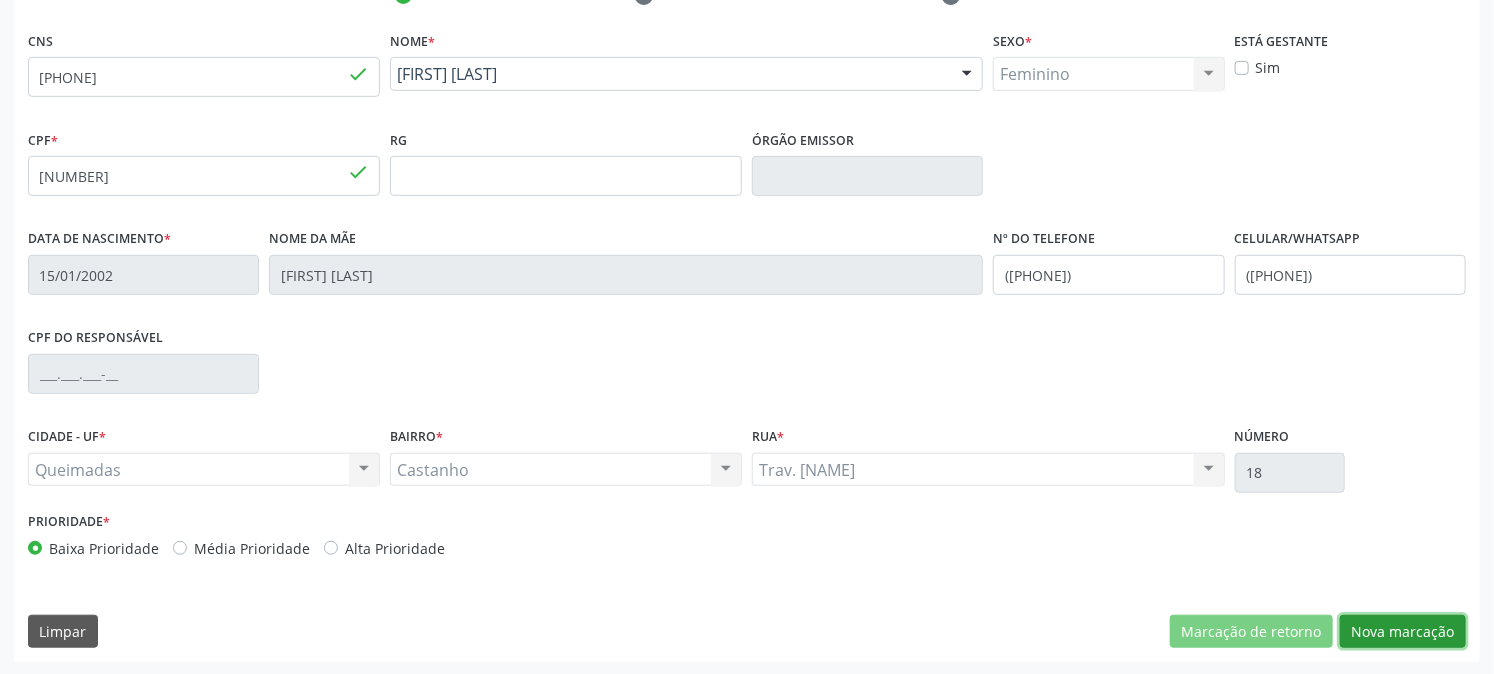 click on "Nova marcação" at bounding box center (1403, 632) 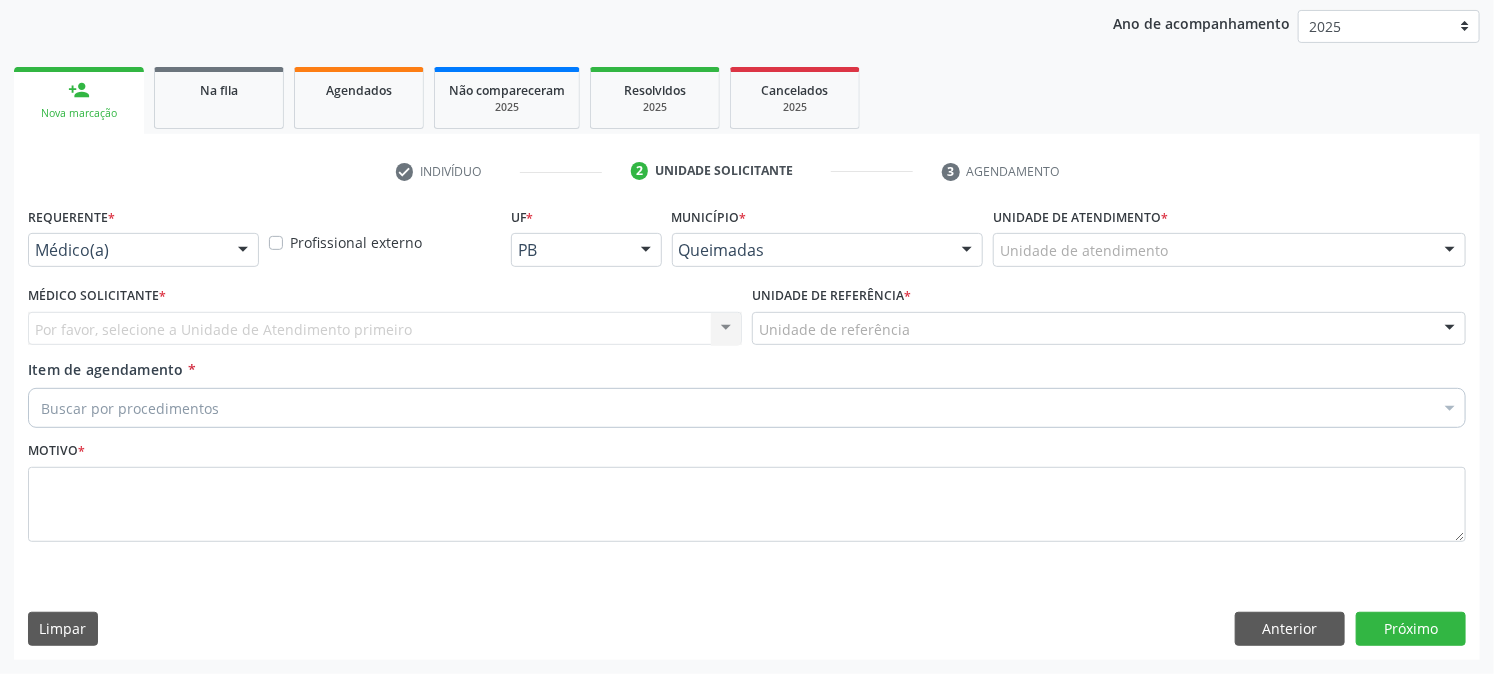 scroll, scrollTop: 231, scrollLeft: 0, axis: vertical 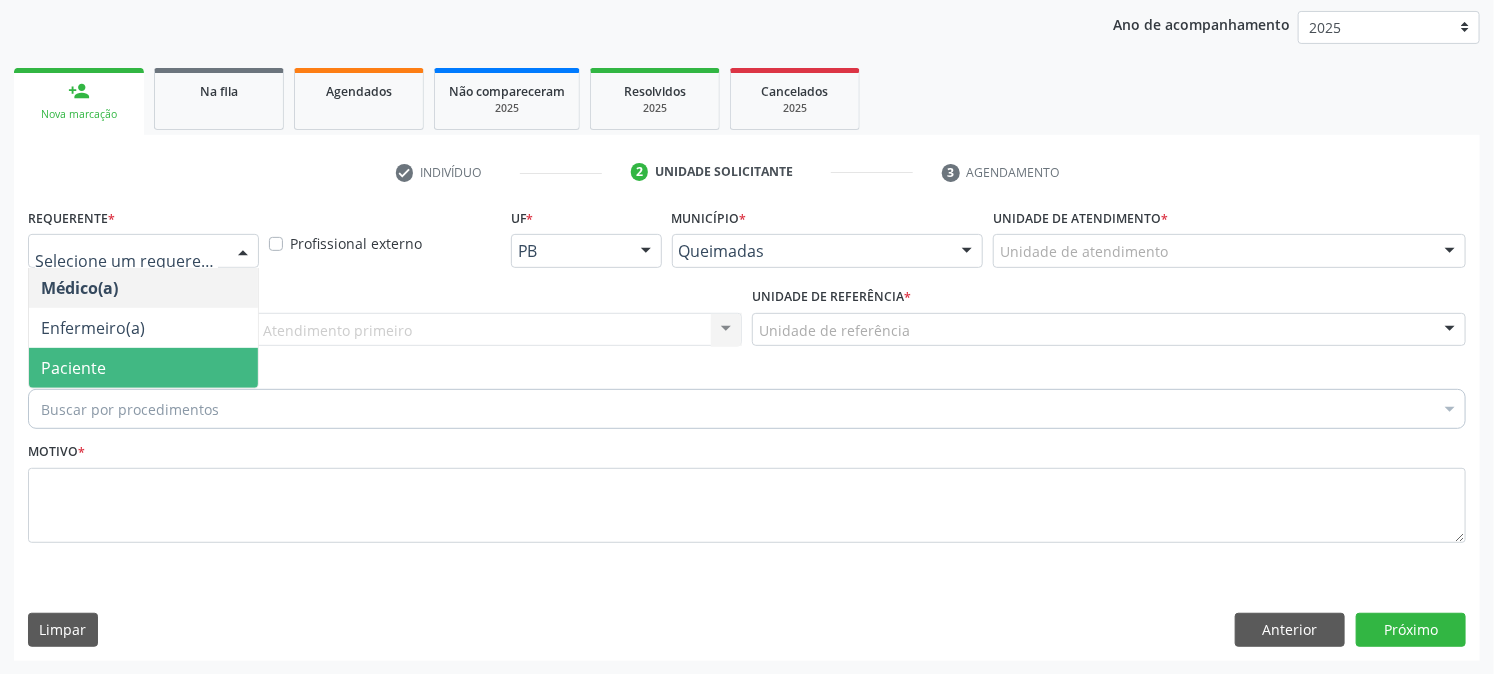 click on "Paciente" at bounding box center [143, 368] 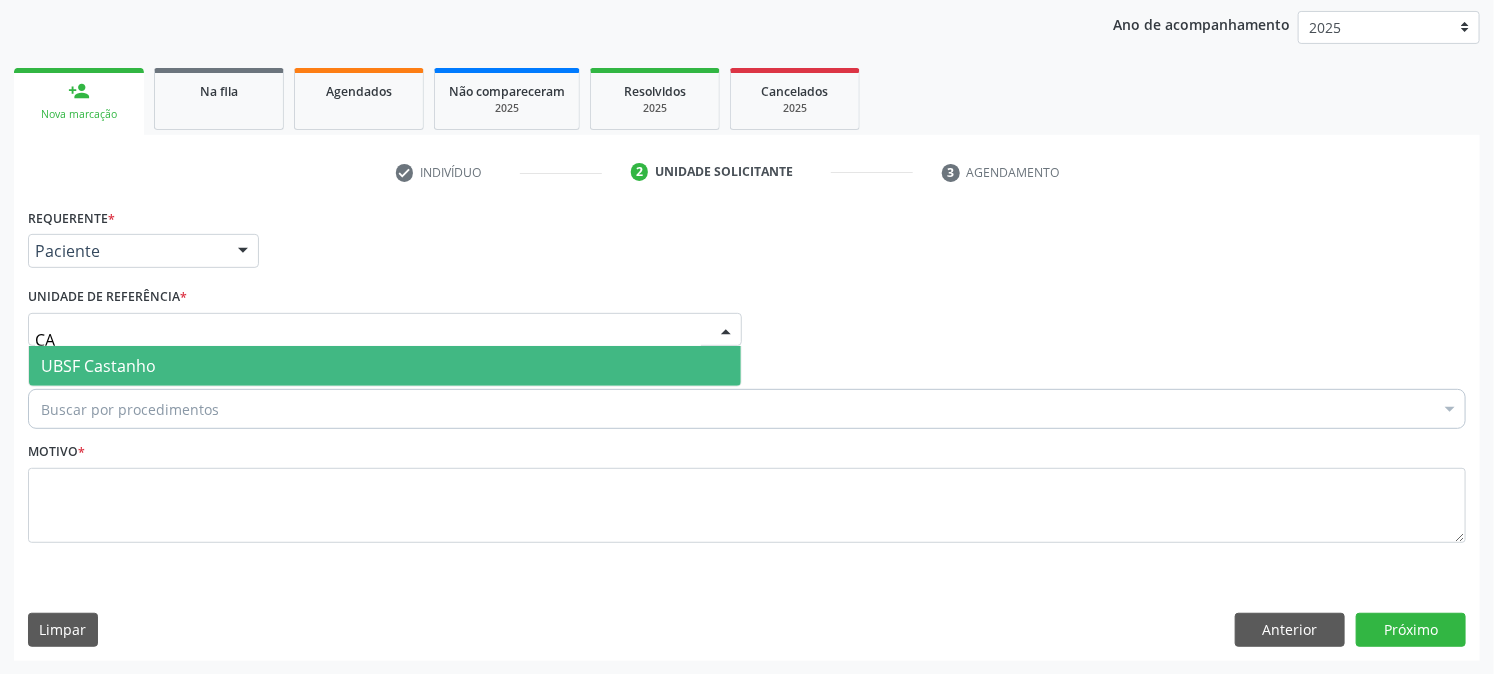 type on "CAS" 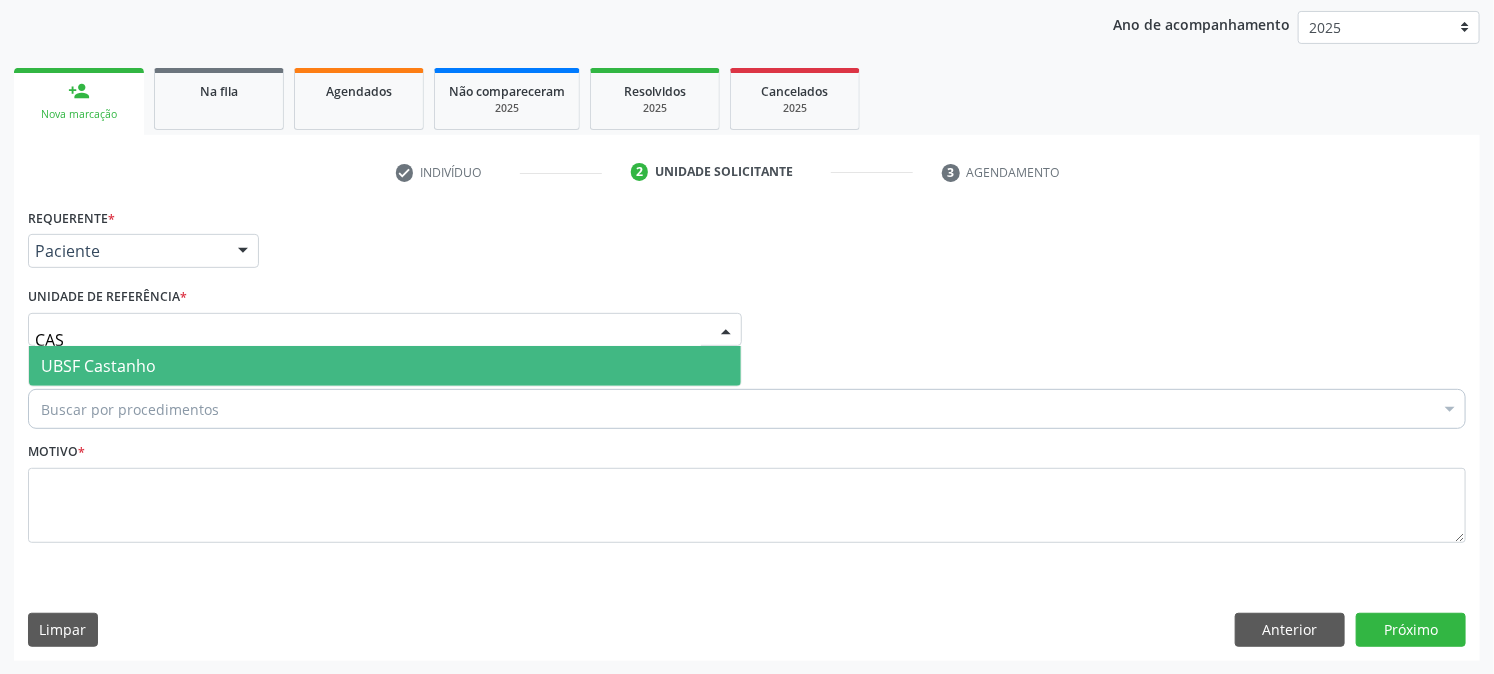click on "UBSF Castanho" at bounding box center (98, 366) 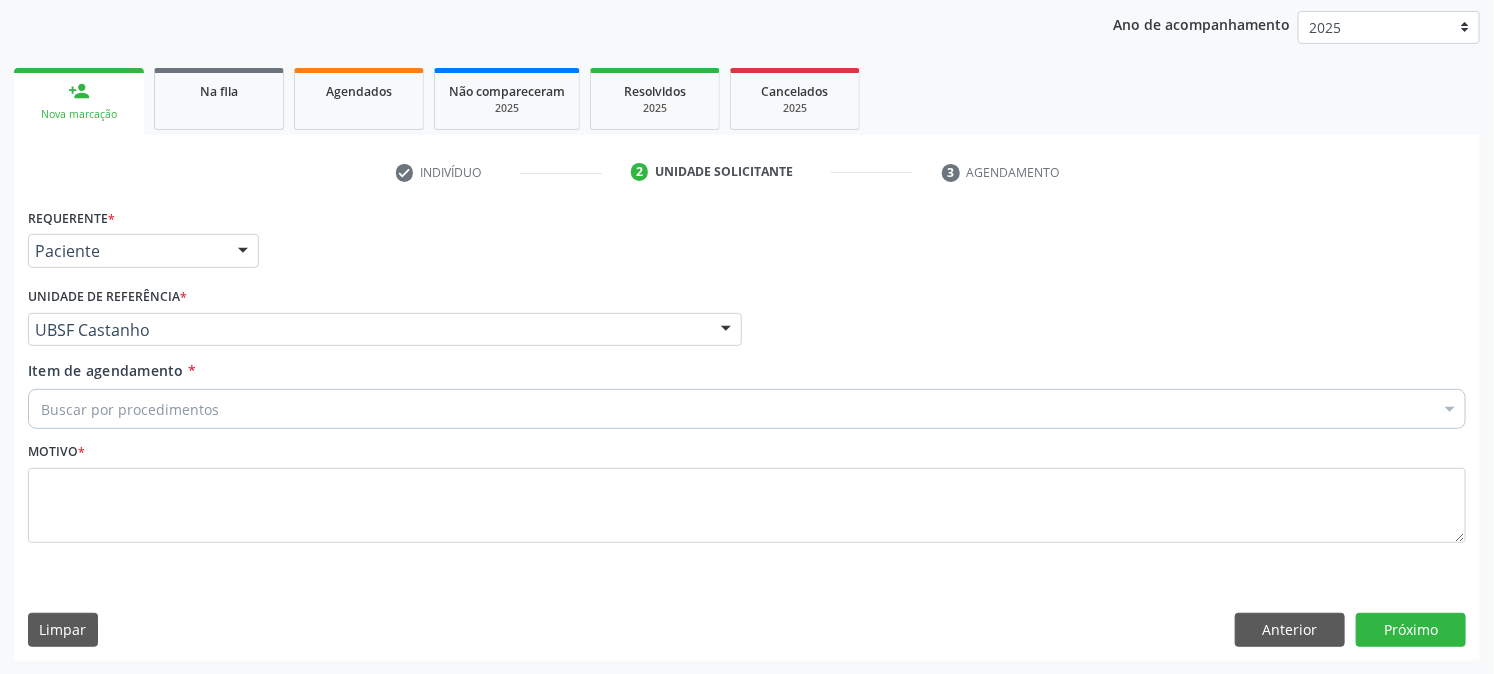 click on "Buscar por procedimentos" at bounding box center [747, 409] 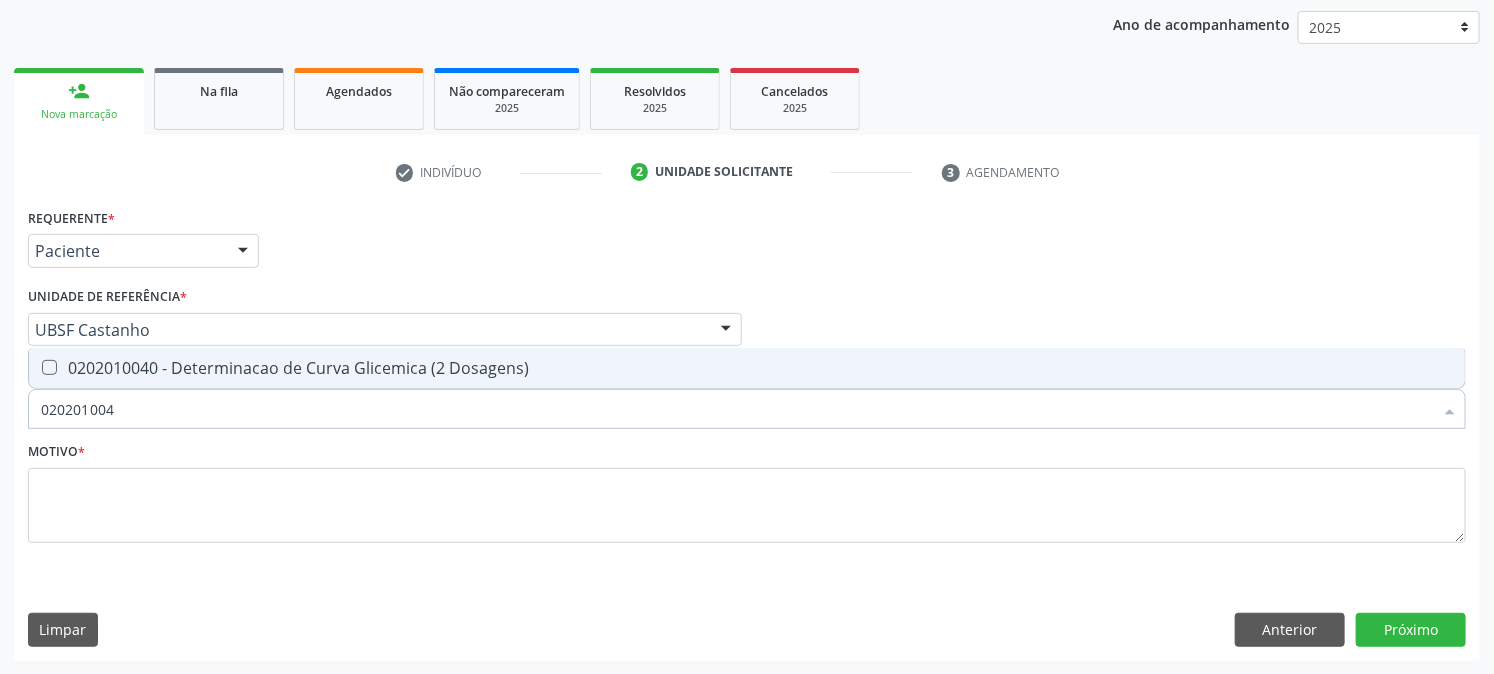 type on "0202010040" 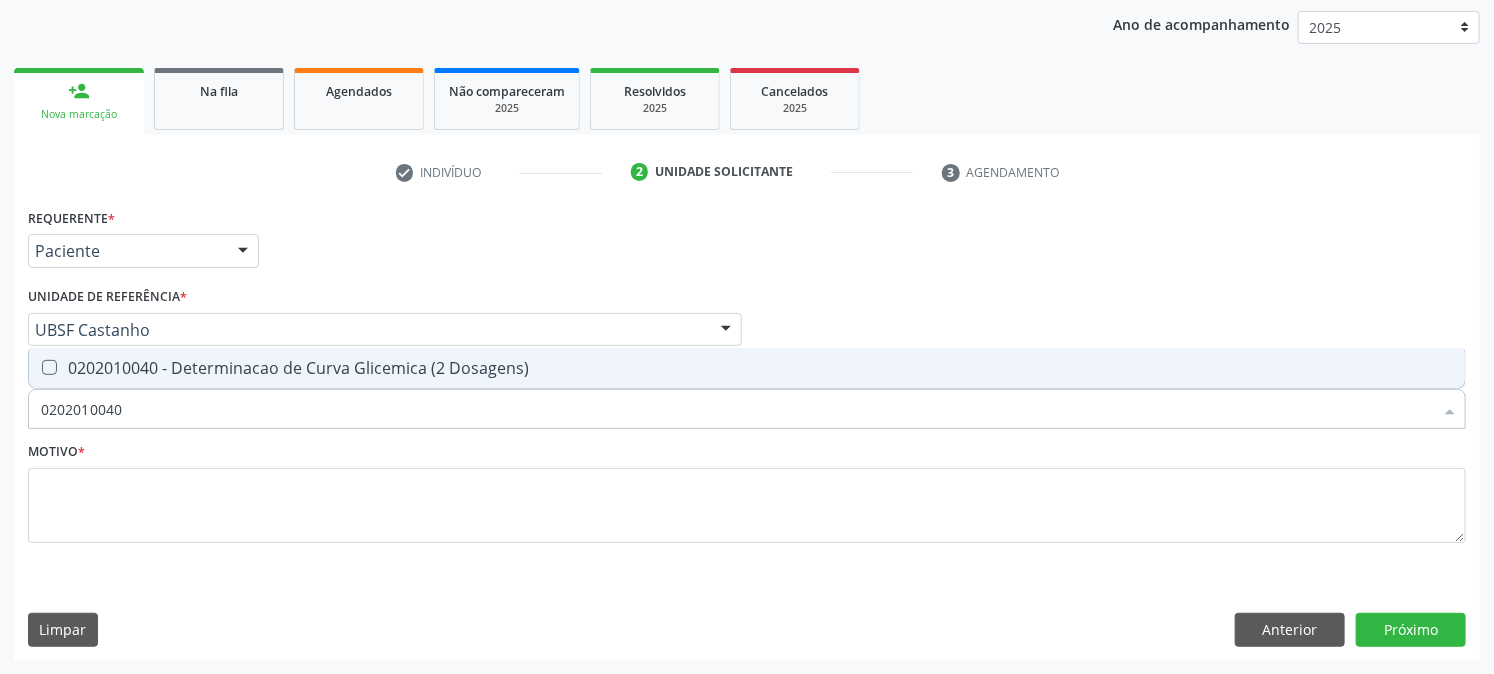 click on "0202010040 - Determinacao de Curva Glicemica (2 Dosagens)" at bounding box center (747, 368) 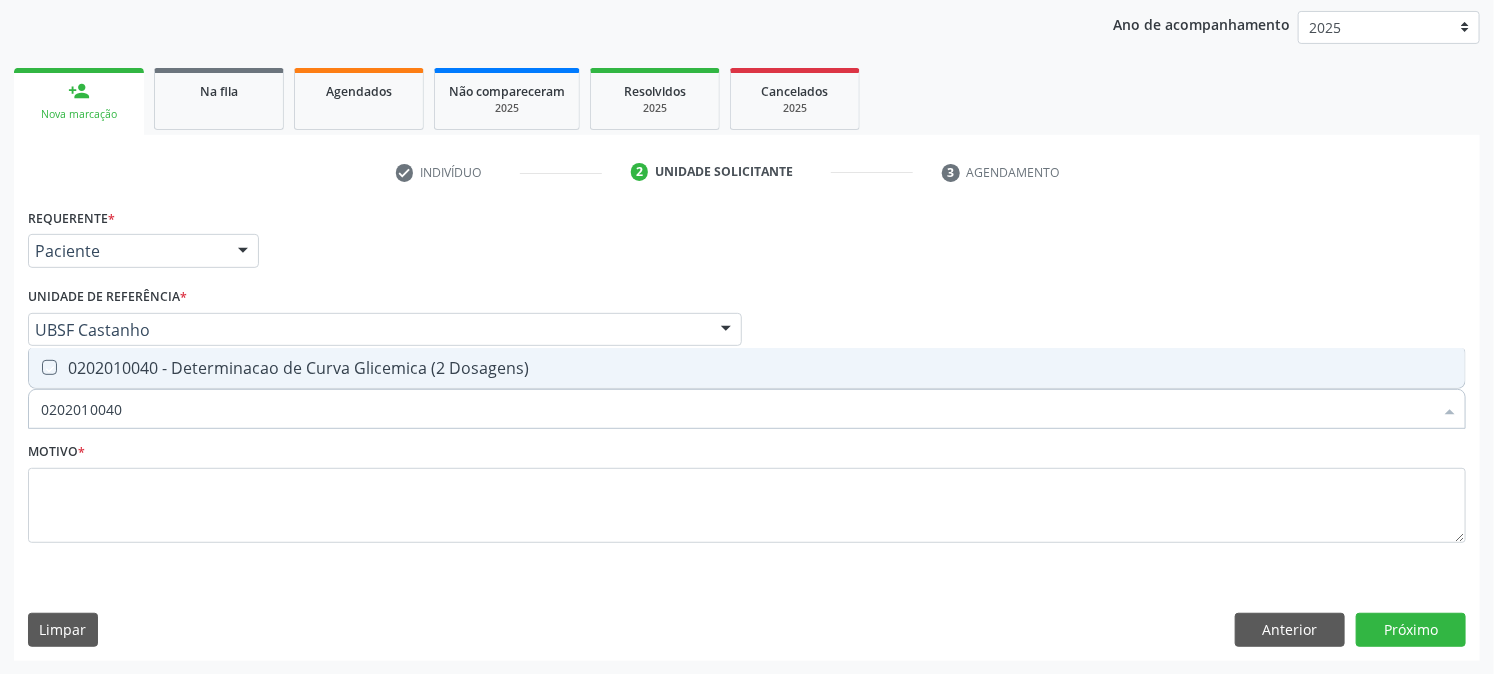 checkbox on "true" 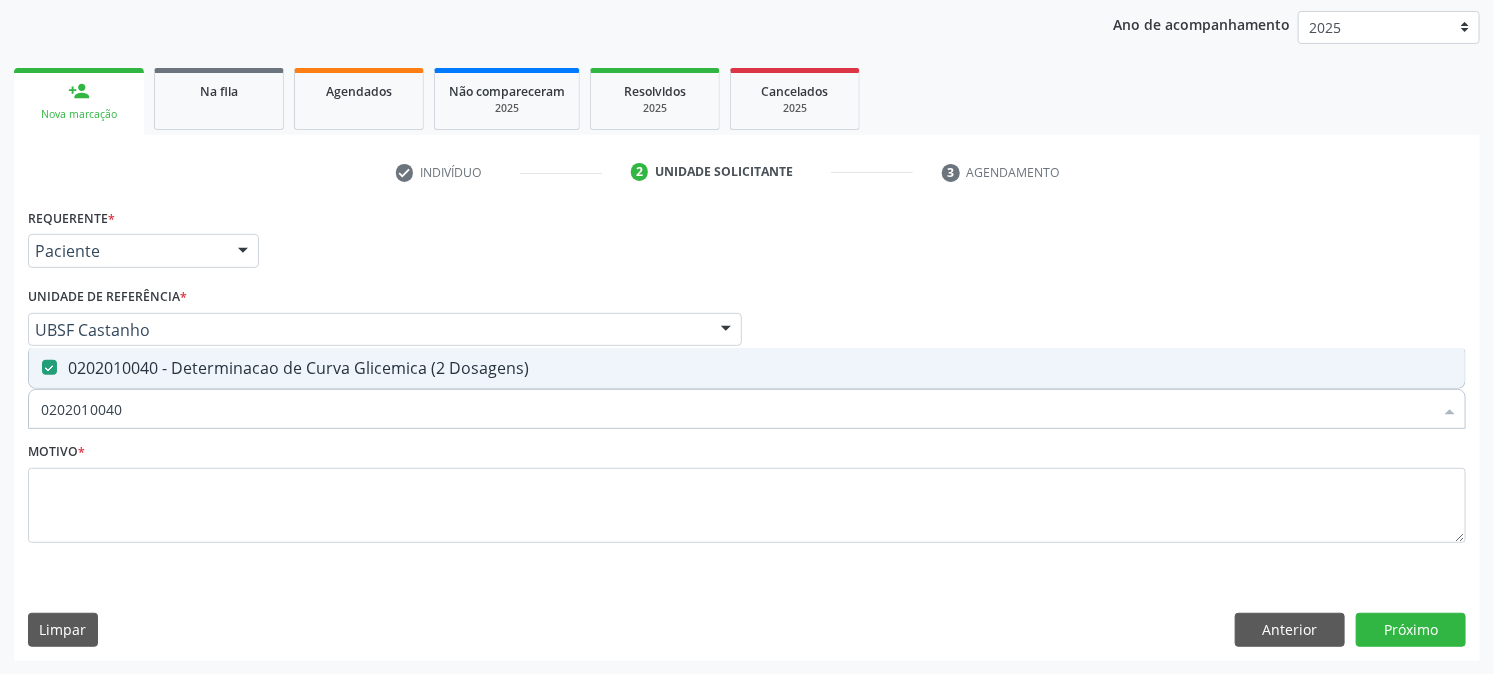 drag, startPoint x: 176, startPoint y: 416, endPoint x: 0, endPoint y: 461, distance: 181.66177 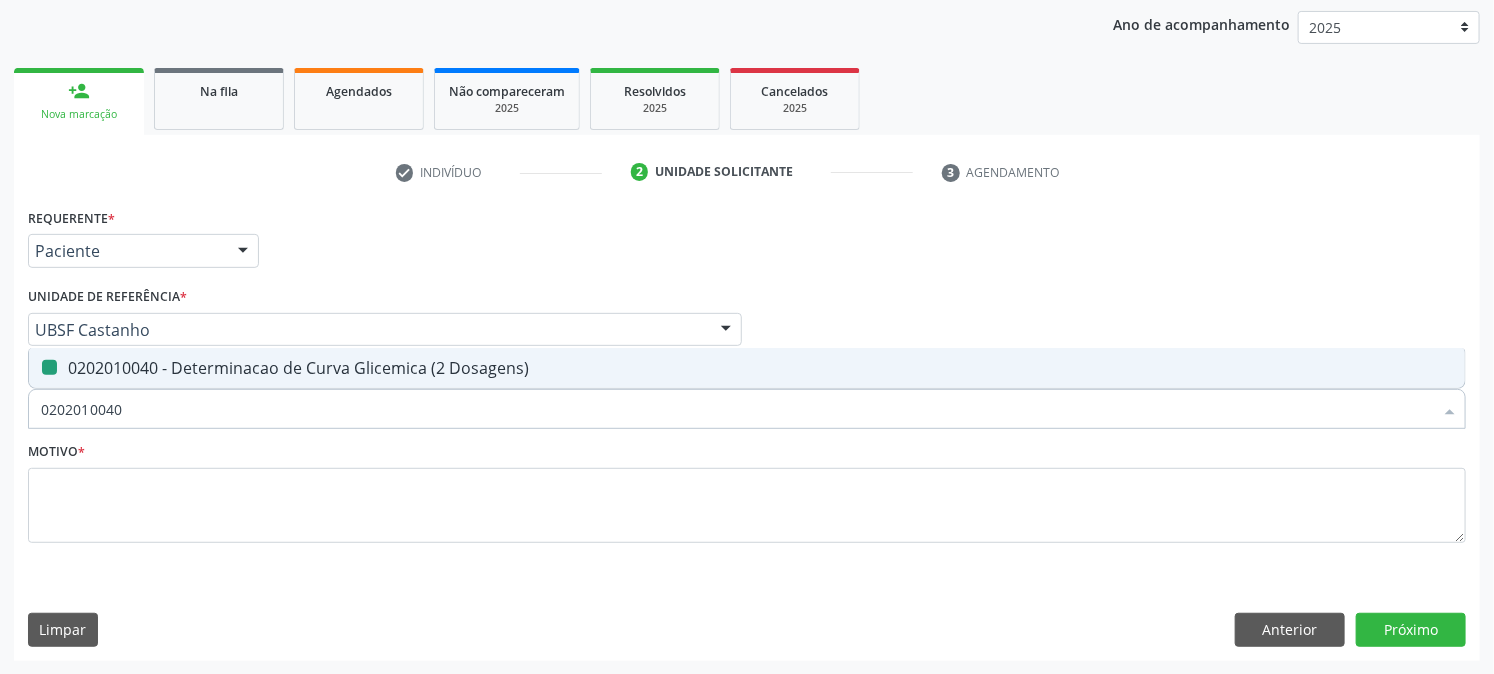 type 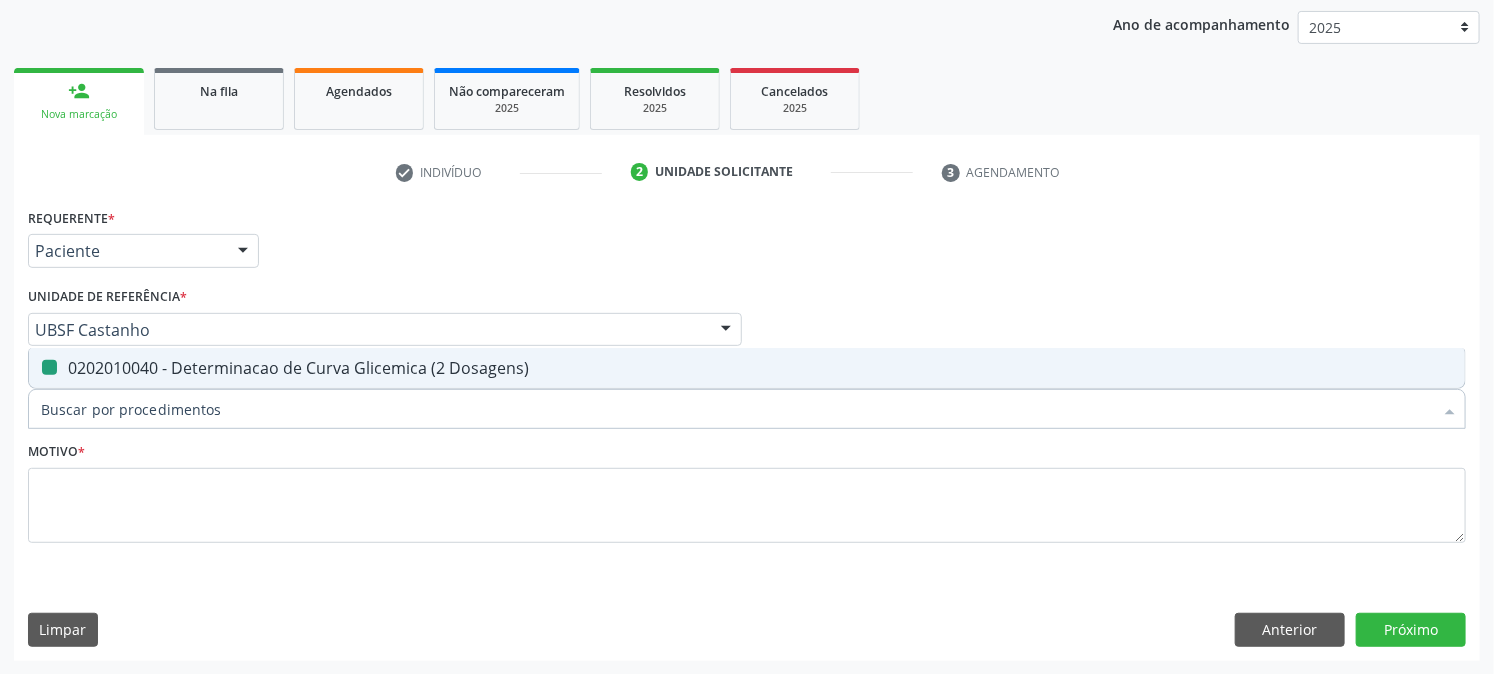 checkbox on "false" 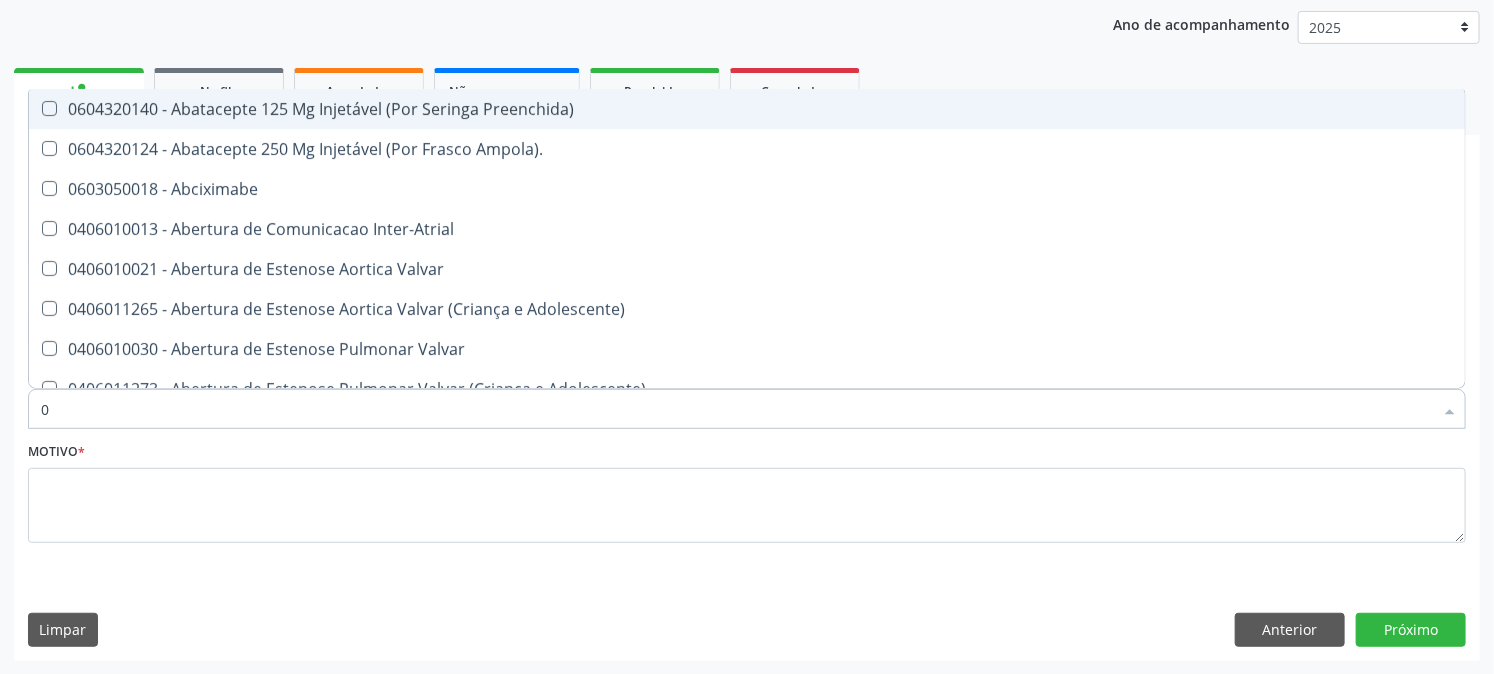 type on "02" 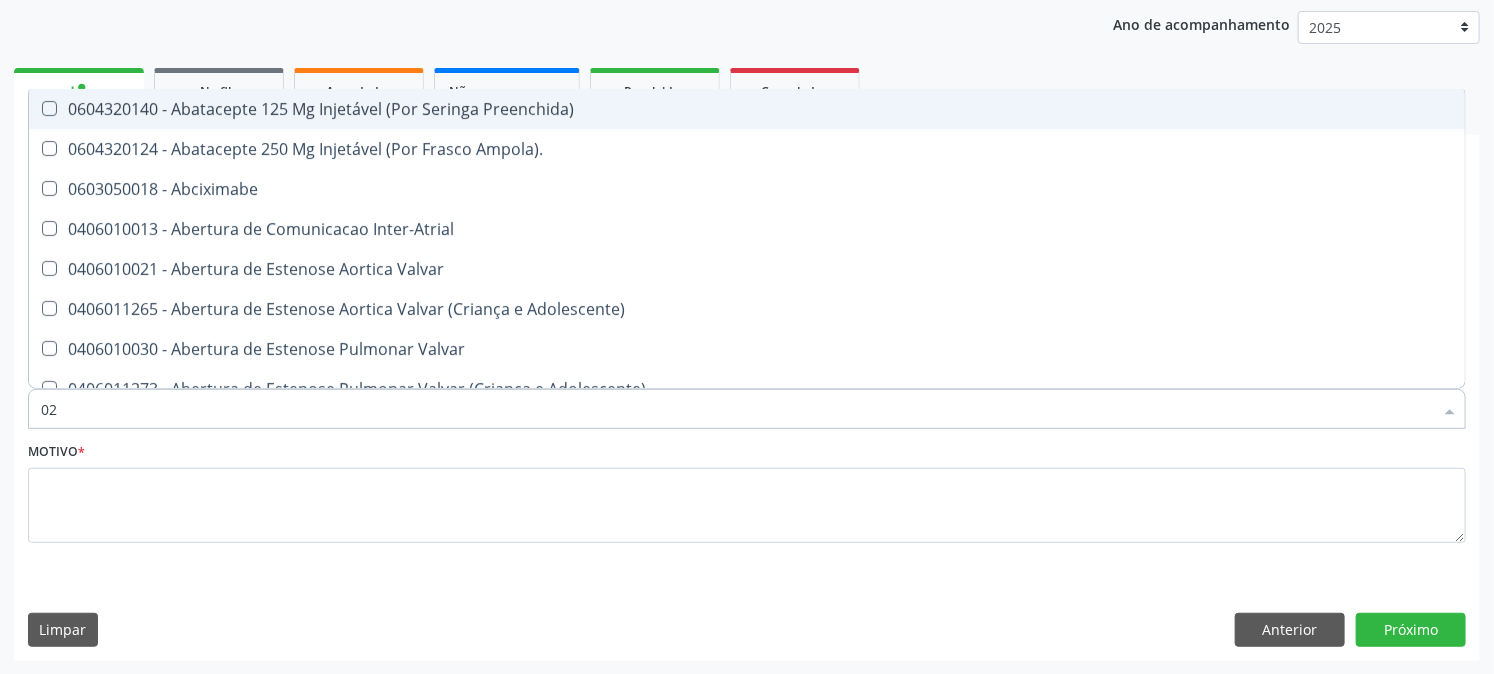 checkbox on "true" 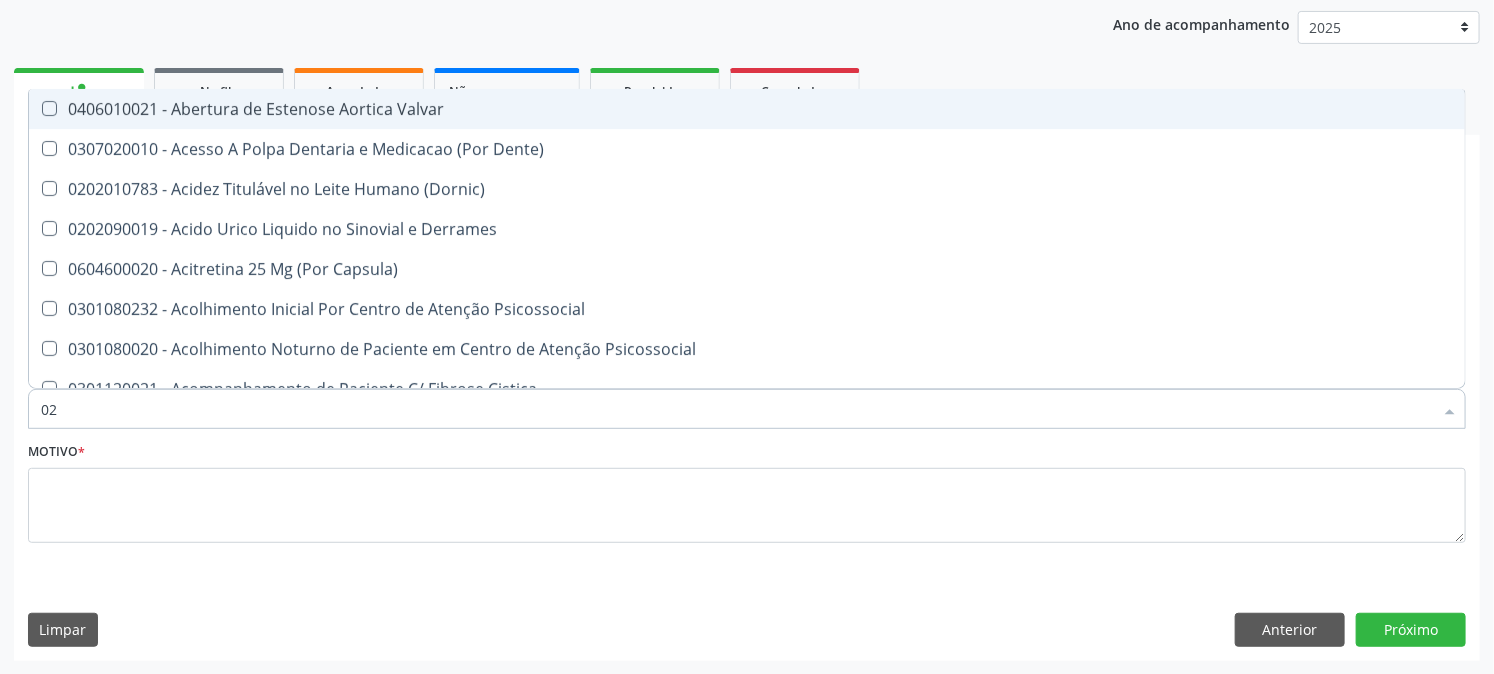 type on "020" 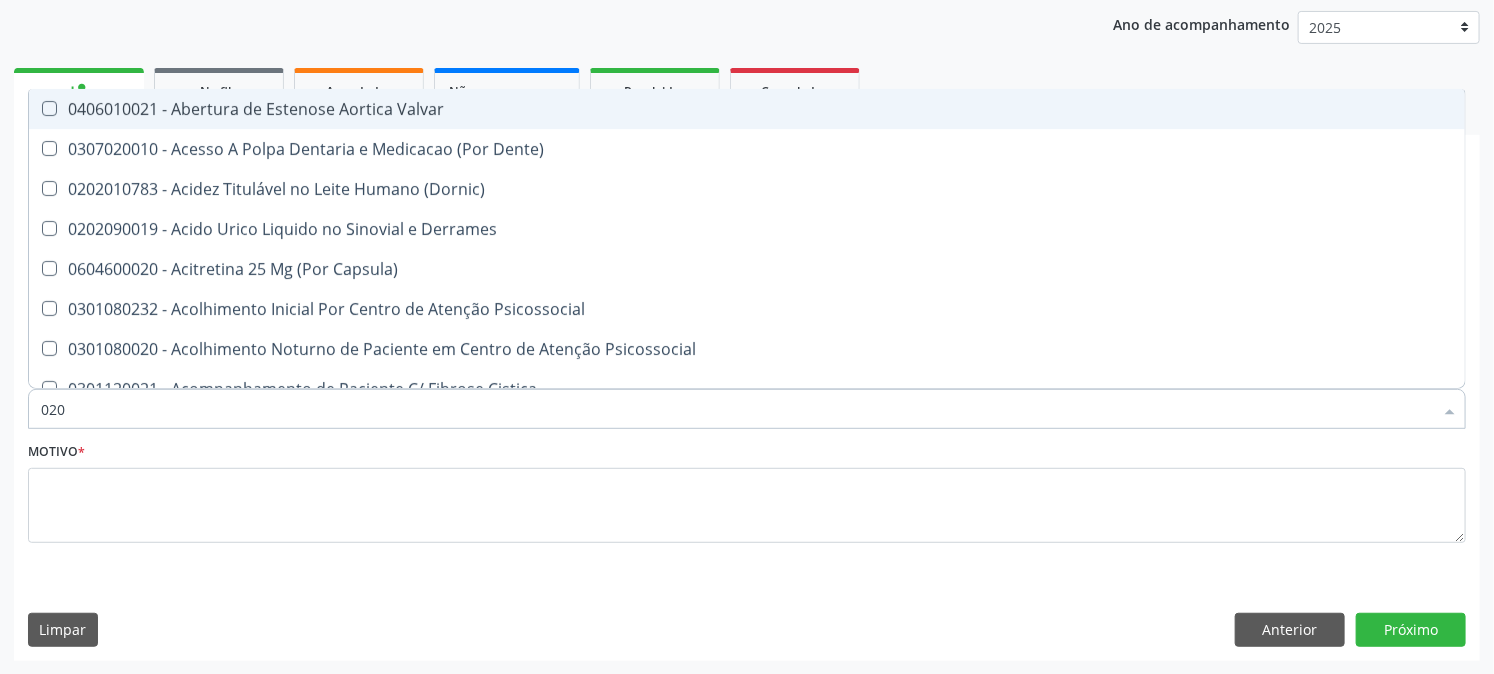 checkbox on "true" 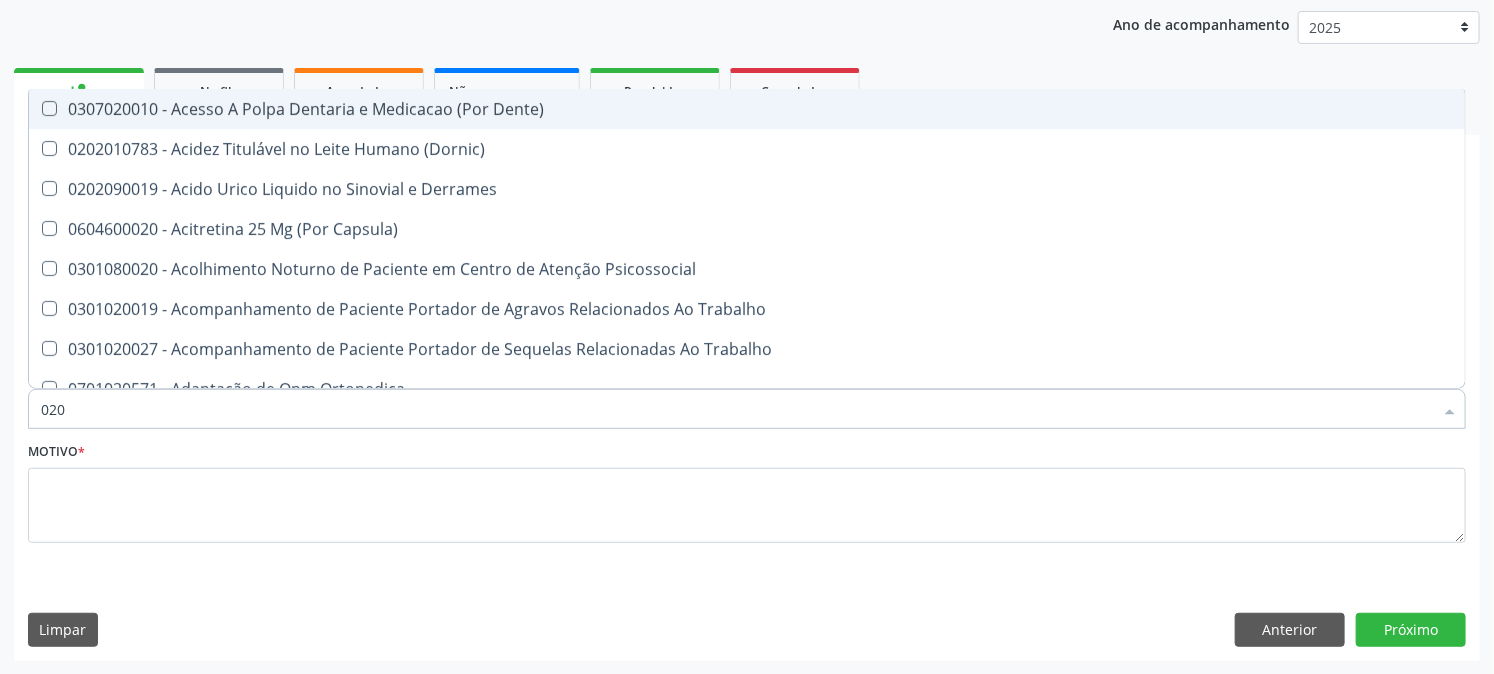 type on "0202" 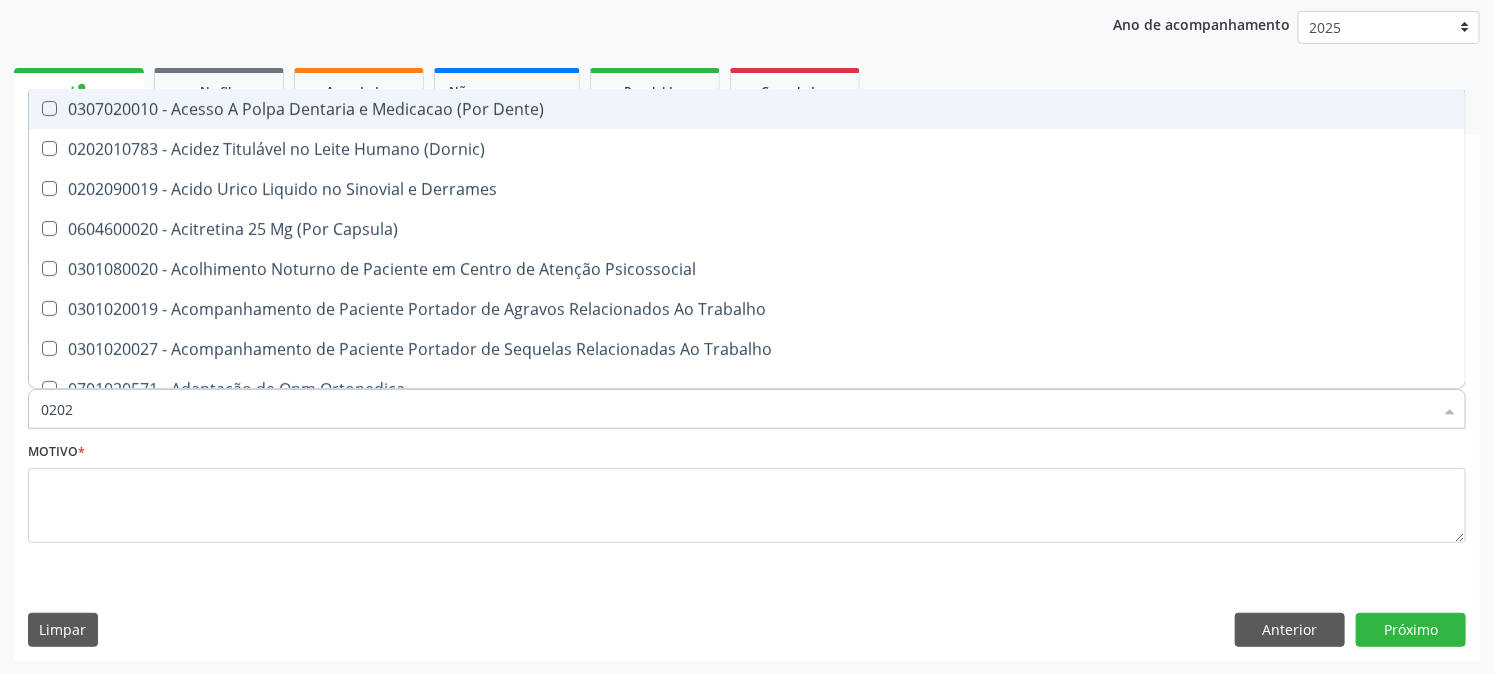 checkbox on "true" 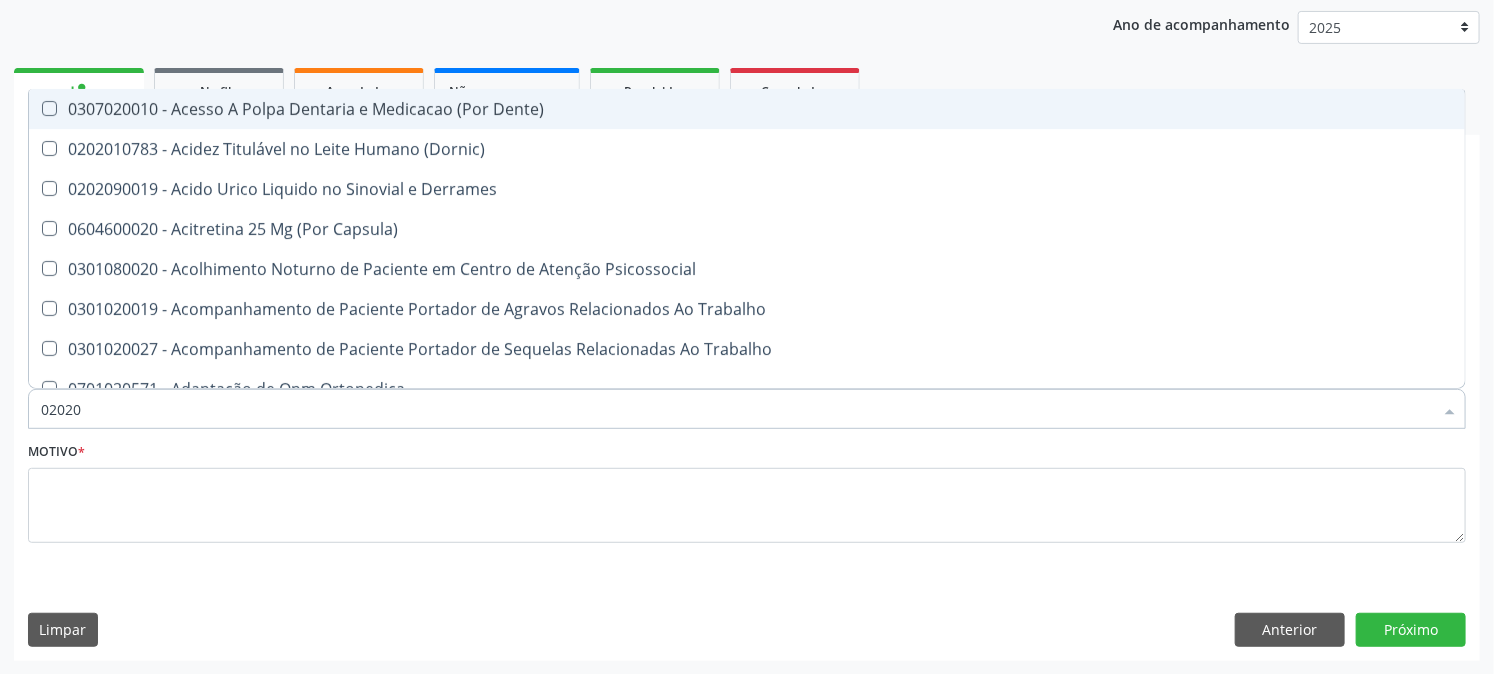 checkbox on "true" 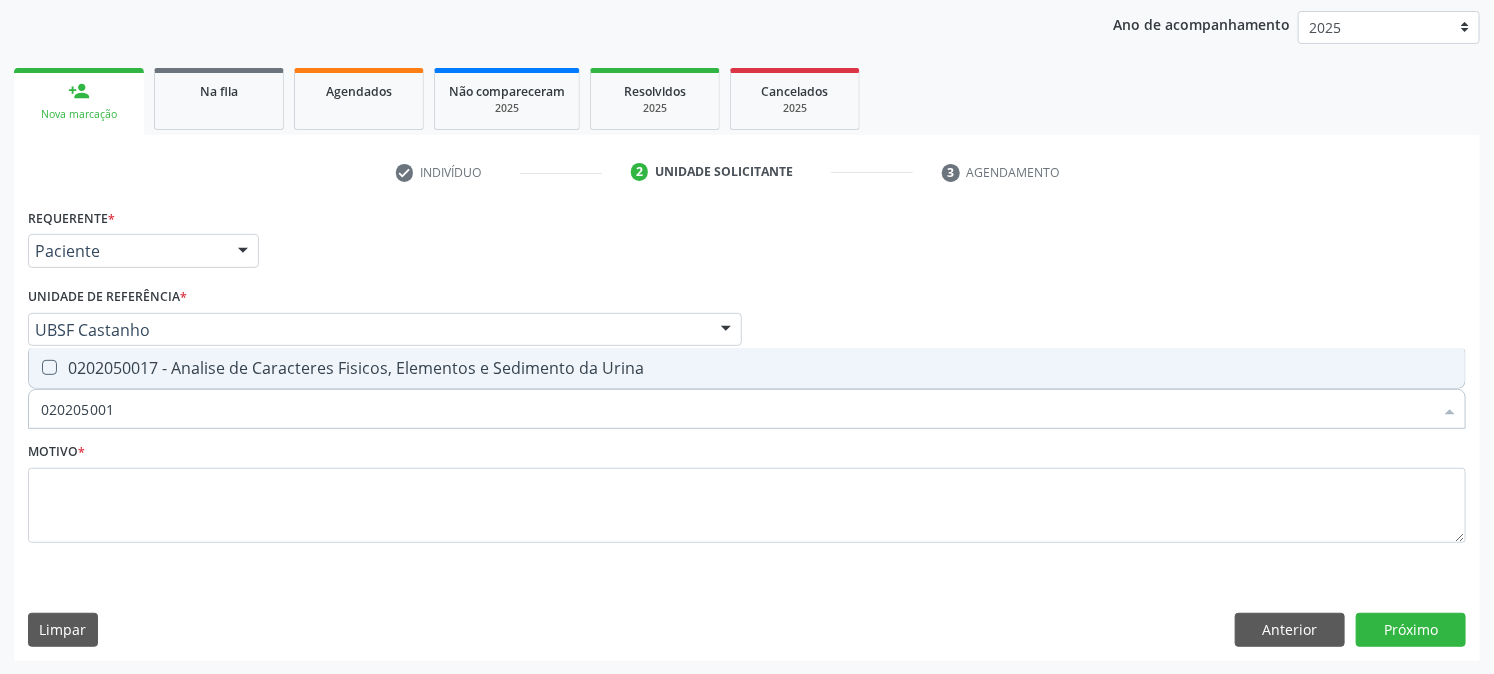type on "[NUMBER]" 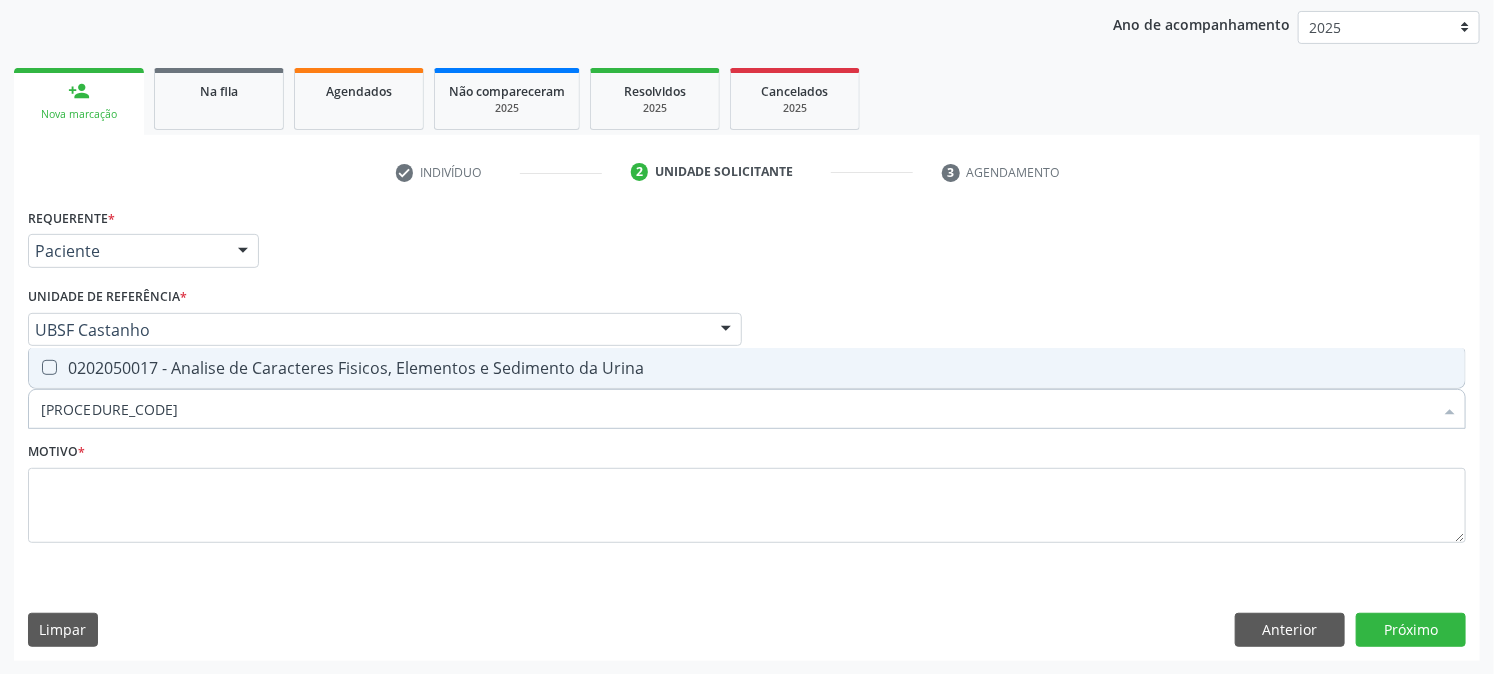 click on "0202050017 - Analise de Caracteres Fisicos, Elementos e Sedimento da Urina" at bounding box center [747, 368] 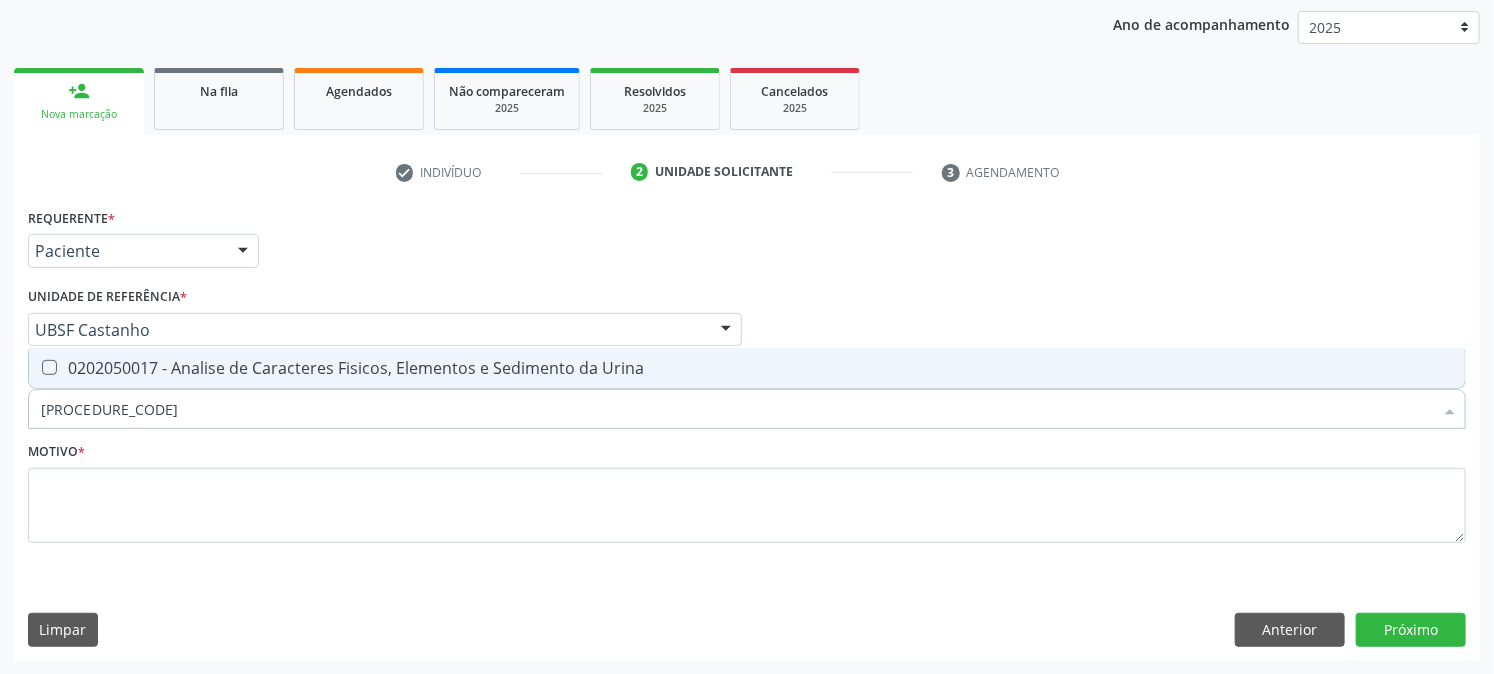checkbox on "true" 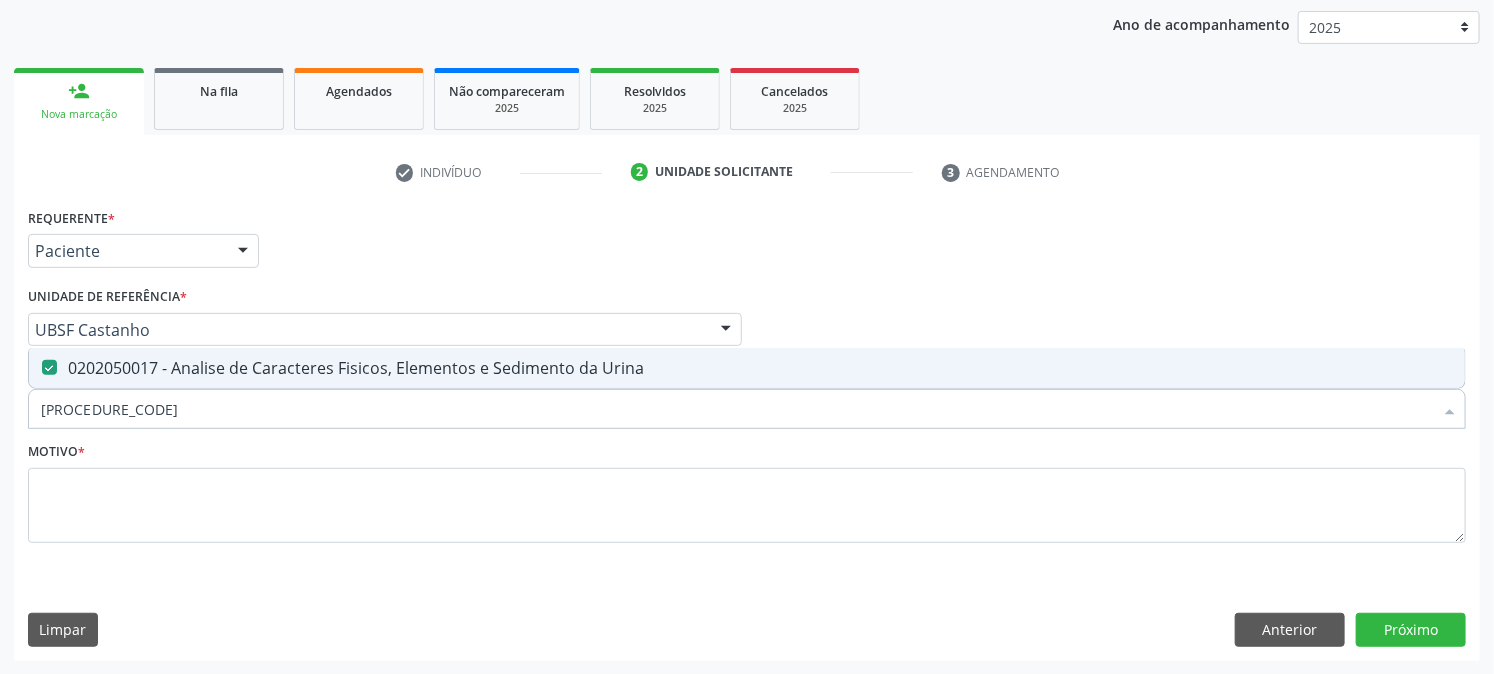 drag, startPoint x: 168, startPoint y: 423, endPoint x: 0, endPoint y: 522, distance: 195 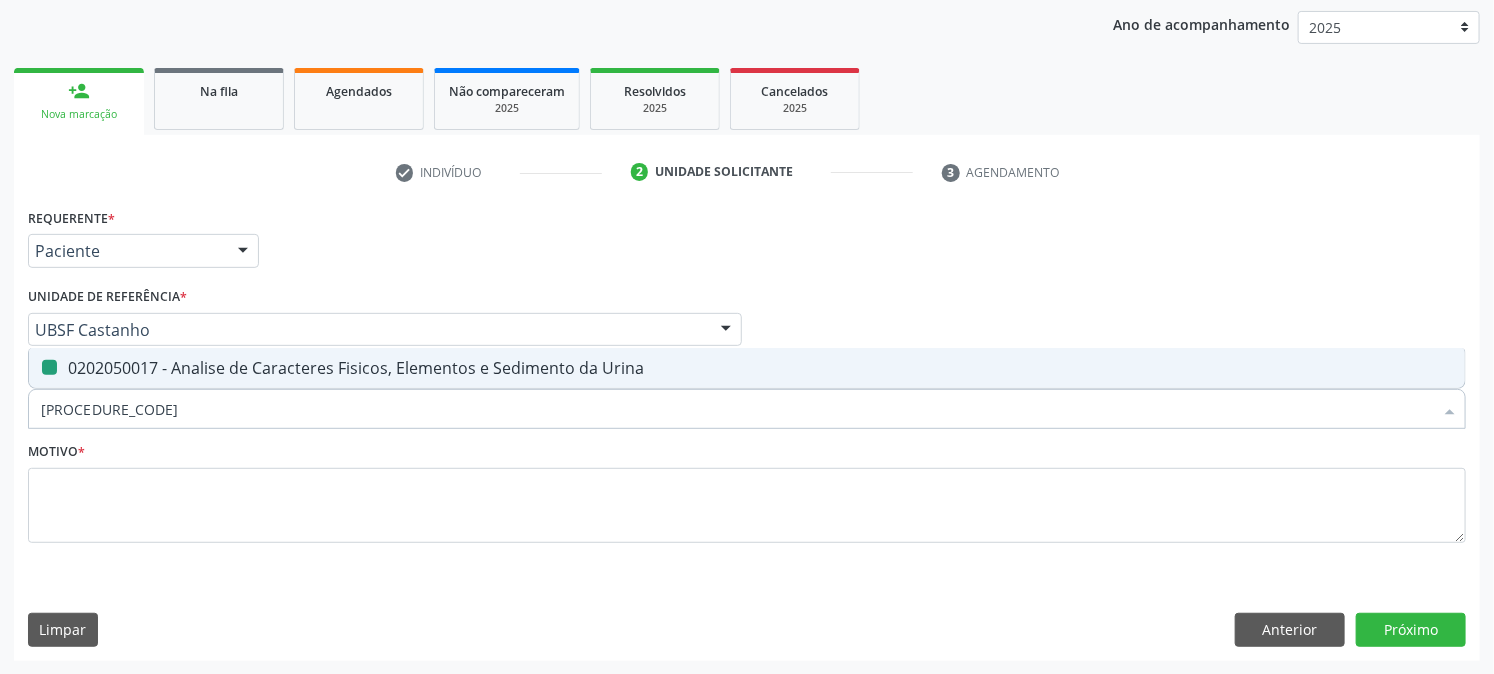 type 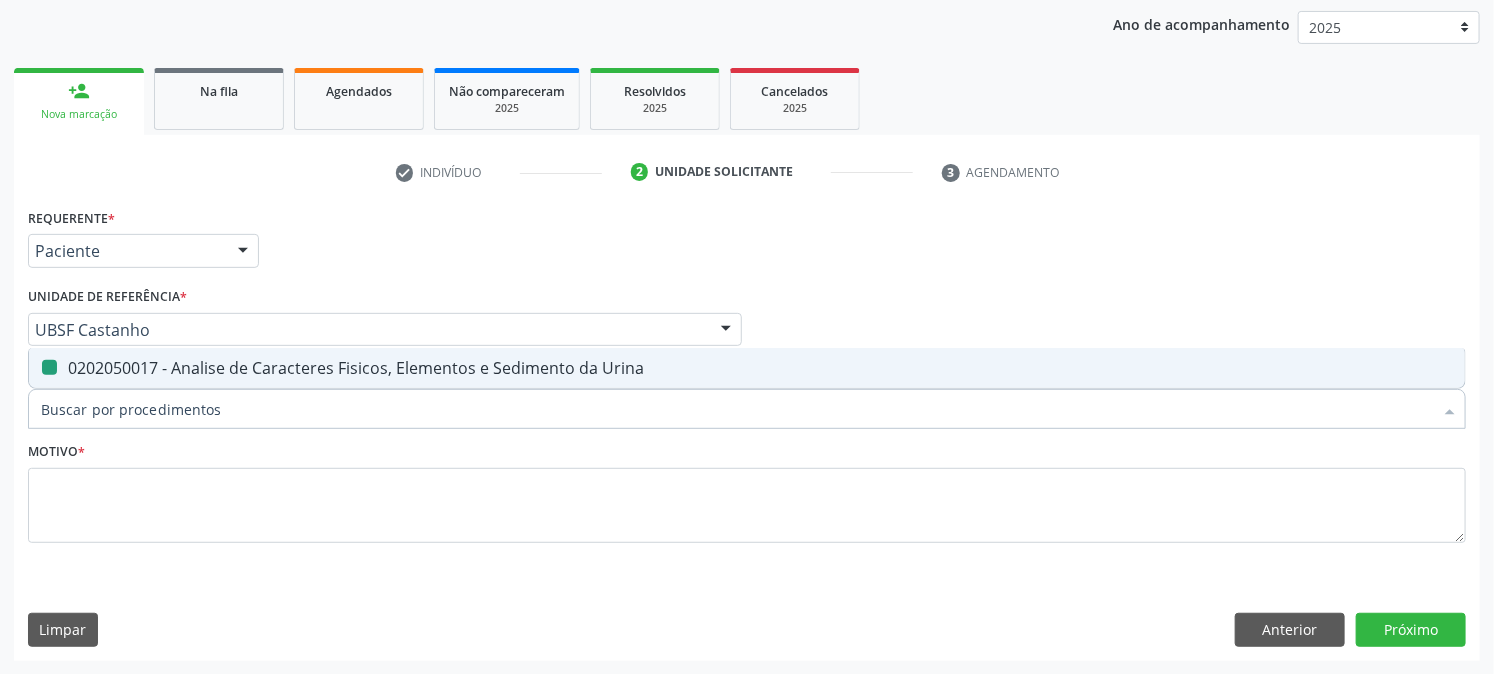 checkbox on "false" 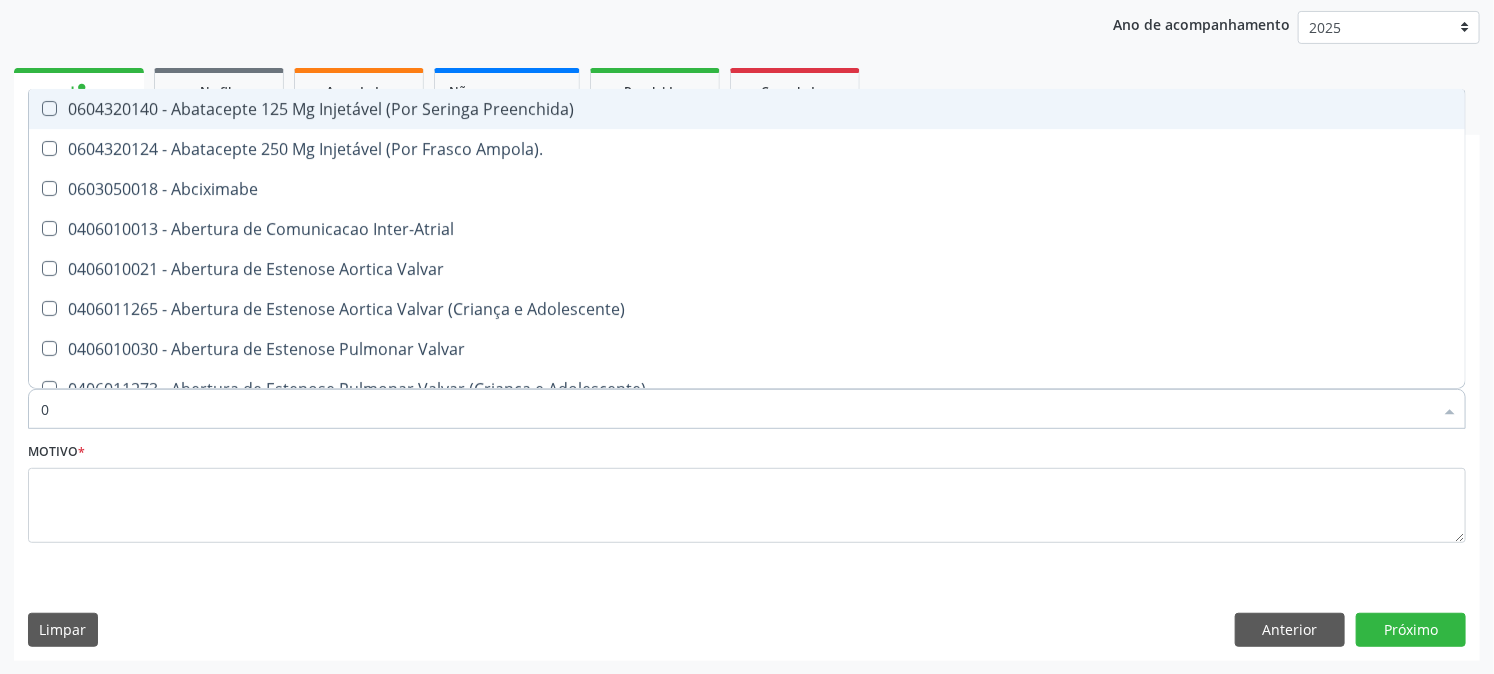 type on "02" 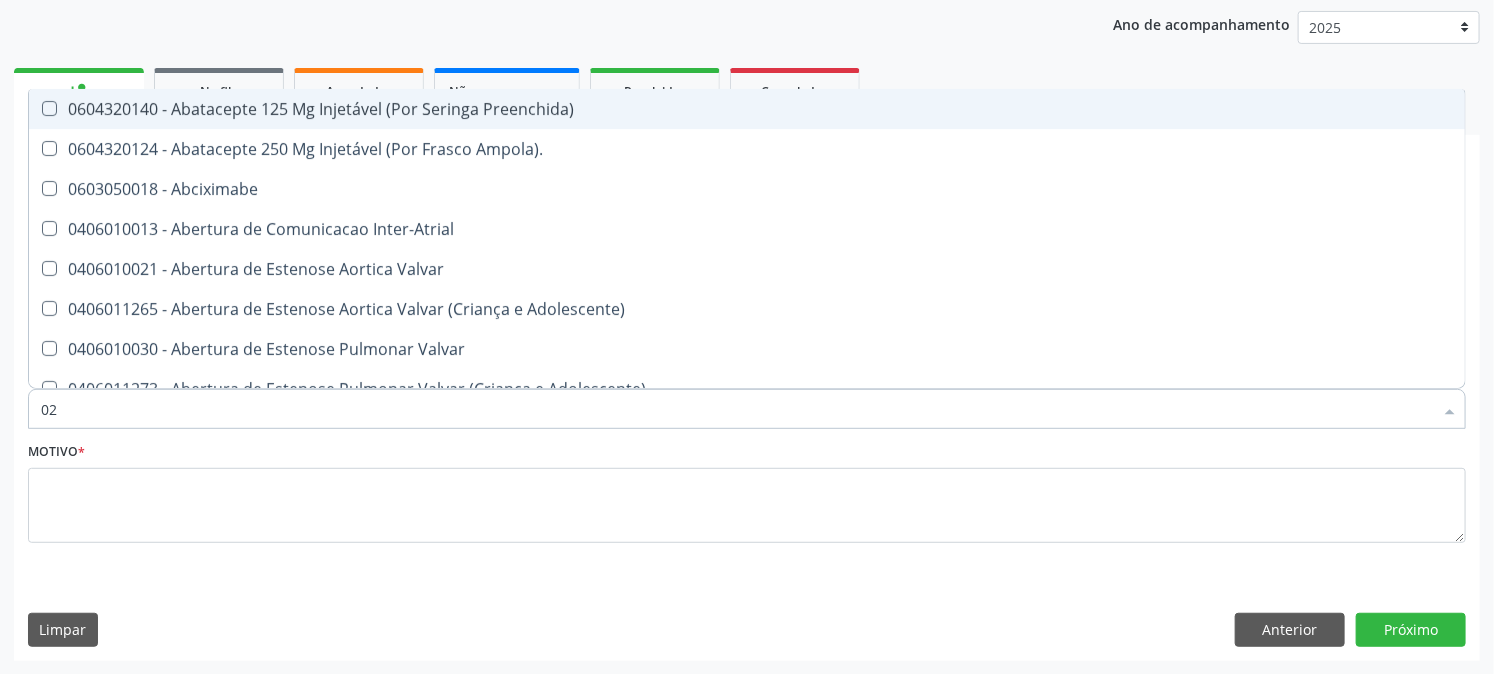 checkbox on "true" 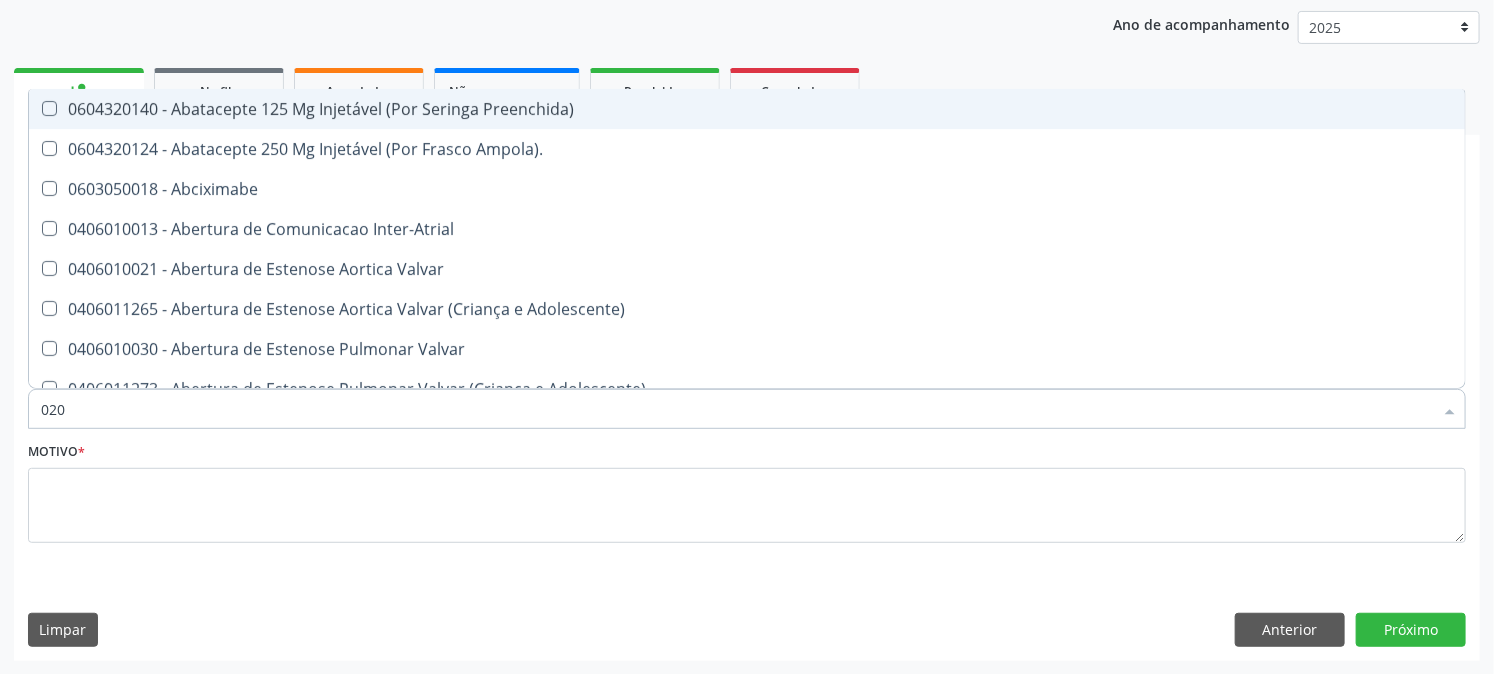 checkbox on "true" 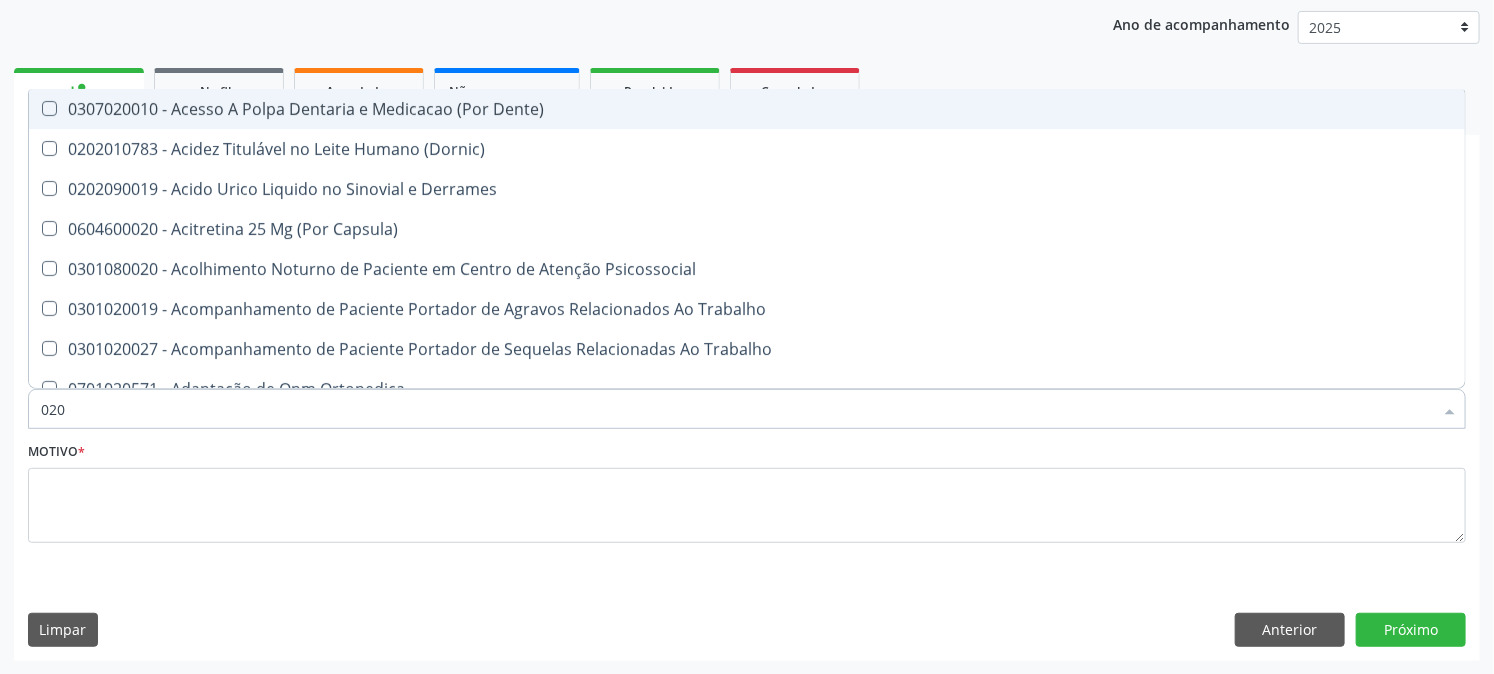 type on "0202" 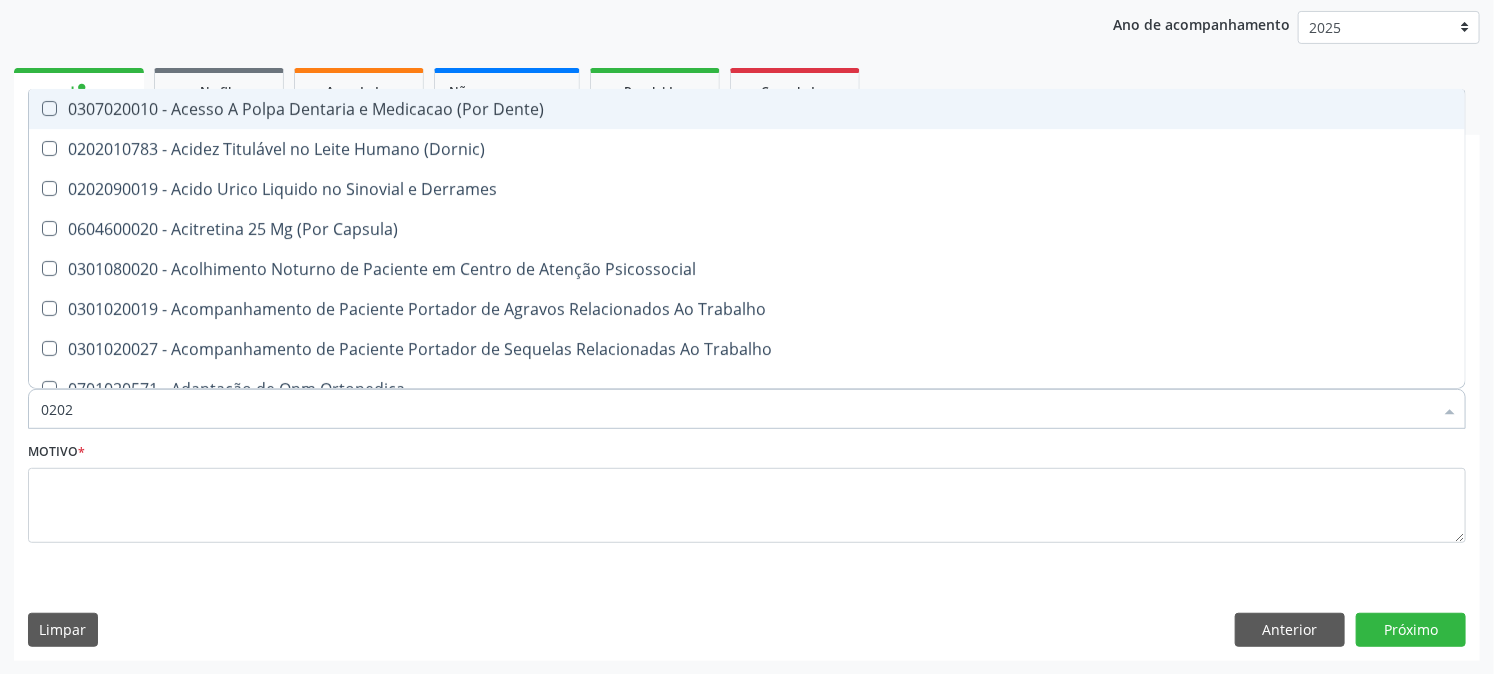 checkbox on "true" 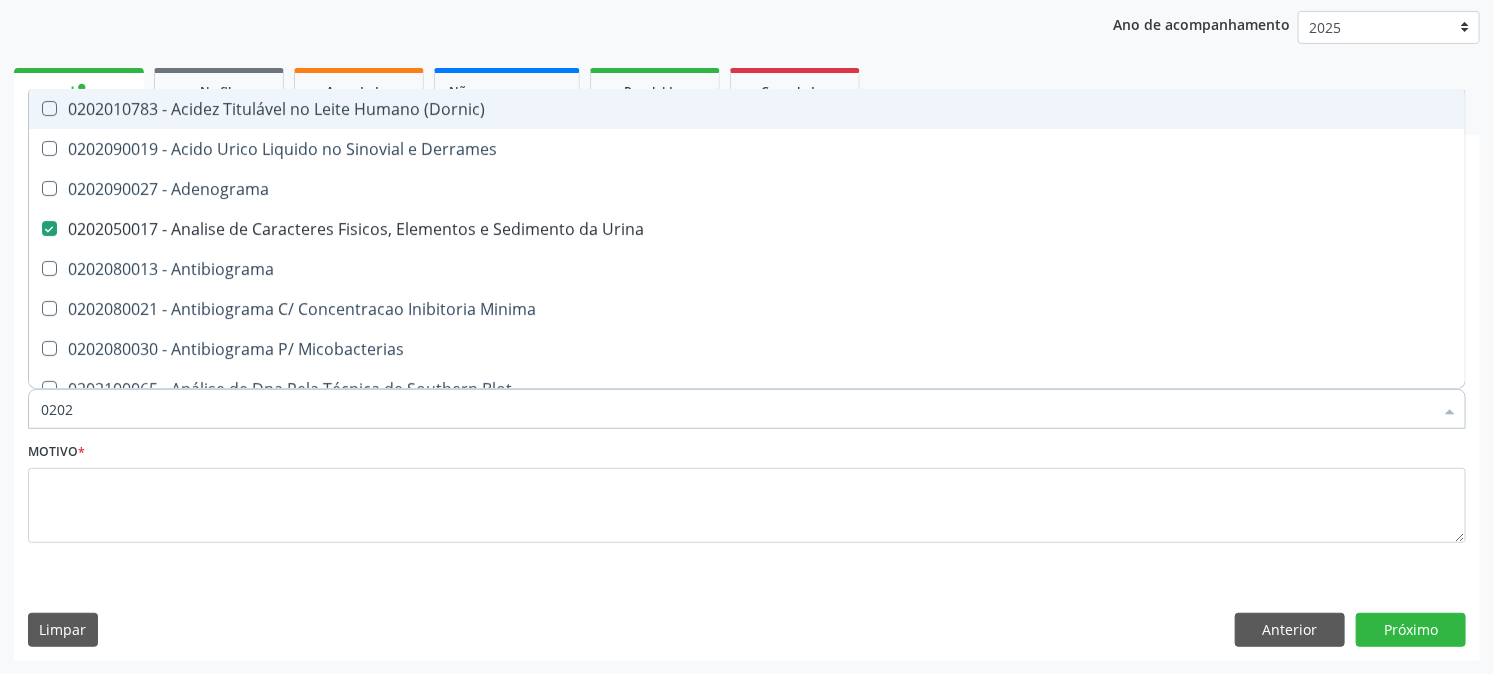 type on "02020" 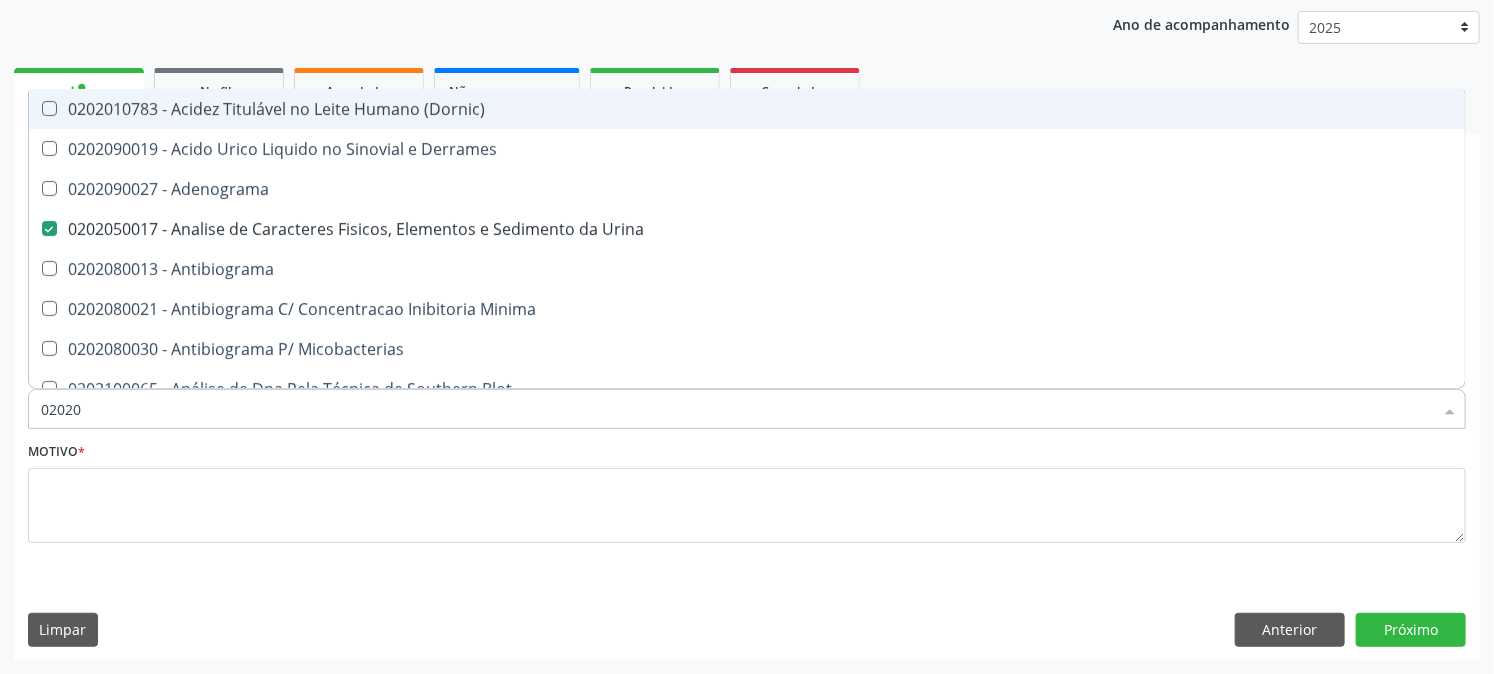 checkbox on "true" 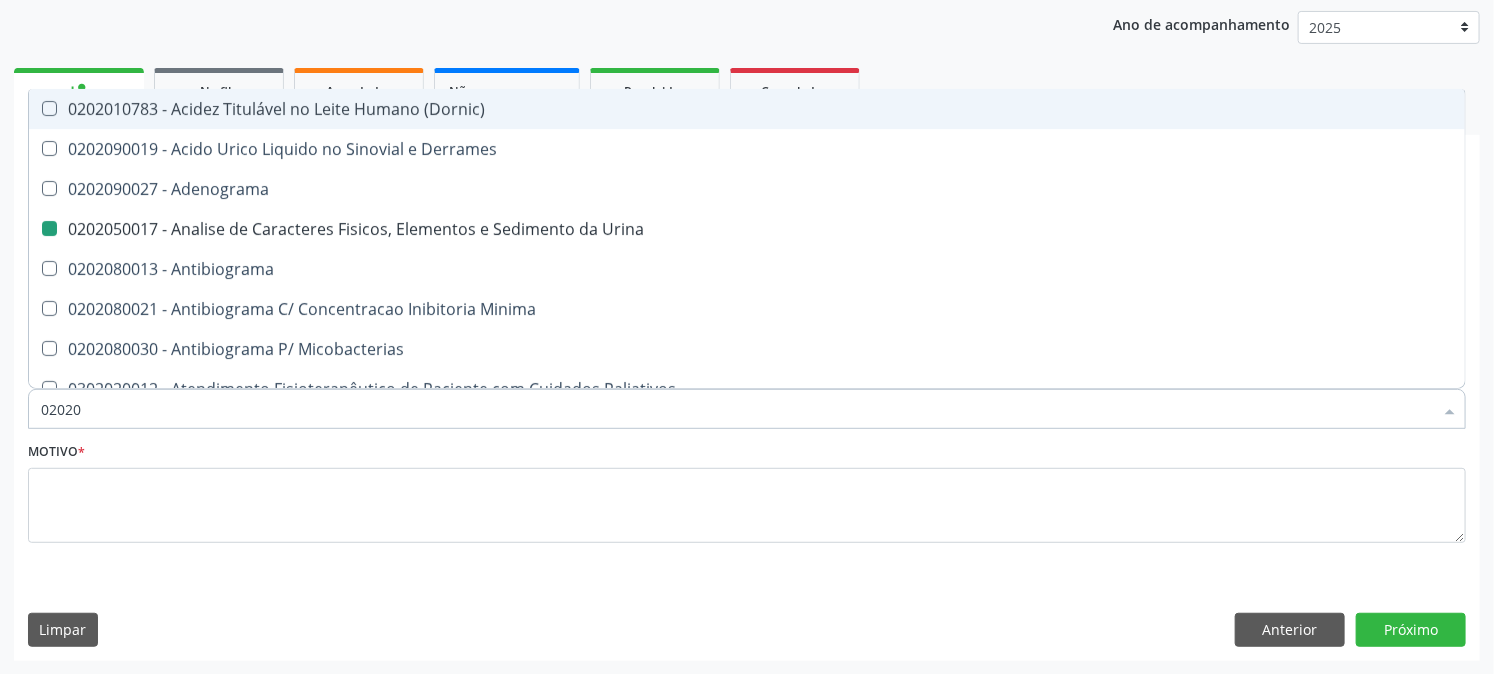 type on "020208" 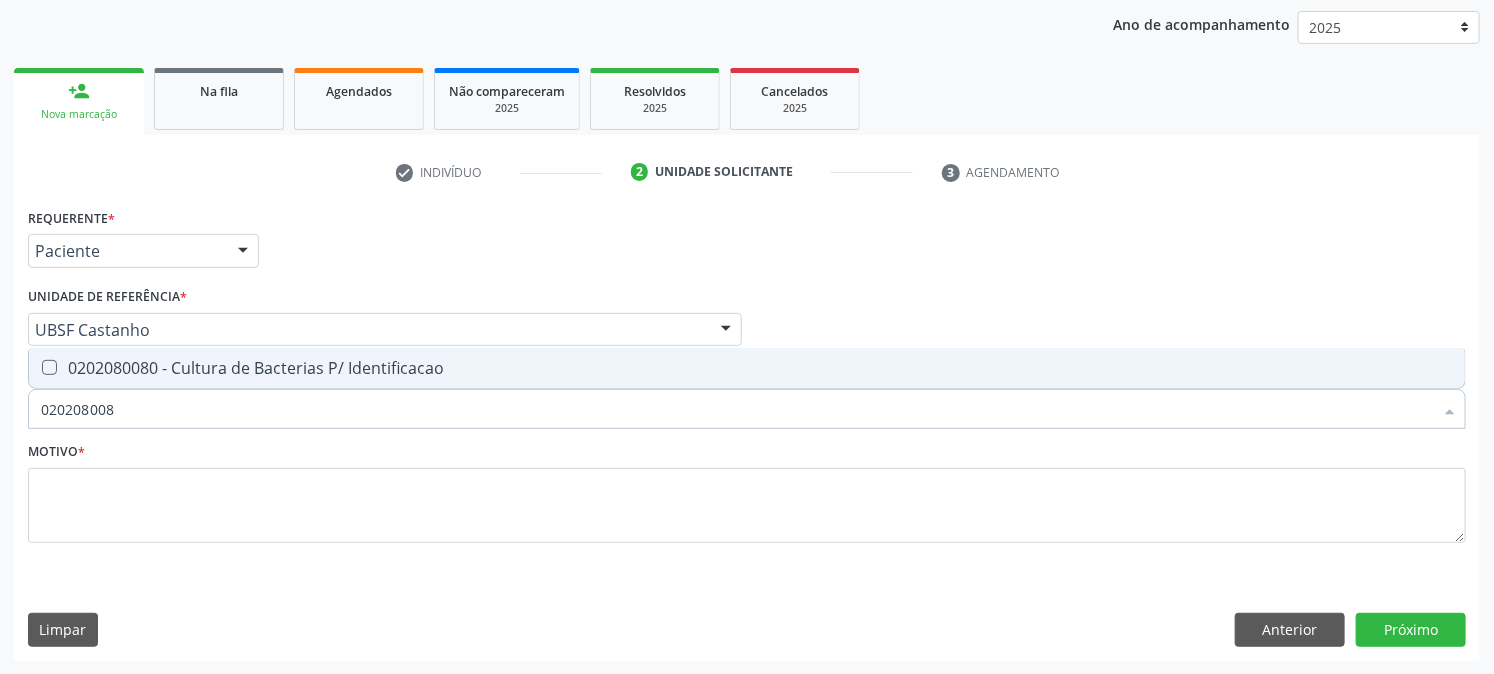 type on "0202080080" 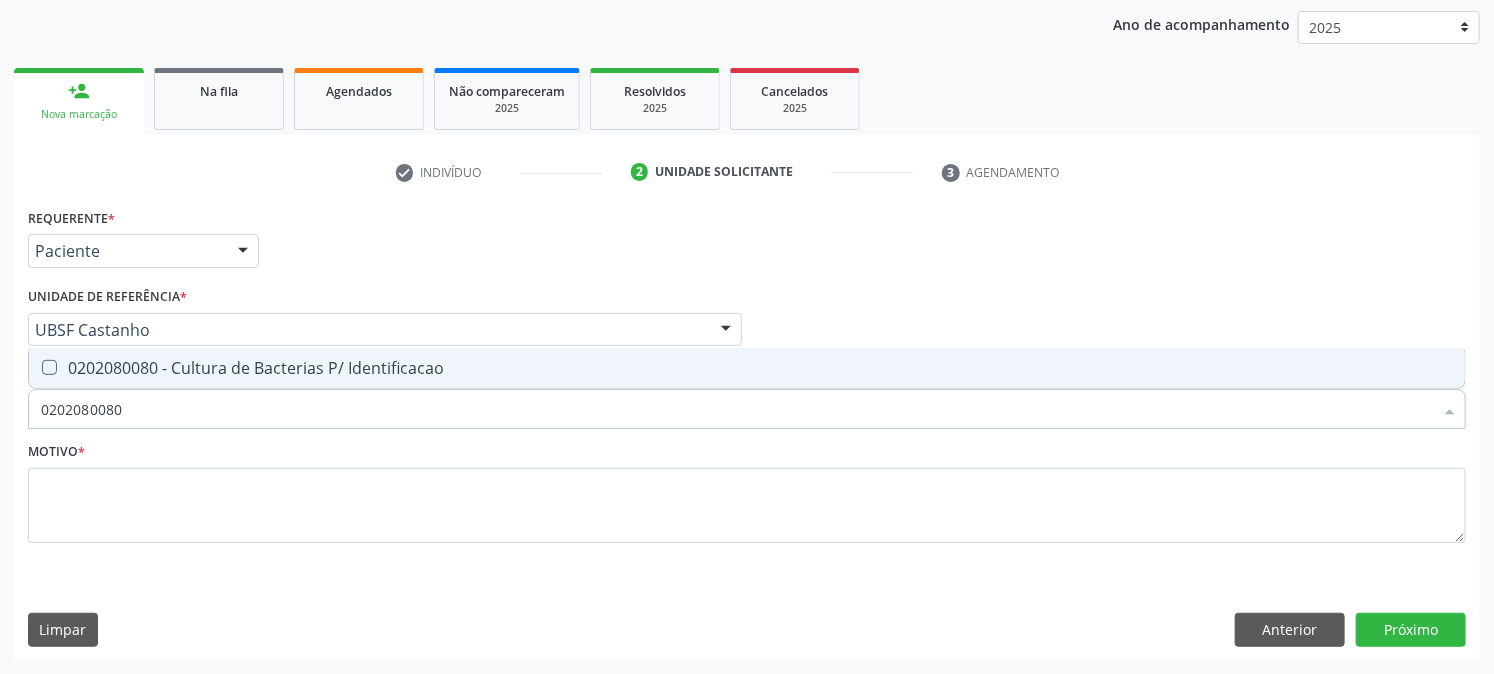 click on "0202080080 - Cultura de Bacterias P/ Identificacao" at bounding box center (747, 368) 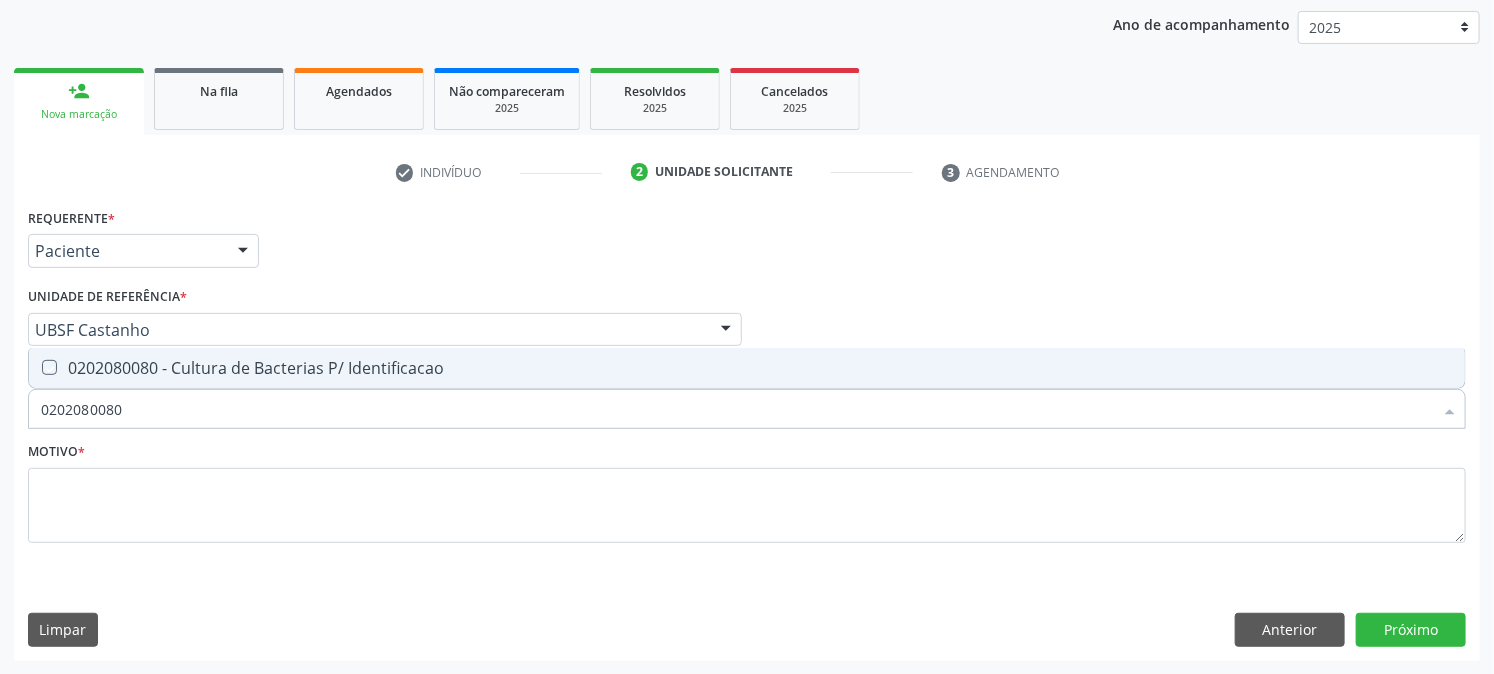 checkbox on "true" 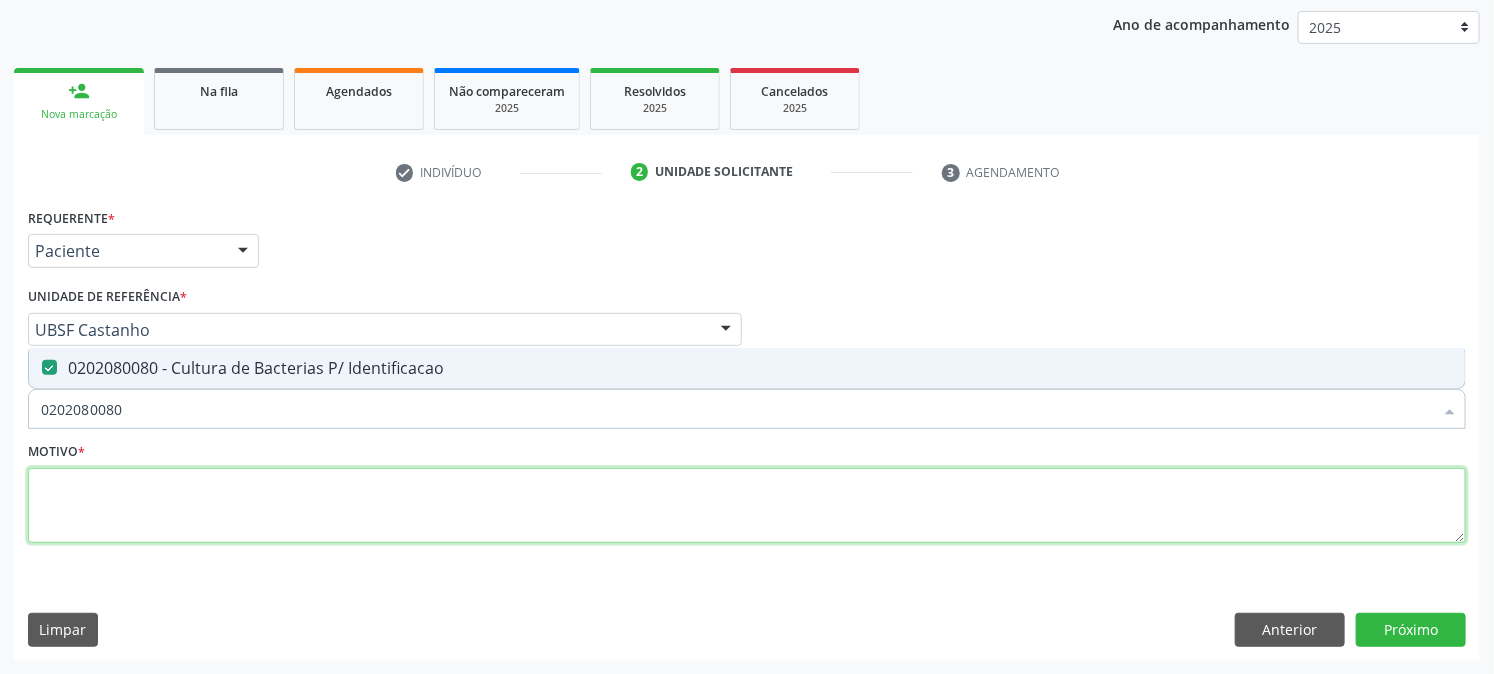 click at bounding box center [747, 506] 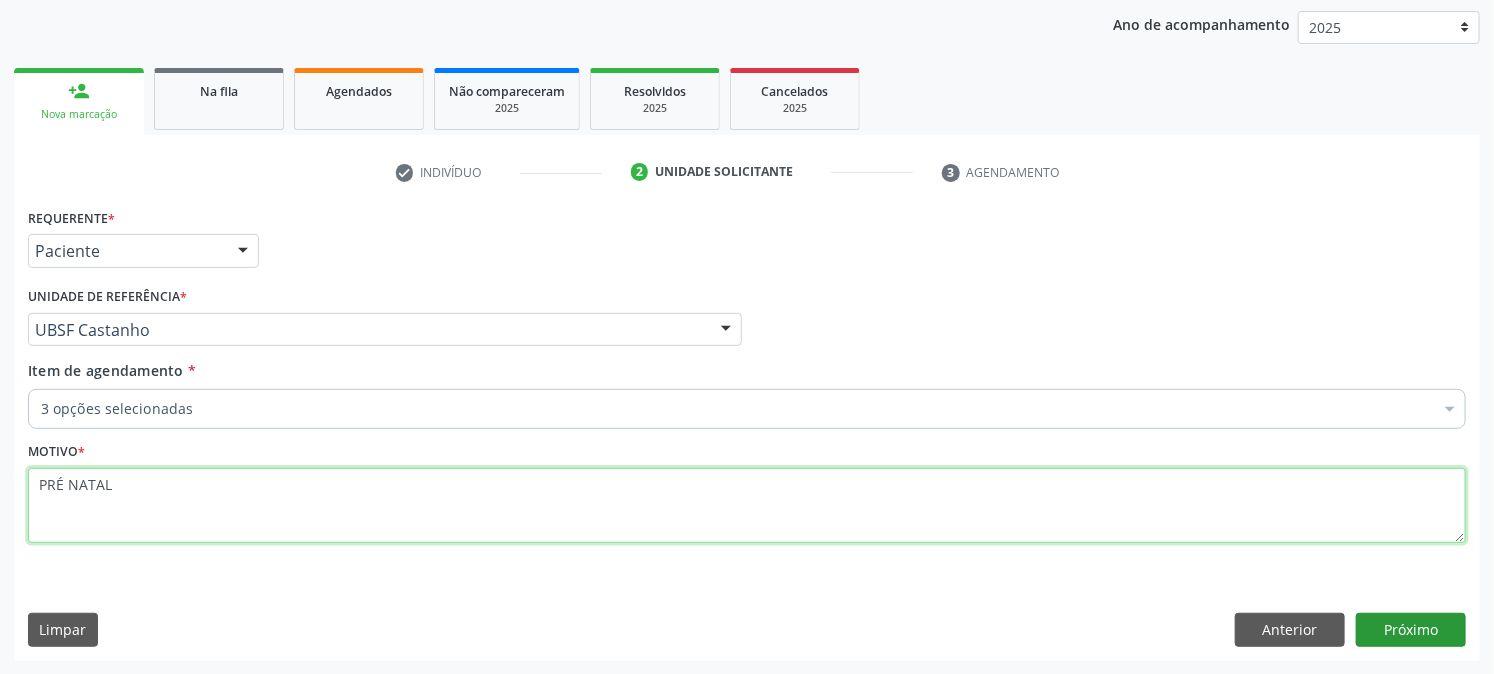 type on "PRÉ NATAL" 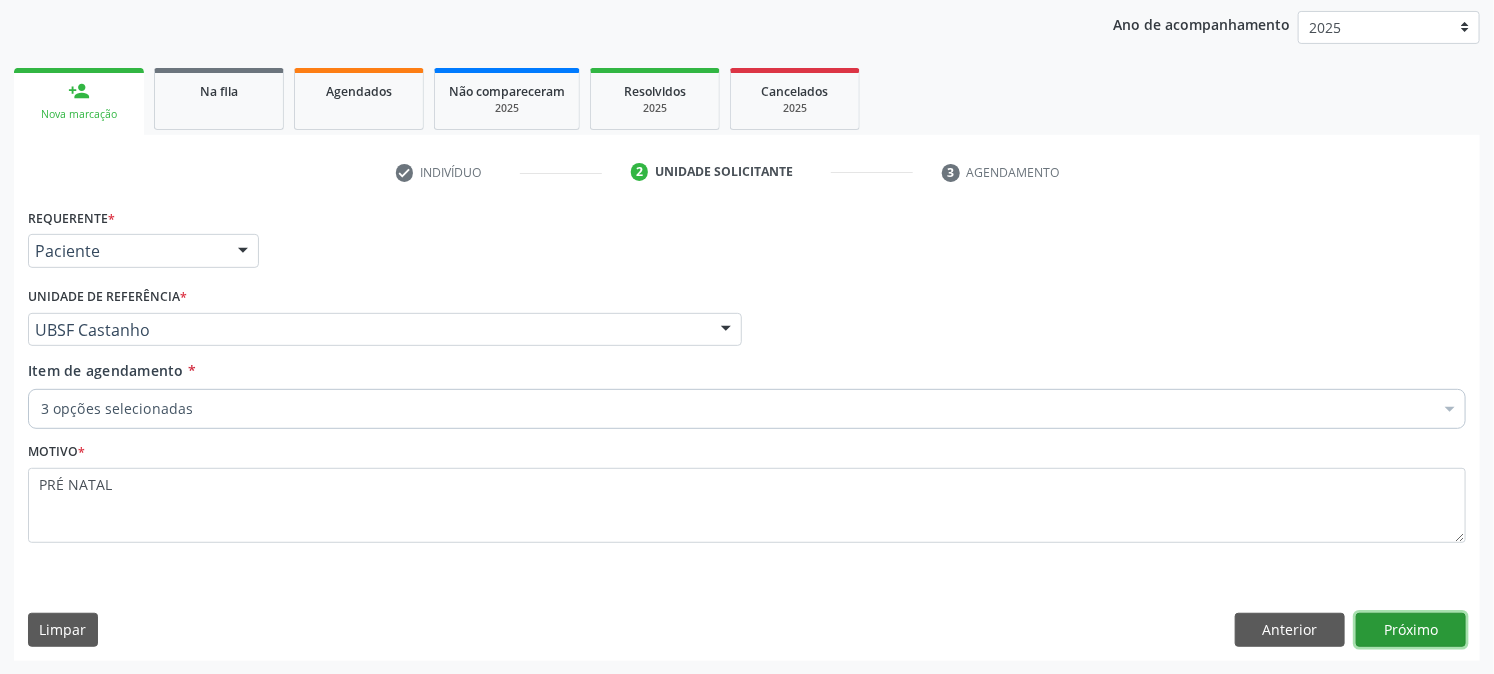 click on "Próximo" at bounding box center [1411, 630] 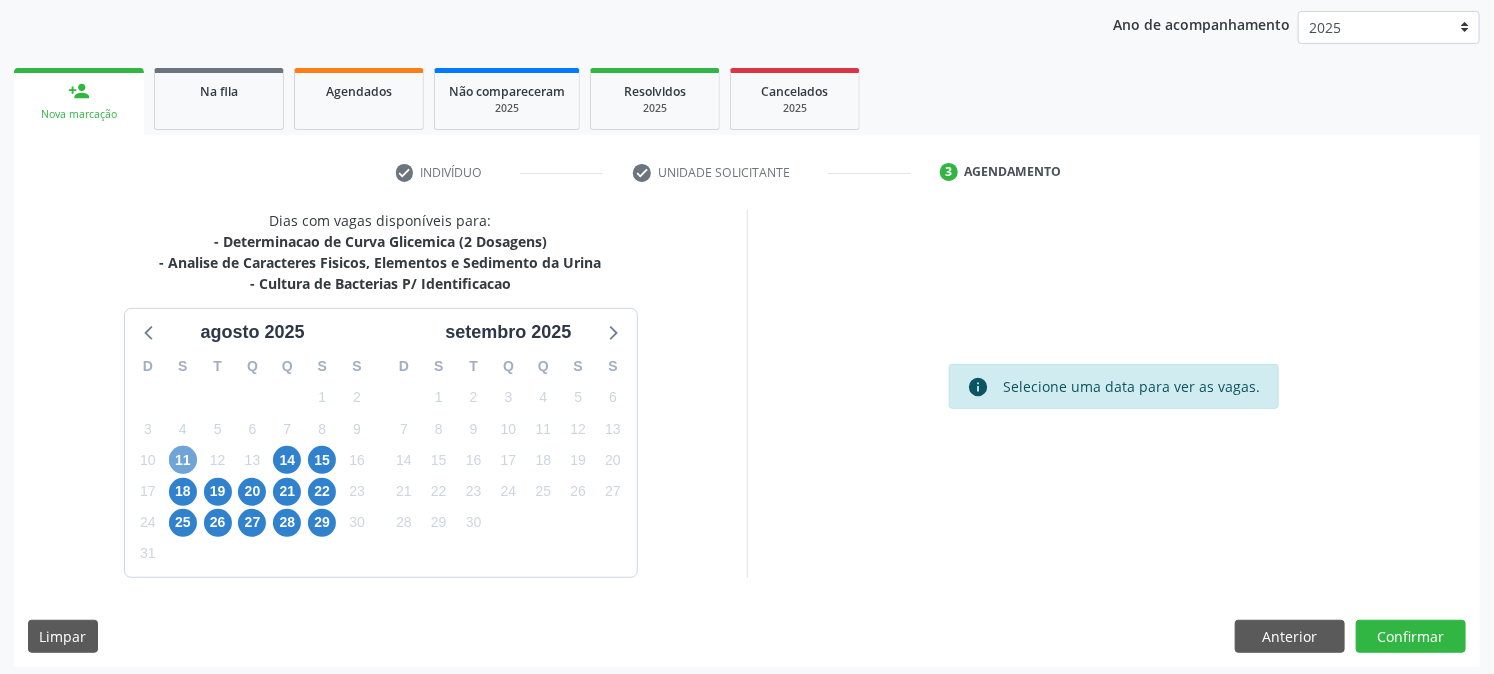 click on "11" at bounding box center (183, 460) 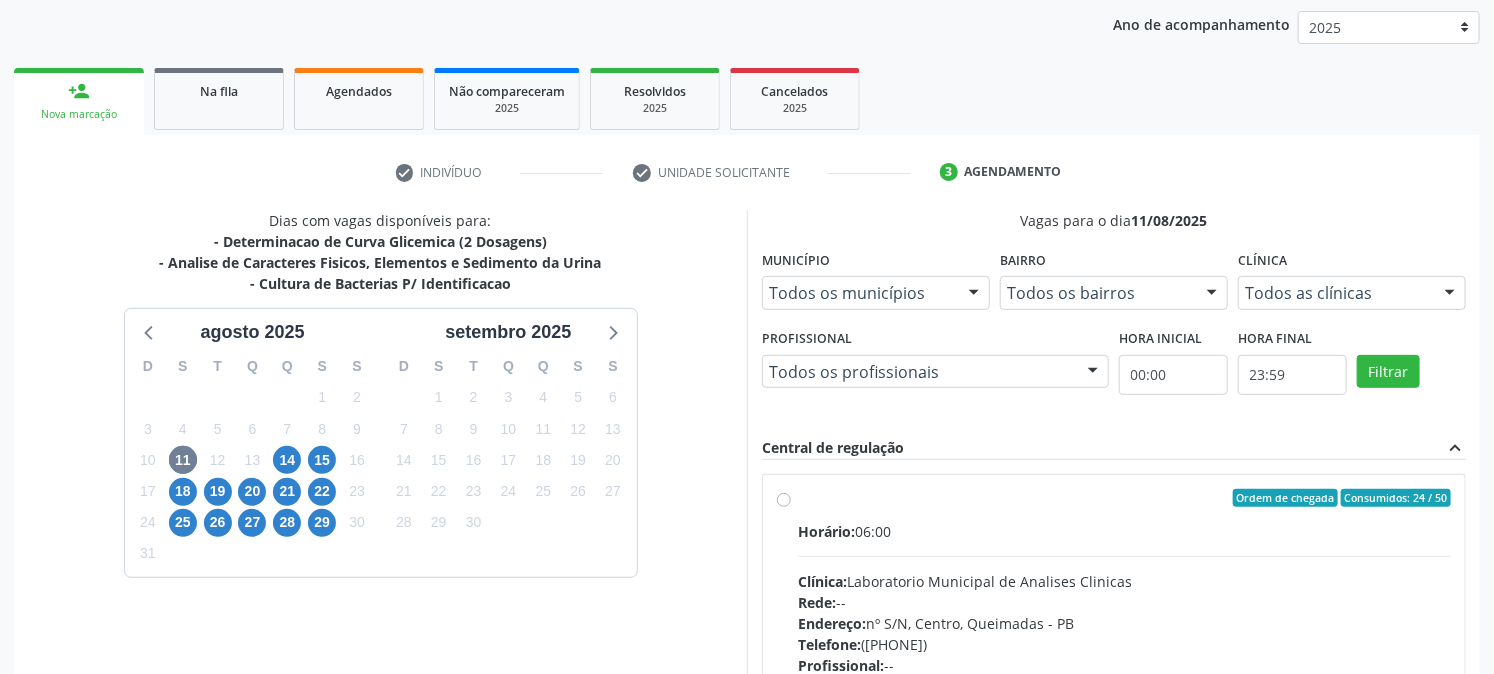click on "Ordem de chegada
Consumidos: 24 / 50
Horário:   06:00
Clínica:  Laboratorio Municipal de Analises Clinicas
Rede:
--
Endereço:   nº S/N, Centro, Queimadas - PB
Telefone:   (83) 33921344
Profissional:
--
Informações adicionais sobre o atendimento
Idade de atendimento:
Sem restrição
Gênero(s) atendido(s):
Sem restrição
Informações adicionais:
--" at bounding box center [1124, 642] 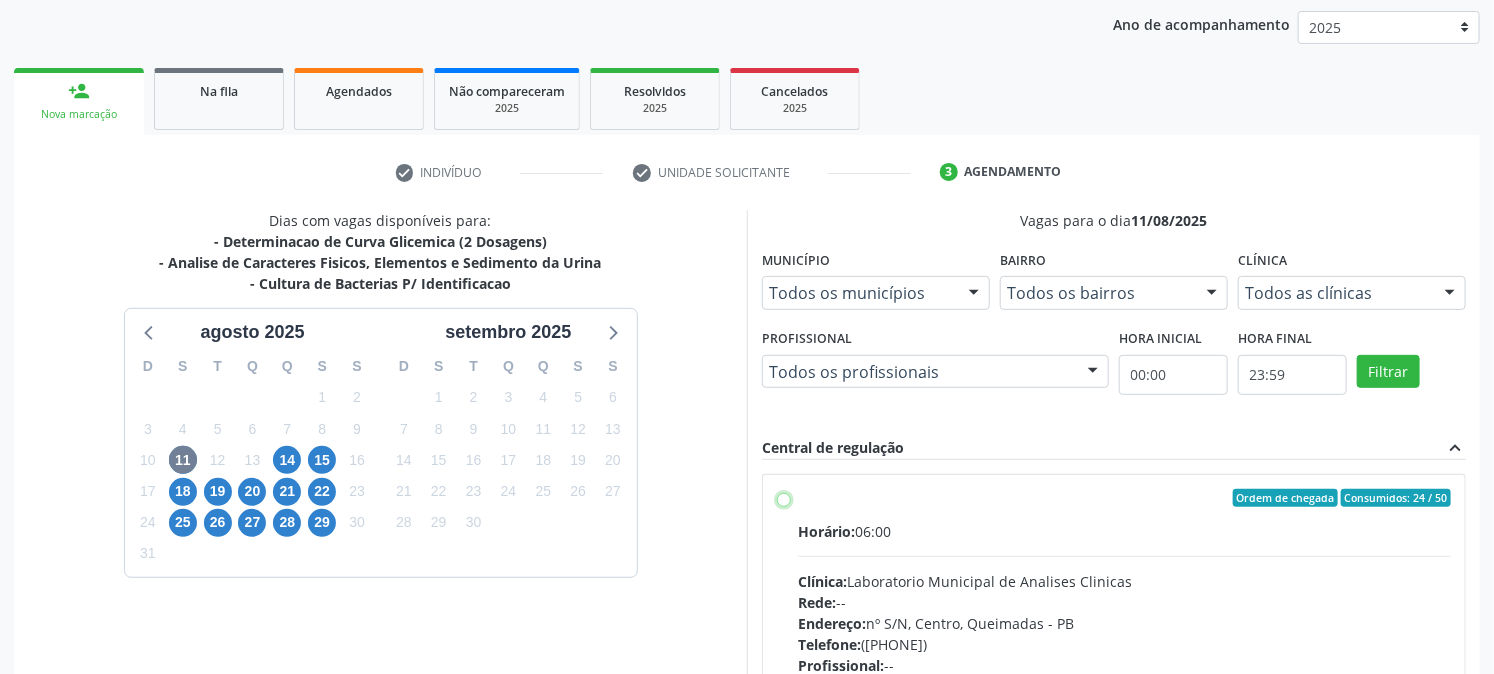 click on "Ordem de chegada
Consumidos: 24 / 50
Horário:   06:00
Clínica:  Laboratorio Municipal de Analises Clinicas
Rede:
--
Endereço:   nº S/N, Centro, Queimadas - PB
Telefone:   (83) 33921344
Profissional:
--
Informações adicionais sobre o atendimento
Idade de atendimento:
Sem restrição
Gênero(s) atendido(s):
Sem restrição
Informações adicionais:
--" at bounding box center (784, 498) 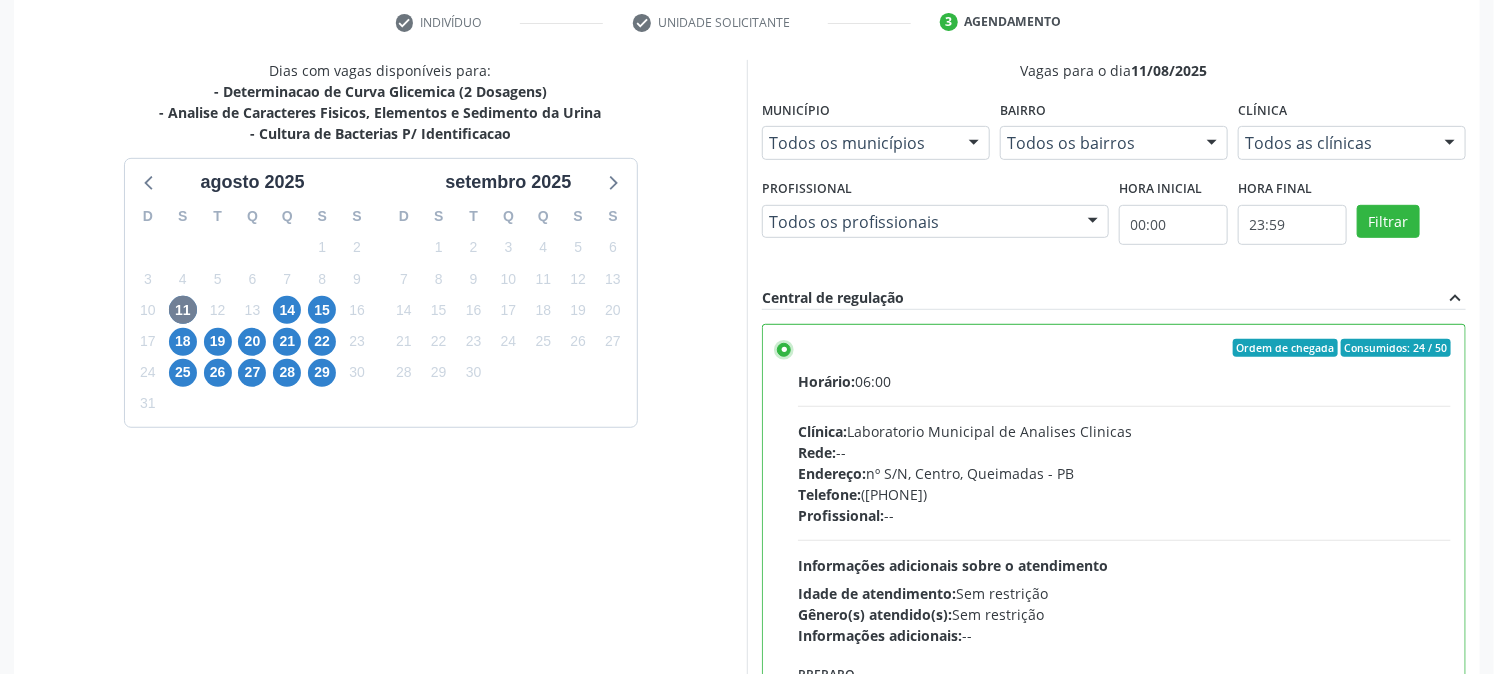 scroll, scrollTop: 520, scrollLeft: 0, axis: vertical 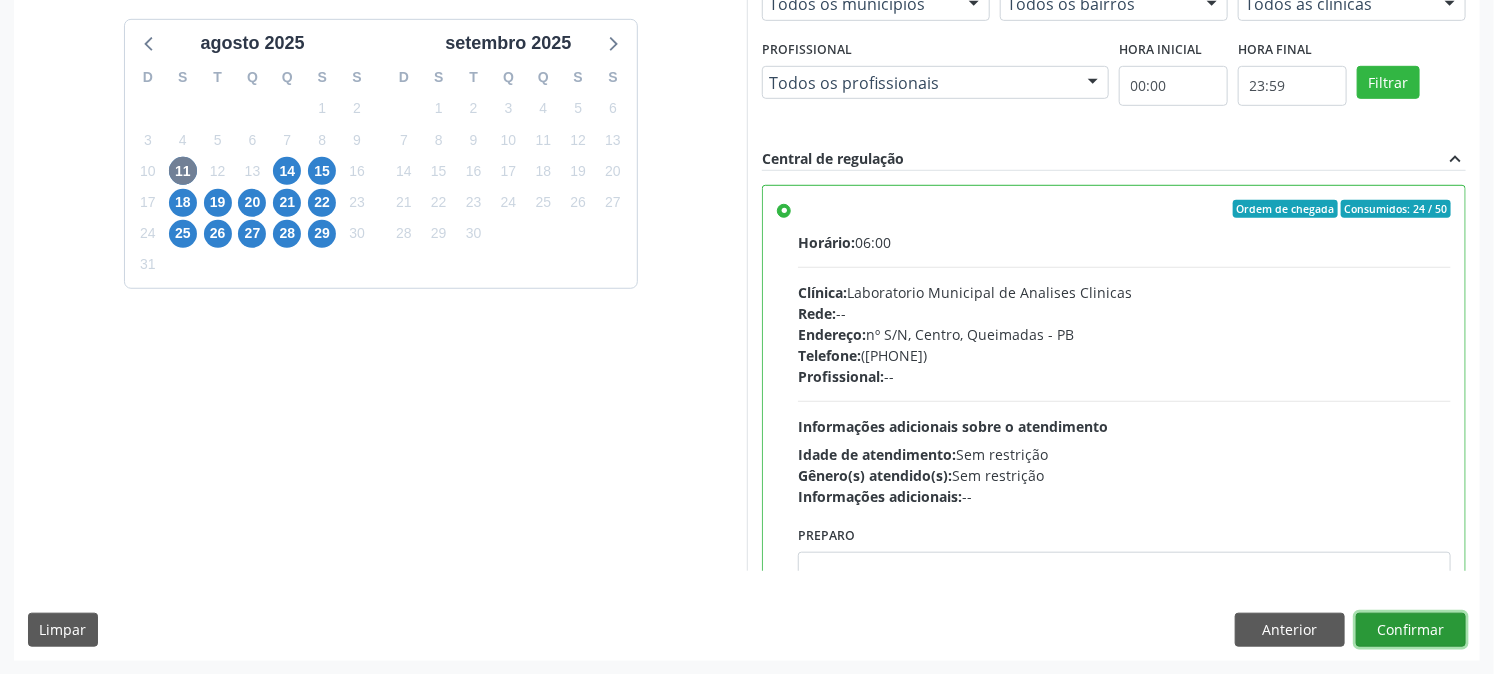 click on "Confirmar" at bounding box center [1411, 630] 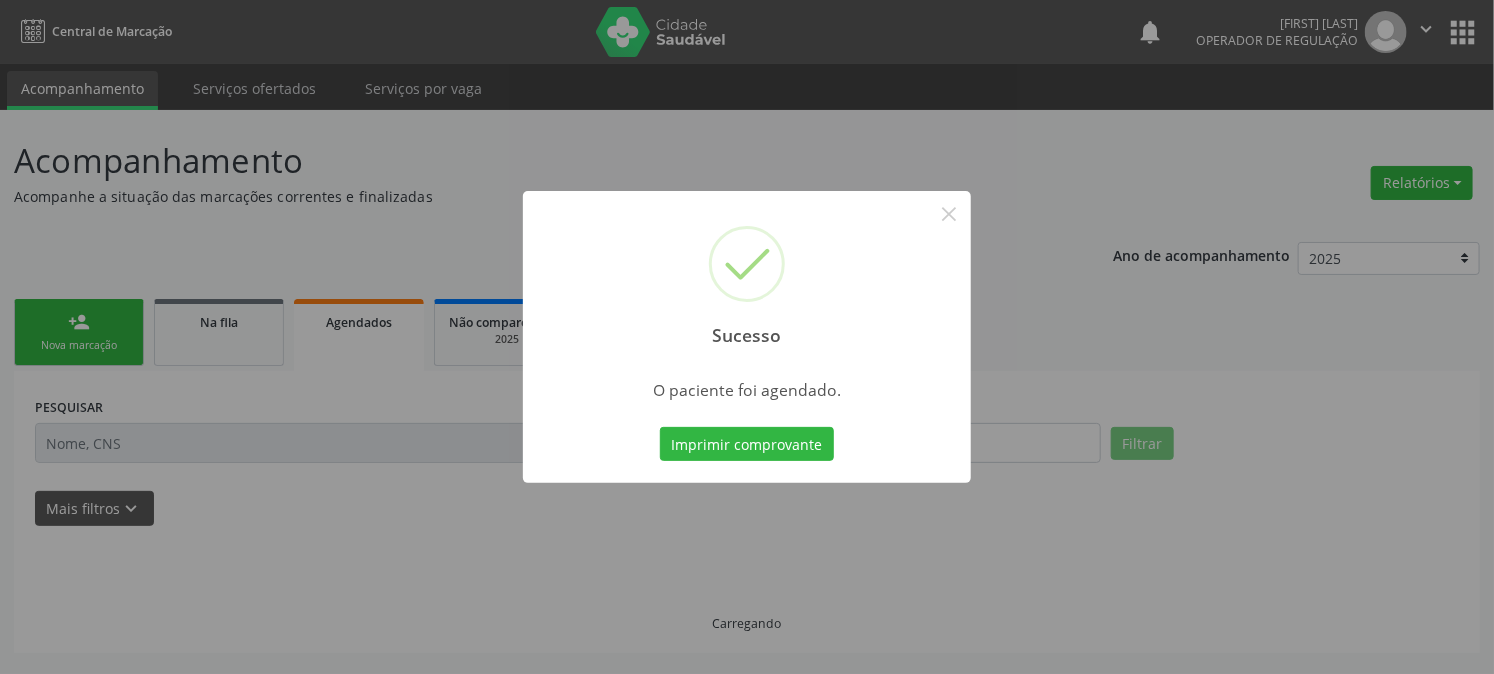 scroll, scrollTop: 0, scrollLeft: 0, axis: both 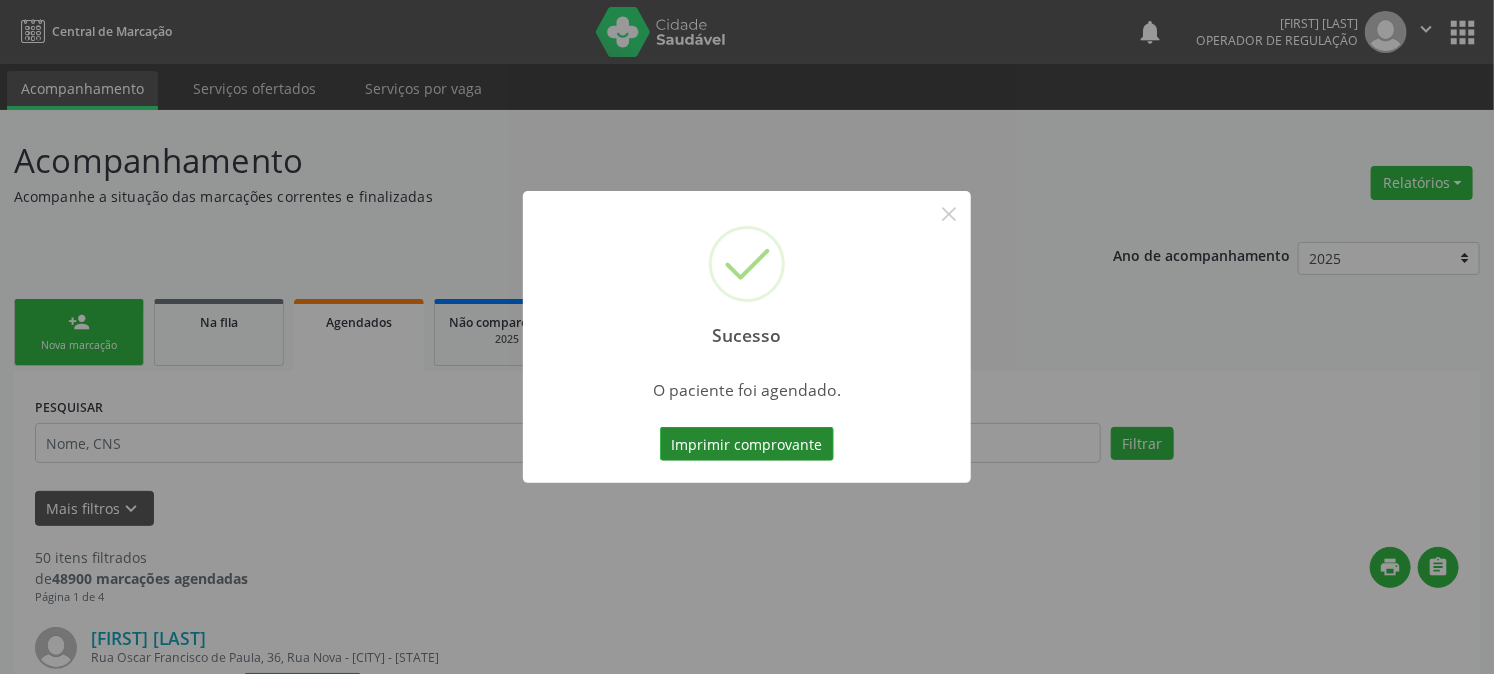 click on "Imprimir comprovante" at bounding box center (747, 444) 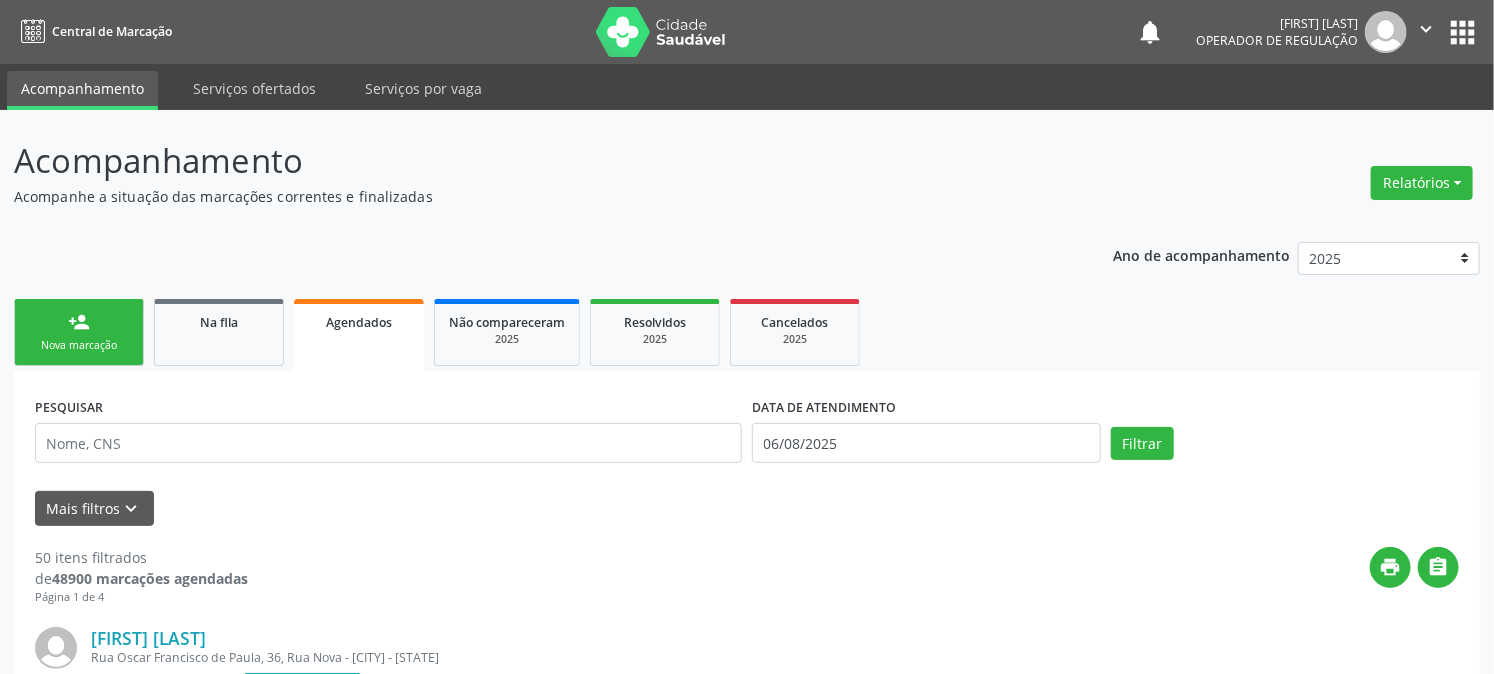 click on "Ano de acompanhamento
2025 2024 2023 2022 2021
person_add
Nova marcação
Na fila   Agendados   Não compareceram
2025
Resolvidos
2025
Cancelados
2025
PESQUISAR
DATA DE ATENDIMENTO
06/08/2025
Filtrar
UNIDADE DE REFERÊNCIA
Selecione uma UBS
Todas as UBS   UBSF Ligeiro II   UBSF Saulo Leal Ernesto de Melo   UBSF Castanho   UBSF Baixa Verde   UBSF Ze Velho   UBSF Boa Vista   UBSF Olho Dagua Salgado   UBSF Zumbi   NASF Pedra do Touro   UBSF Lutador   UBSF Anibal Teixeira   UBSF Central   UBSF Riacho do Meio   UBSF Caixa Dagua   UBSF Ligeiro I   UBSF Malhada Grande   UBSF Vila   UBSF Guritiba   NASF Tataguassu   UBSF Cidade Tiao do Rego
Nenhum resultado encontrado para: "   "
Não há nenhuma opção para ser exibida.
UNIDADE EXECUTANTE
Todos as unidades" at bounding box center [747, 2497] 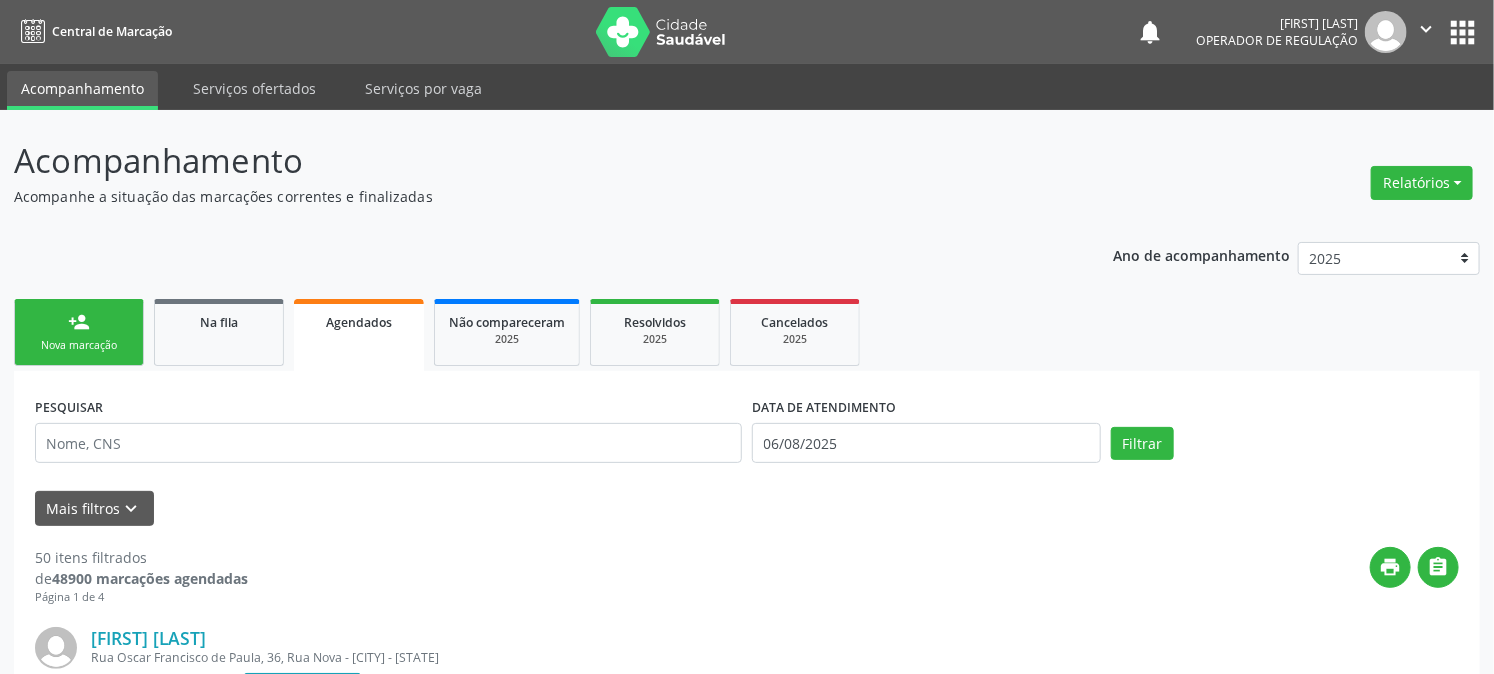 click on "person_add" at bounding box center [79, 322] 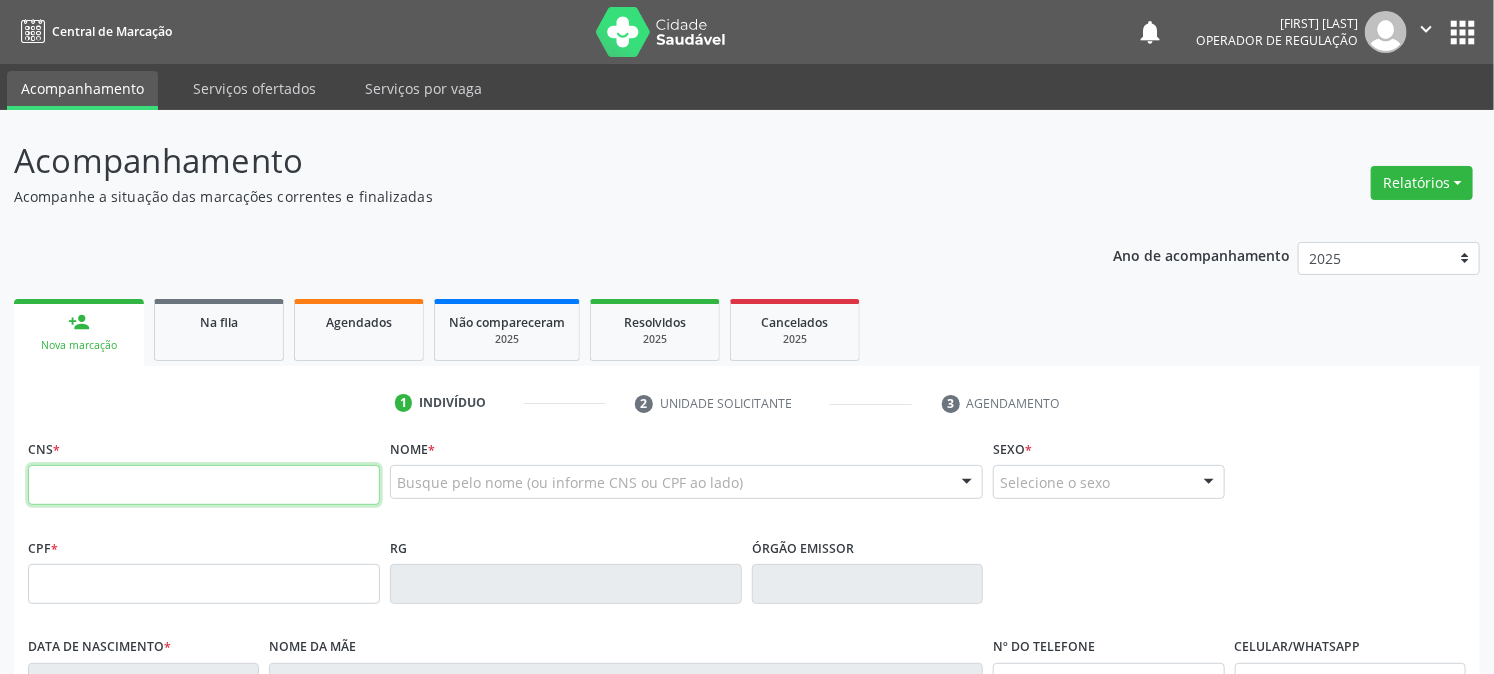 click at bounding box center [204, 485] 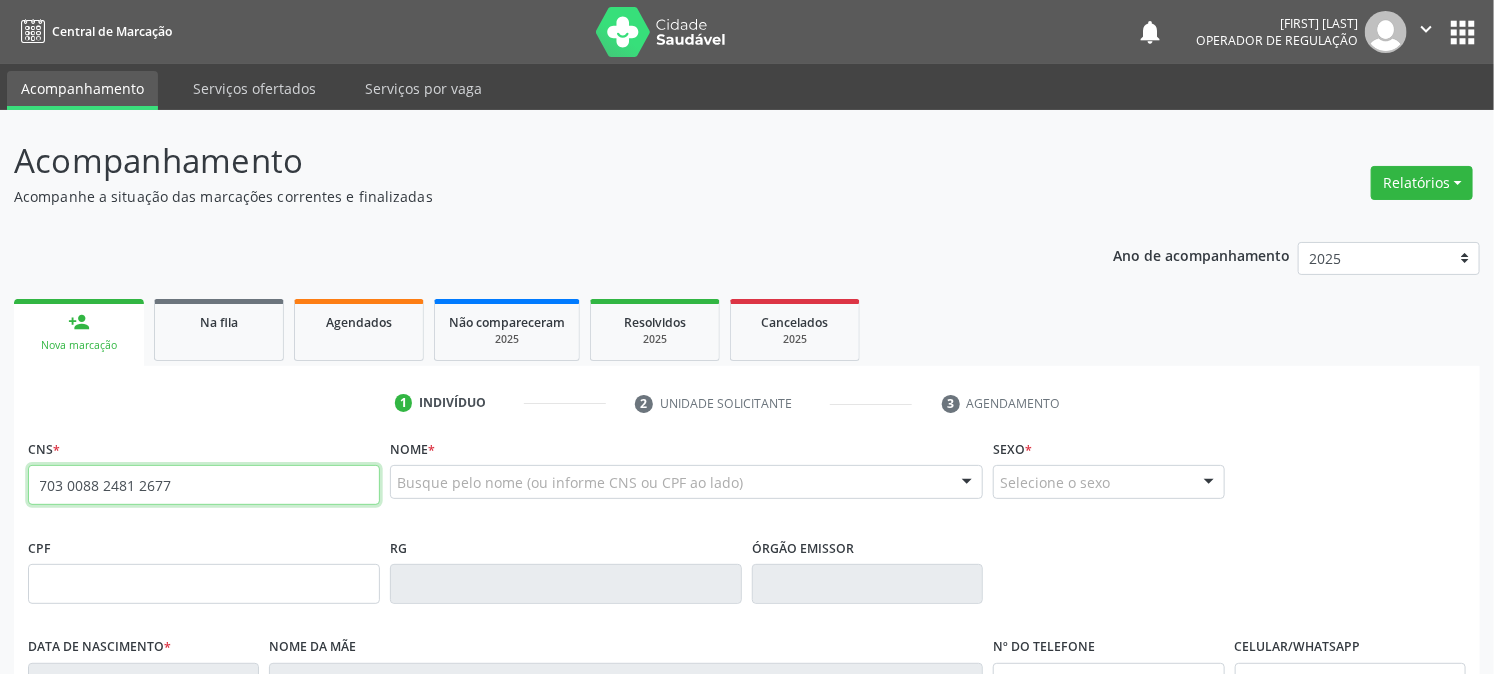 type on "703 0088 2481 2677" 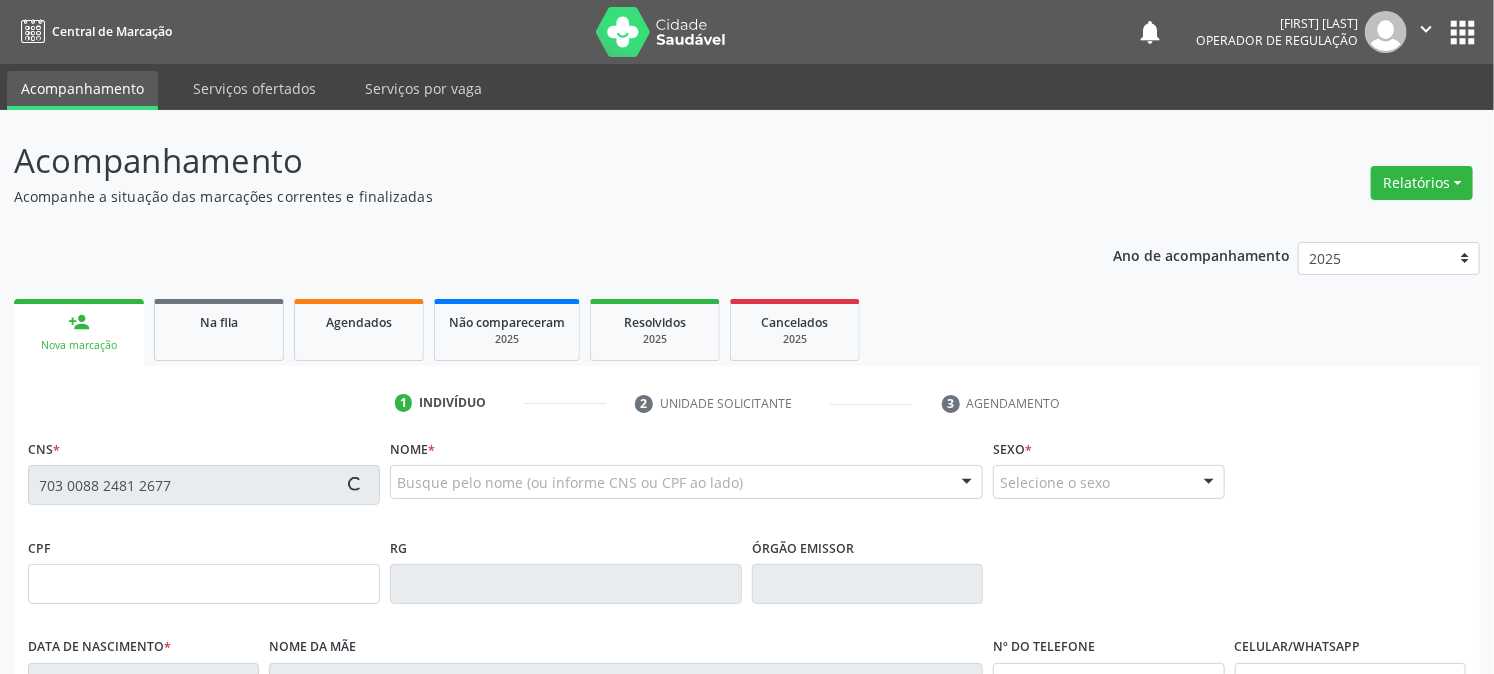 type on "118.761.724-52" 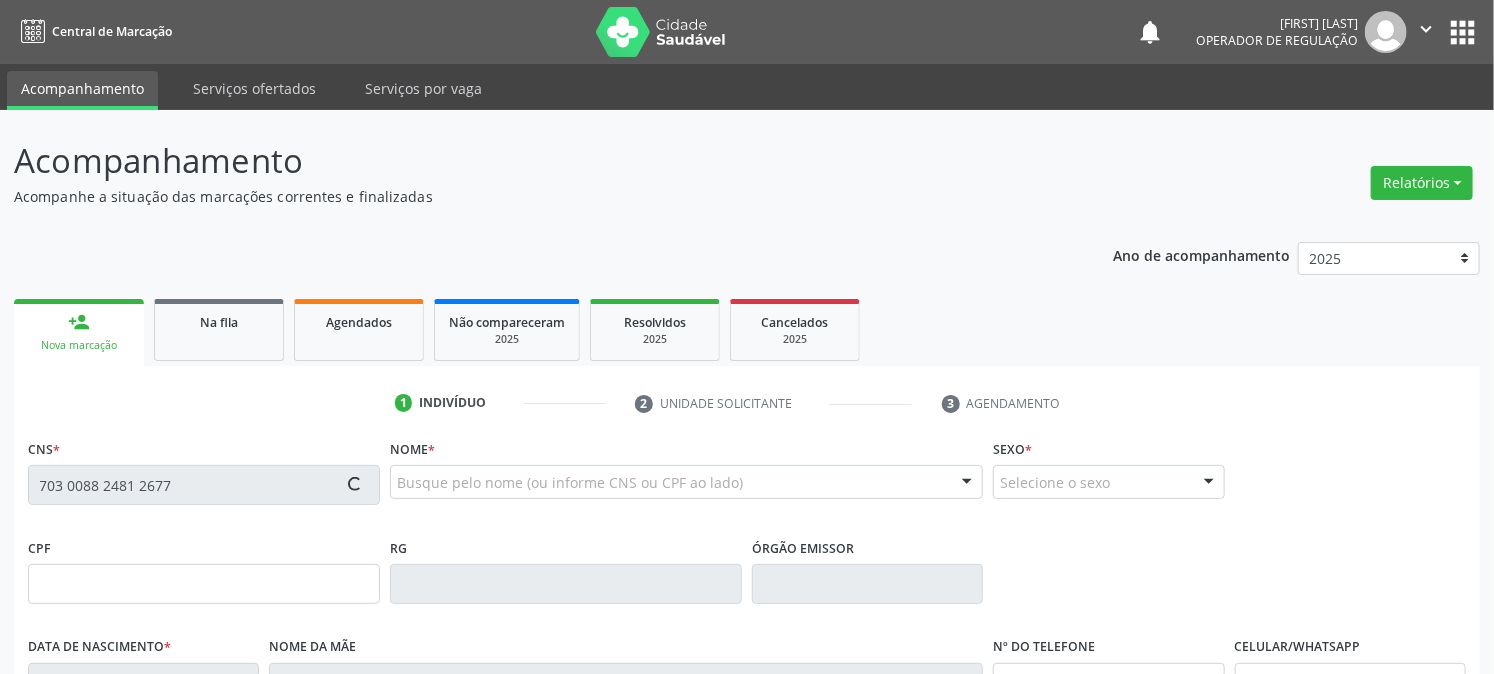 type on "01/06/2008" 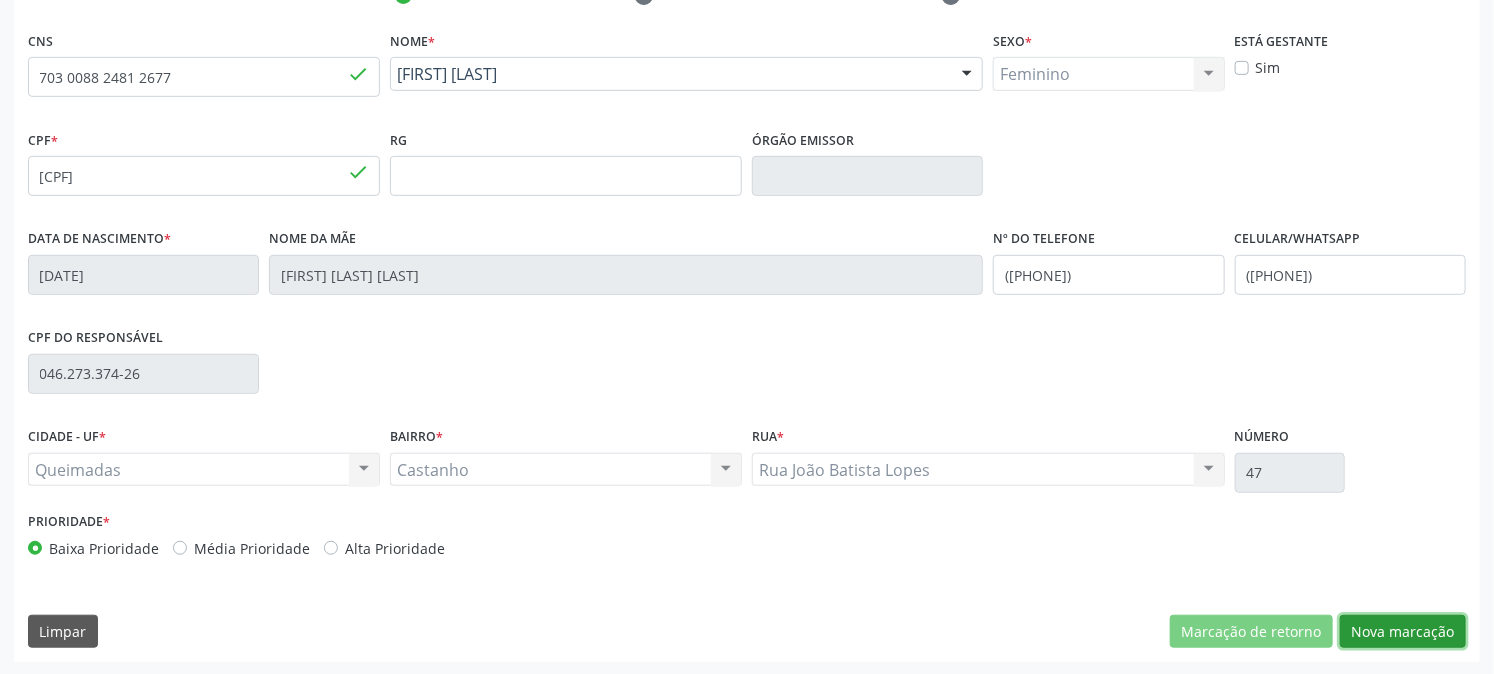 click on "Nova marcação" at bounding box center (1403, 632) 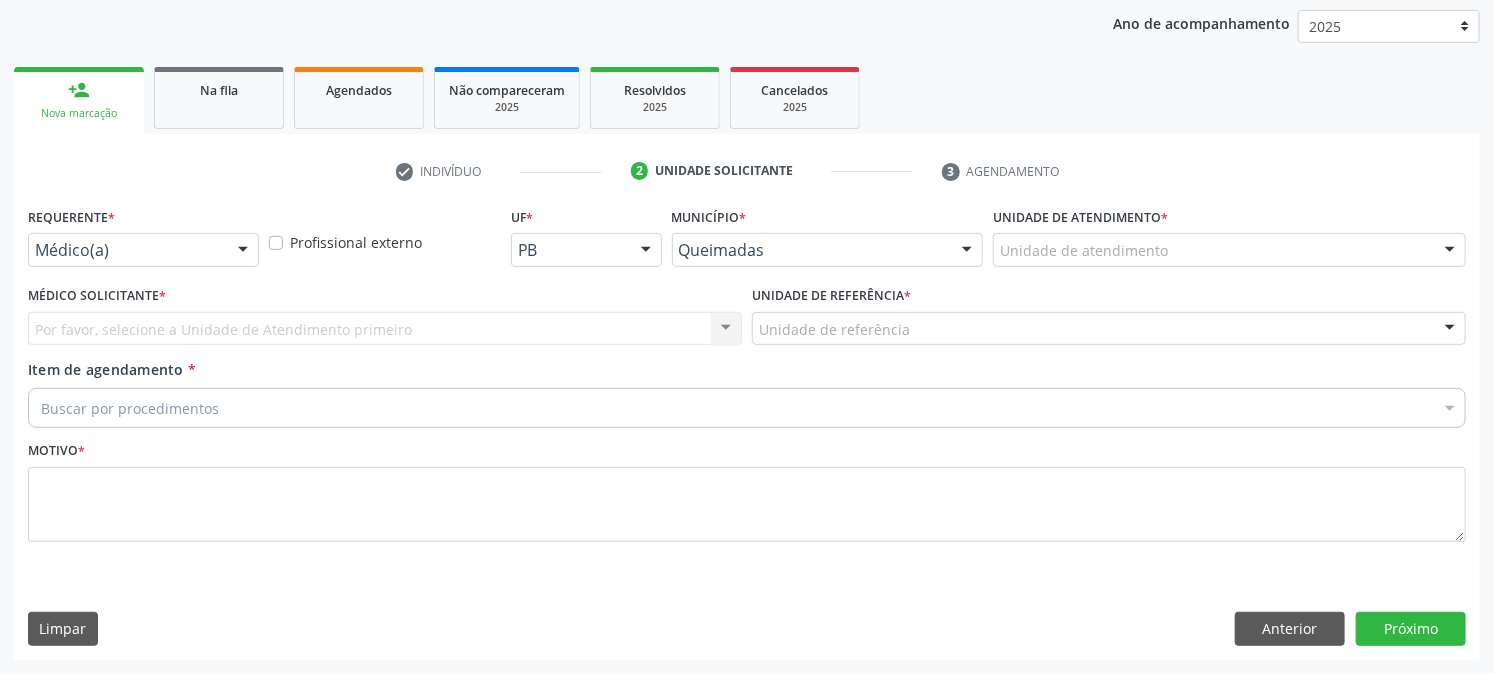 scroll, scrollTop: 231, scrollLeft: 0, axis: vertical 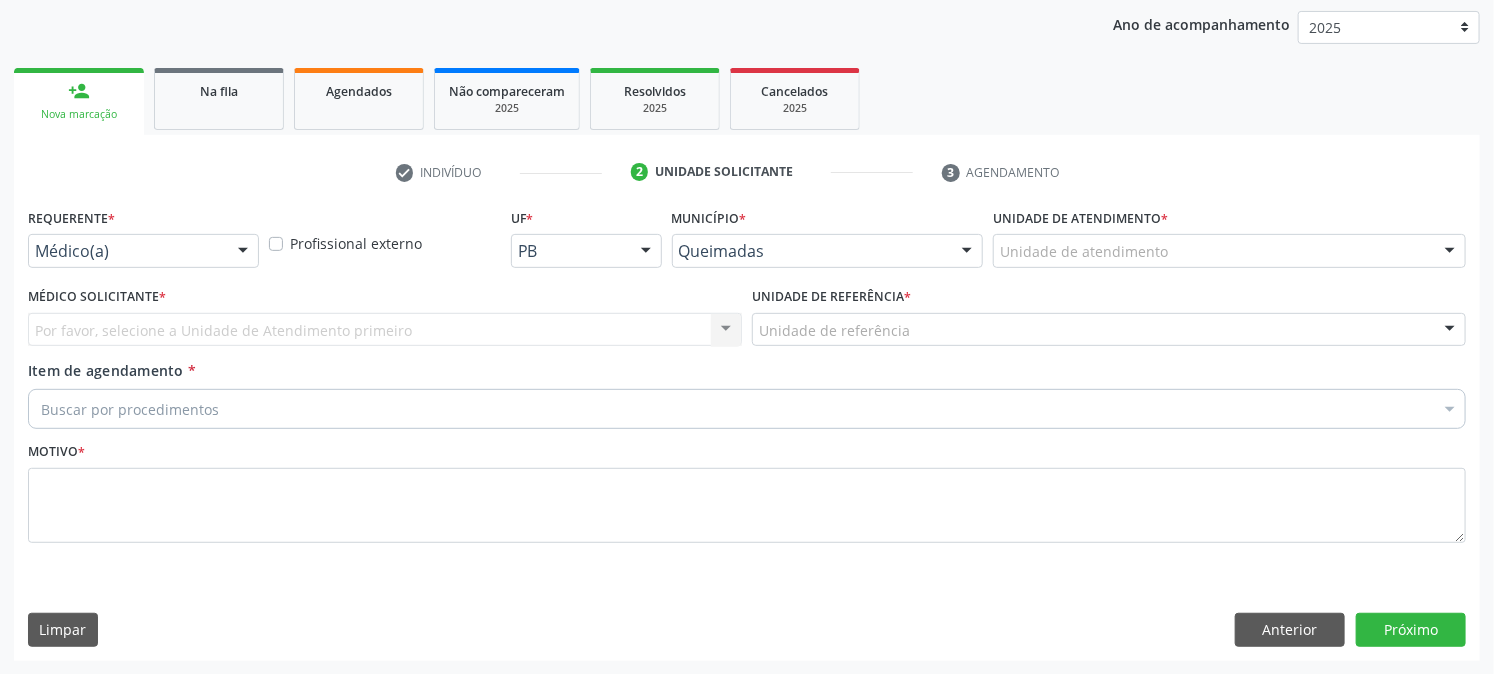 click on "Requerente
*" at bounding box center [71, 218] 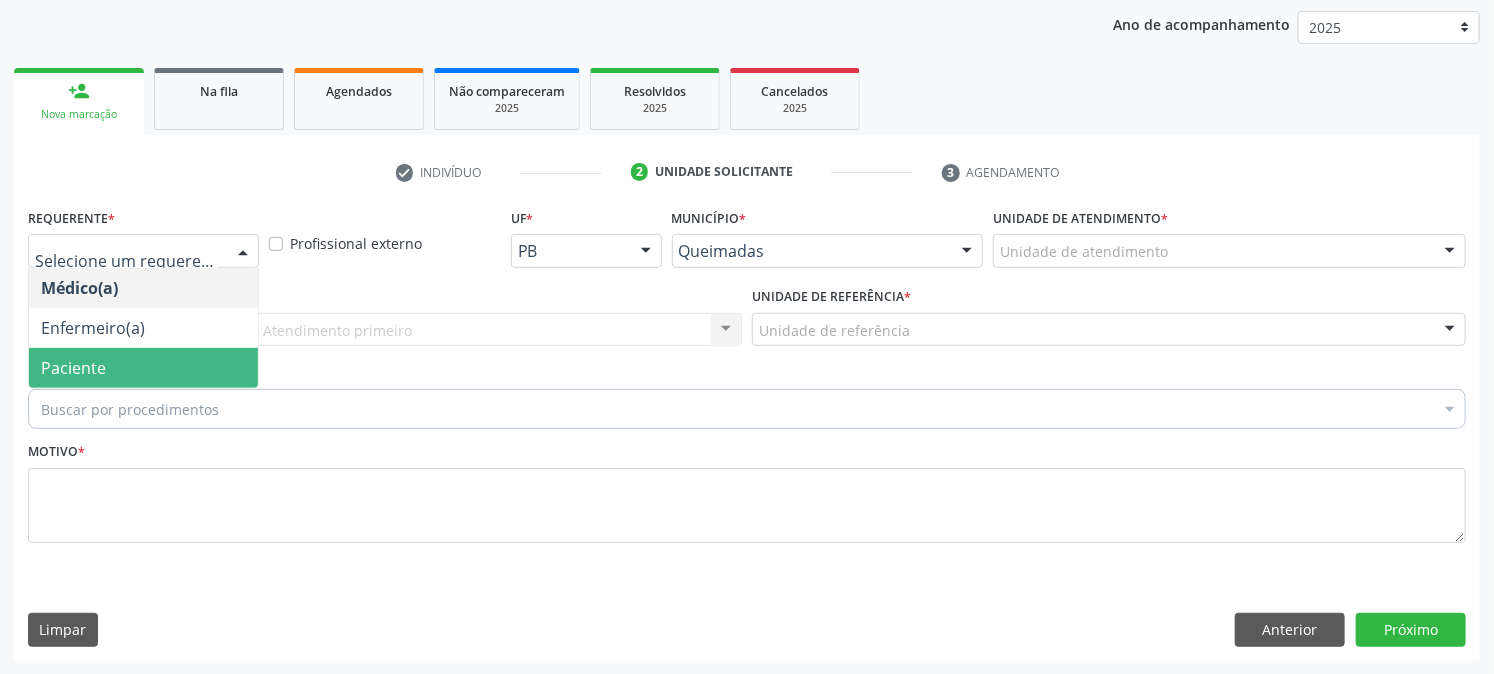 click on "Paciente" at bounding box center (73, 368) 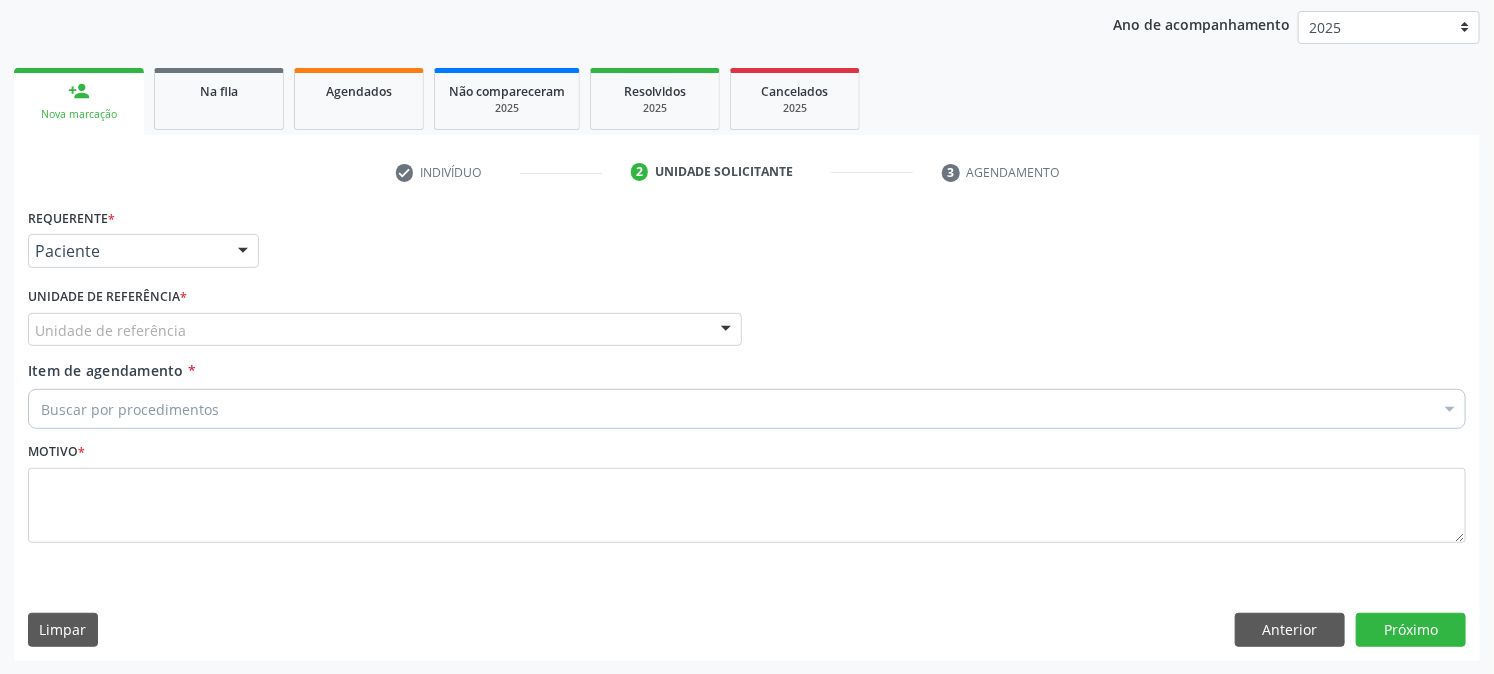 click on "Unidade de referência
*" at bounding box center [107, 297] 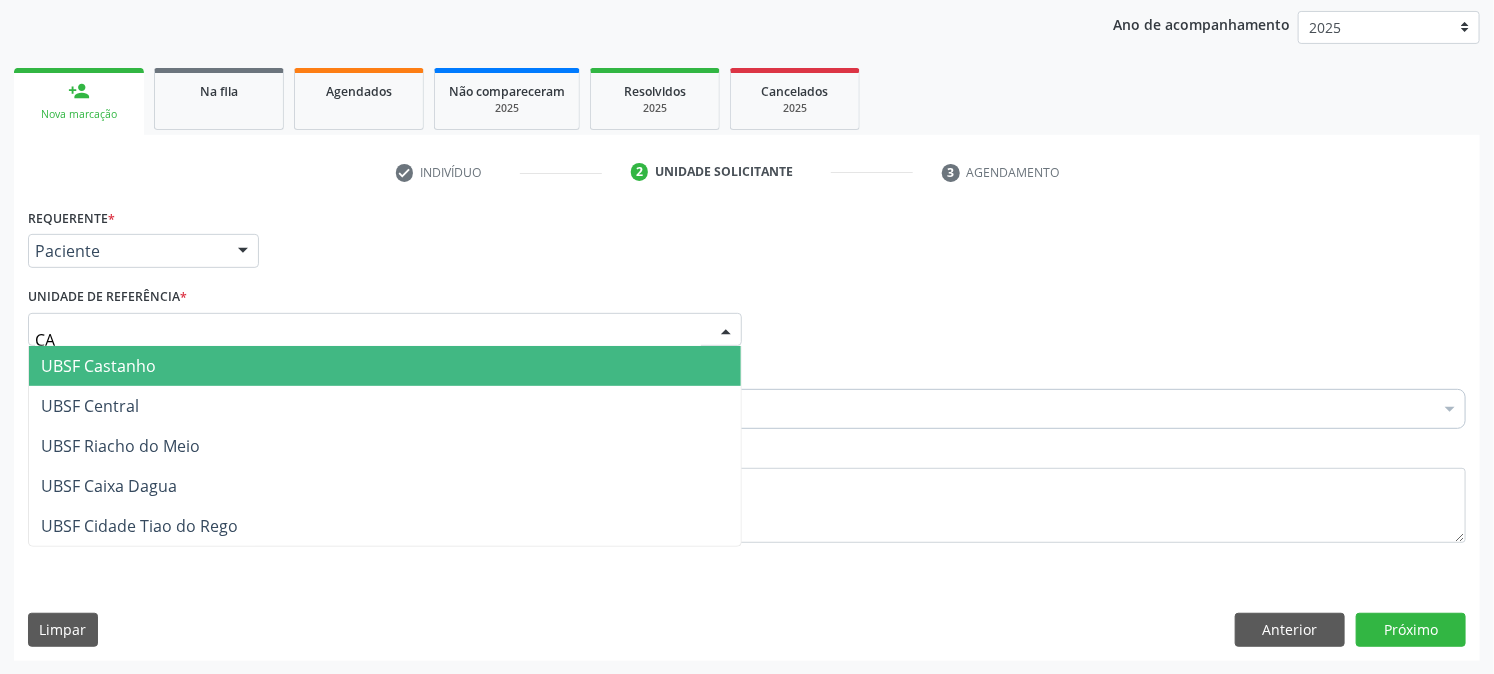type on "CAS" 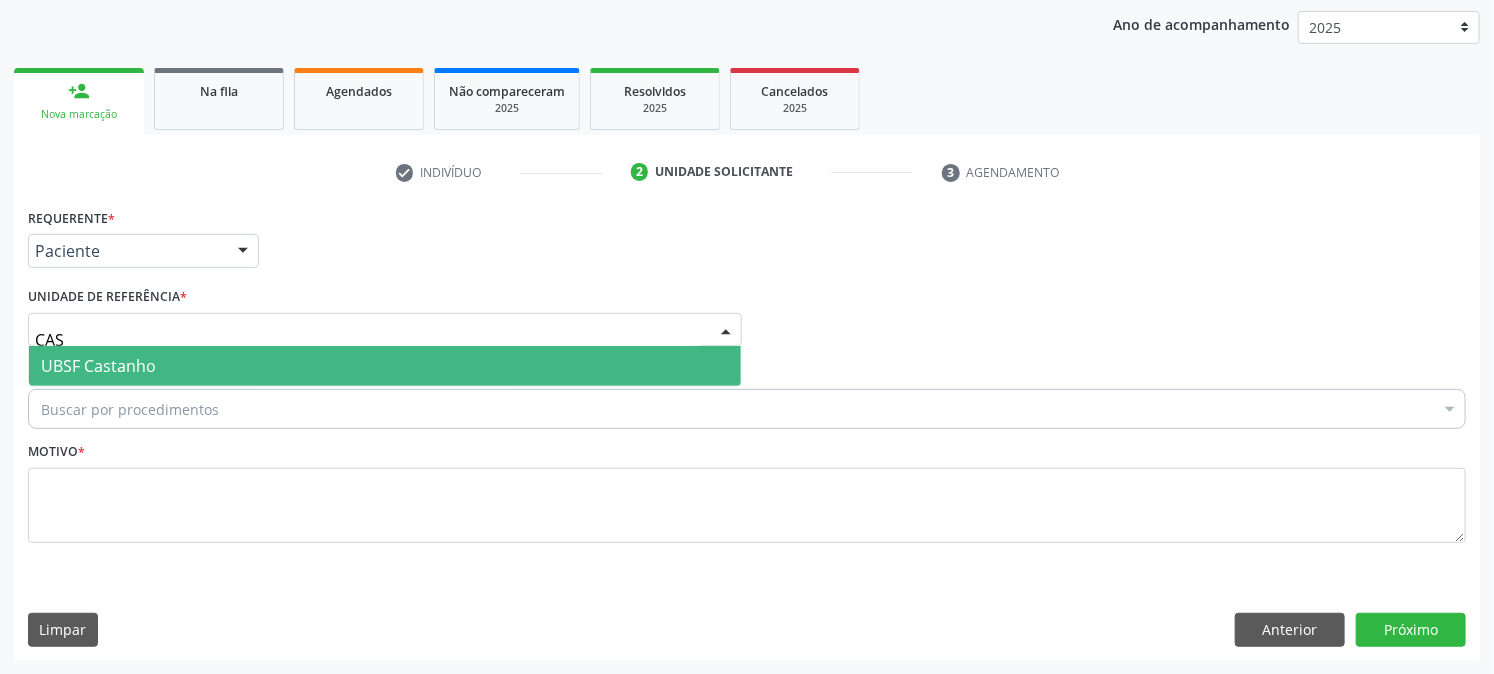 drag, startPoint x: 85, startPoint y: 338, endPoint x: 86, endPoint y: 370, distance: 32.01562 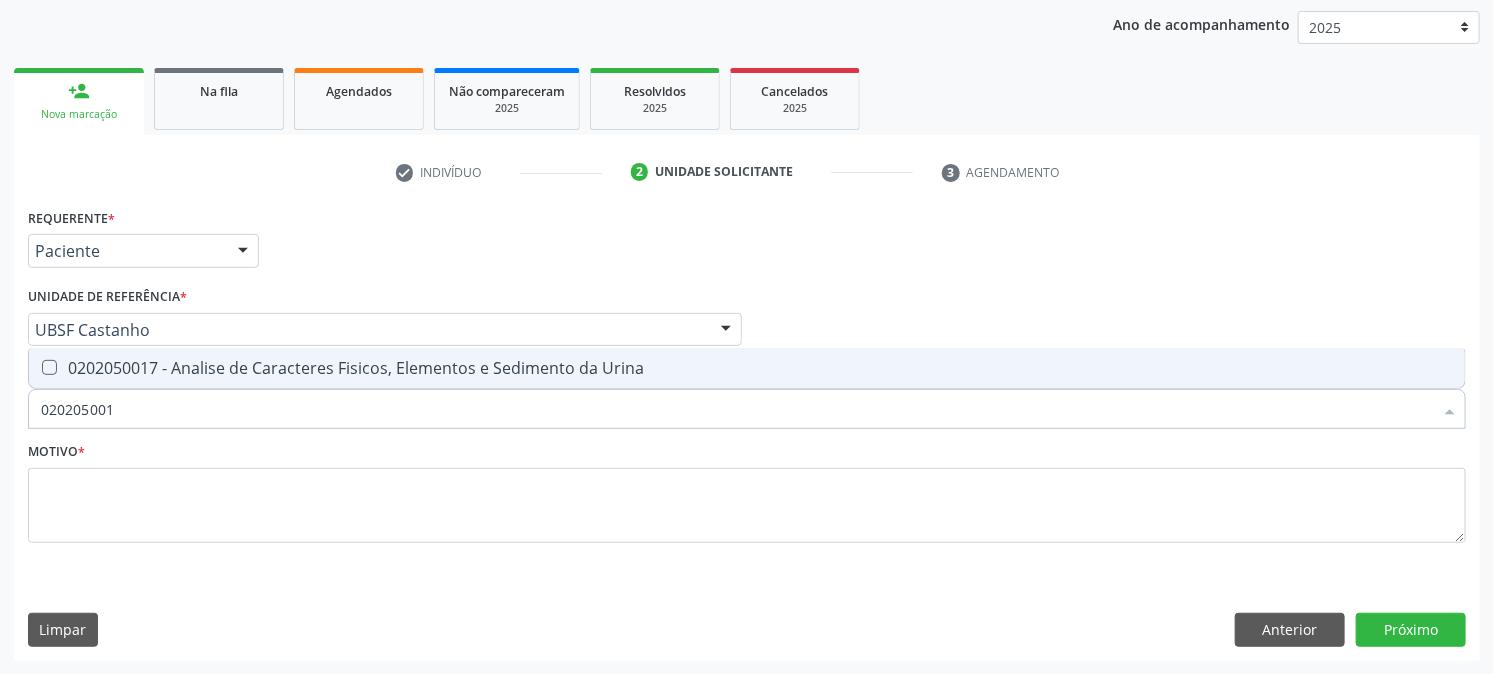type on "[NUMBER]" 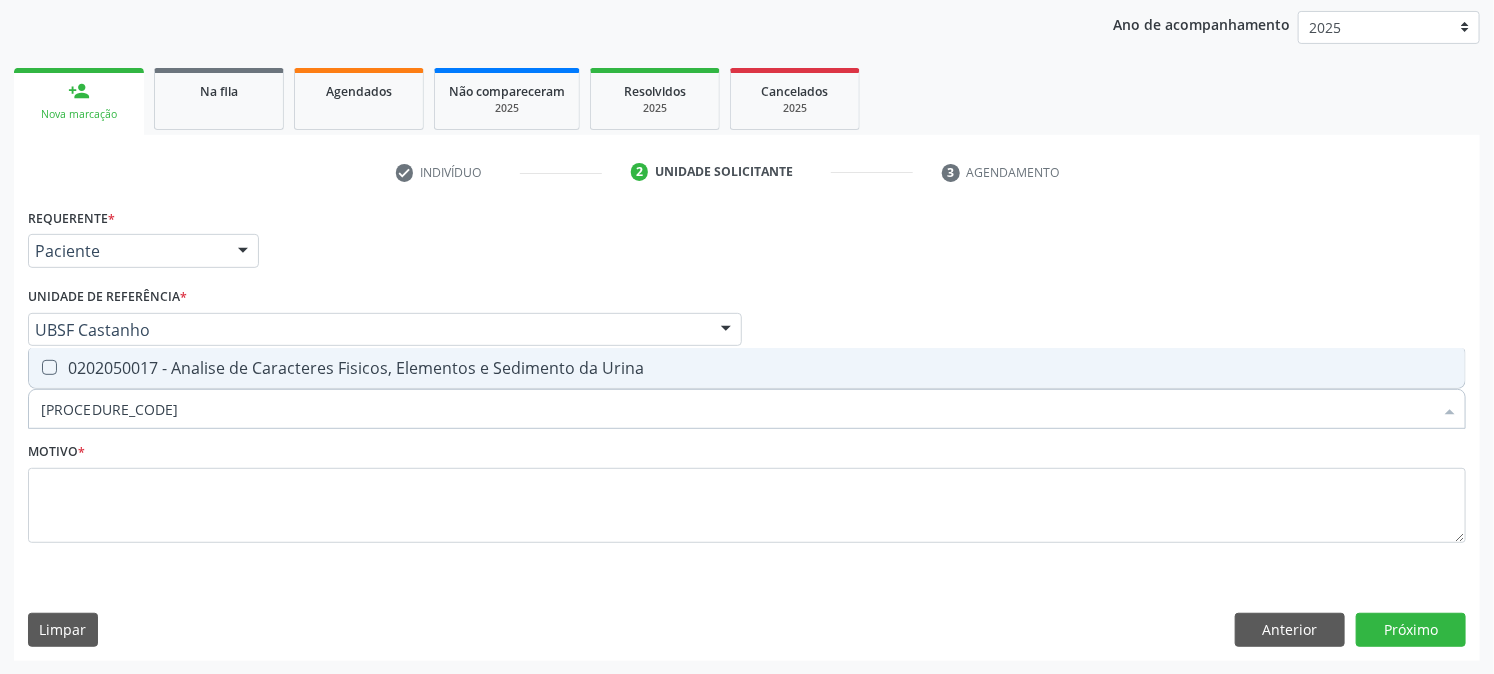 click on "0202050017 - Analise de Caracteres Fisicos, Elementos e Sedimento da Urina" at bounding box center (747, 368) 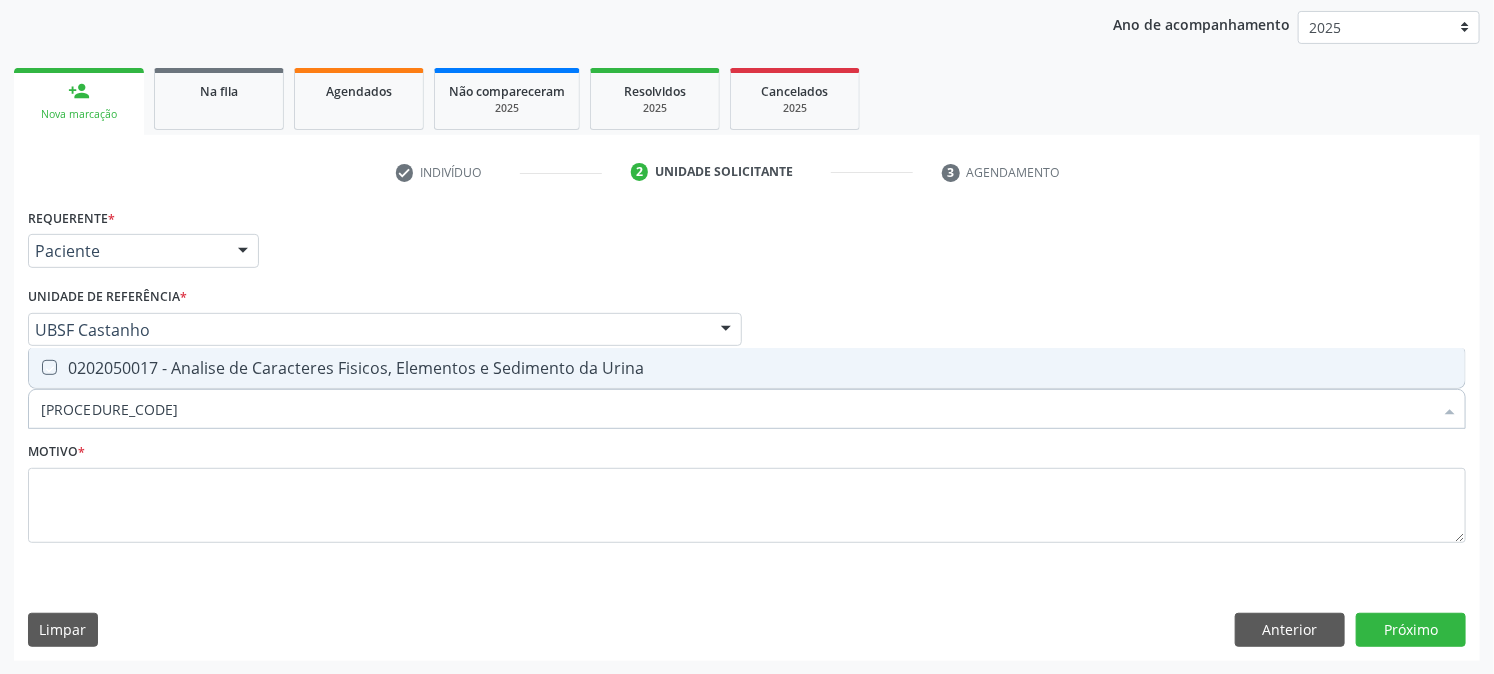 checkbox on "true" 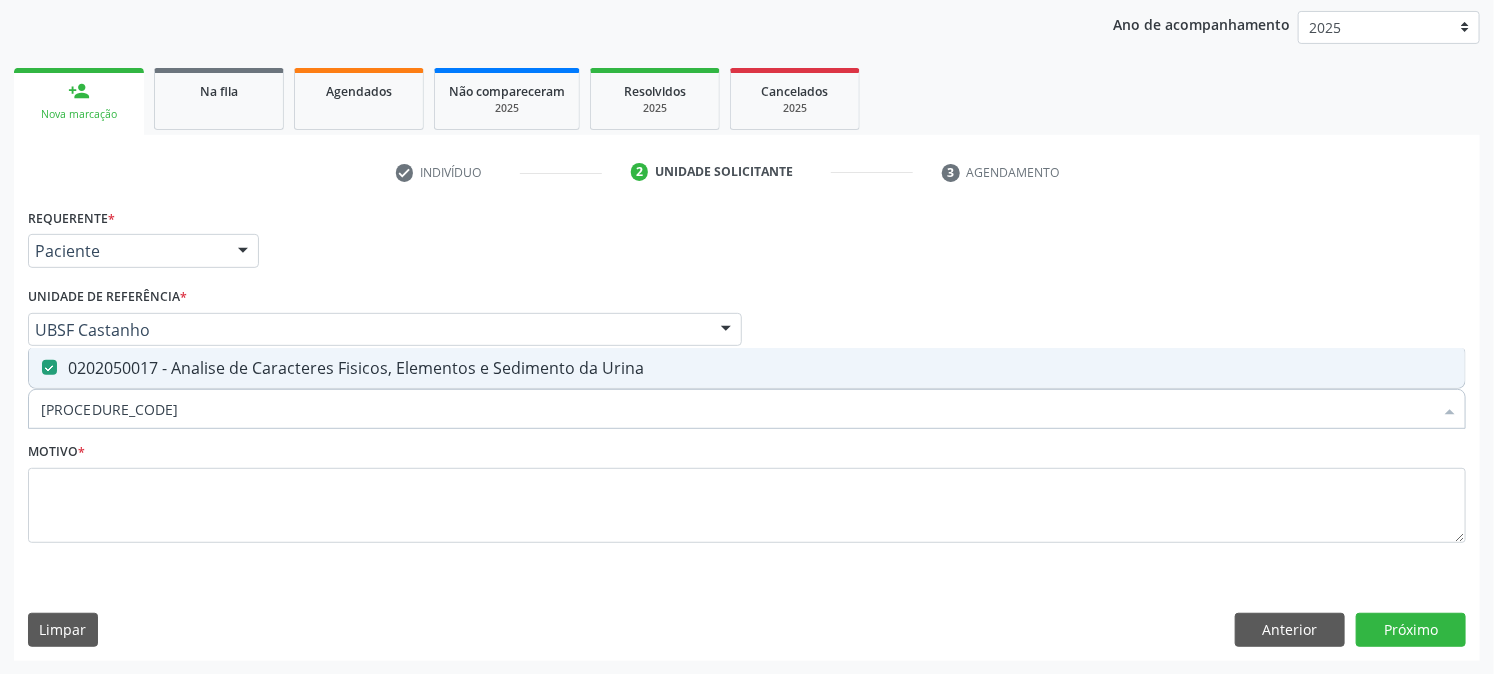 drag, startPoint x: 152, startPoint y: 402, endPoint x: 2, endPoint y: 410, distance: 150.21318 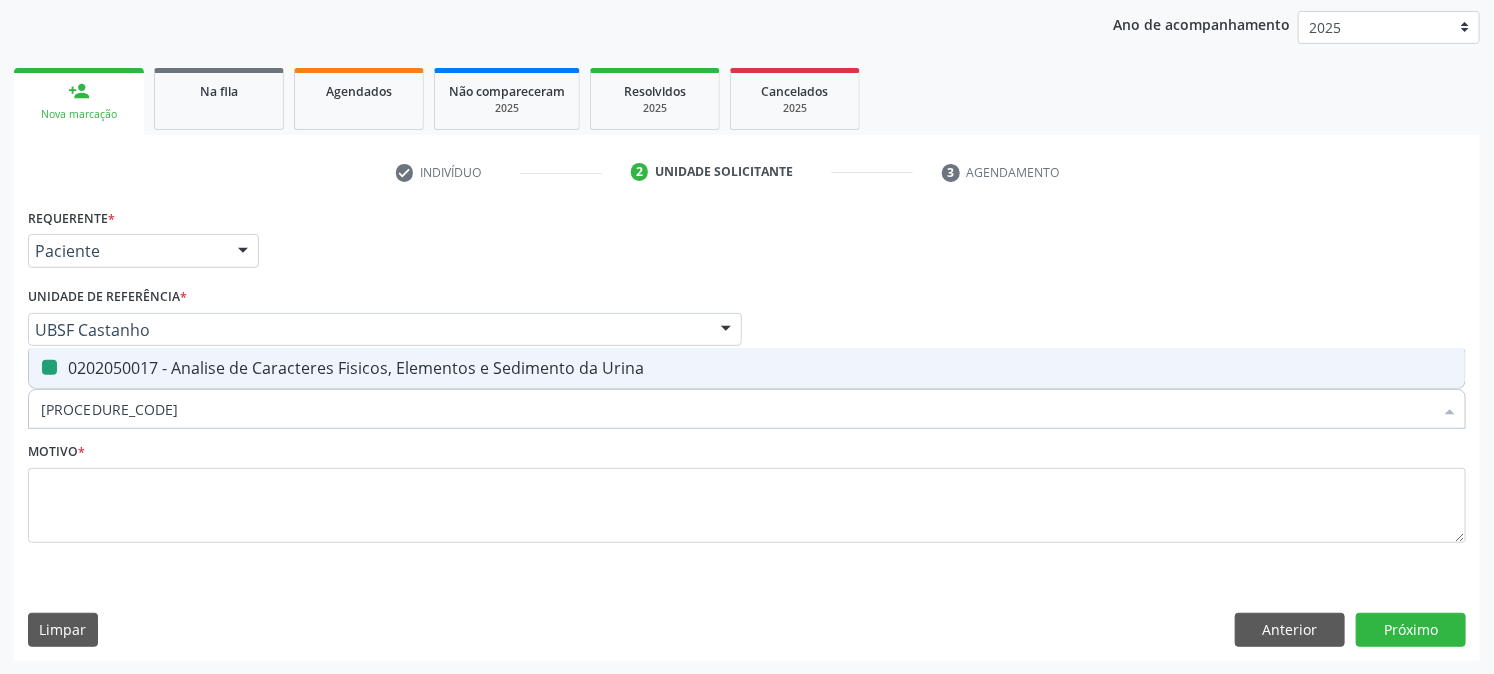 type 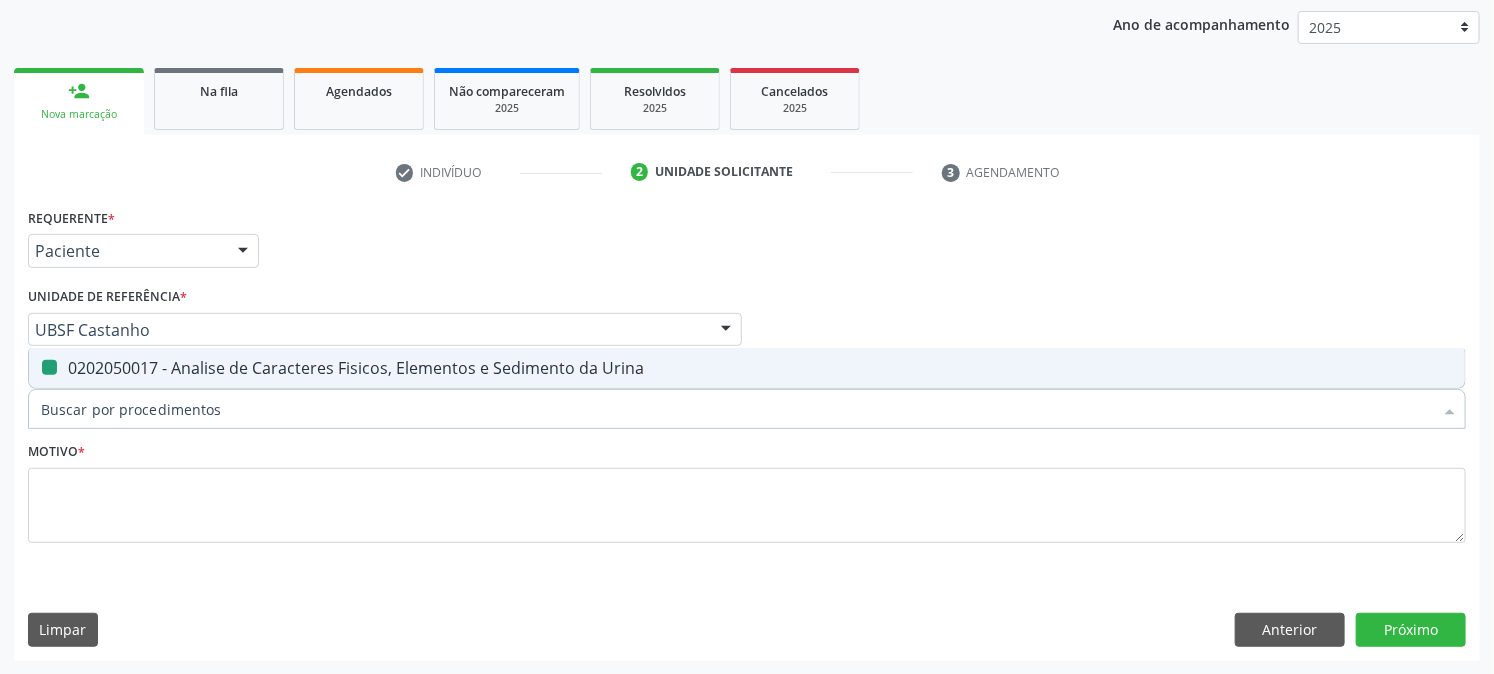 checkbox on "false" 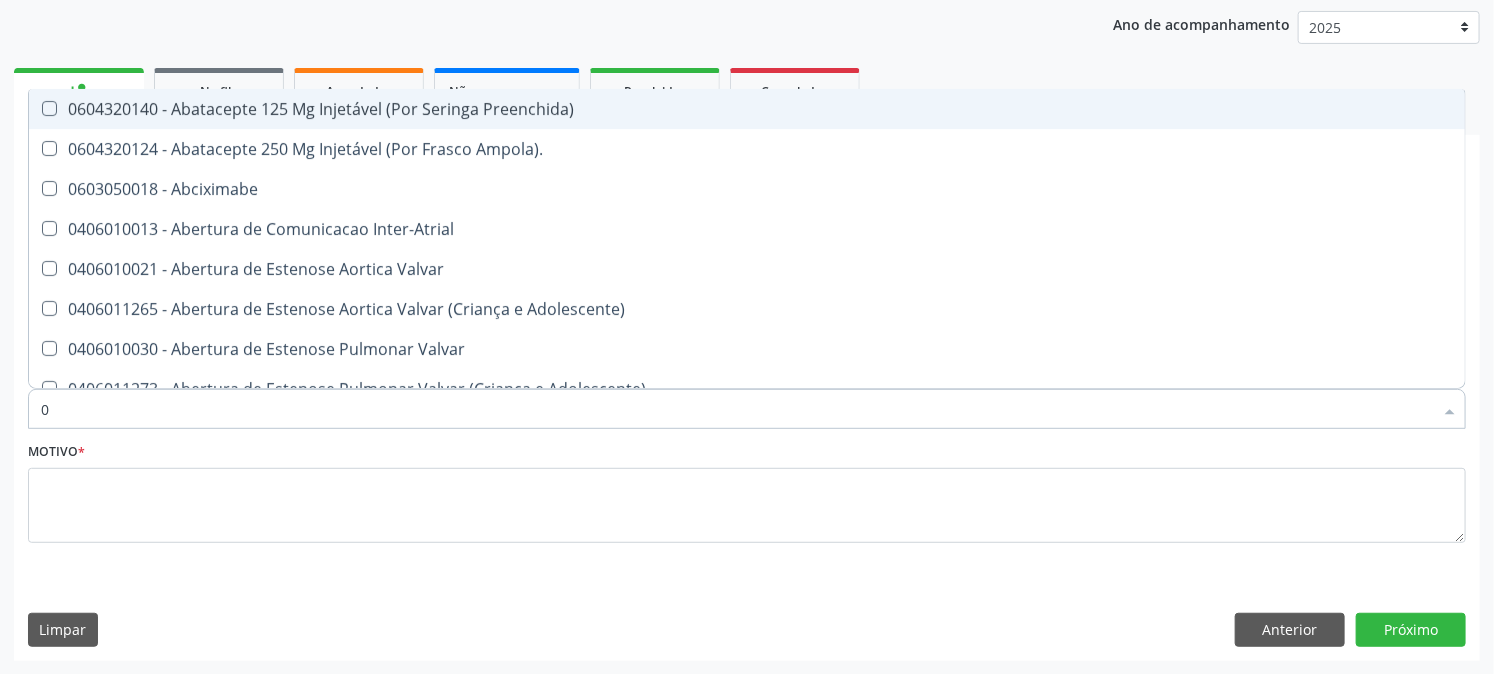 type on "02" 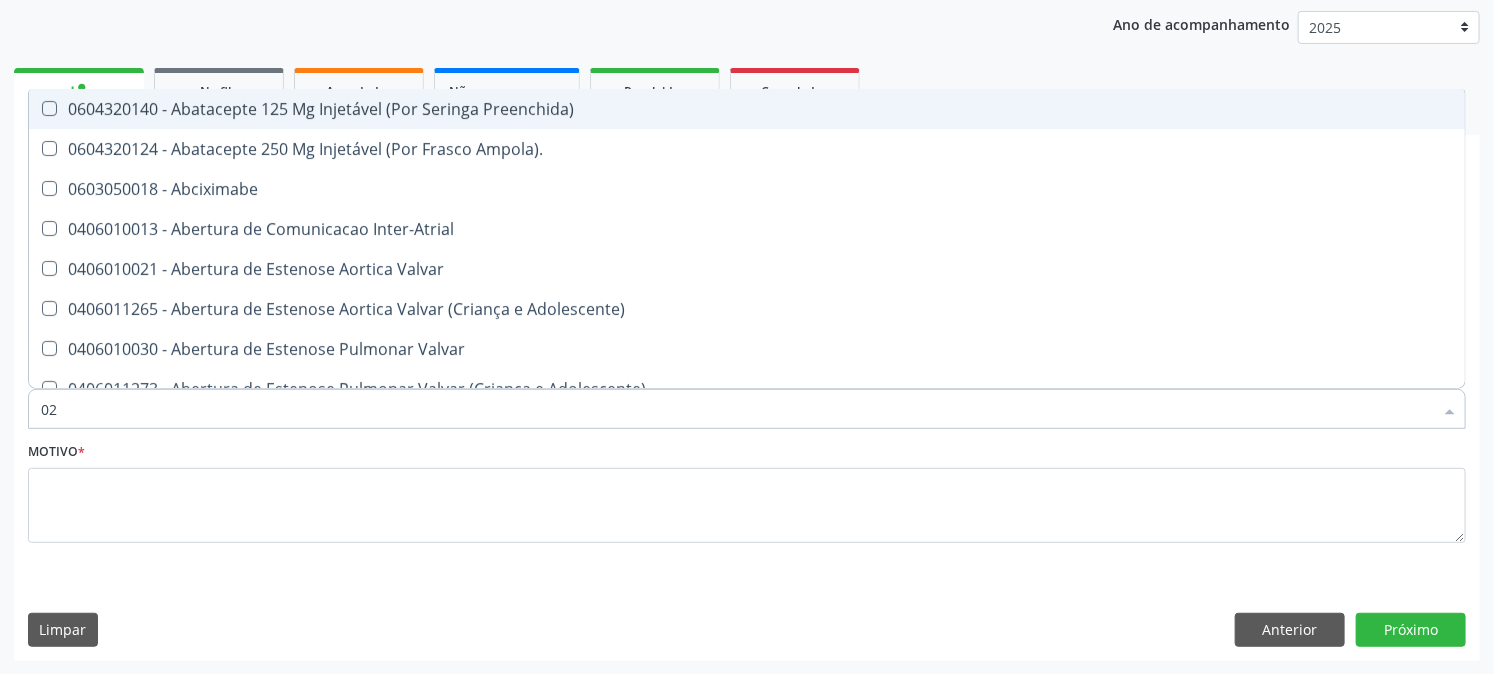 checkbox on "true" 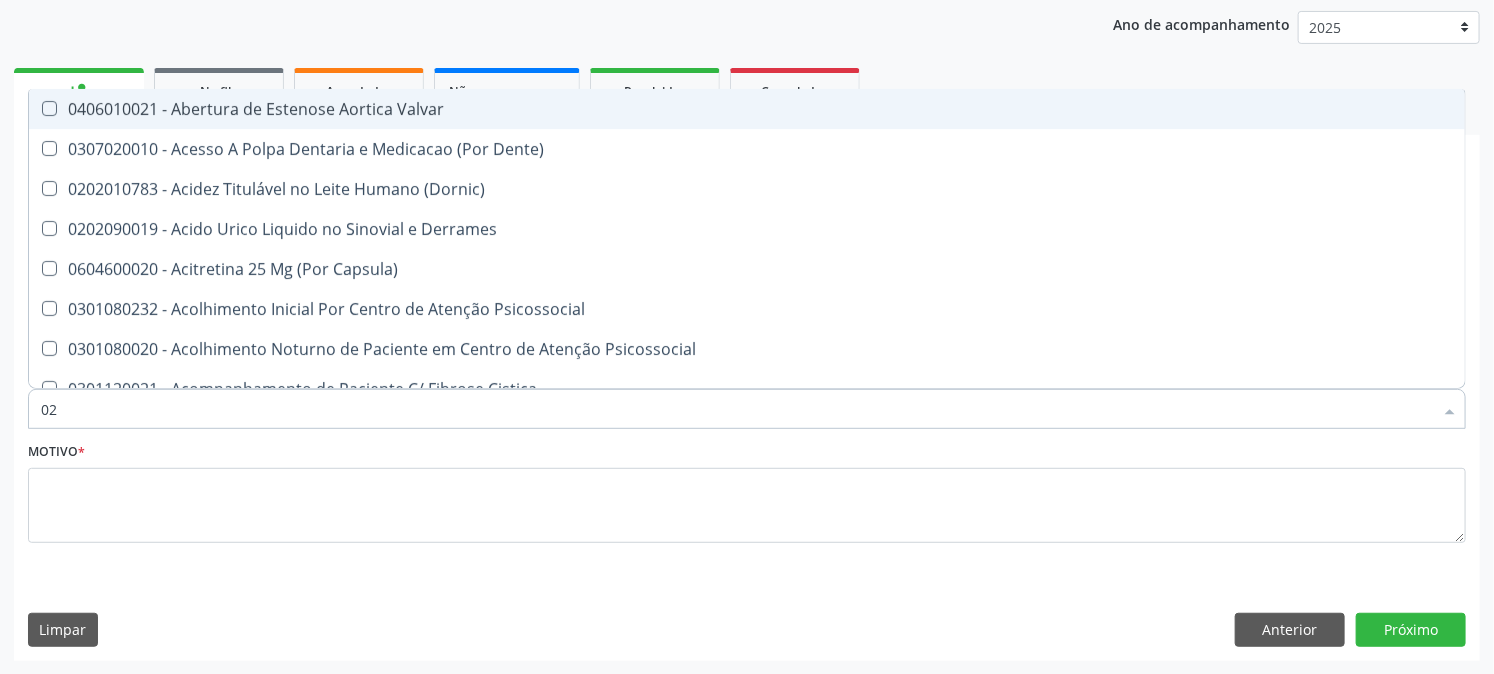 type on "020" 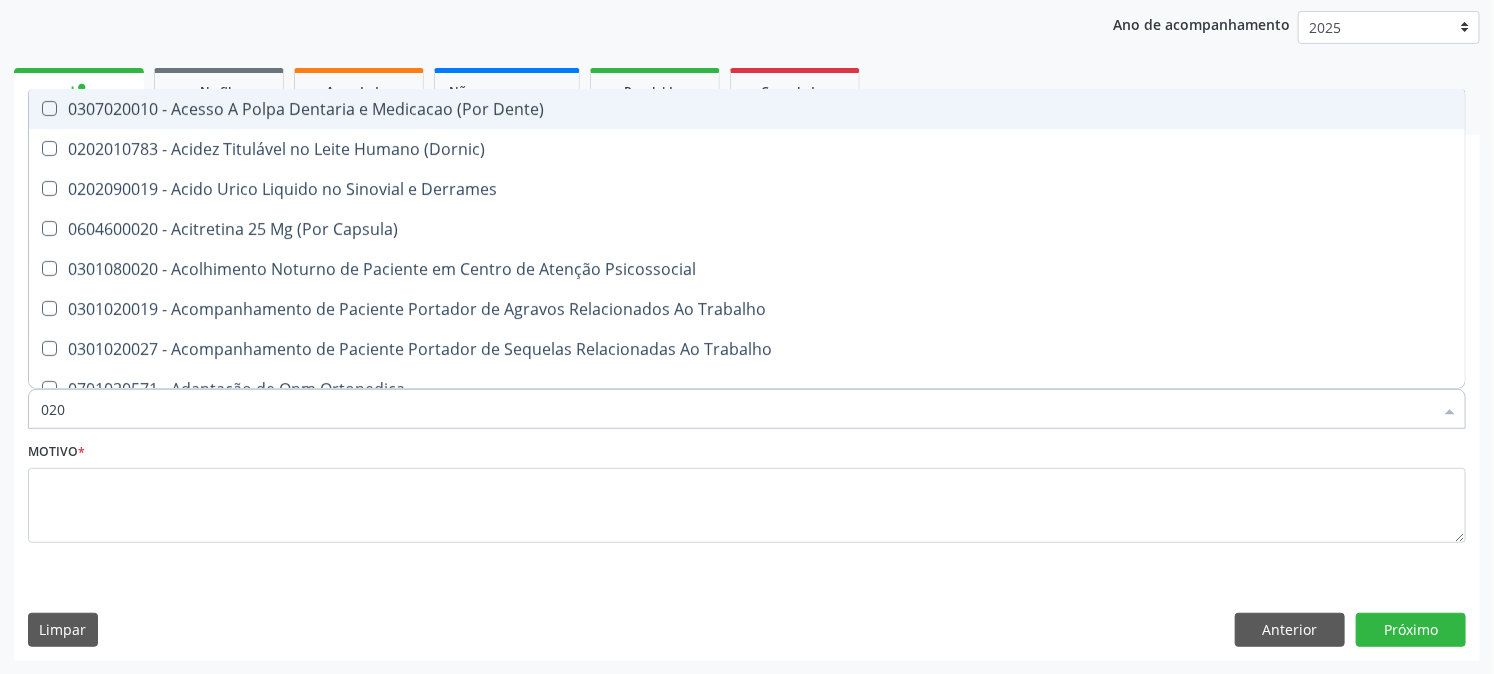 checkbox on "true" 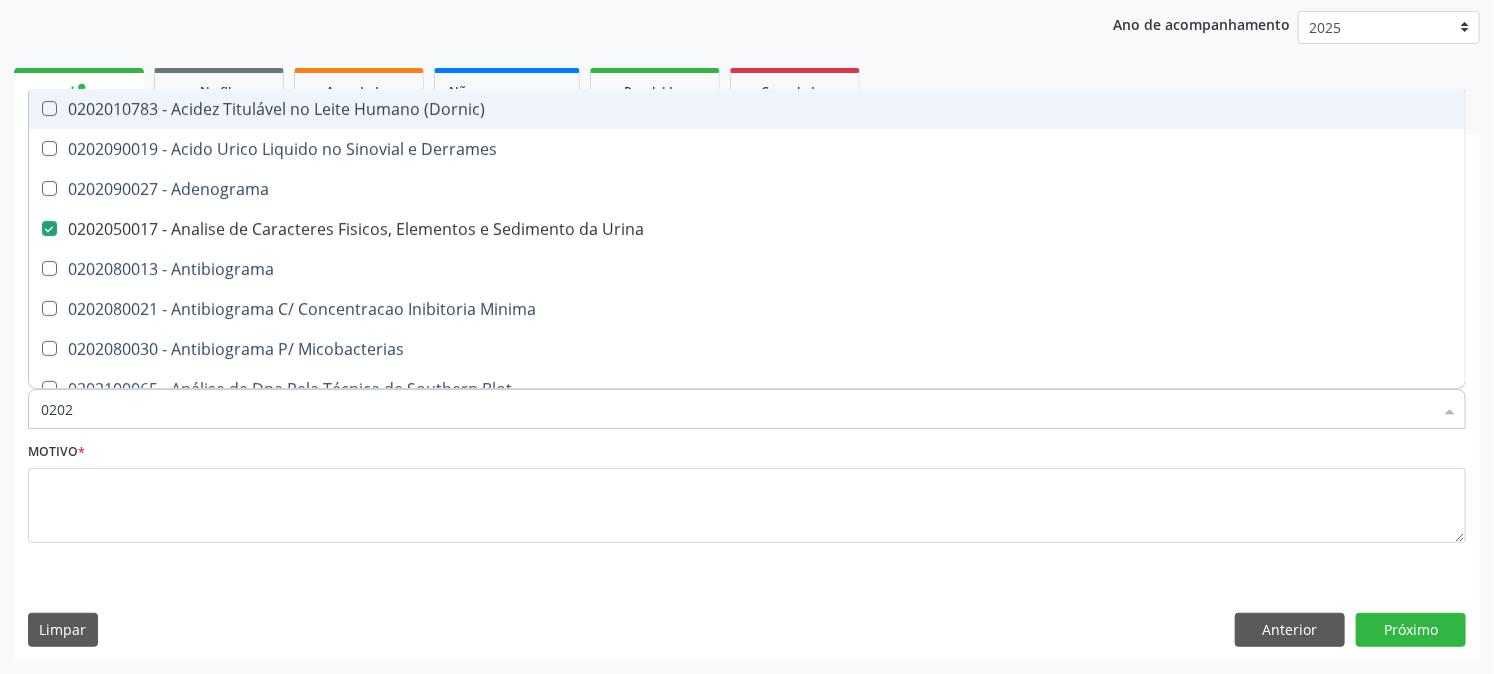 checkbox on "true" 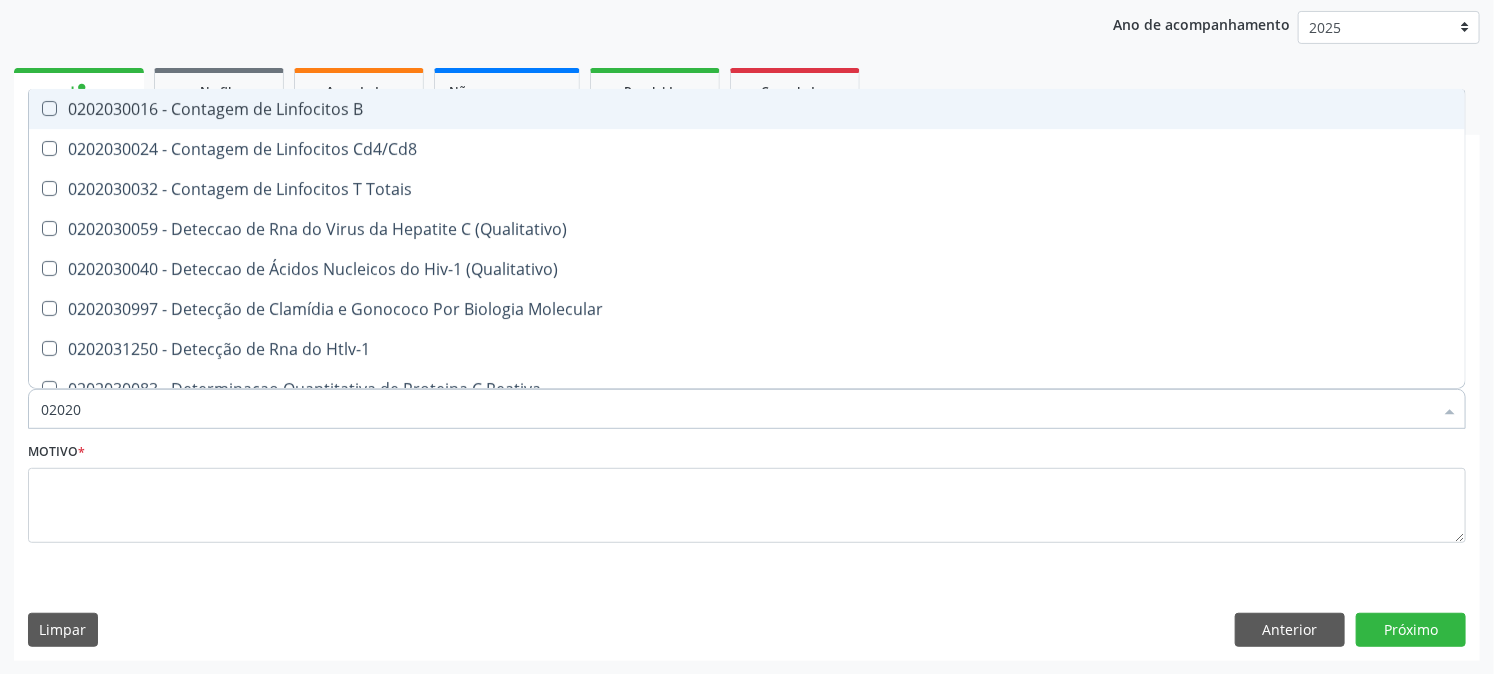type on "020203" 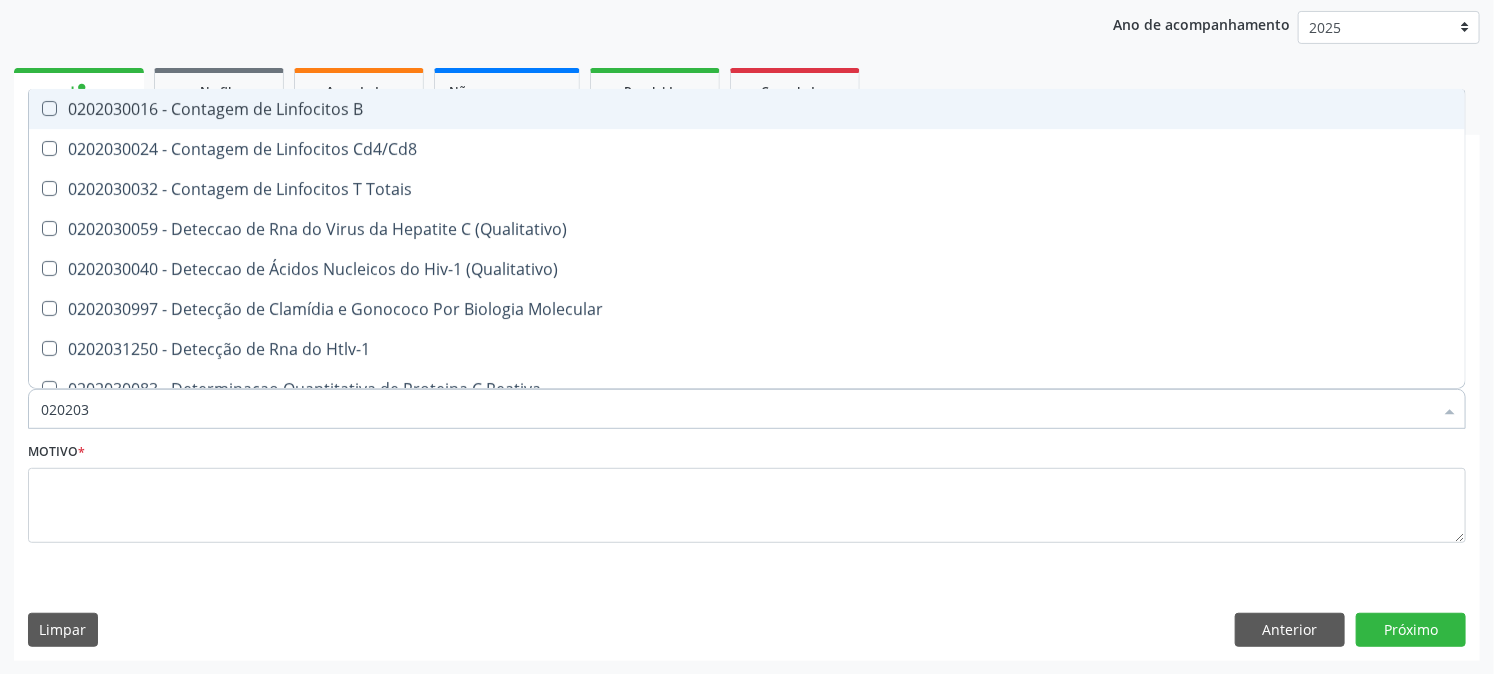 checkbox on "false" 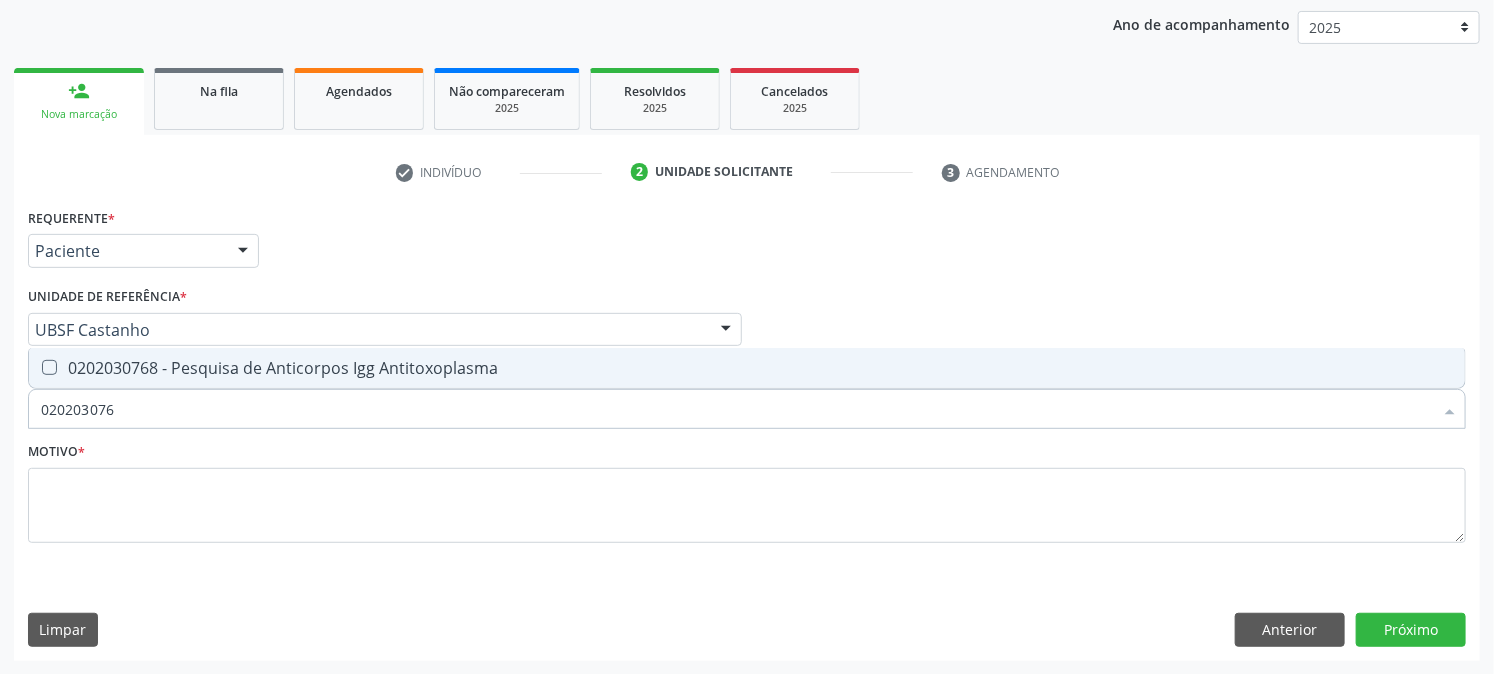 type on "0202030768" 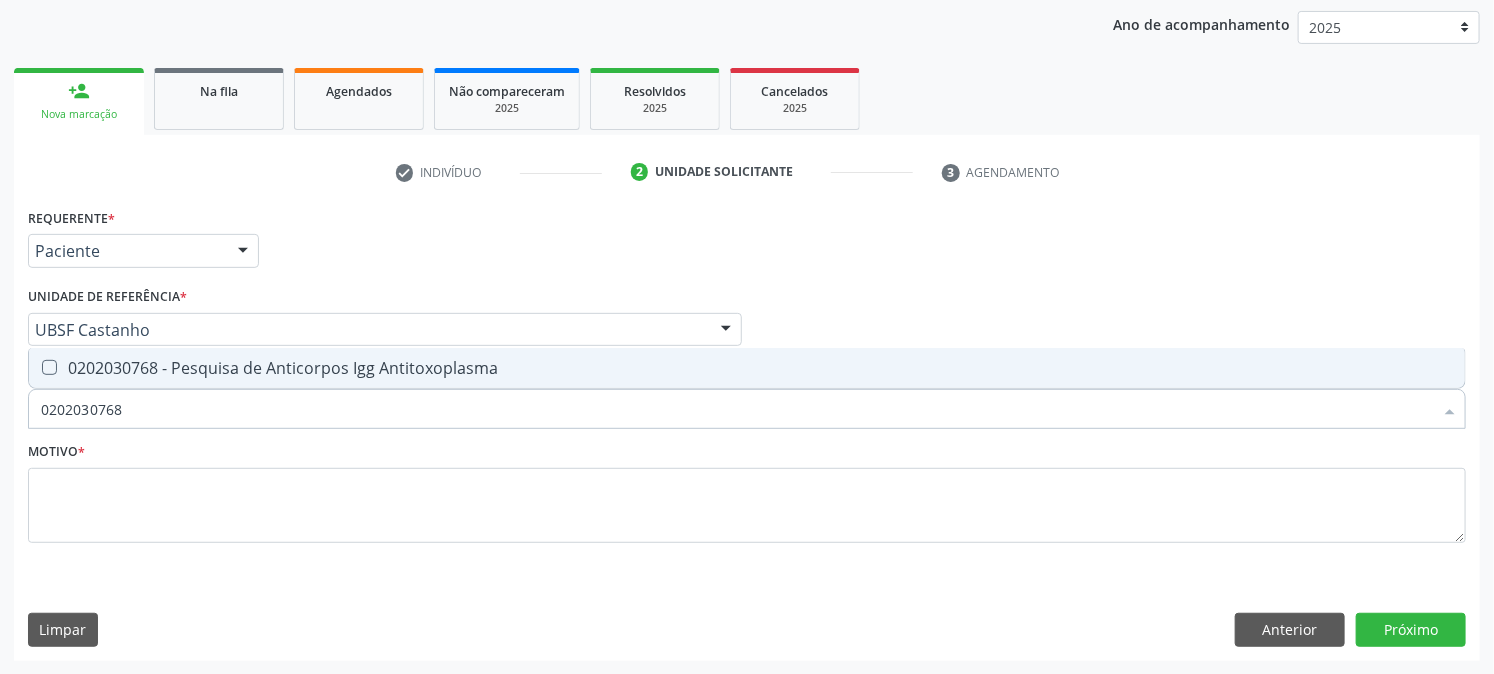 click on "0202030768 - Pesquisa de Anticorpos Igg Antitoxoplasma" at bounding box center [747, 368] 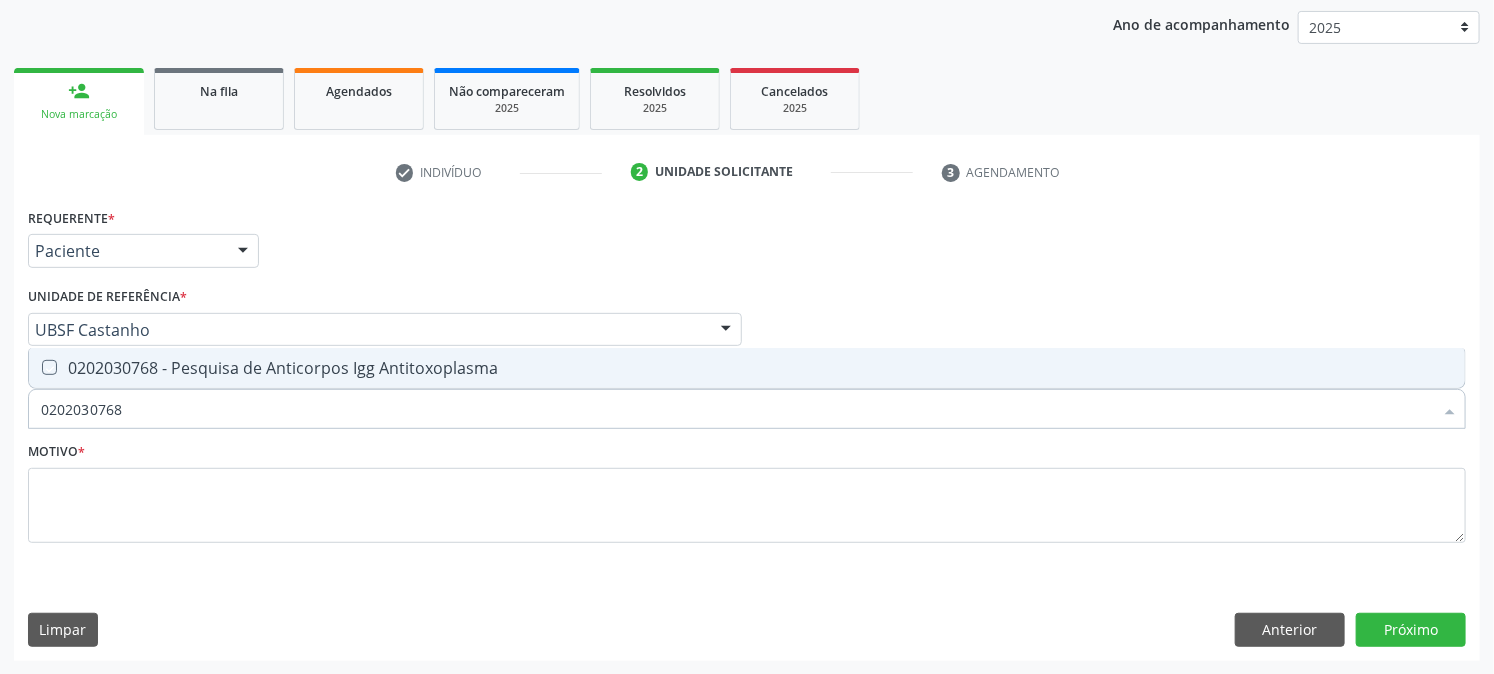 checkbox on "true" 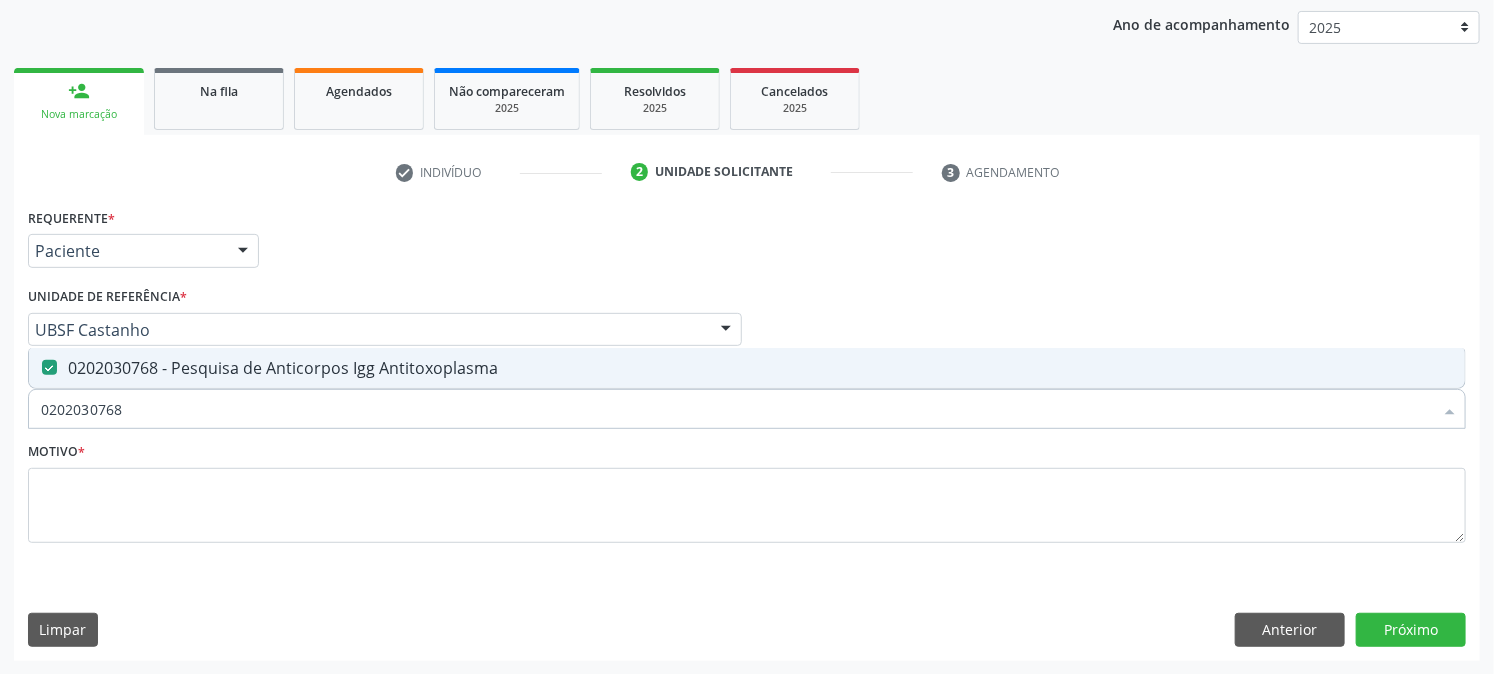 drag, startPoint x: 85, startPoint y: 412, endPoint x: 10, endPoint y: 415, distance: 75.059975 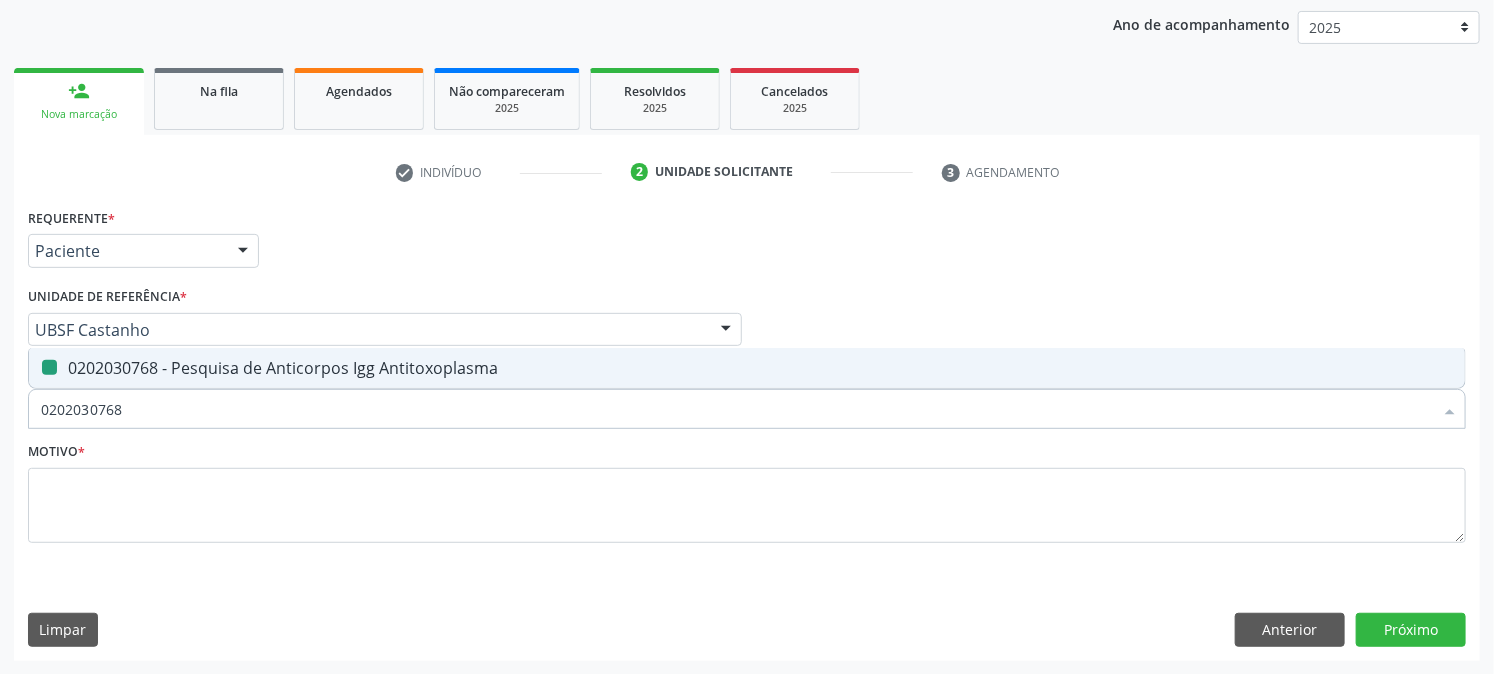 type 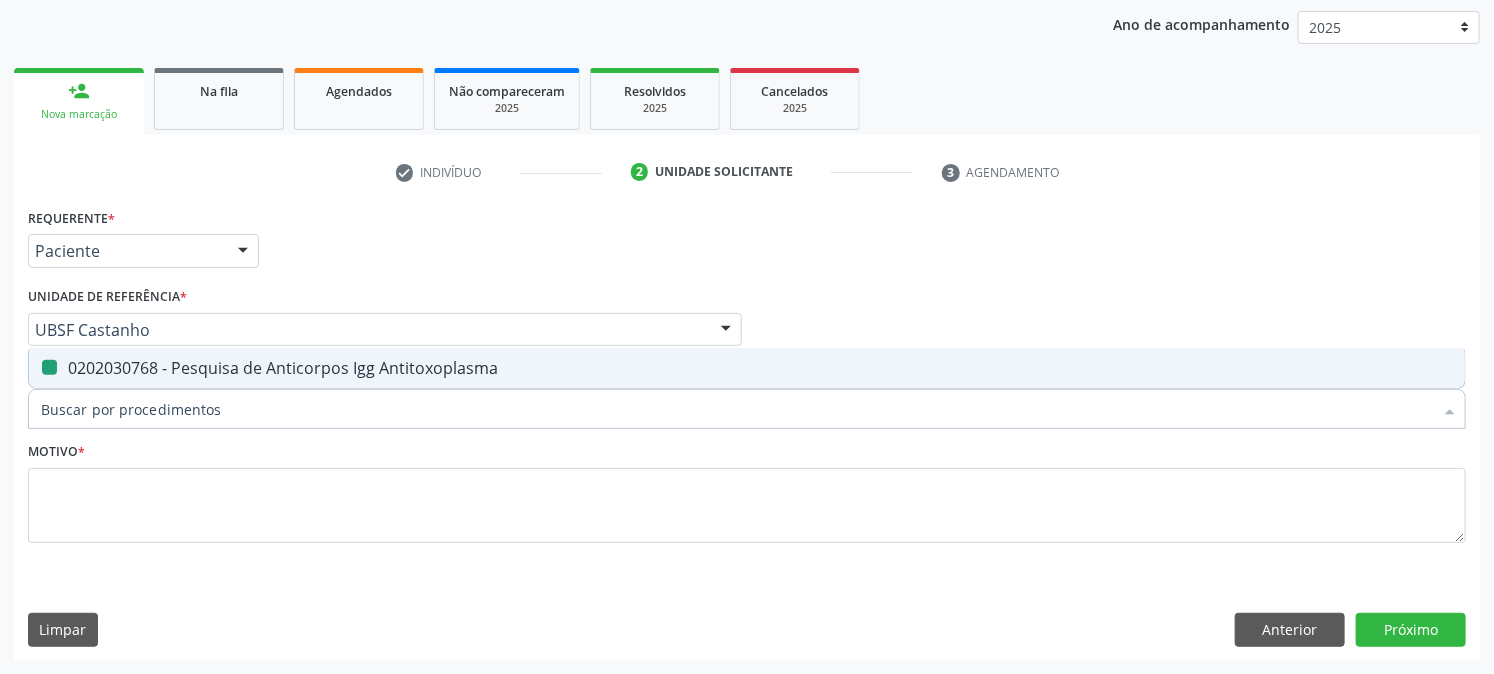 checkbox on "false" 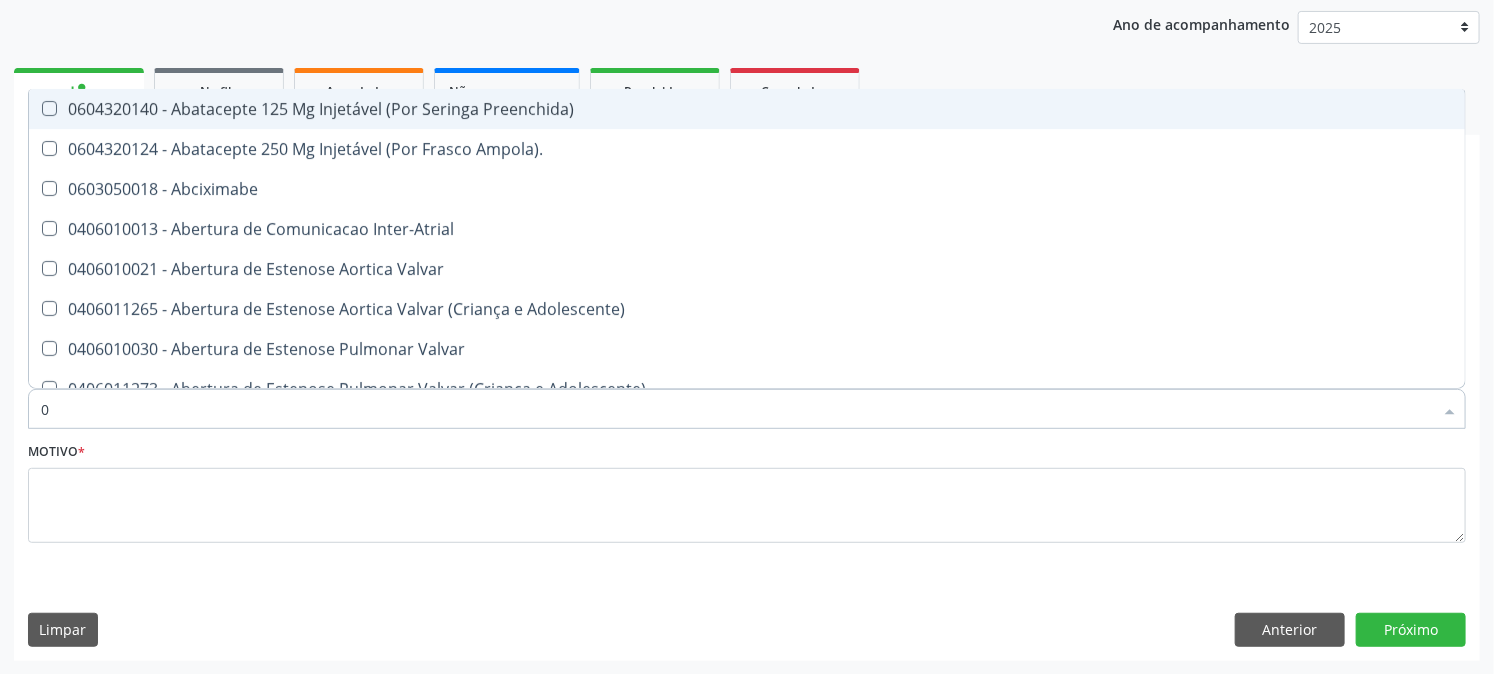 type on "02" 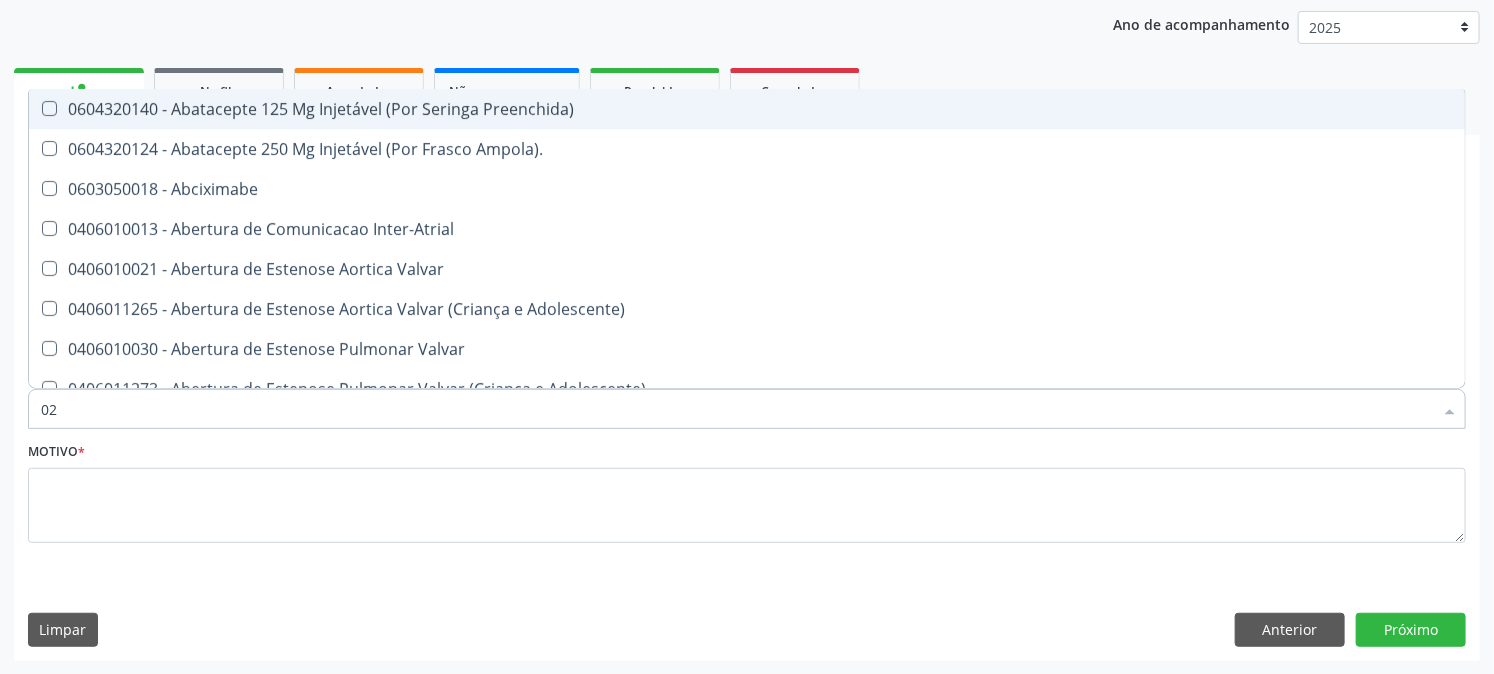 checkbox on "true" 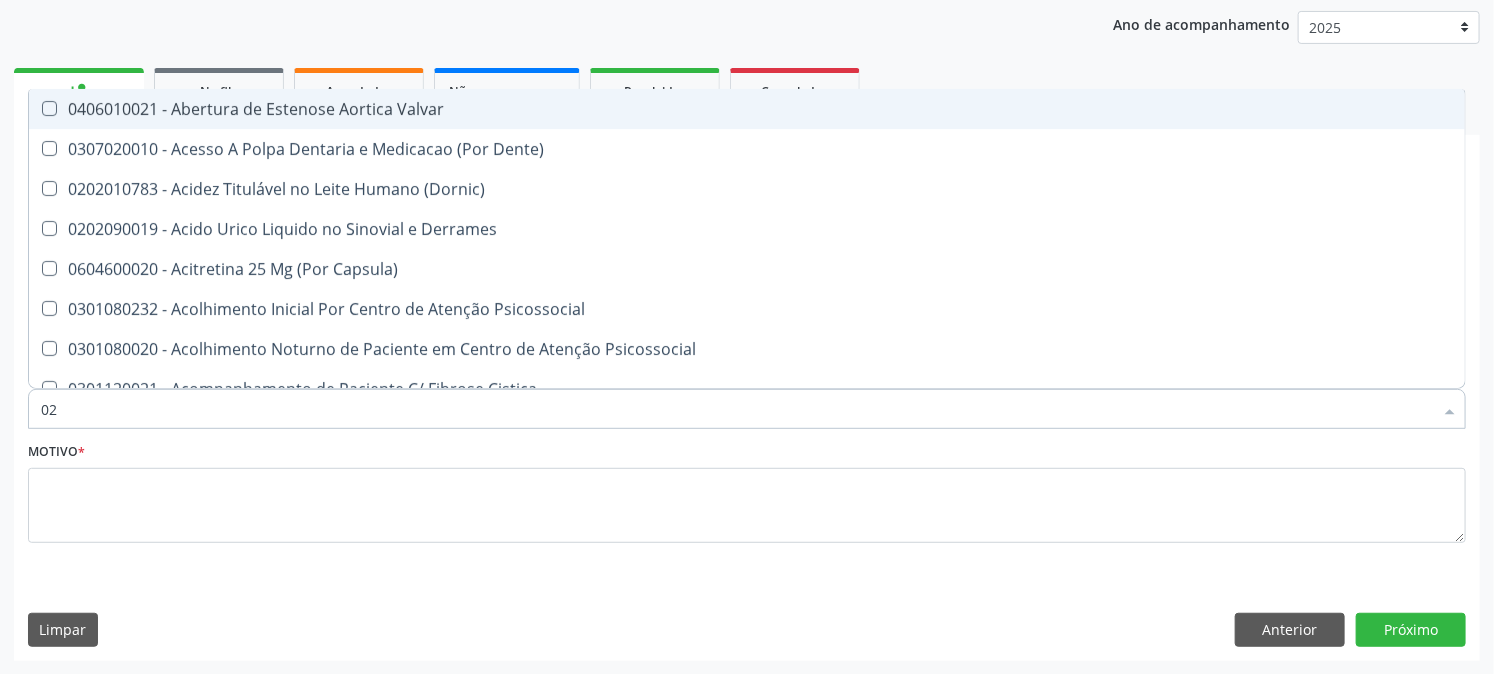 type on "020" 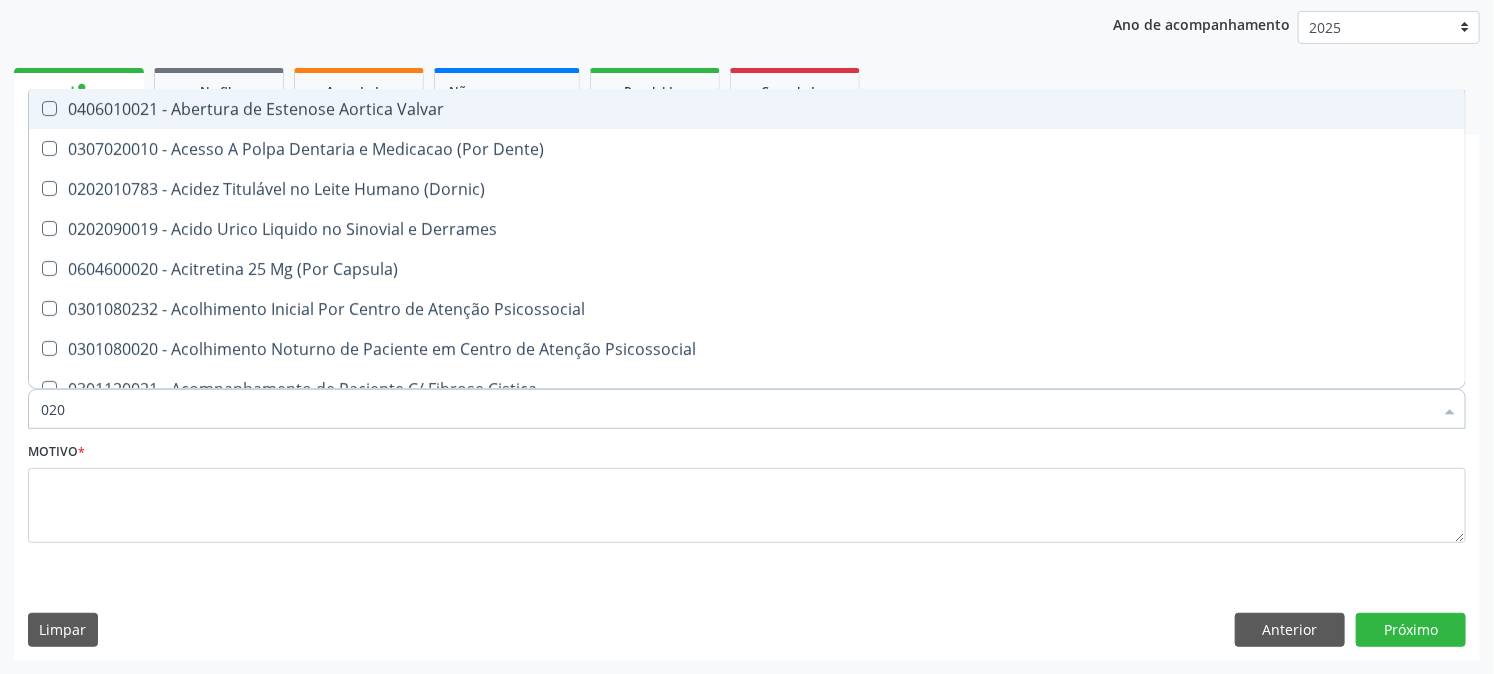 checkbox on "true" 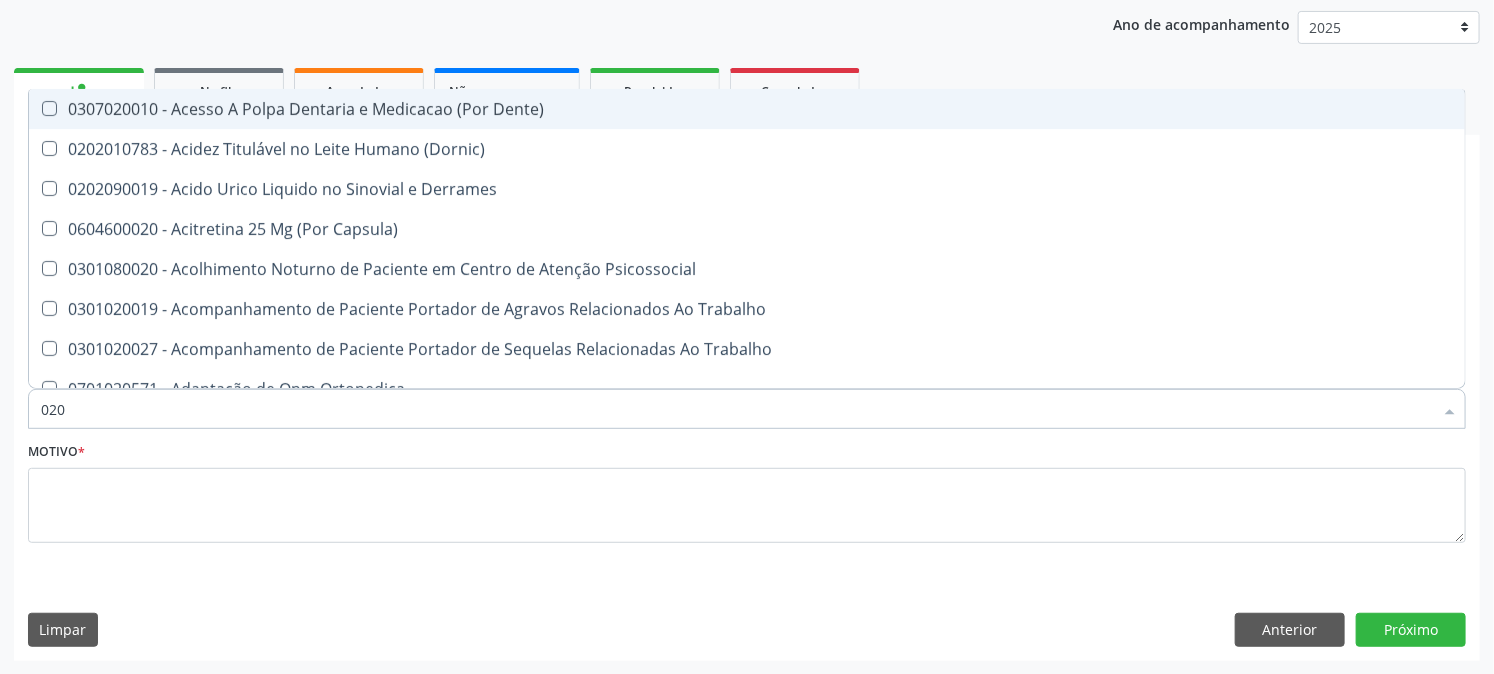 type on "0202" 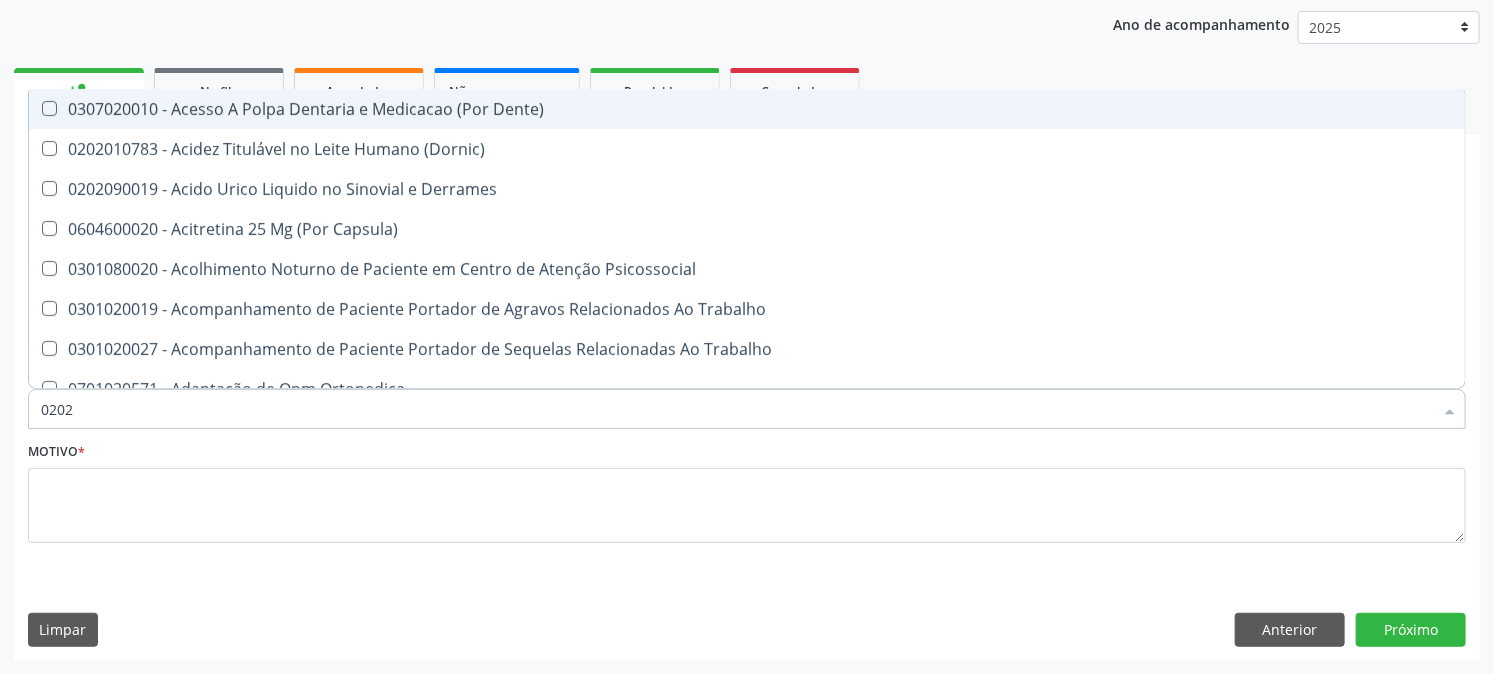 checkbox on "true" 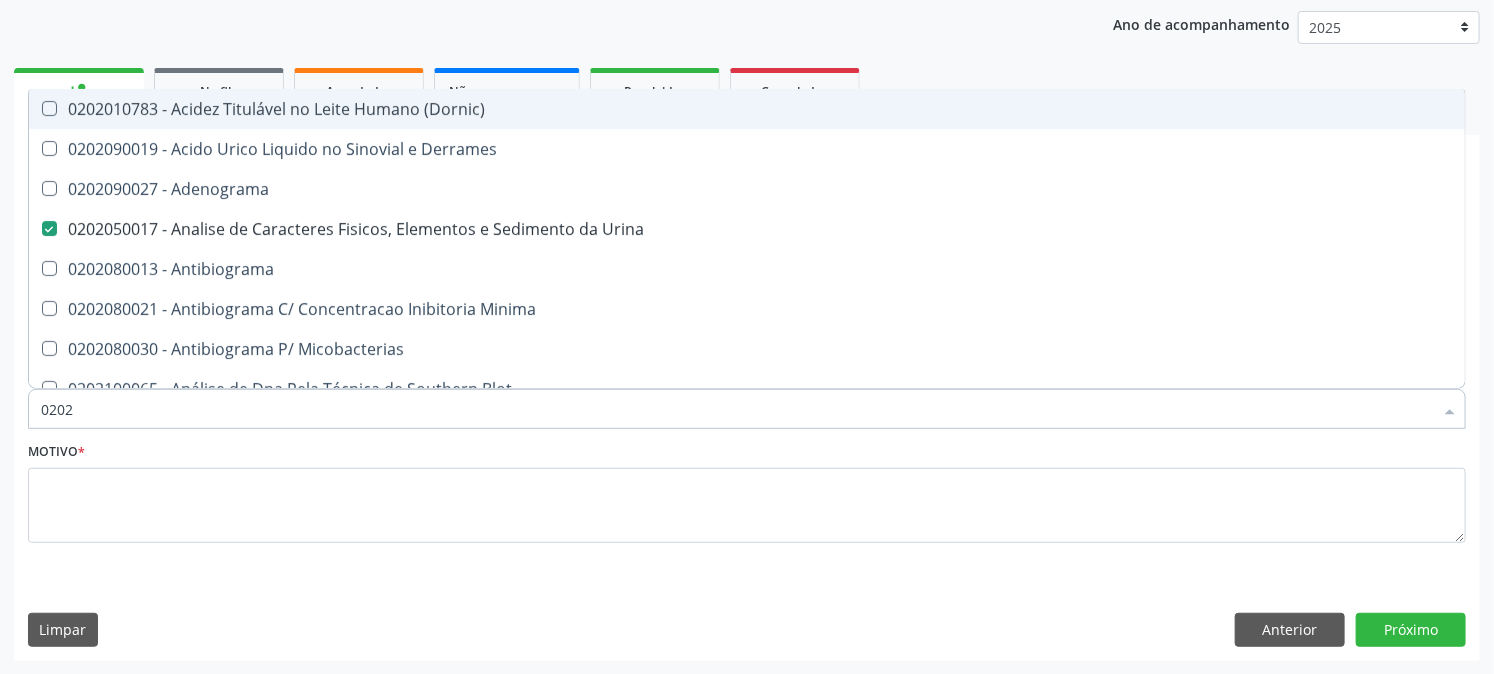 type on "02020" 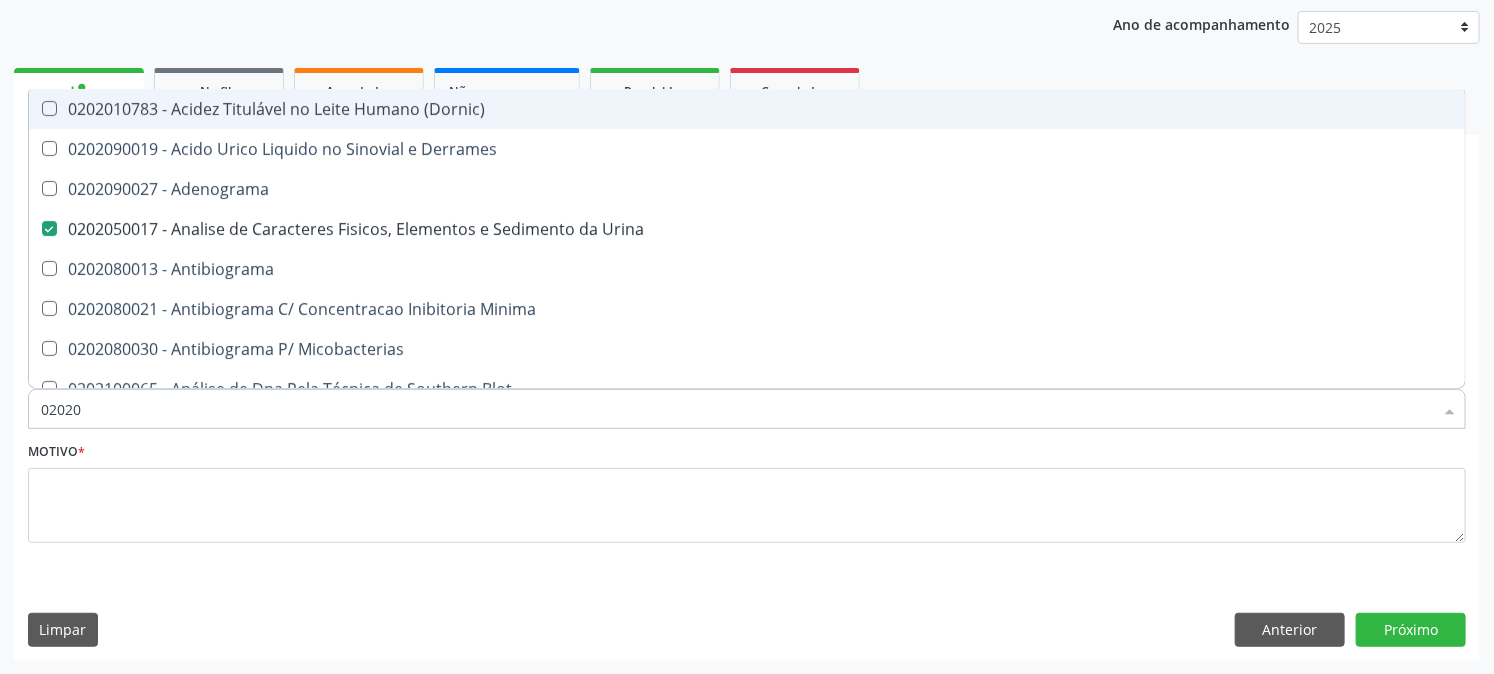 checkbox on "true" 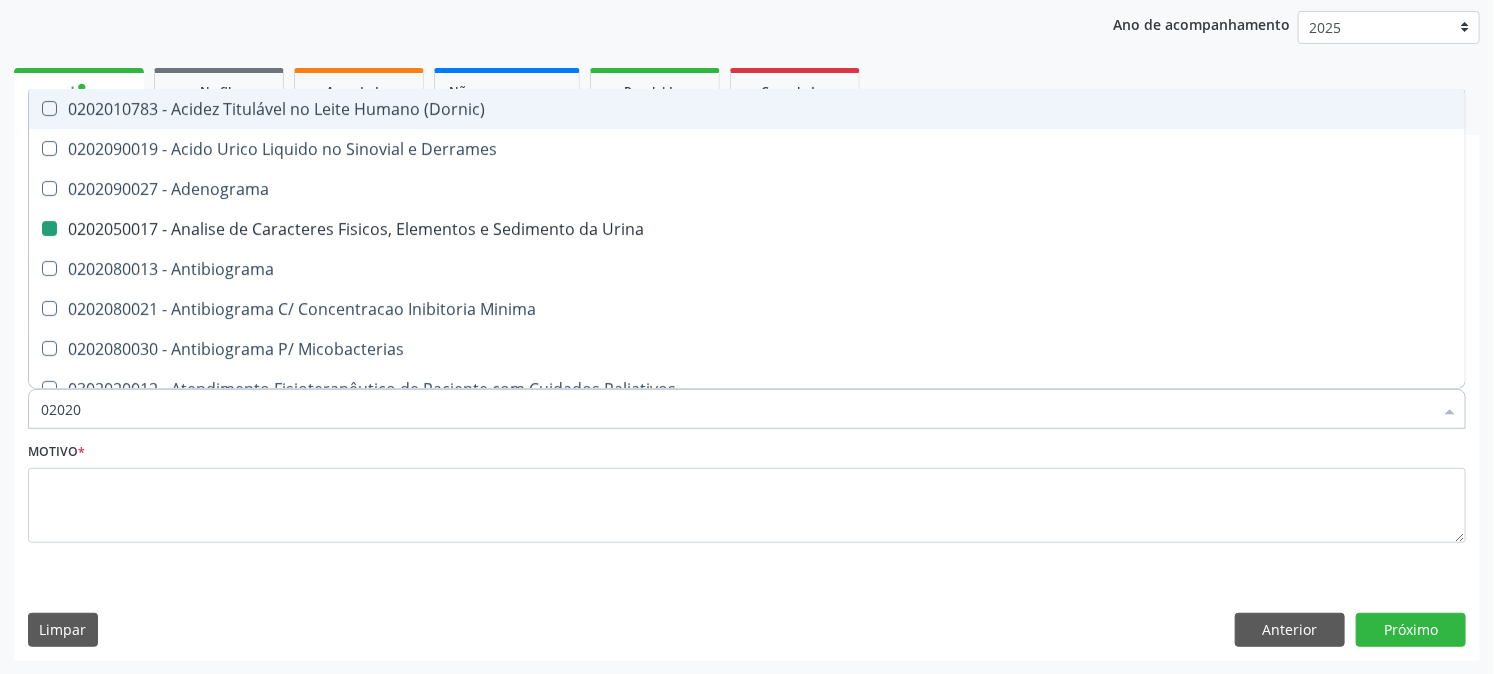 type on "020203" 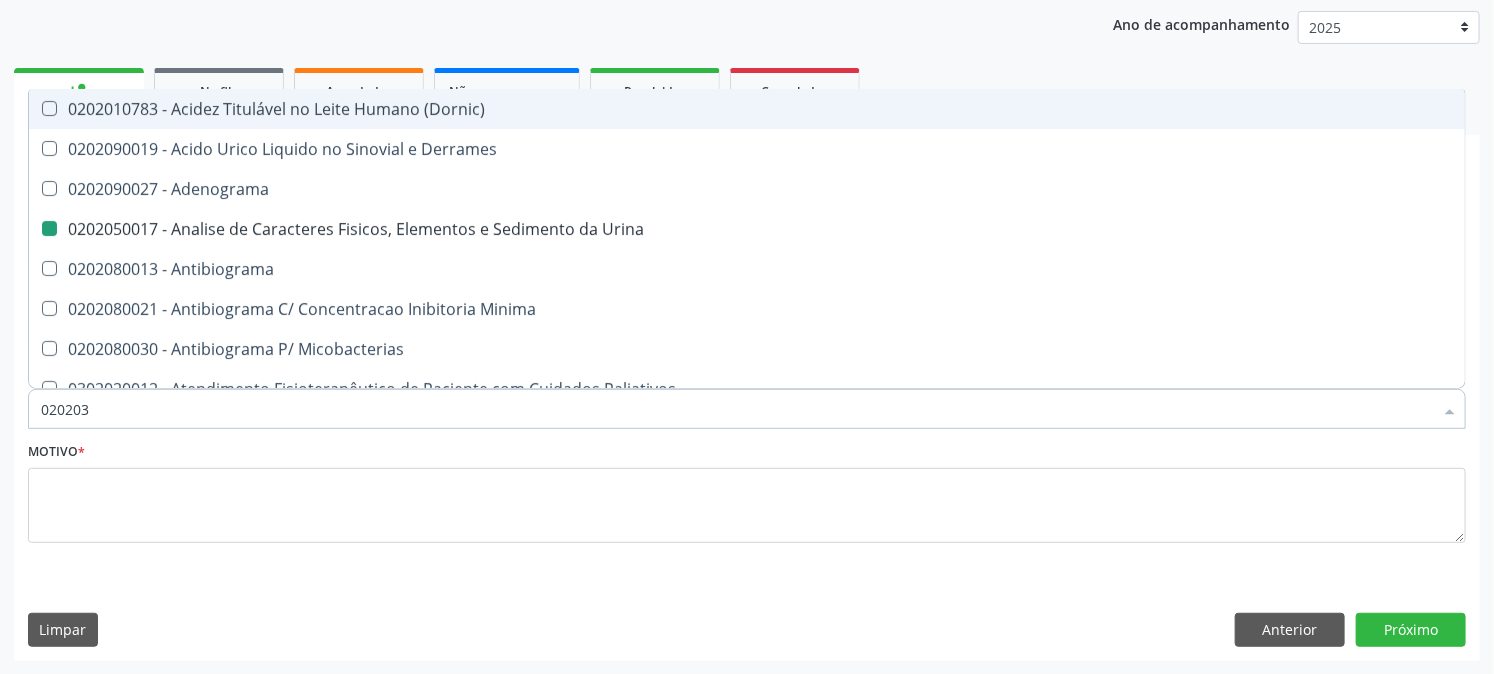 checkbox on "false" 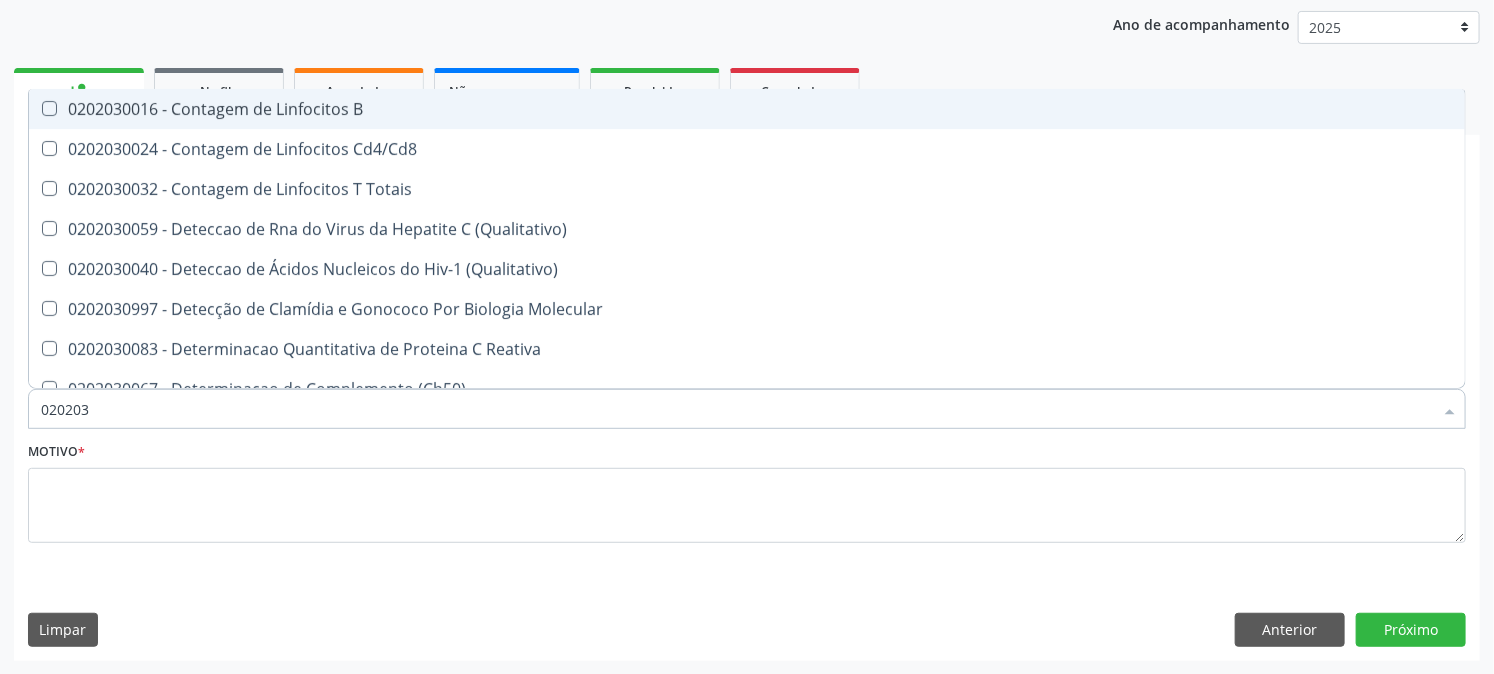 type on "0202030" 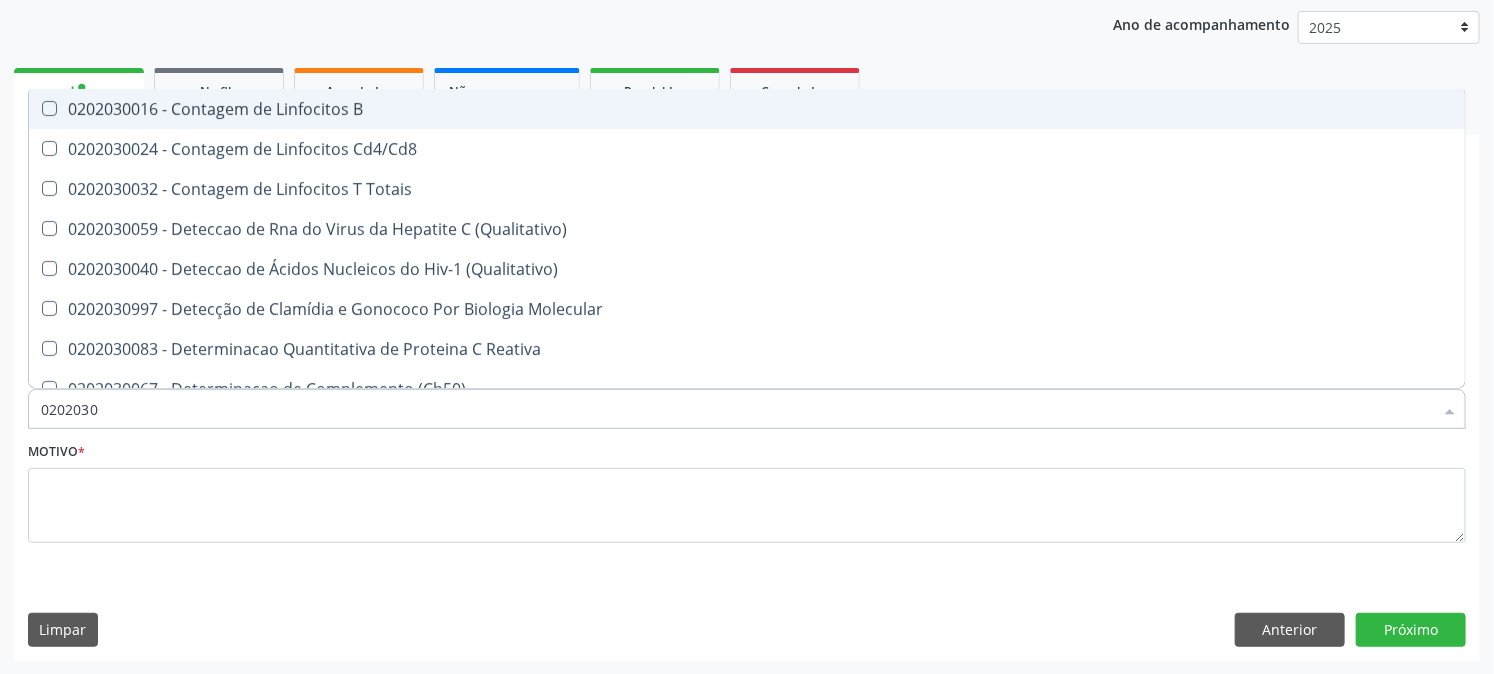 checkbox on "true" 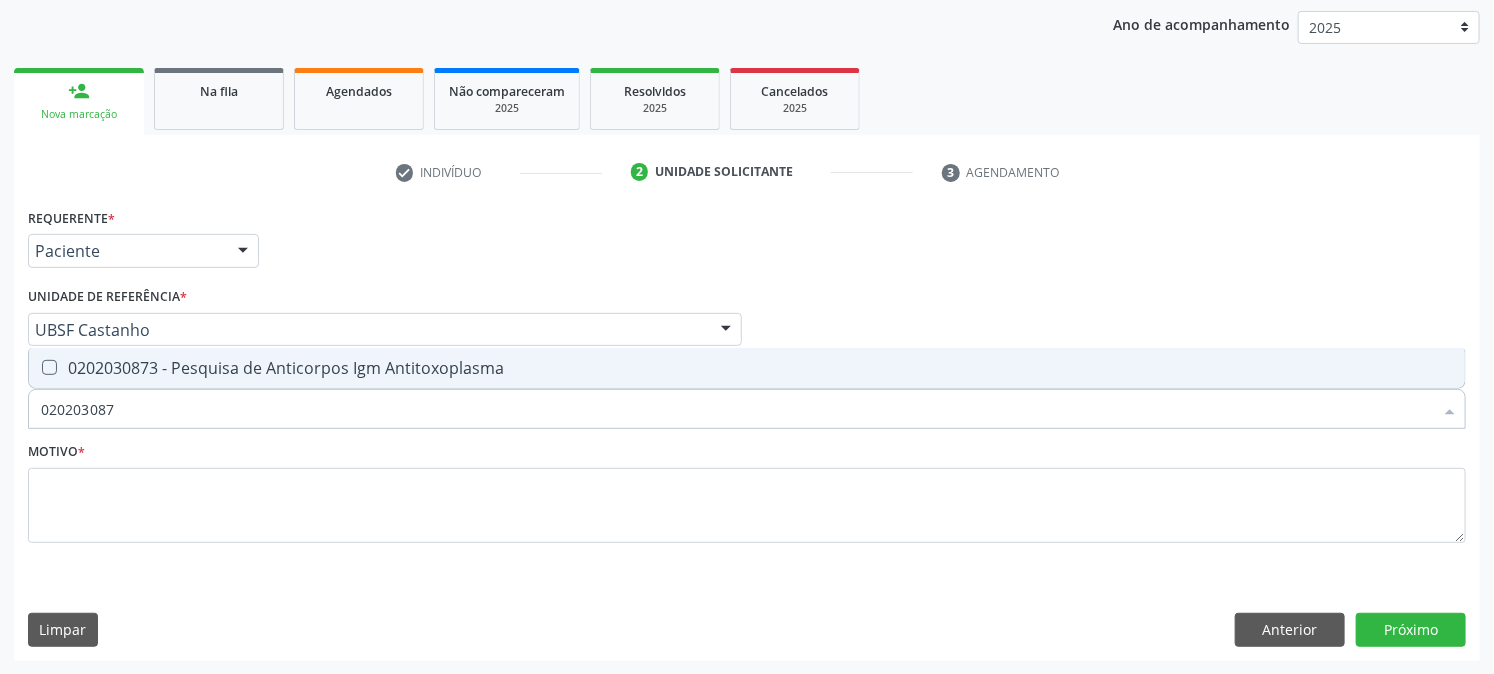 type on "0202030873" 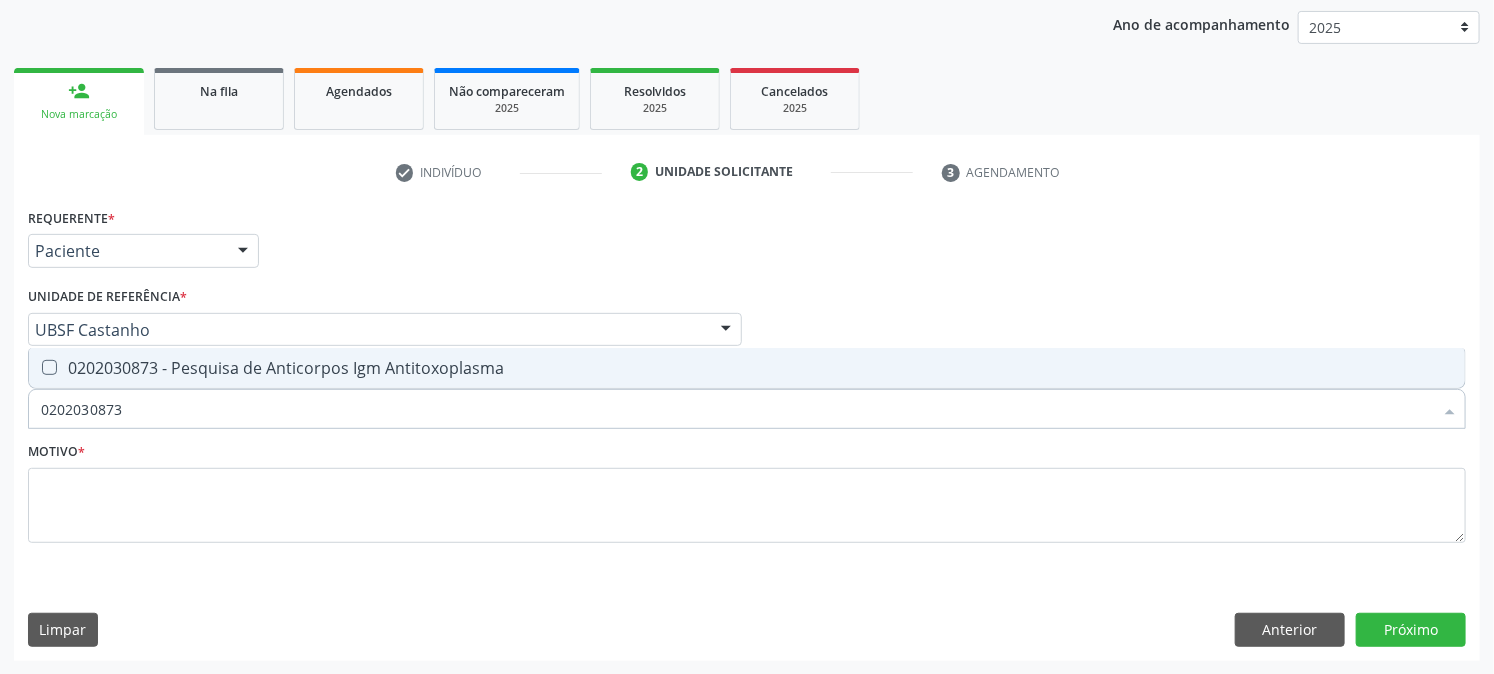 click on "0202030873 - Pesquisa de Anticorpos Igm Antitoxoplasma" at bounding box center (747, 368) 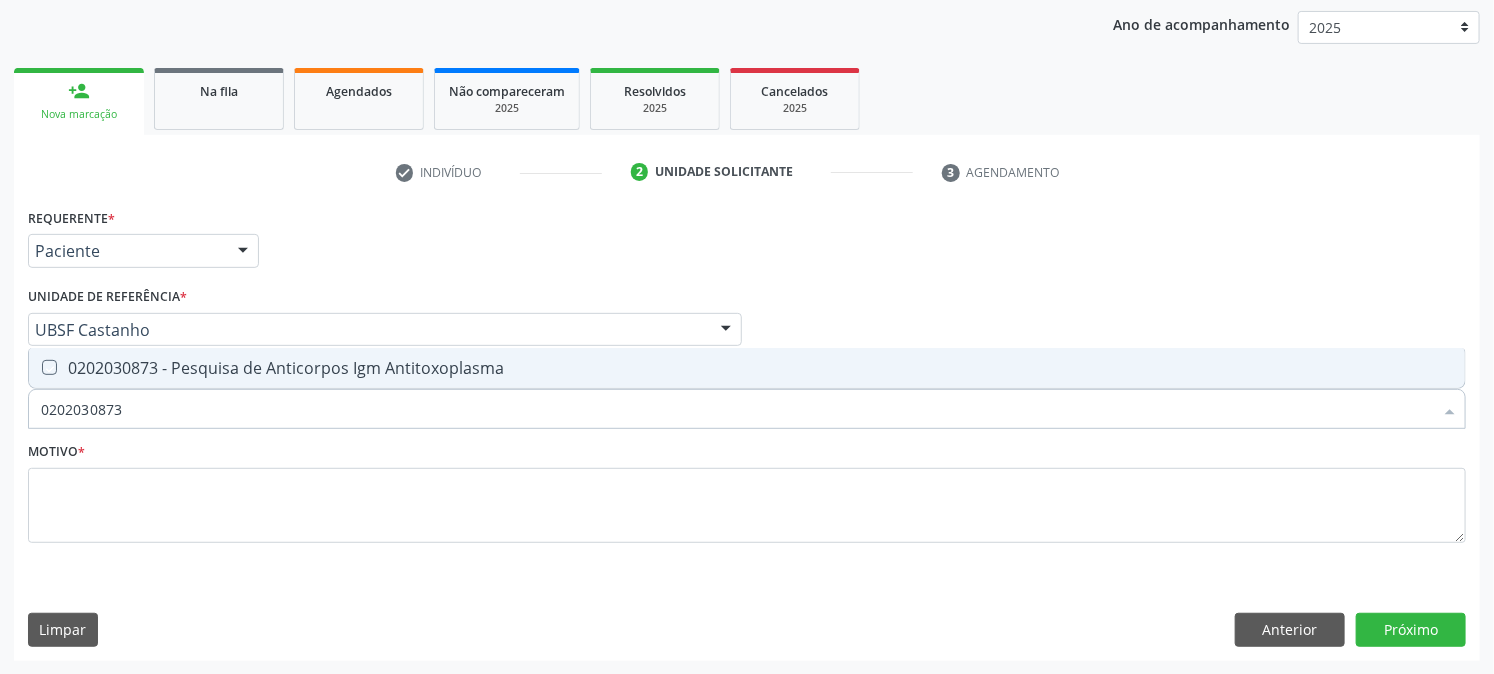 checkbox on "true" 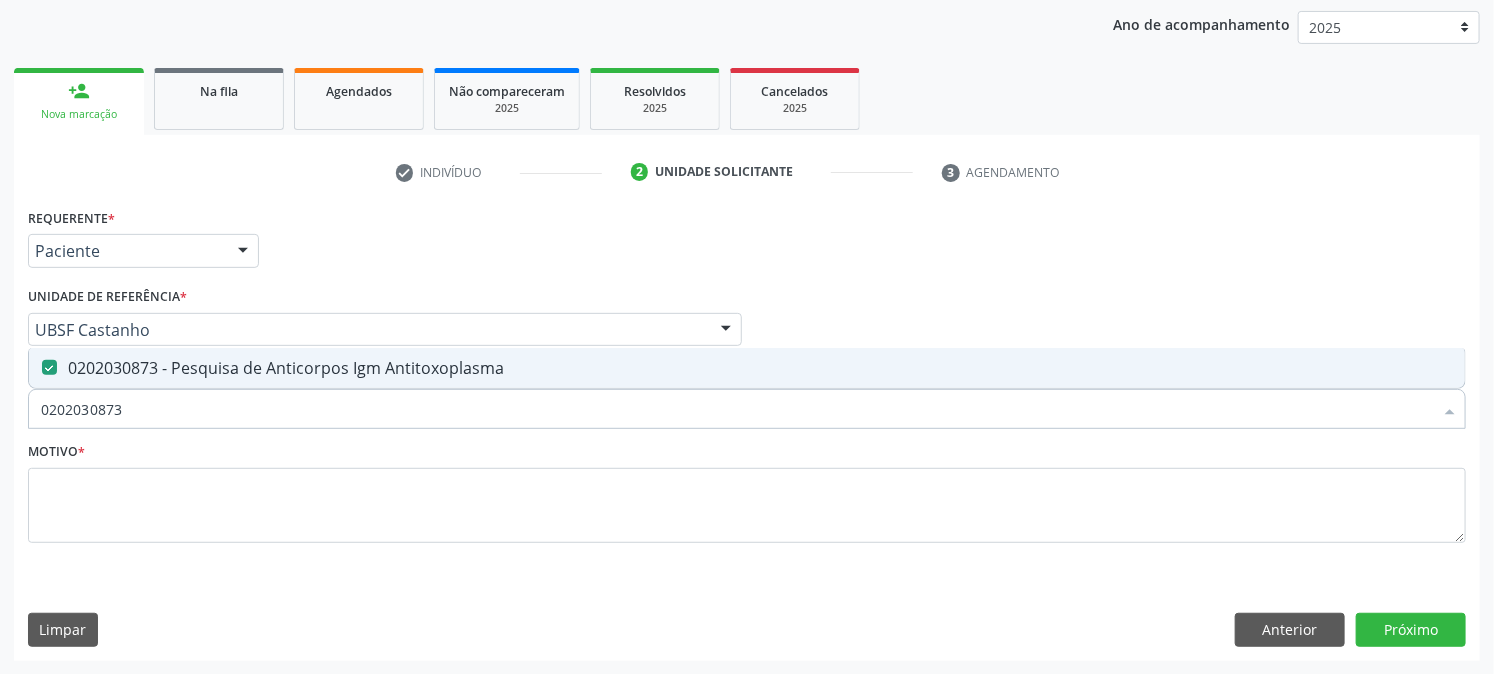 drag, startPoint x: 206, startPoint y: 417, endPoint x: 0, endPoint y: 420, distance: 206.02185 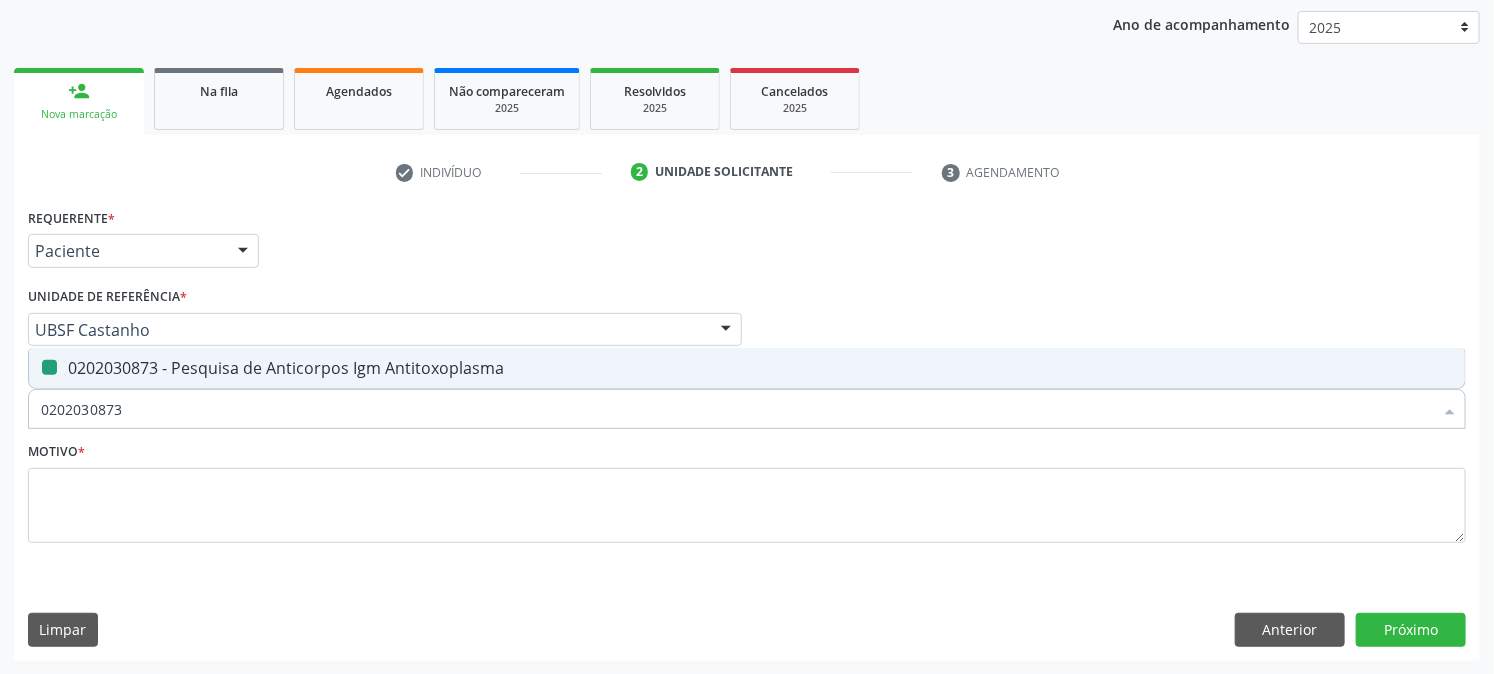 type 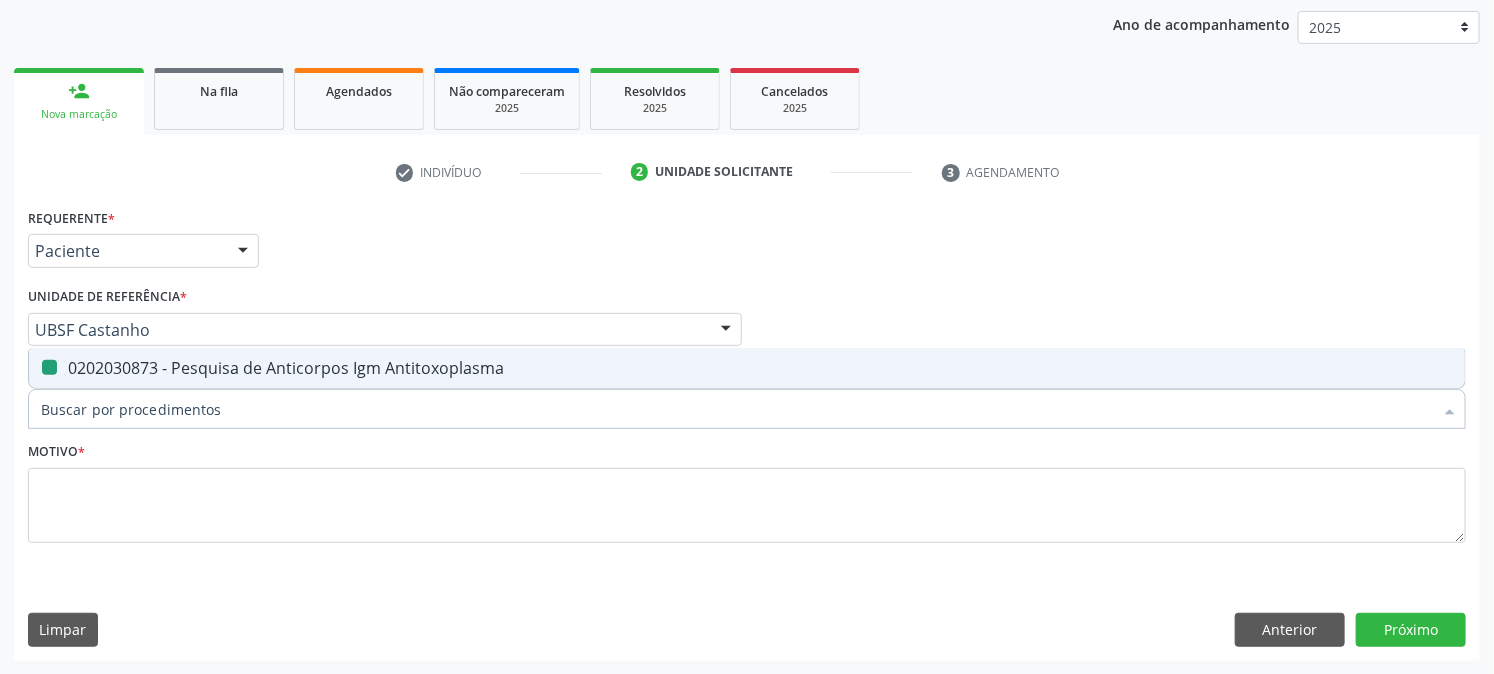 checkbox on "false" 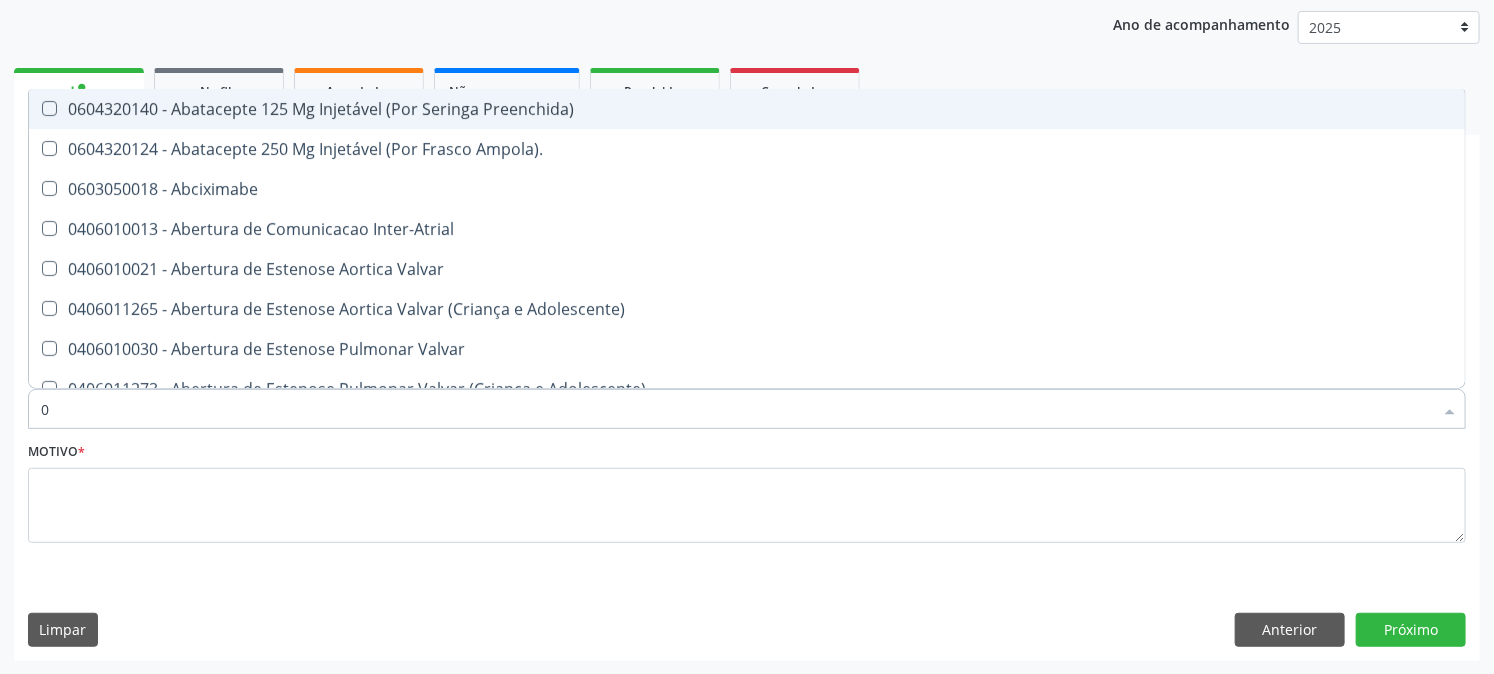type on "02" 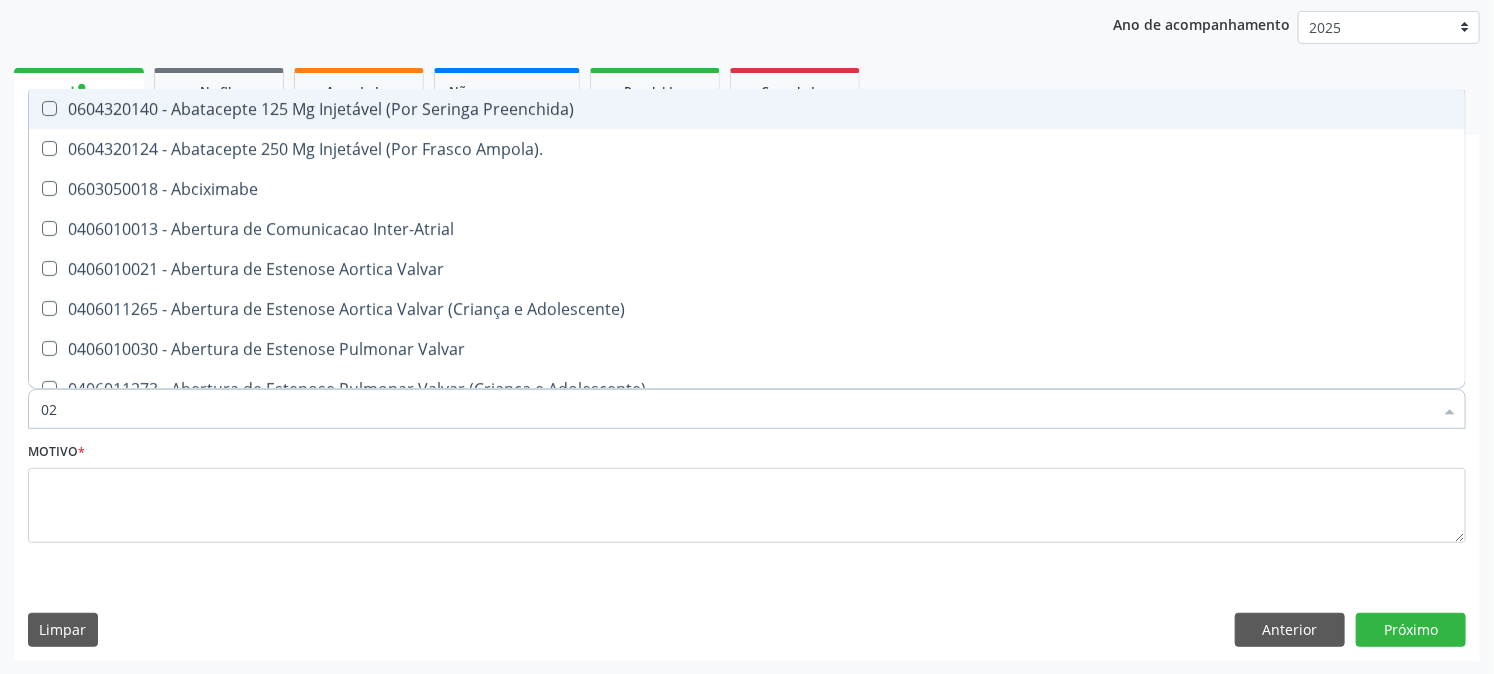 checkbox on "true" 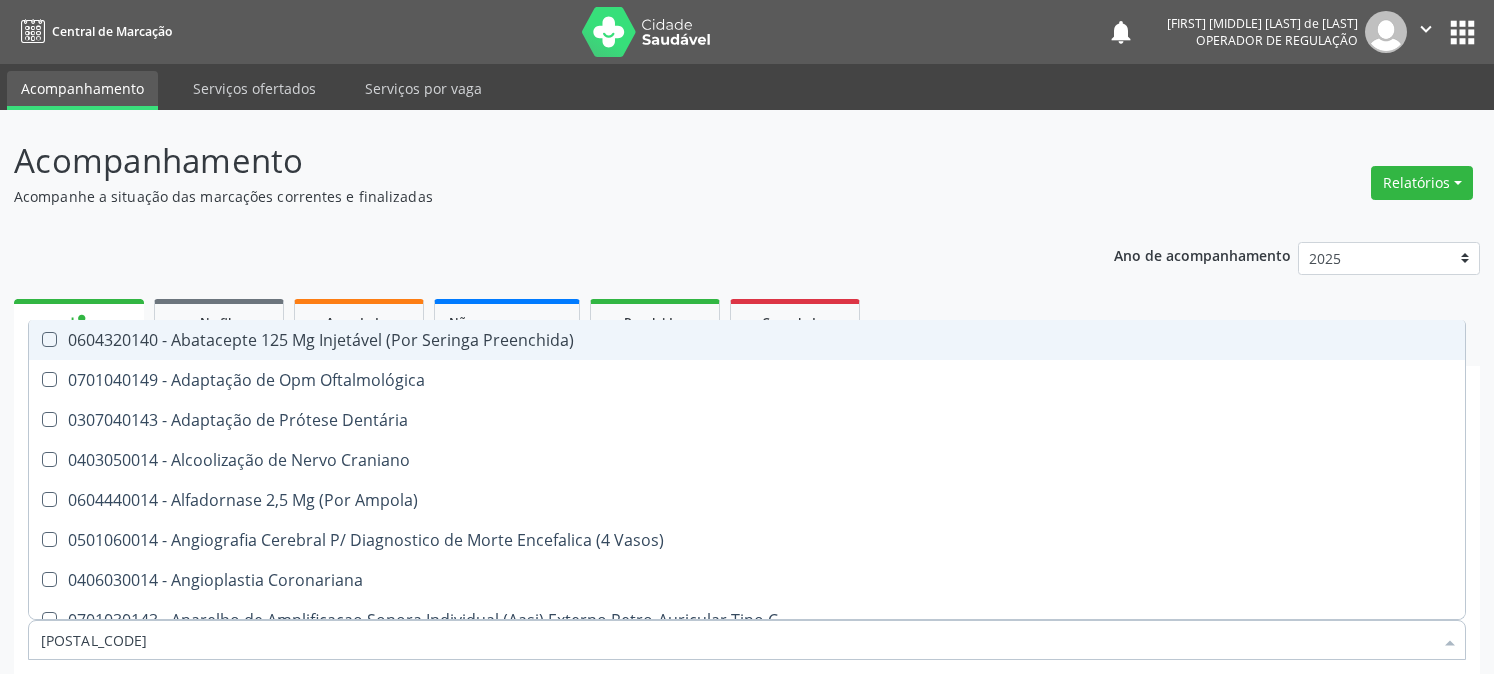 scroll, scrollTop: 231, scrollLeft: 0, axis: vertical 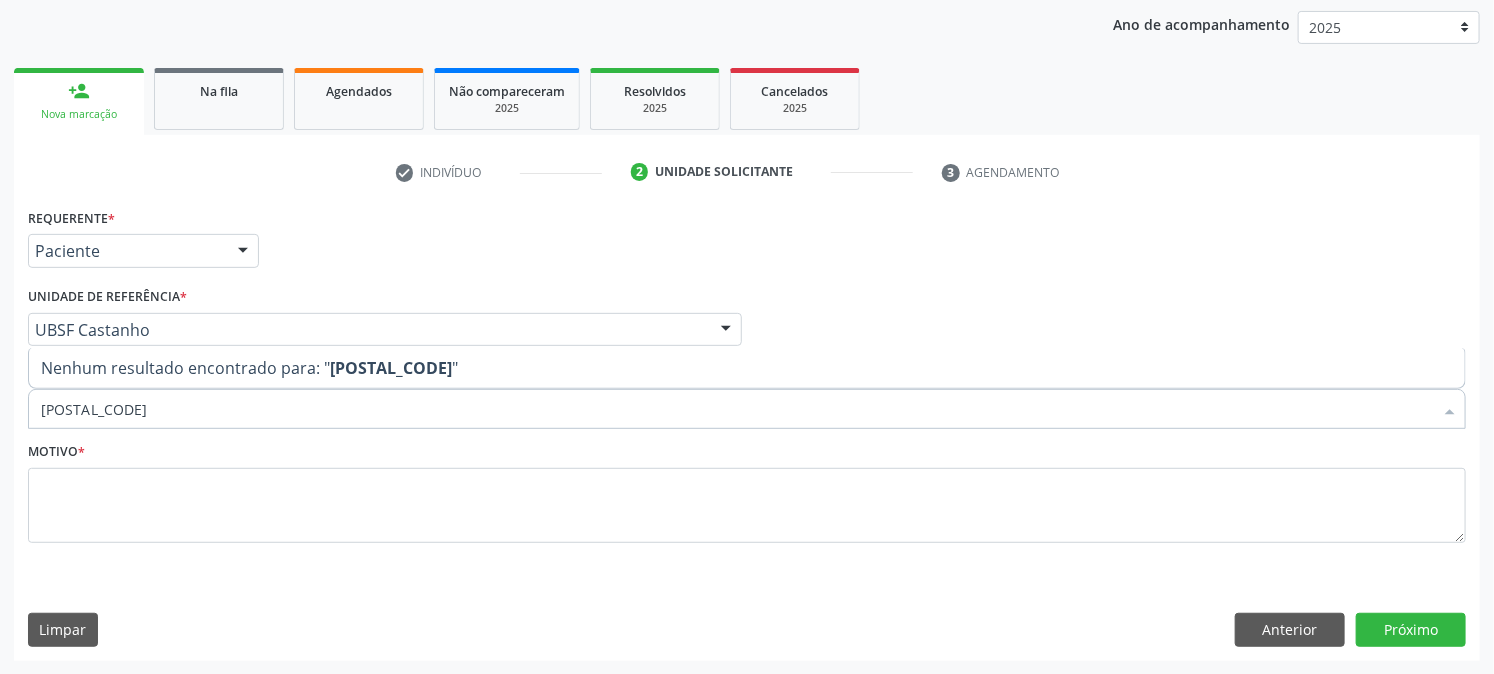 type on "[POSTAL_CODE]" 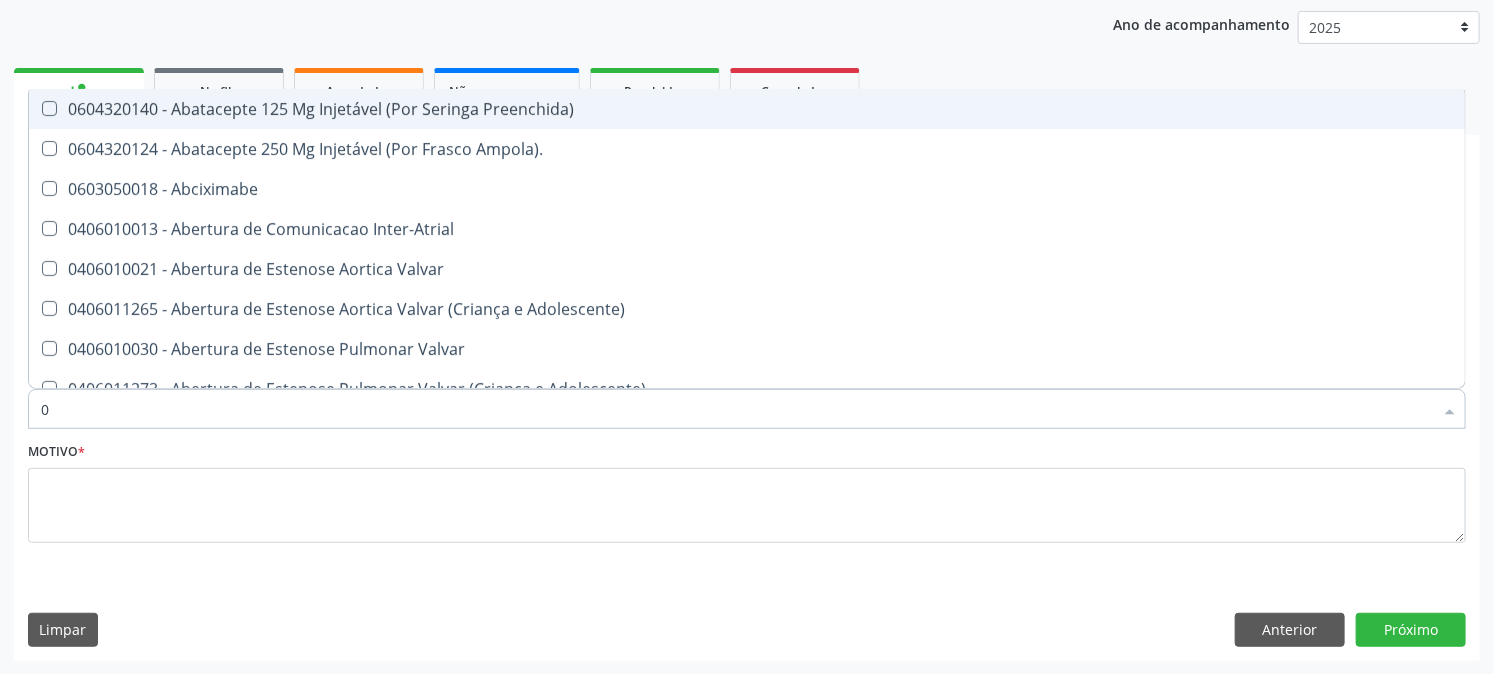 type on "02" 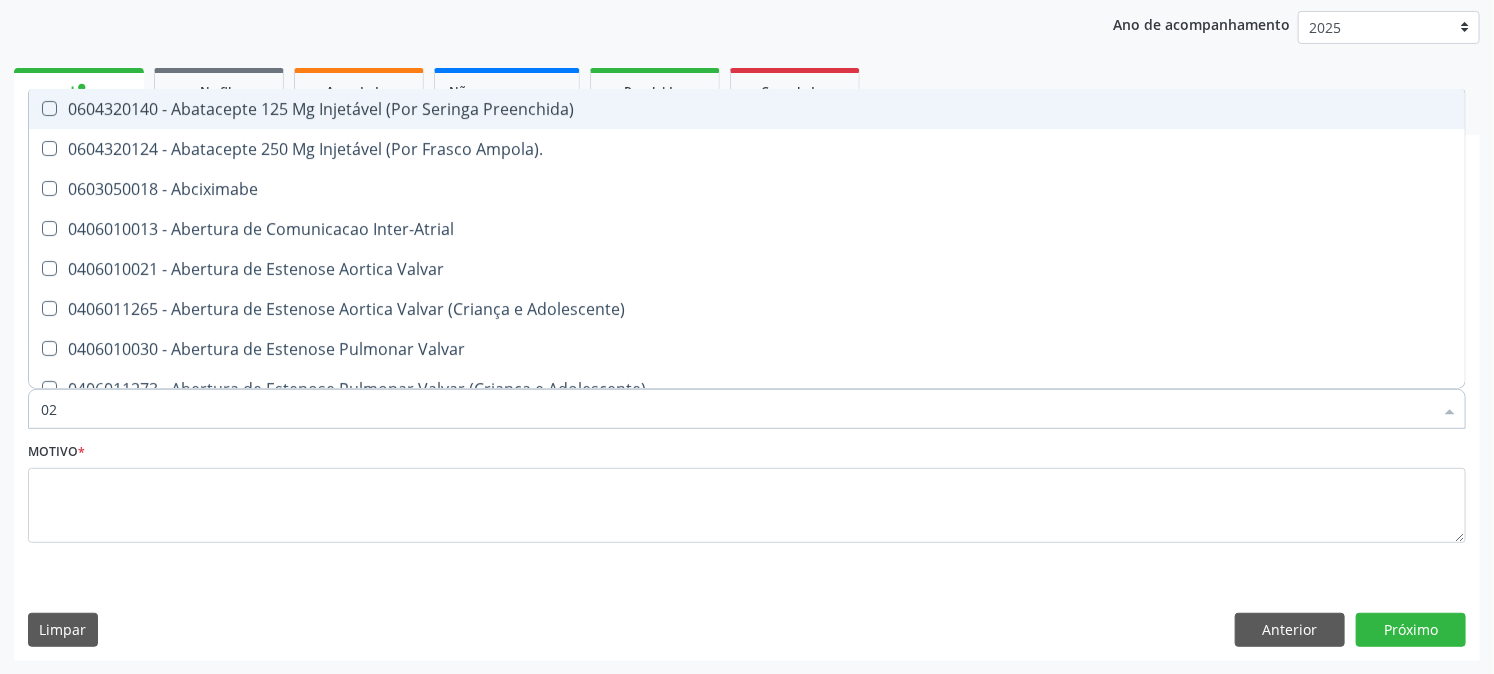 checkbox on "true" 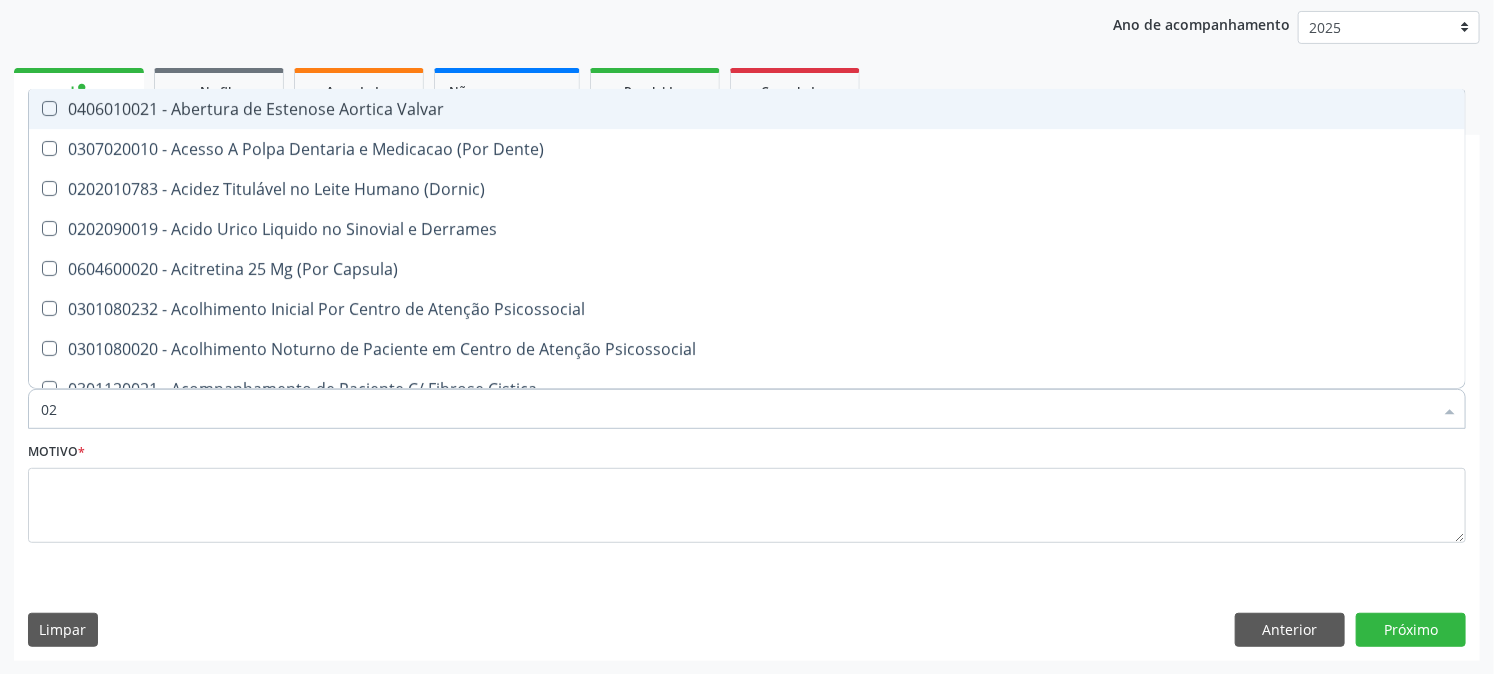 type on "020" 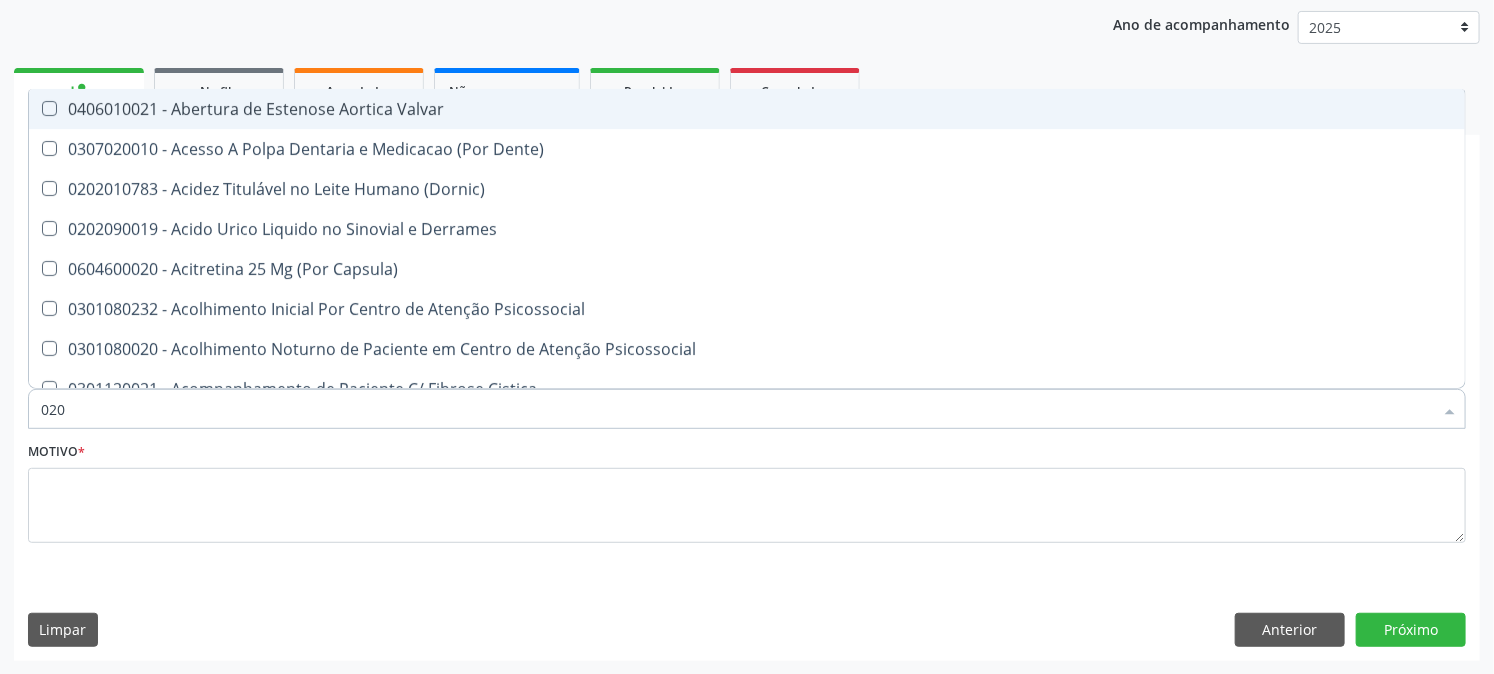 checkbox on "true" 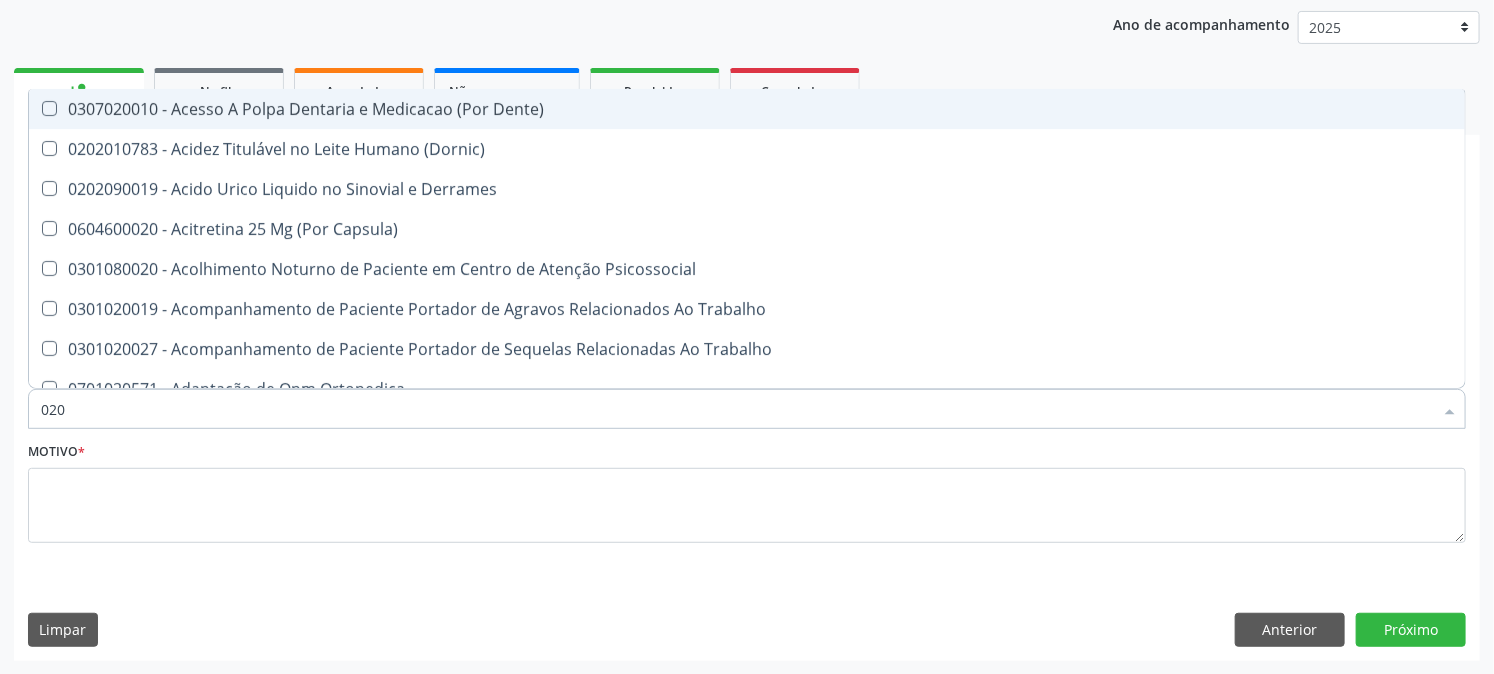 type on "0202" 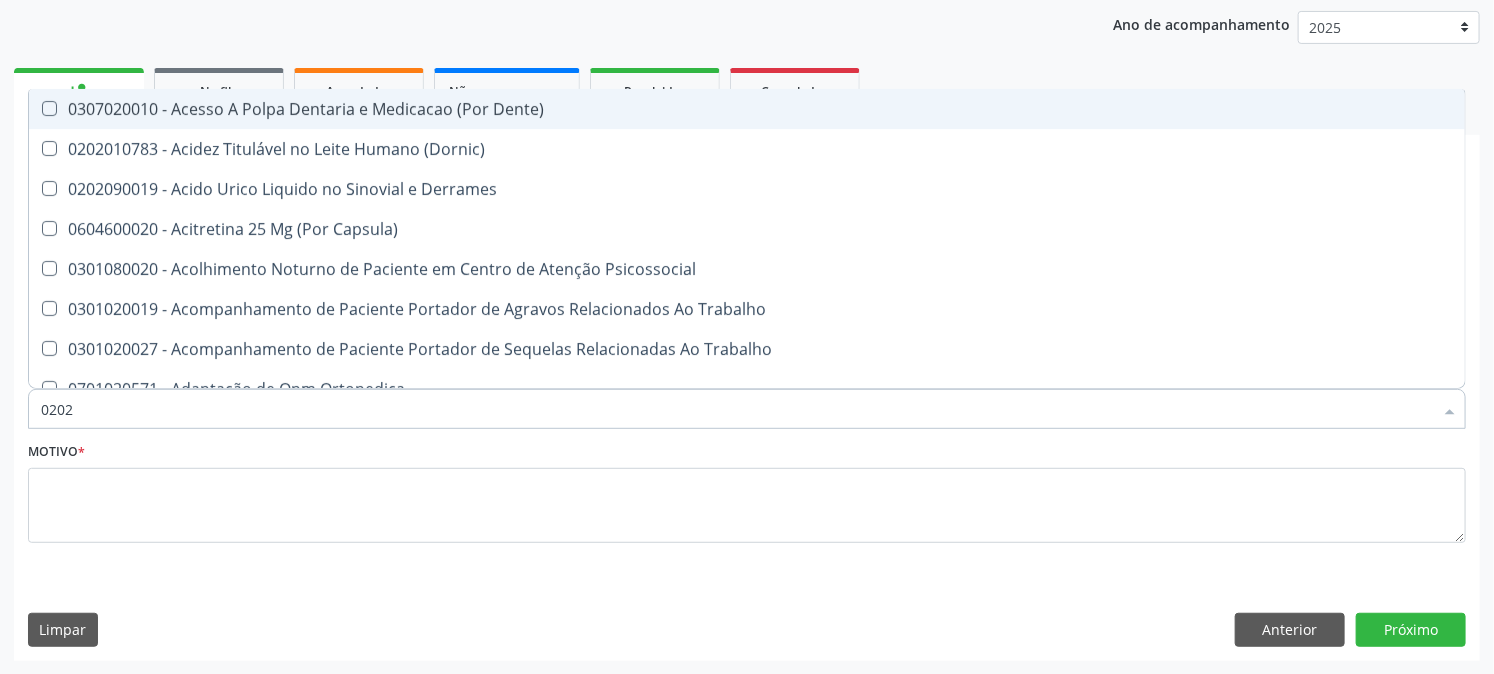checkbox on "true" 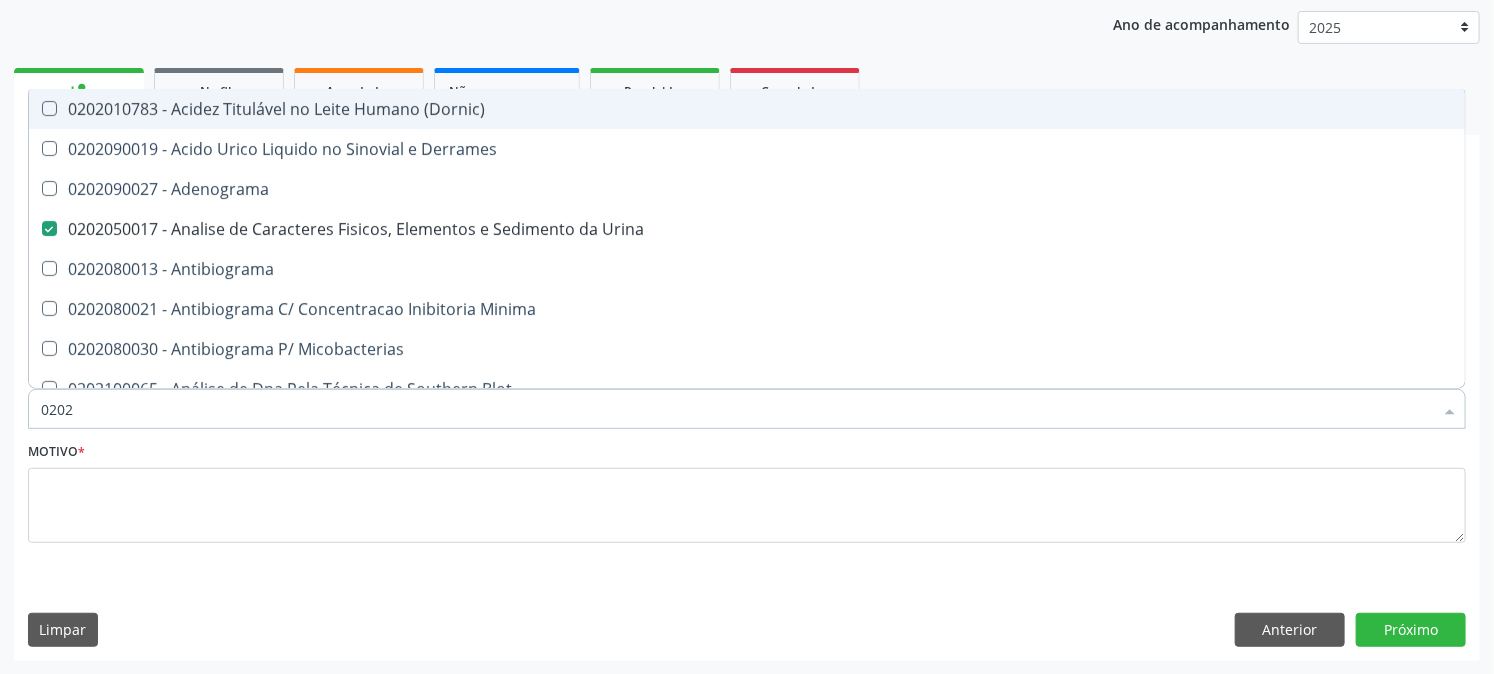 type on "02020" 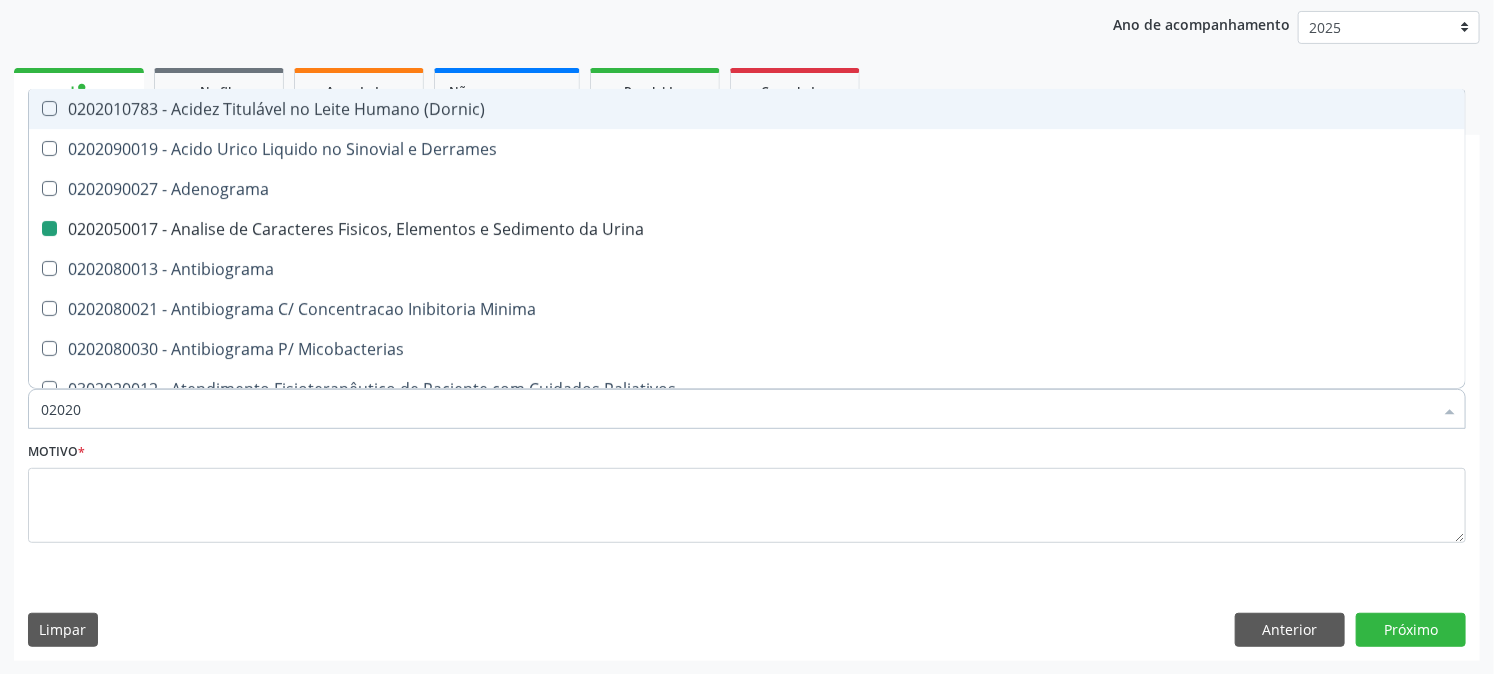 type on "020208" 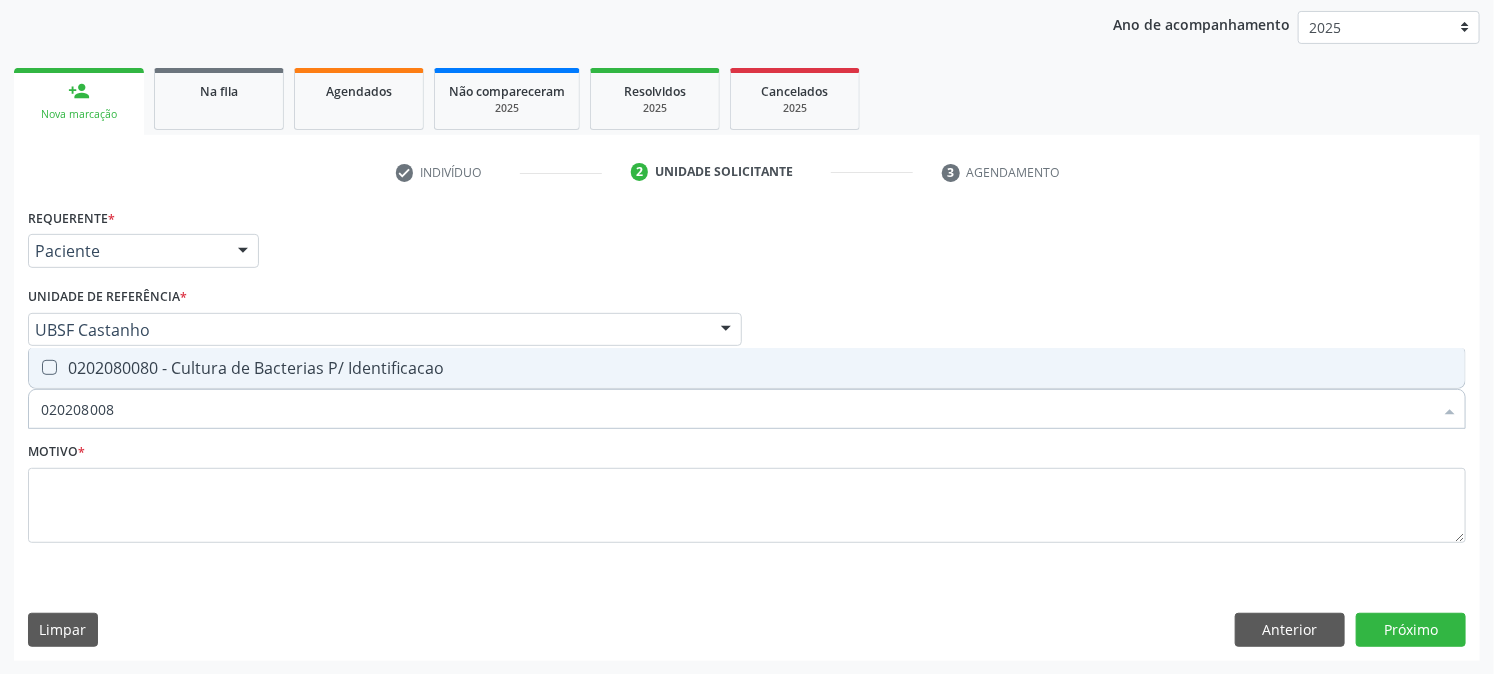 type on "0202080080" 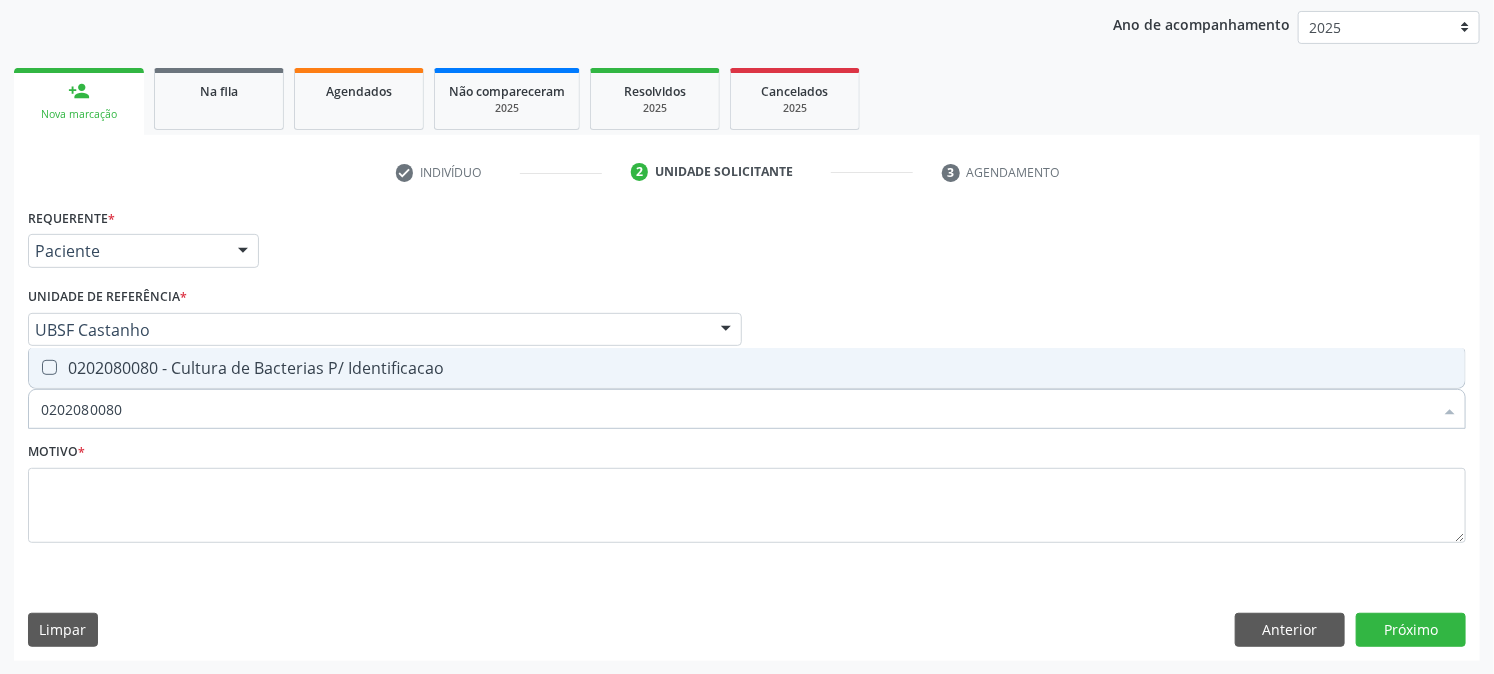 click on "0202080080 - Cultura de Bacterias P/ Identificacao" at bounding box center (747, 368) 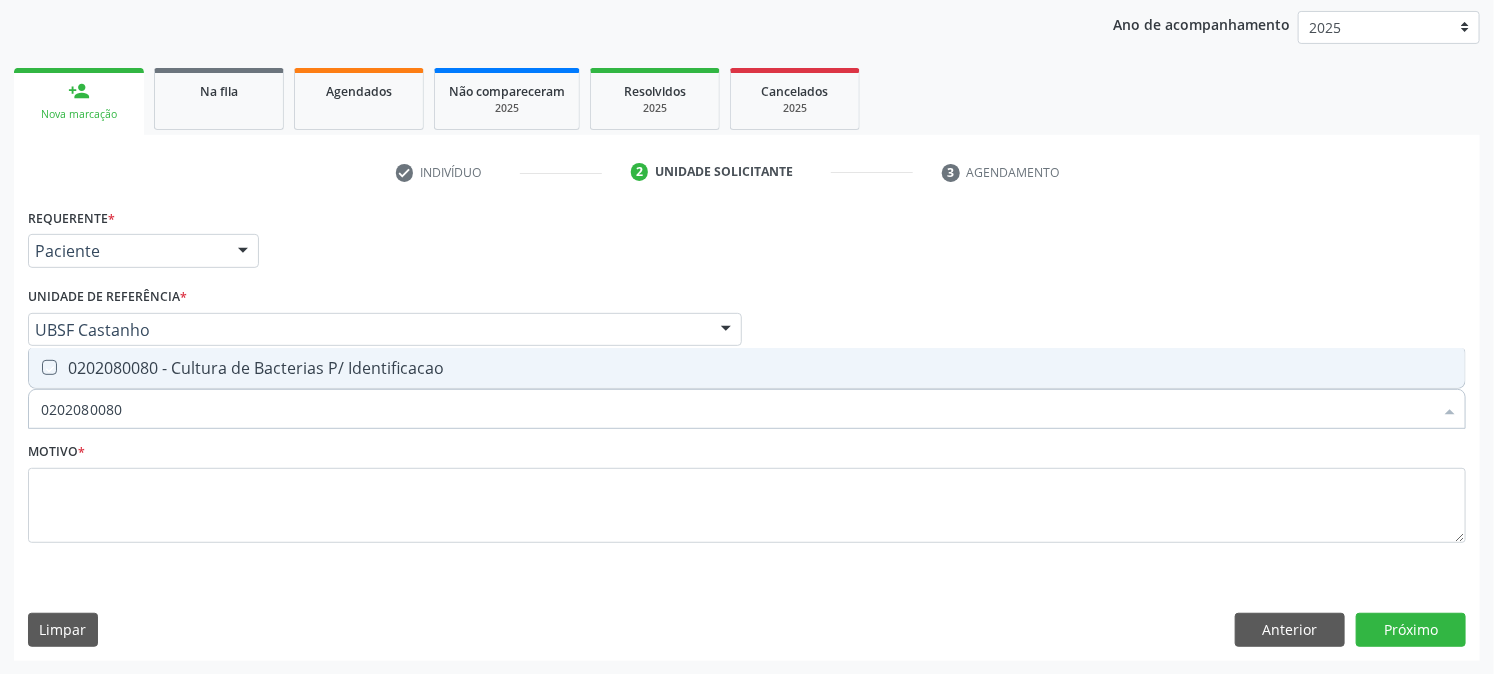 checkbox on "true" 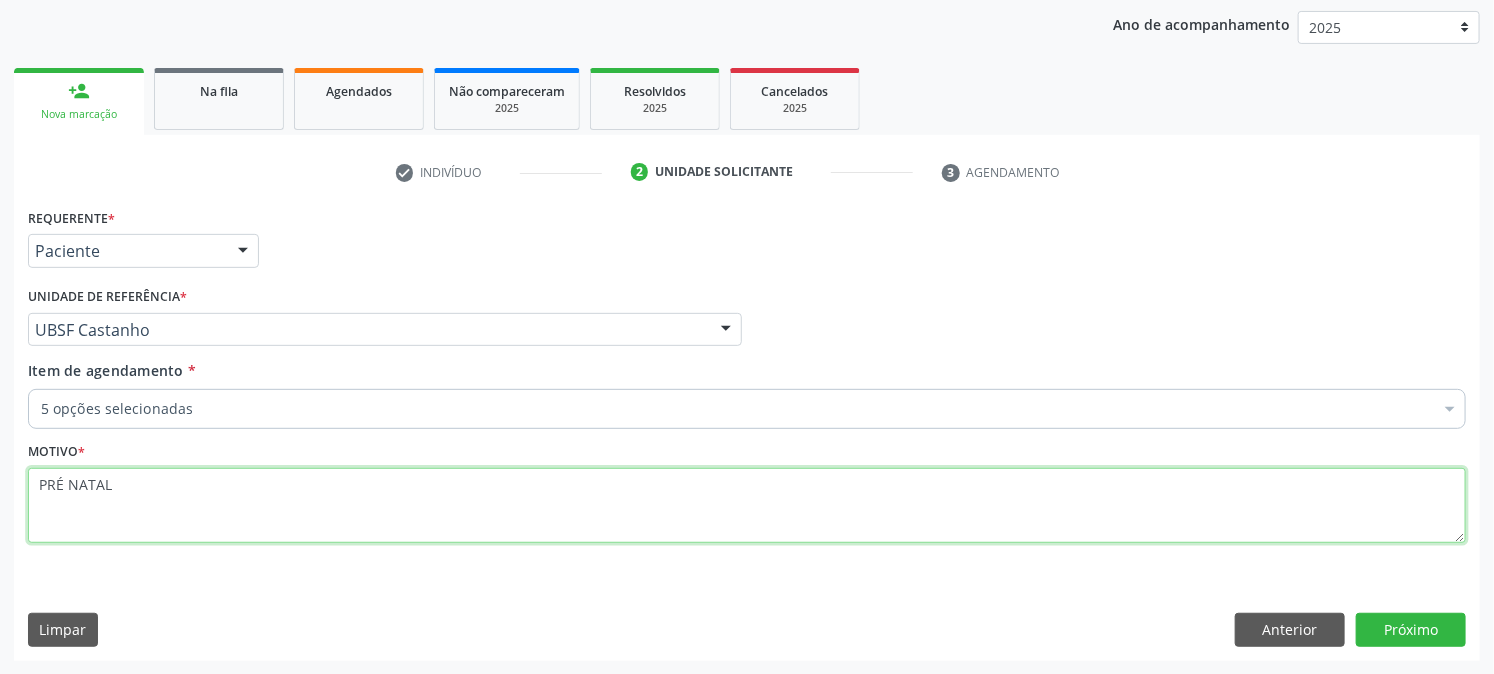 drag, startPoint x: 123, startPoint y: 537, endPoint x: 112, endPoint y: 494, distance: 44.38468 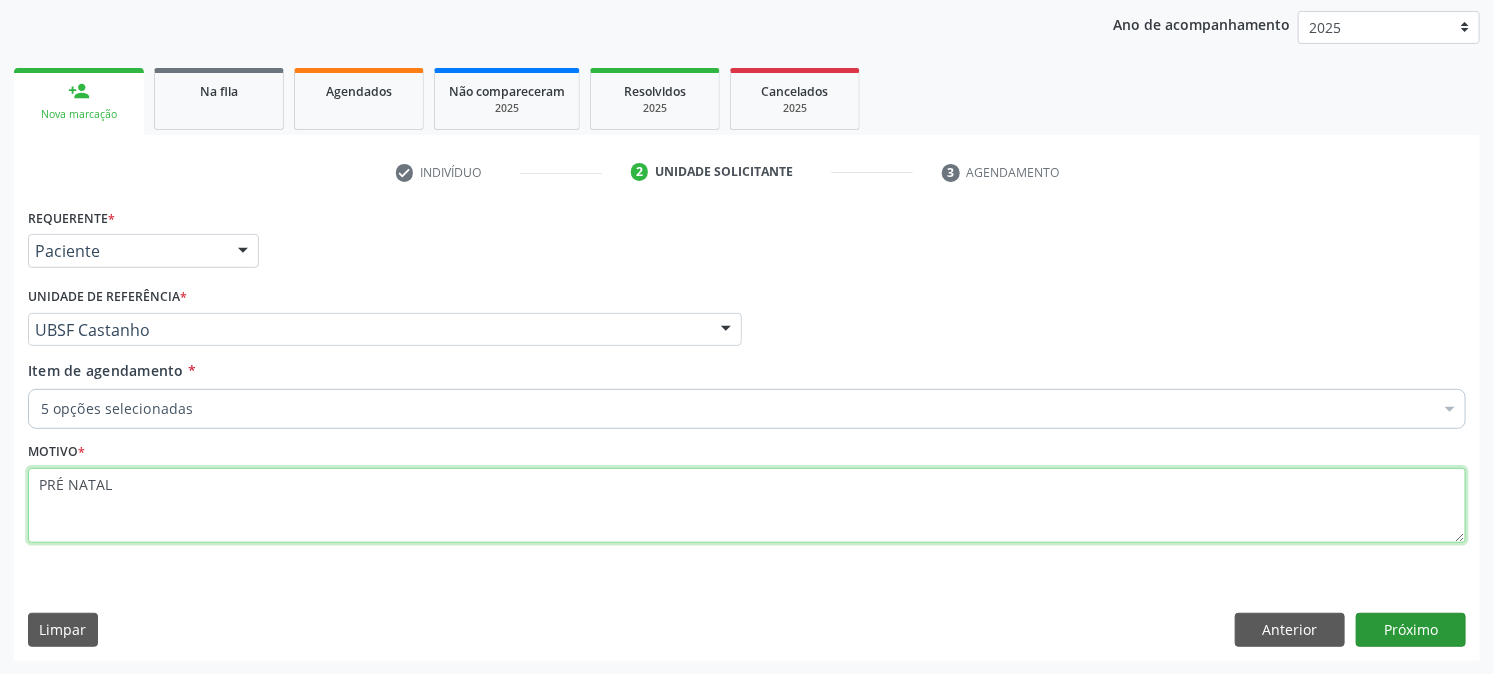 type on "PRÉ NATAL" 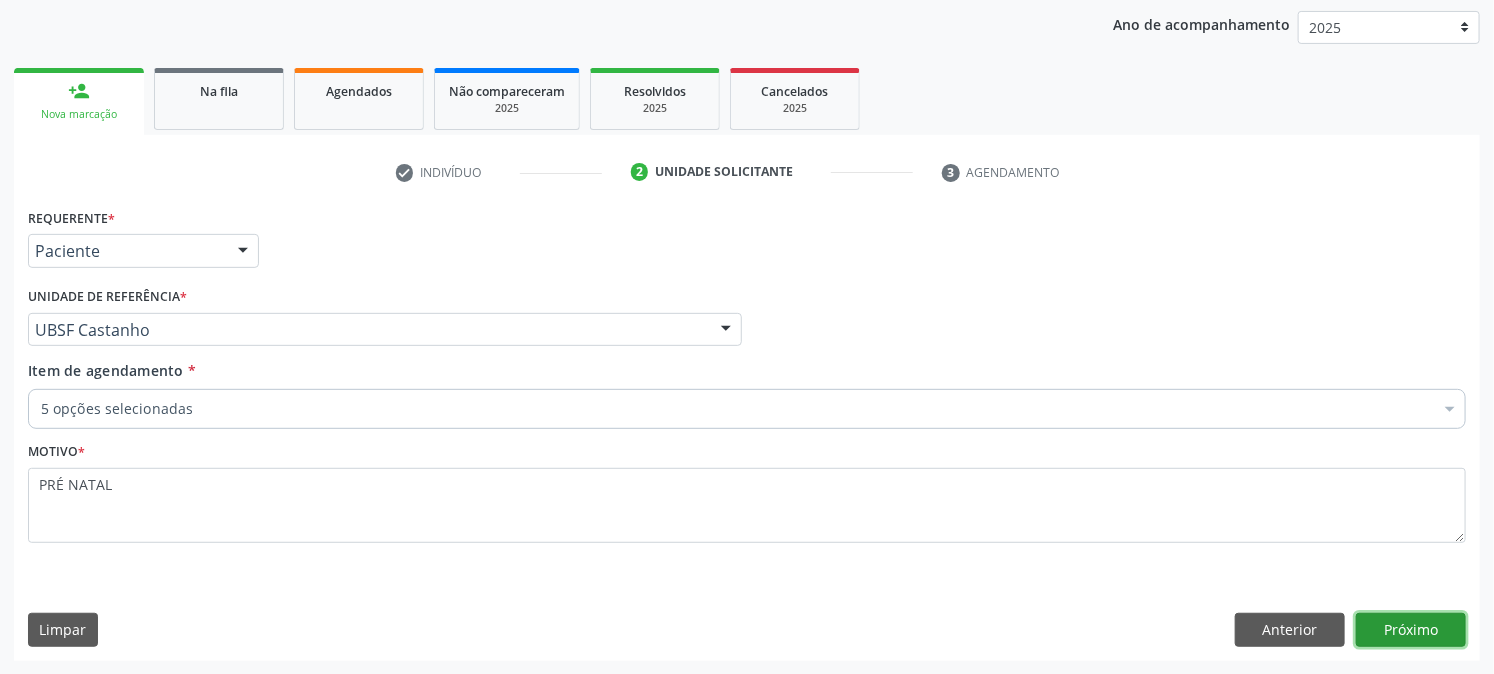 click on "Próximo" at bounding box center [1411, 630] 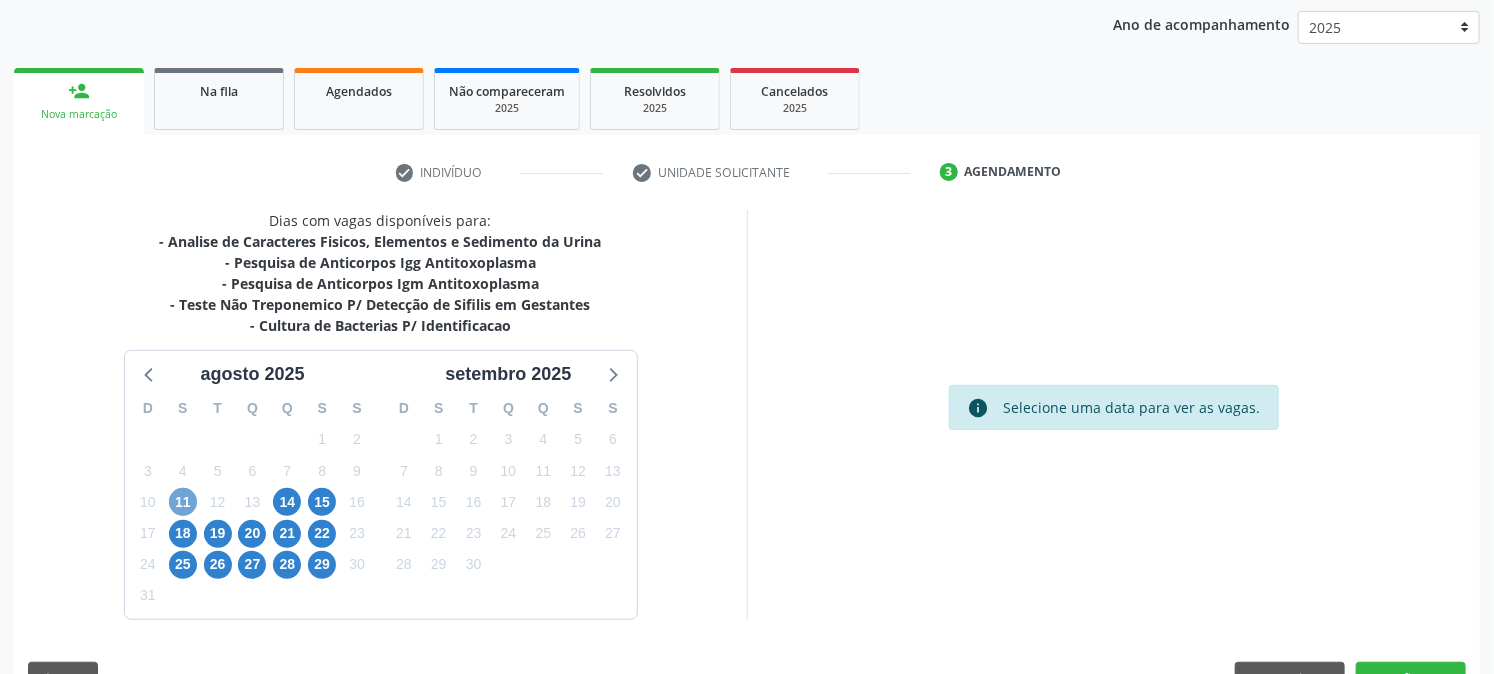 click on "11" at bounding box center (183, 502) 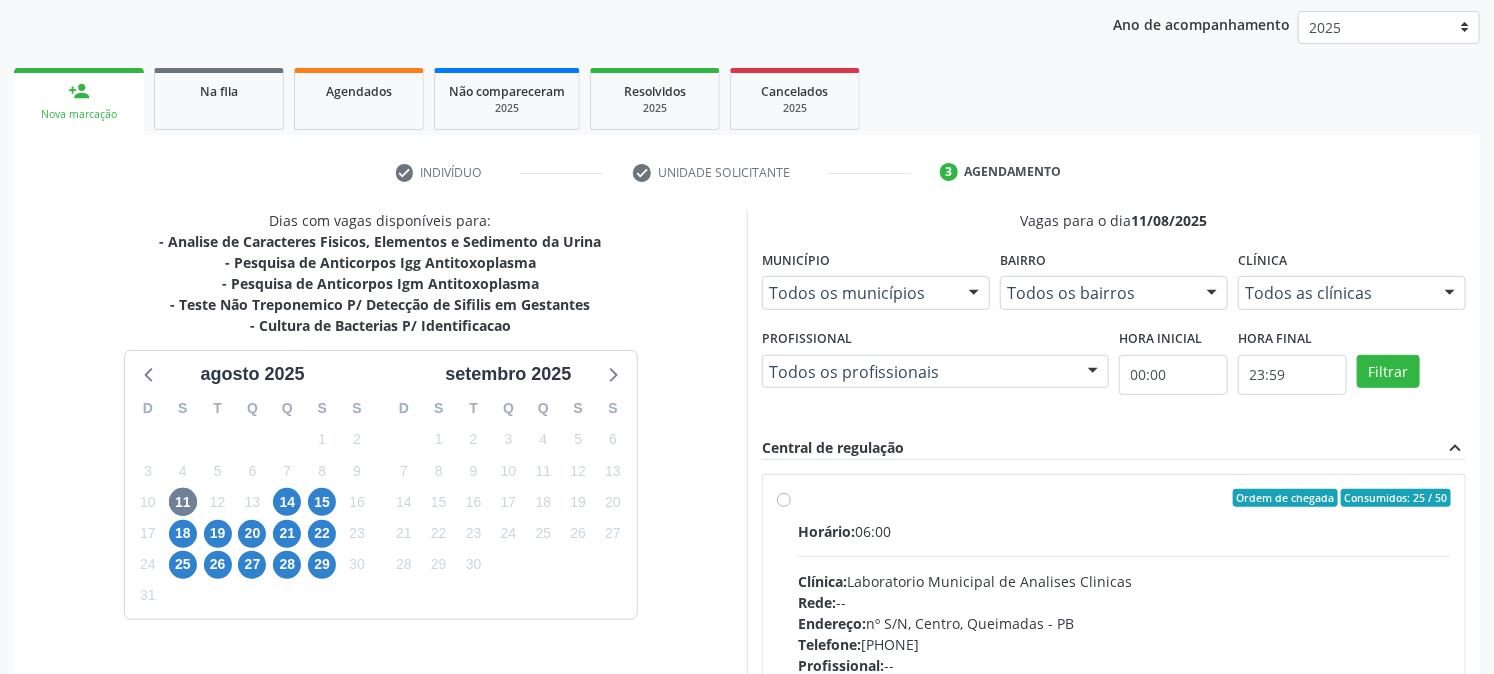 click on "Ordem de chegada
Consumidos: 25 / 50
Horário:   06:00
Clínica:  Laboratorio Municipal de Analises Clinicas
Rede:
--
Endereço:   nº S/N, Centro, Queimadas - PB
Telefone:   (83) 33921344
Profissional:
--
Informações adicionais sobre o atendimento
Idade de atendimento:
Sem restrição
Gênero(s) atendido(s):
Sem restrição
Informações adicionais:
--" at bounding box center (1124, 642) 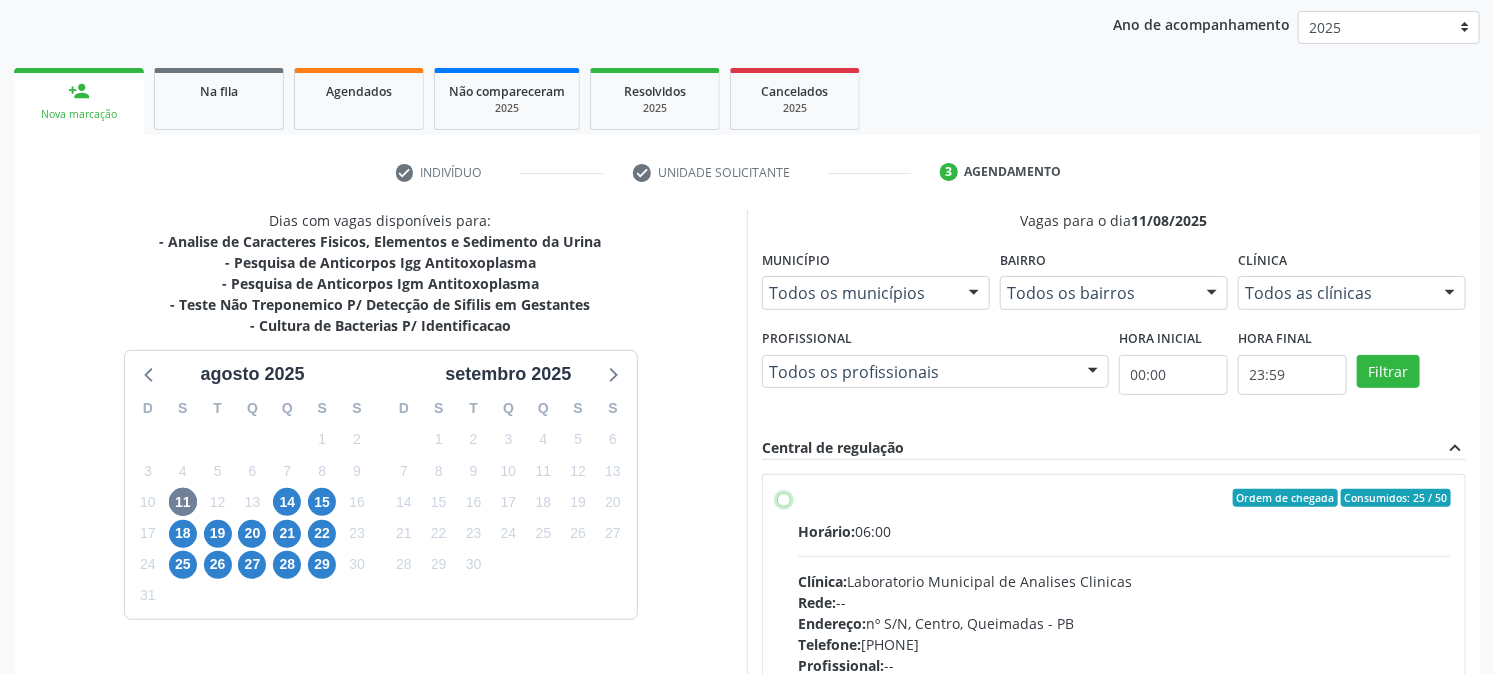 click on "Ordem de chegada
Consumidos: 25 / 50
Horário:   06:00
Clínica:  Laboratorio Municipal de Analises Clinicas
Rede:
--
Endereço:   nº S/N, Centro, Queimadas - PB
Telefone:   (83) 33921344
Profissional:
--
Informações adicionais sobre o atendimento
Idade de atendimento:
Sem restrição
Gênero(s) atendido(s):
Sem restrição
Informações adicionais:
--" at bounding box center (784, 498) 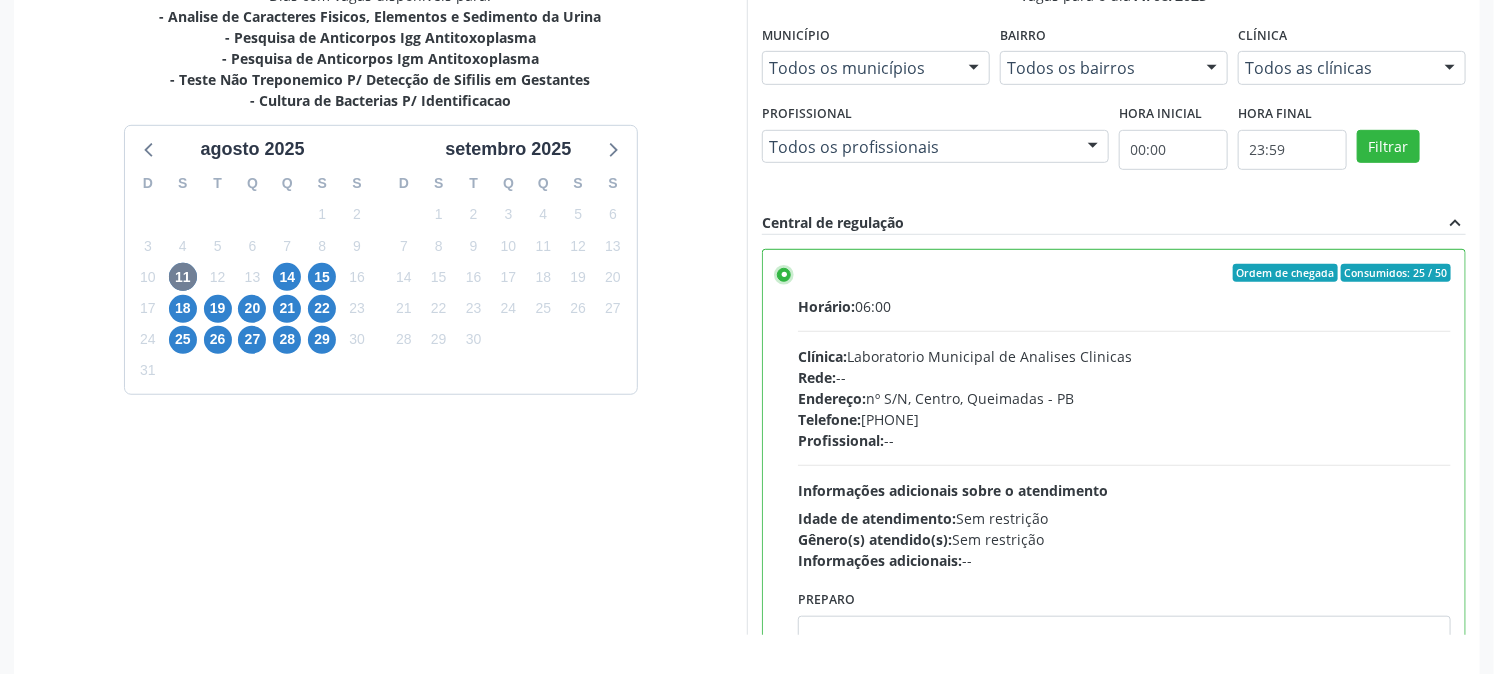 scroll, scrollTop: 520, scrollLeft: 0, axis: vertical 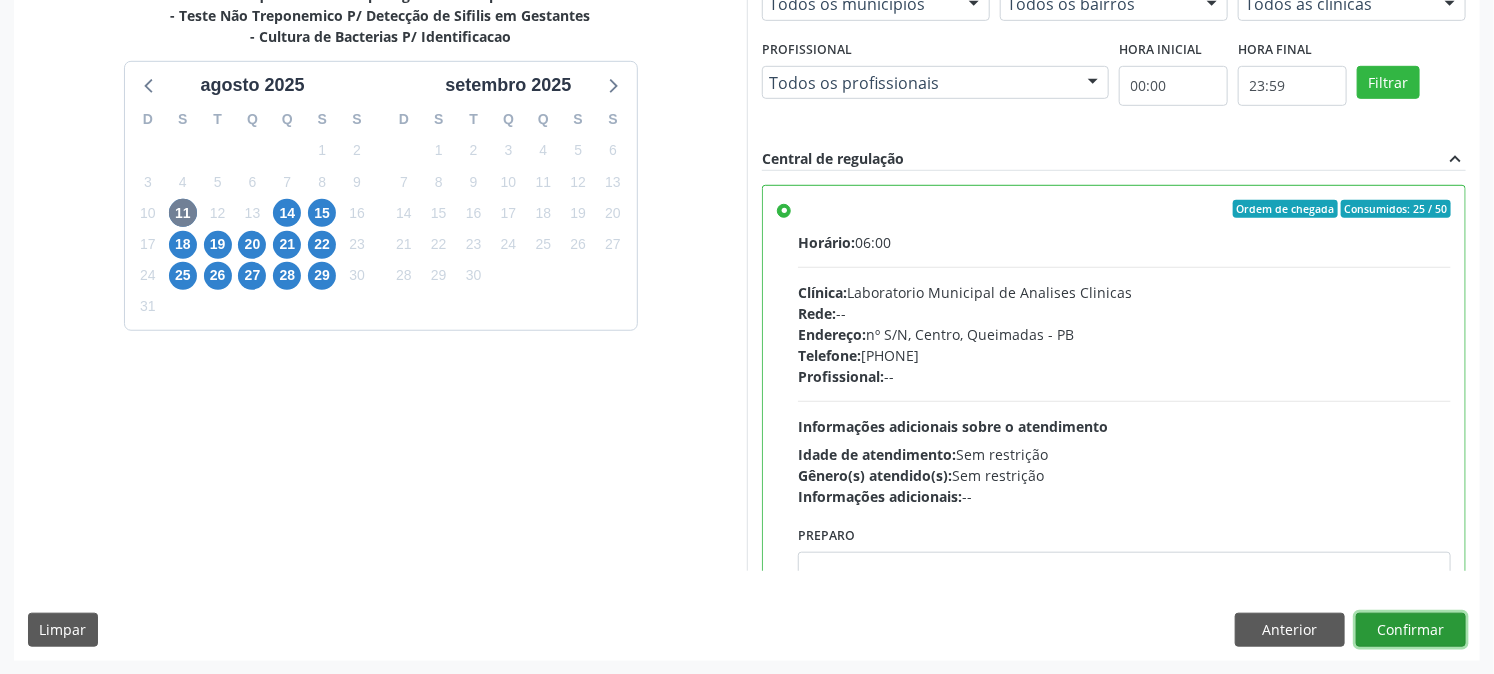 click on "Confirmar" at bounding box center (1411, 630) 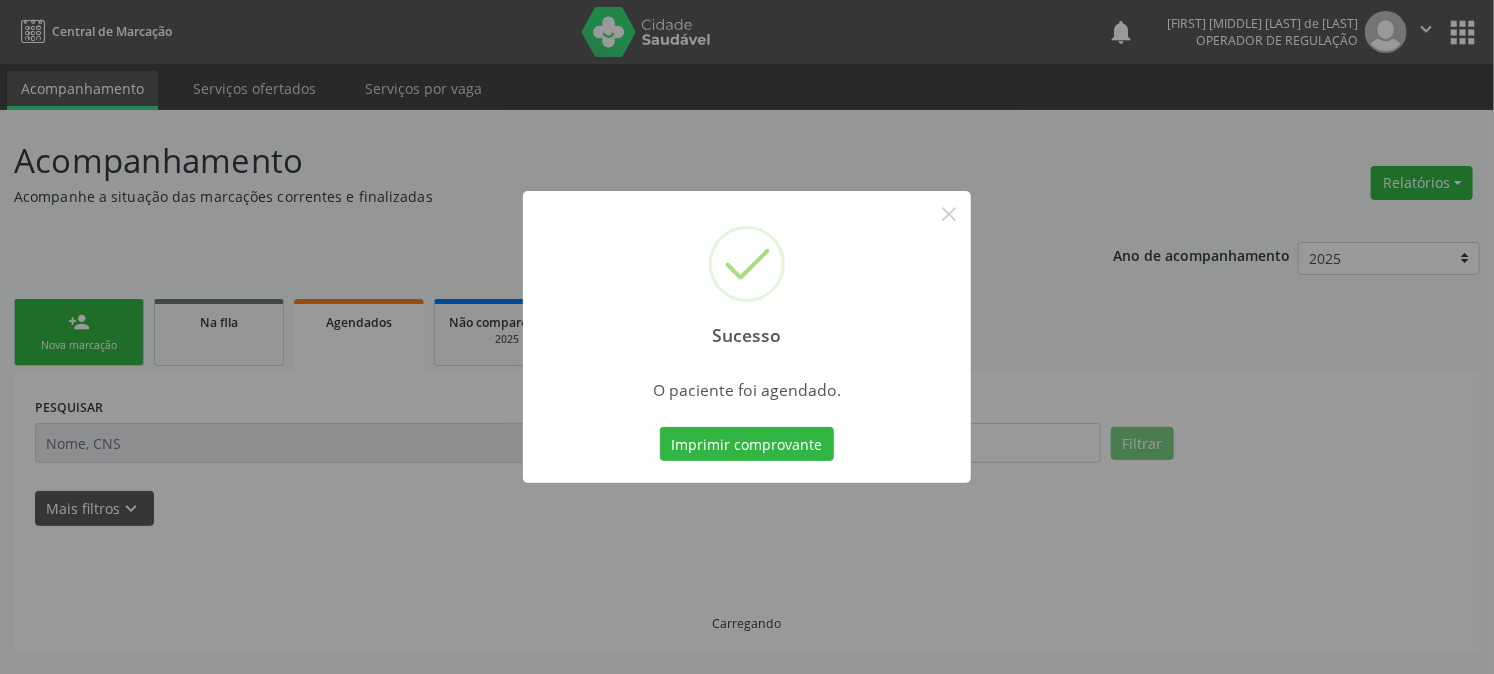 scroll, scrollTop: 0, scrollLeft: 0, axis: both 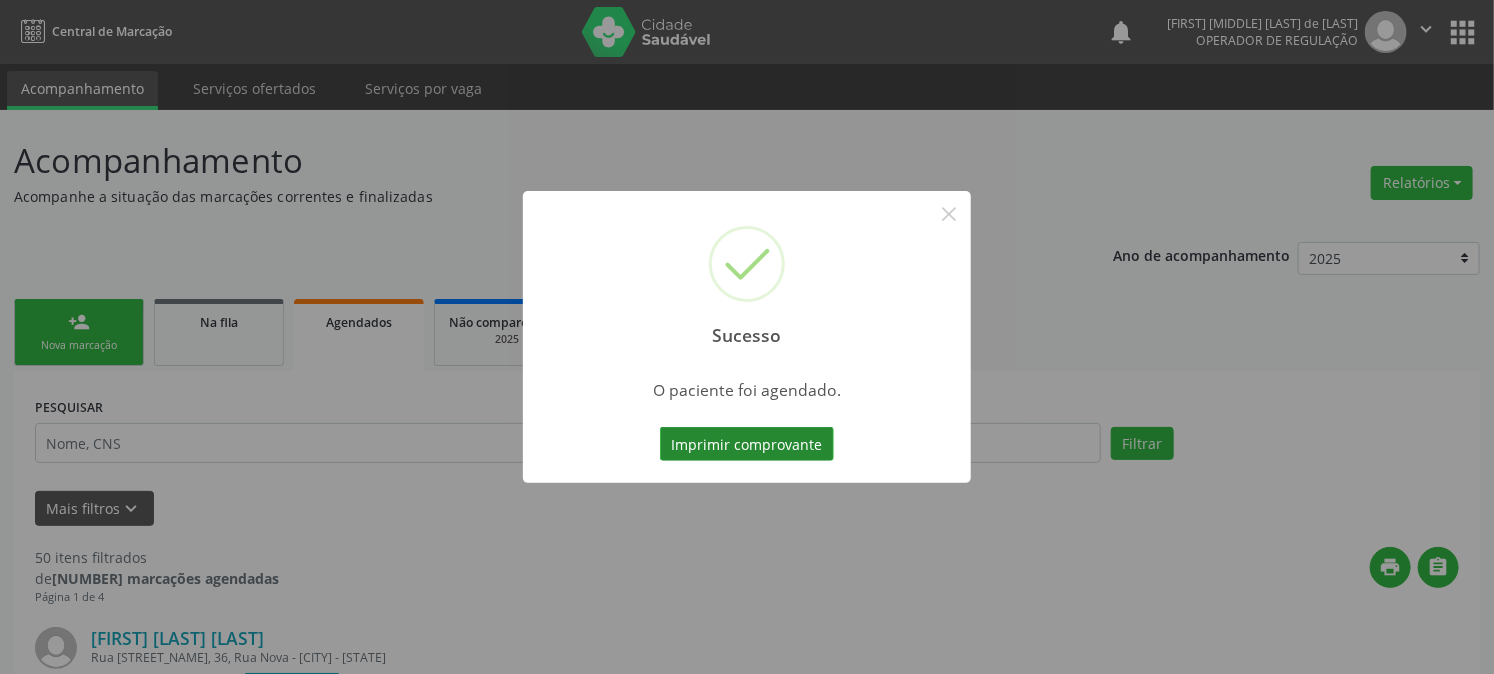 click on "Imprimir comprovante" at bounding box center [747, 444] 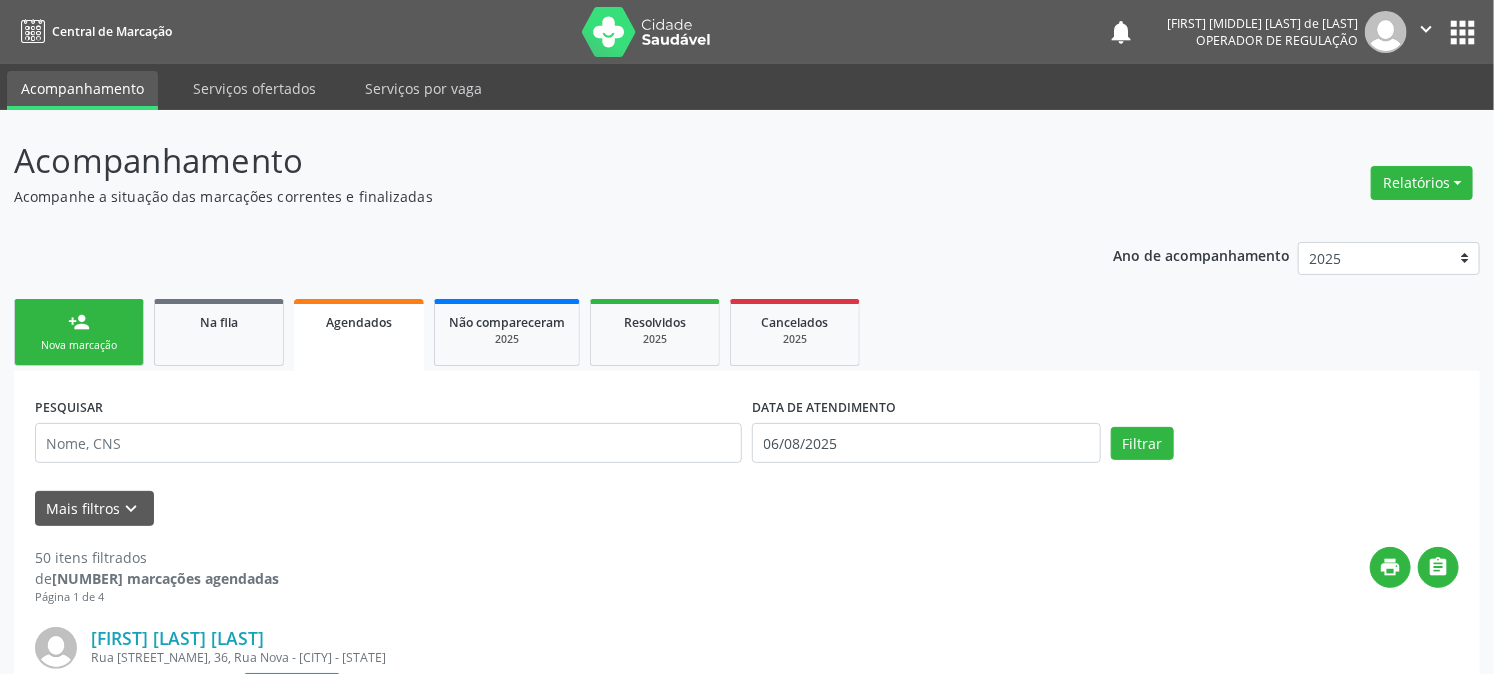 click on "person_add" at bounding box center [79, 322] 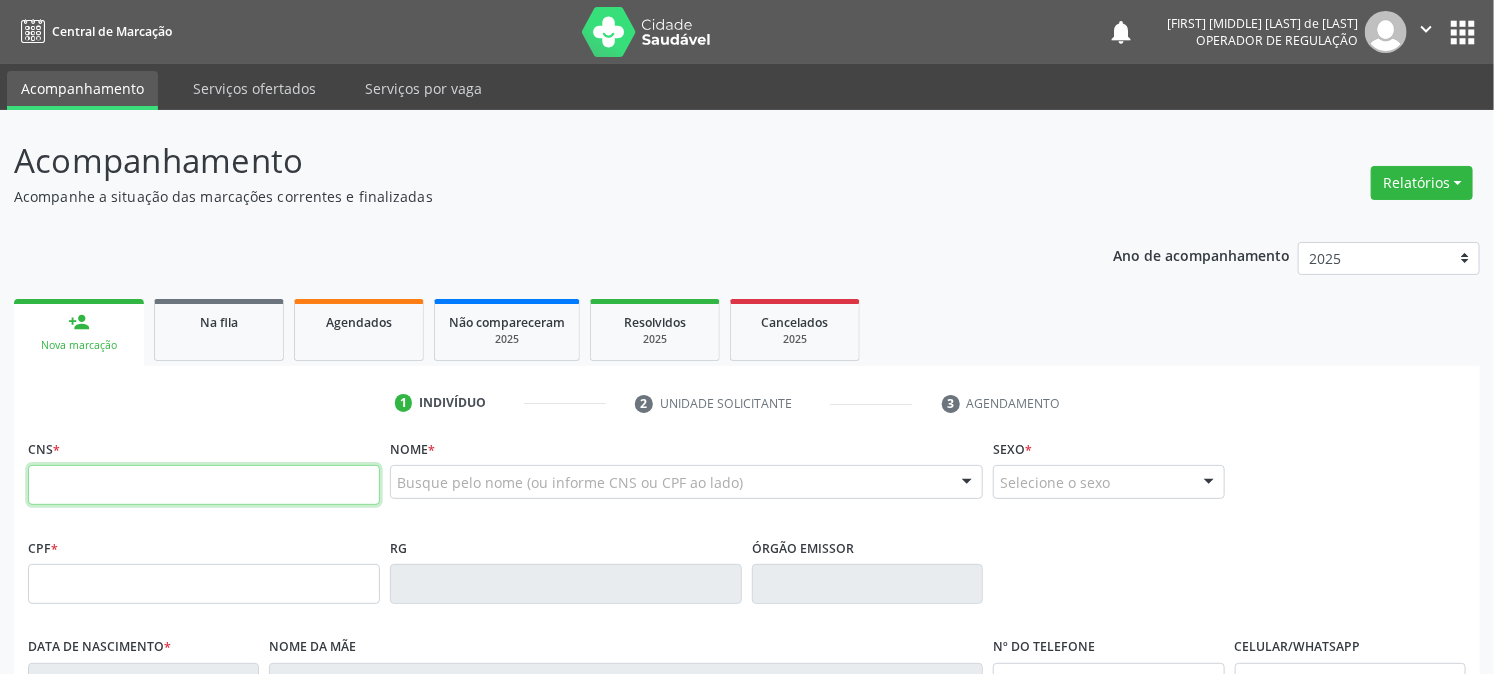 click at bounding box center [204, 485] 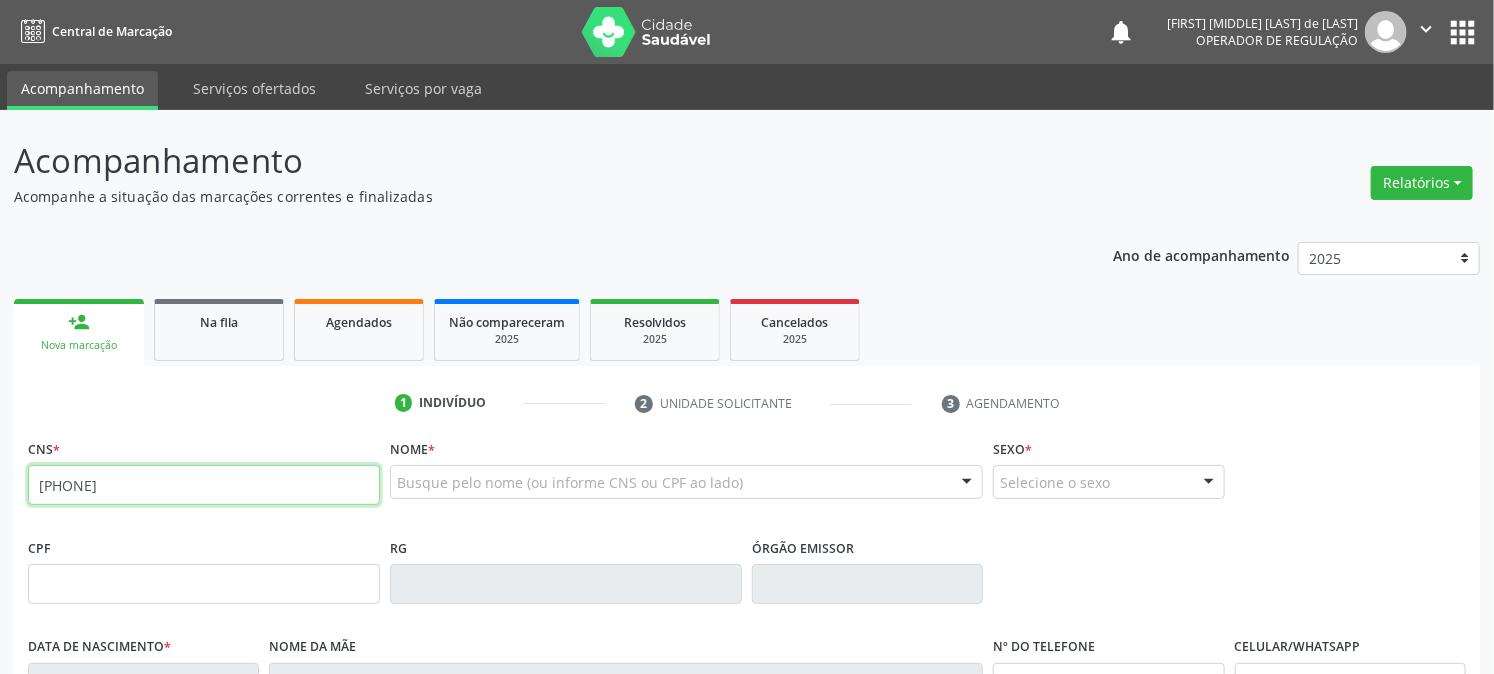 type on "706 0053 8746 4547" 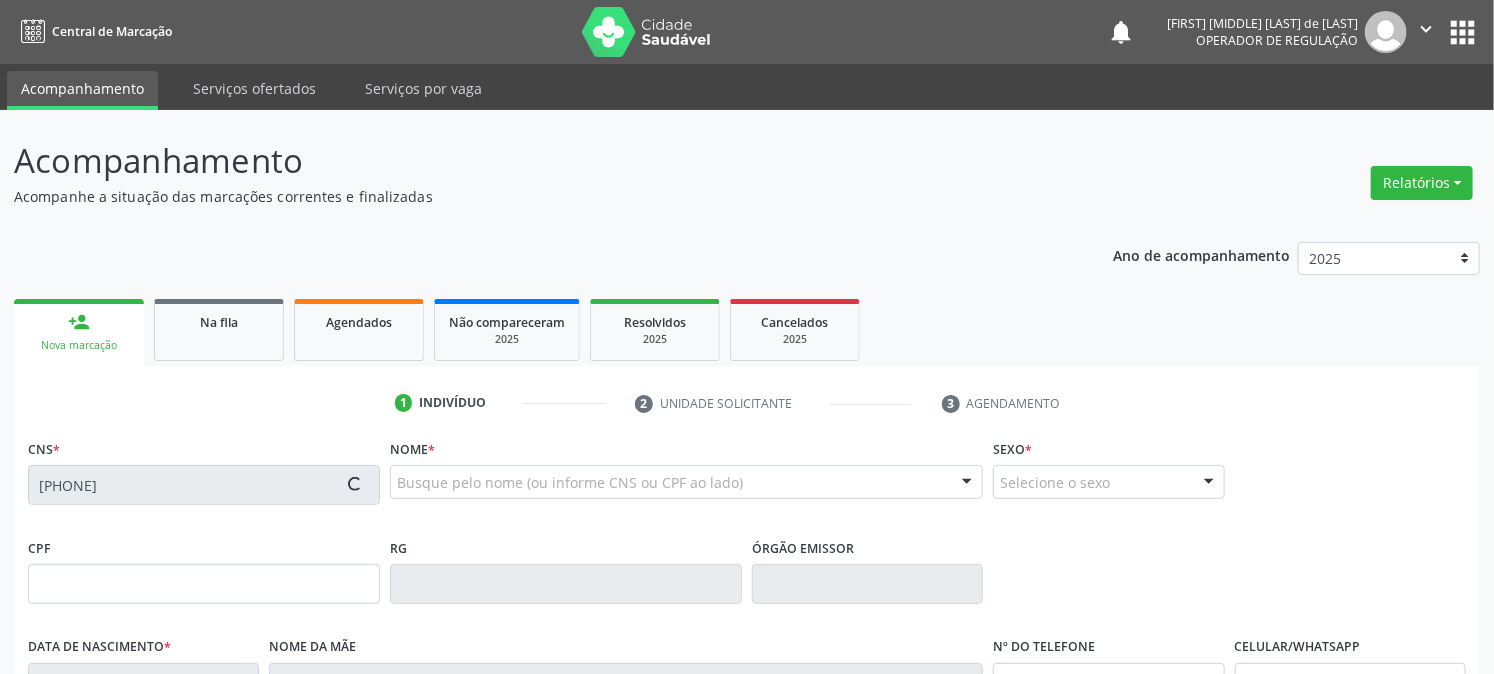 type on "120.428.024-09" 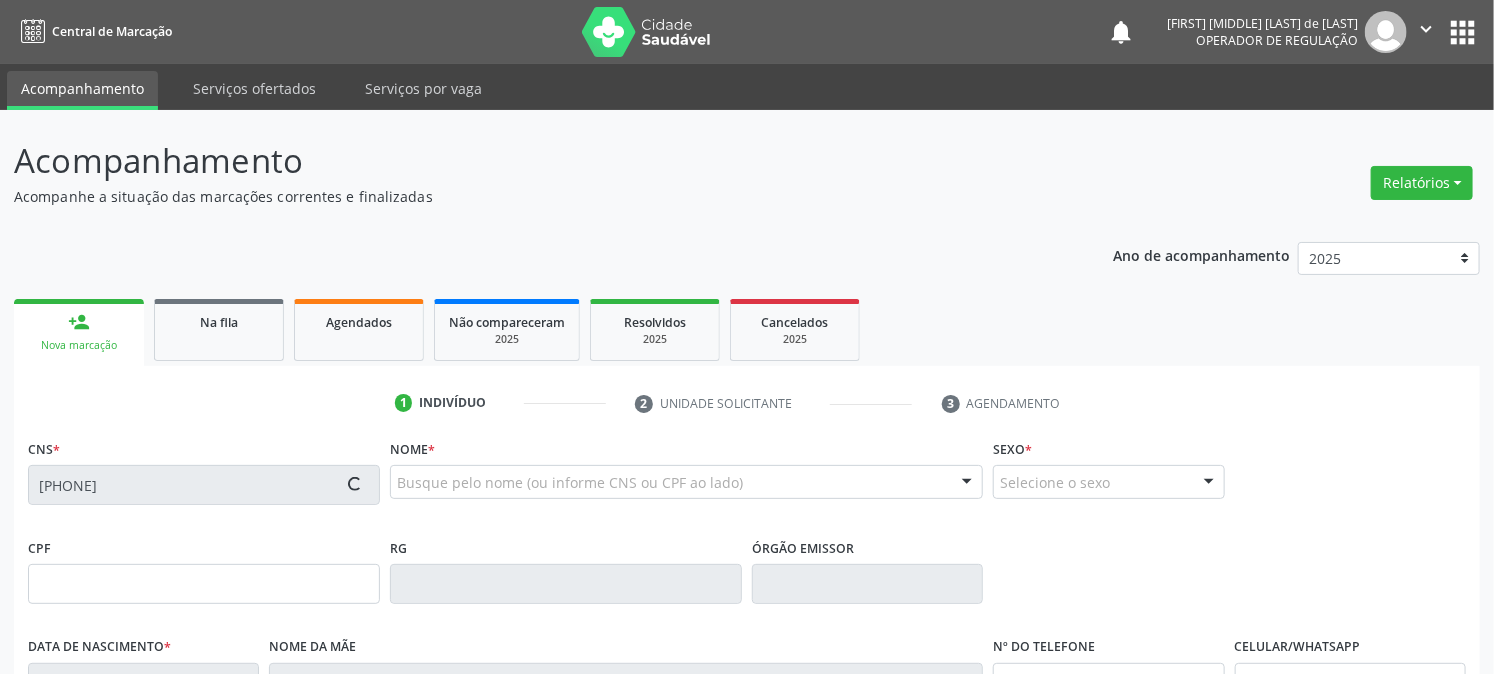type on "30/05/1996" 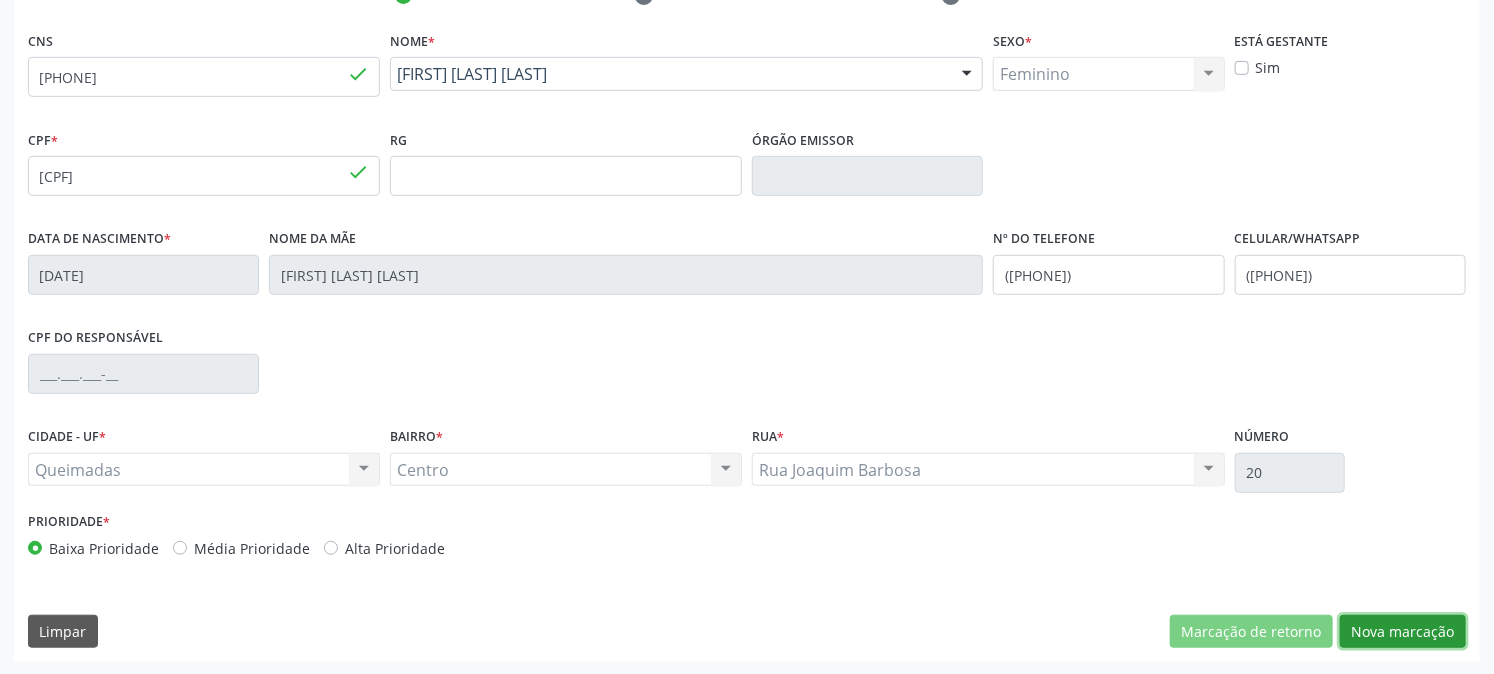 click on "Nova marcação" at bounding box center [1403, 632] 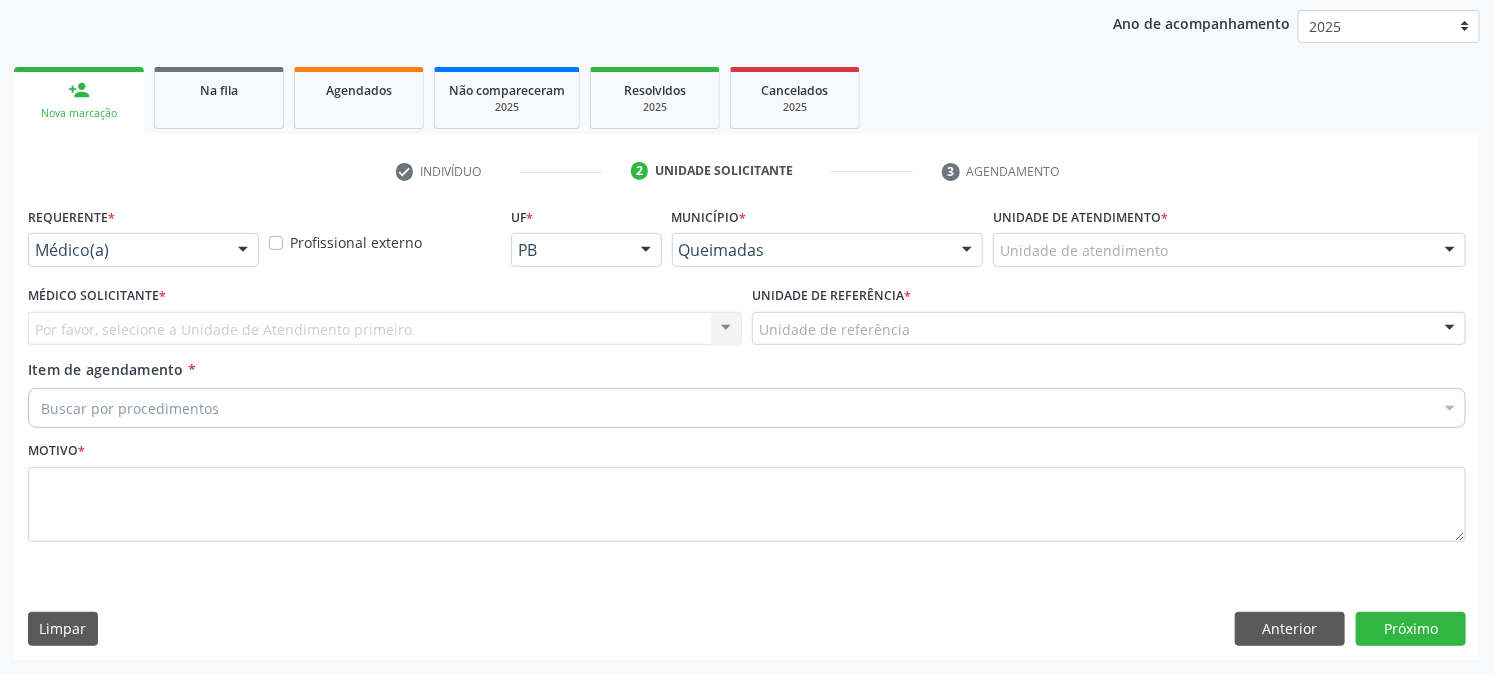scroll, scrollTop: 231, scrollLeft: 0, axis: vertical 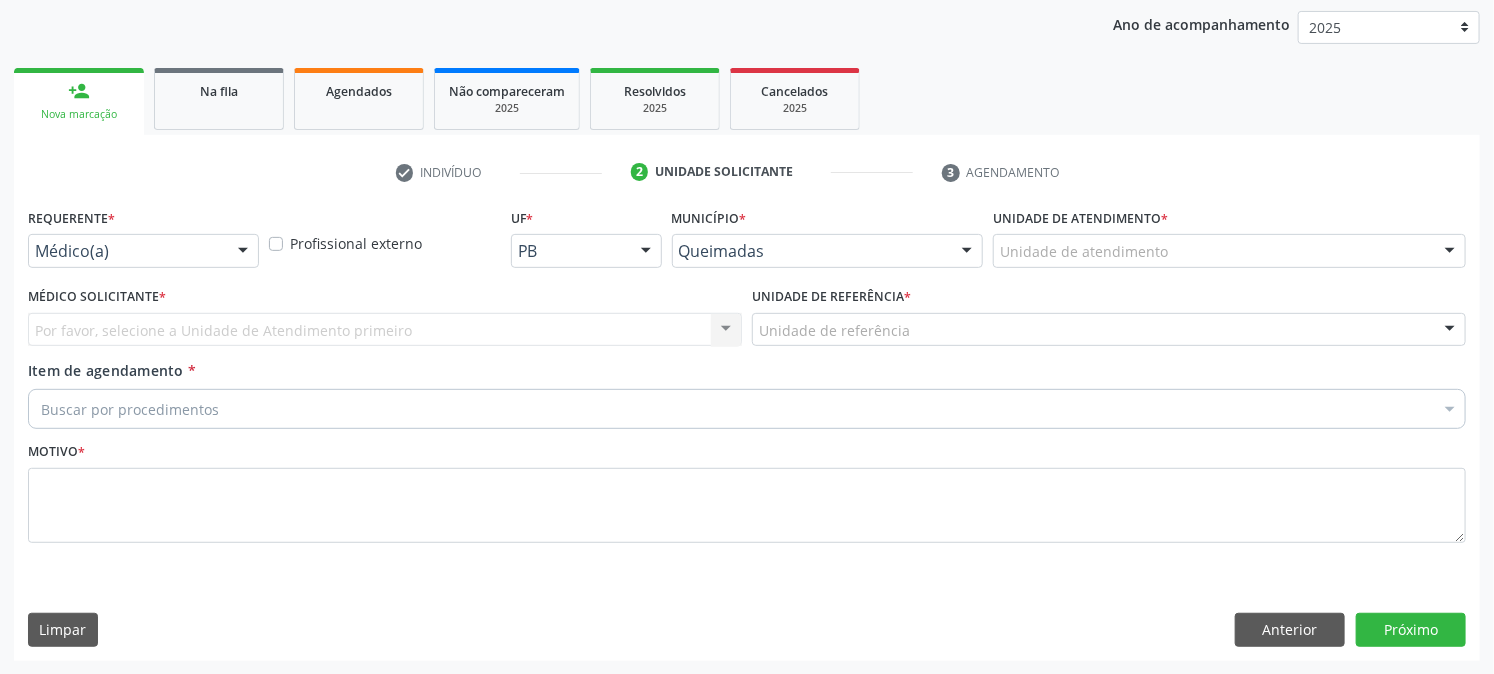 click at bounding box center [243, 252] 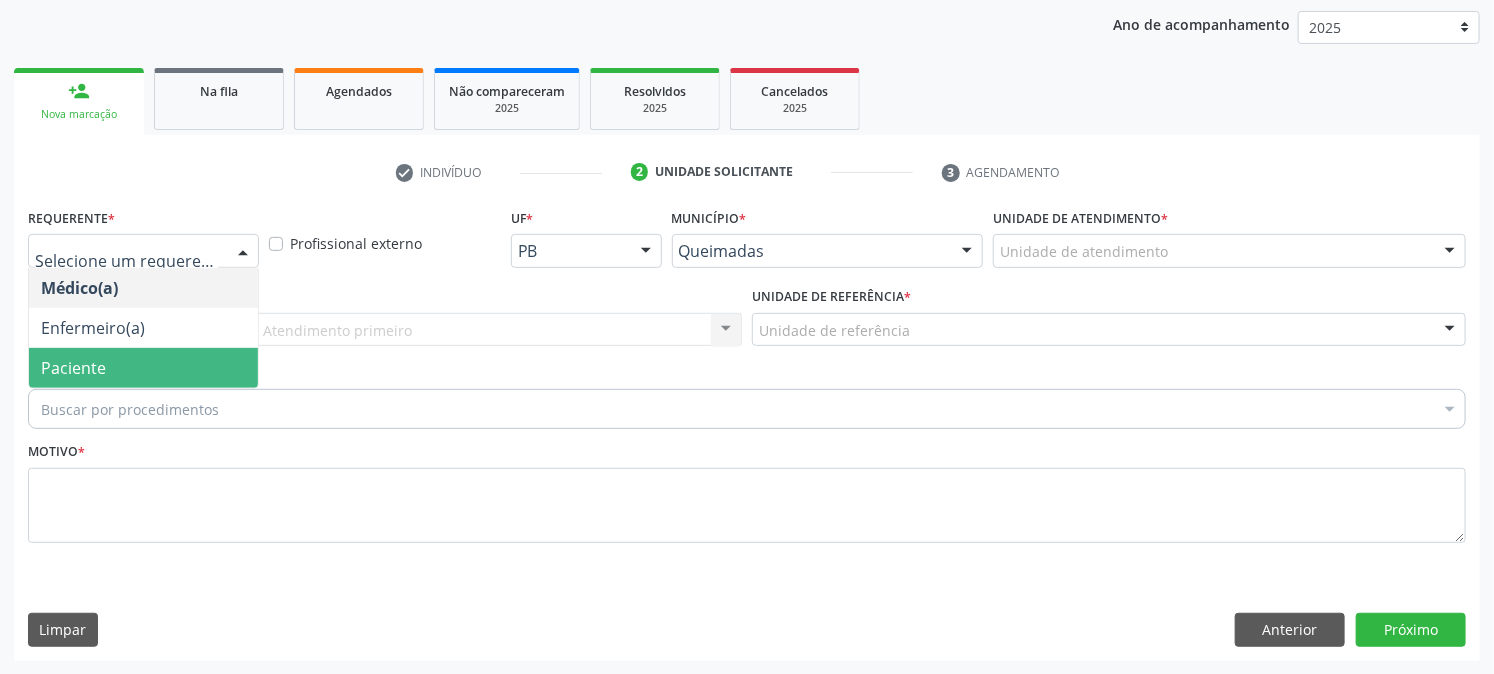 click on "Paciente" at bounding box center [143, 368] 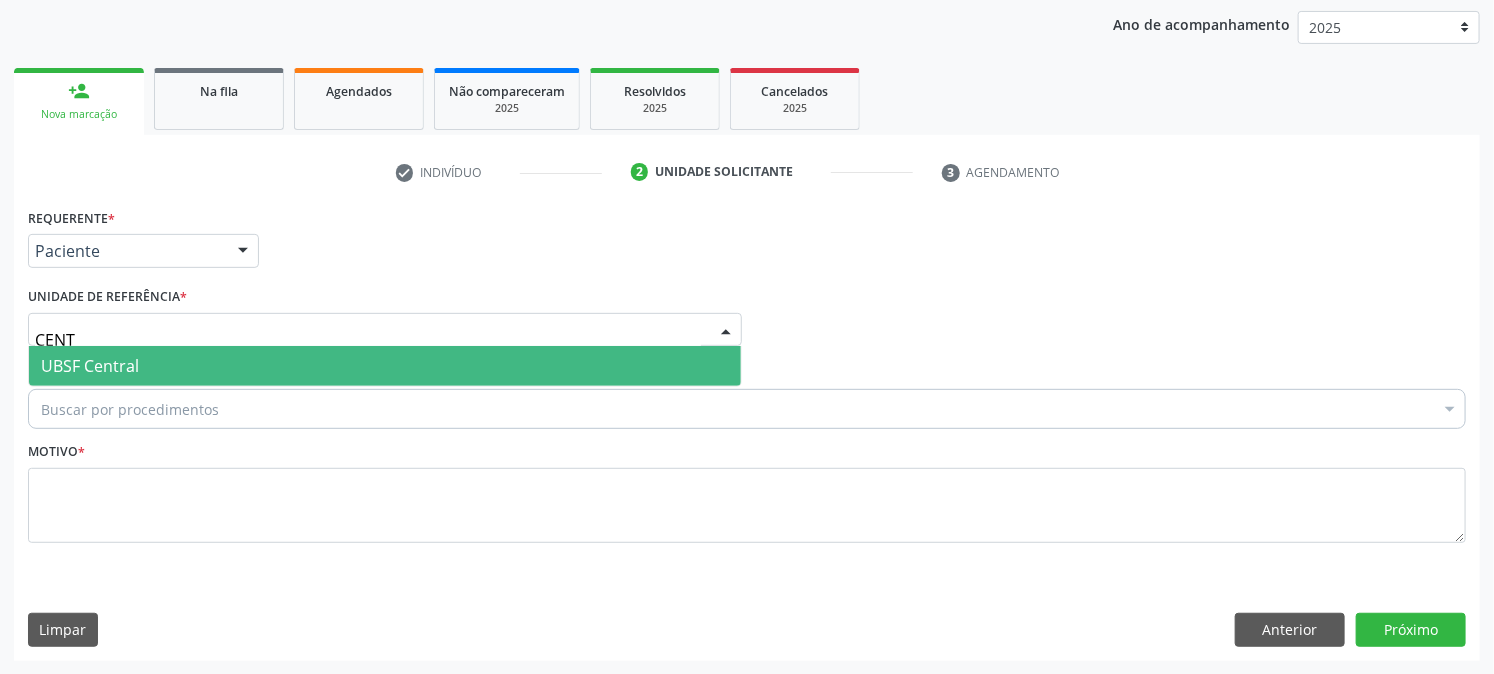 type on "CENTR" 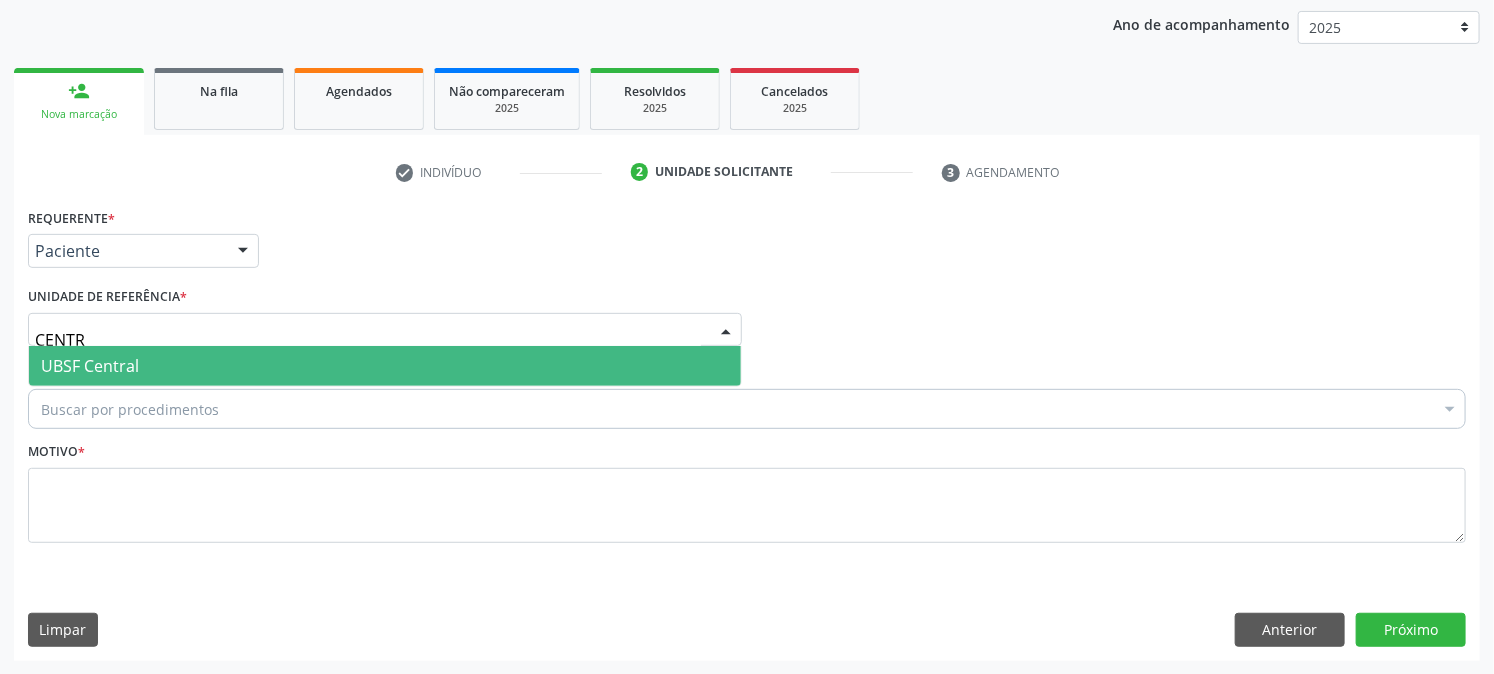 click on "UBSF Central" at bounding box center (90, 366) 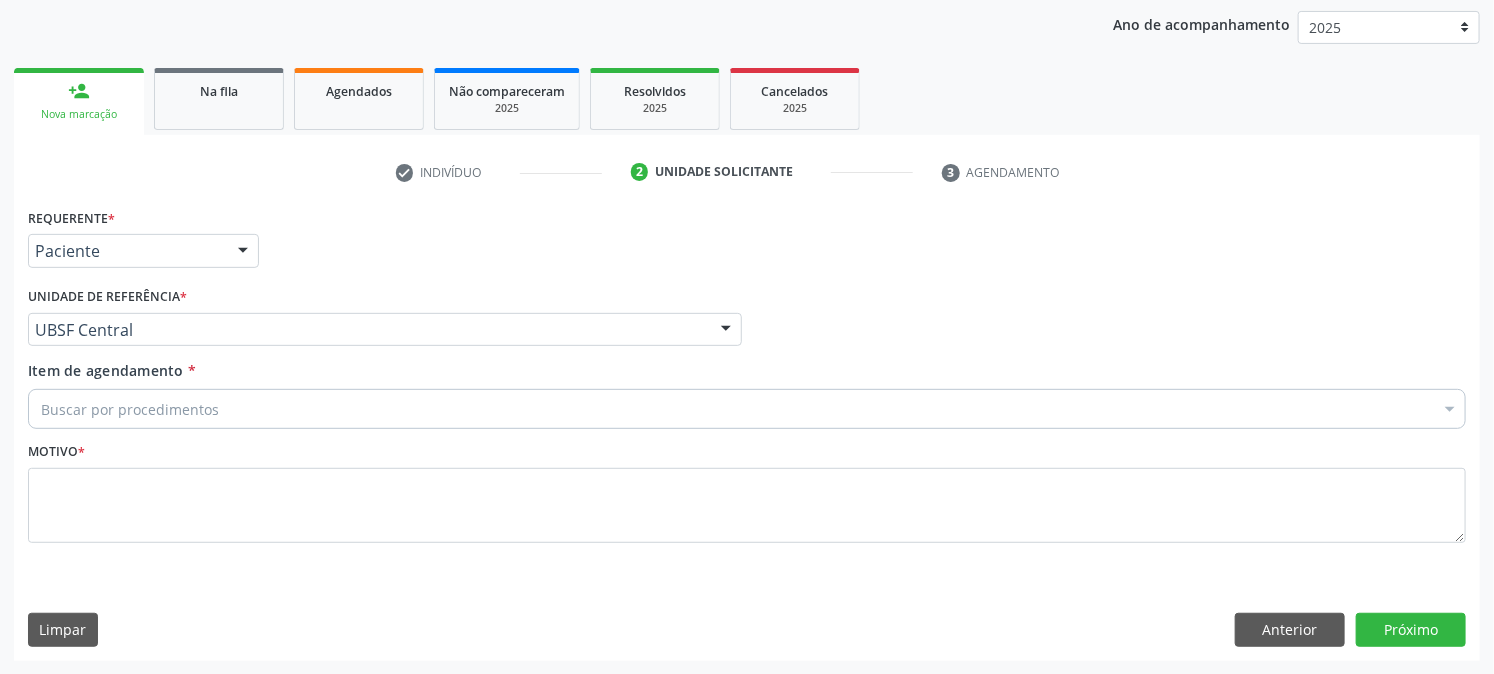 click on "Buscar por procedimentos" at bounding box center [747, 409] 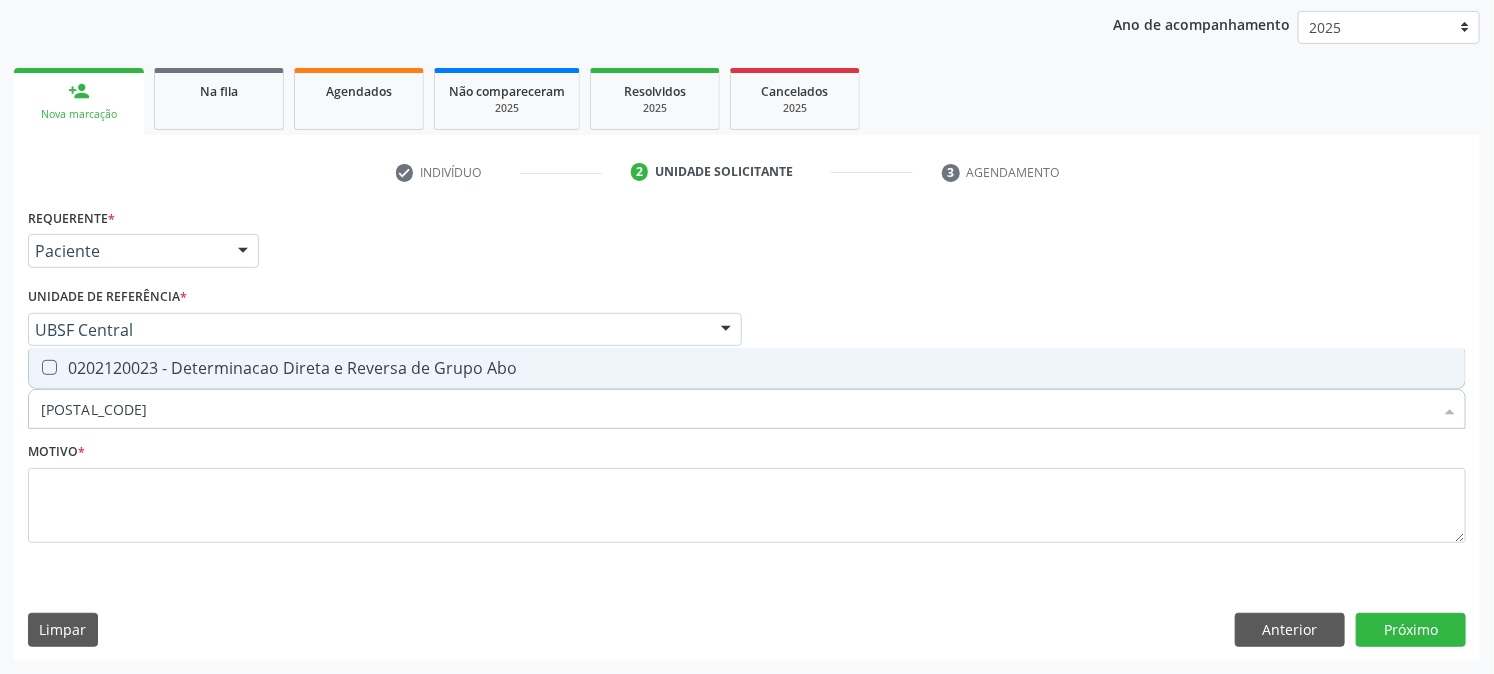 type on "0202120023" 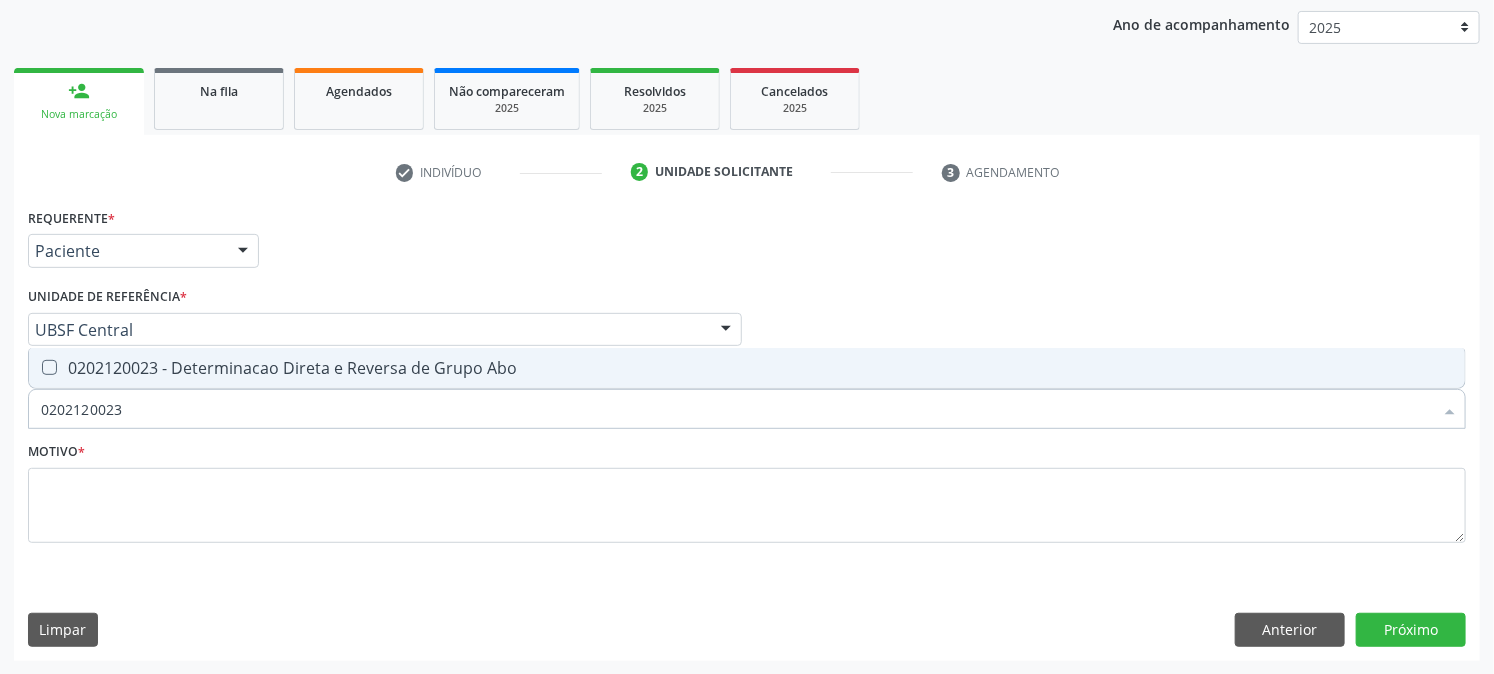 click on "0202120023 - Determinacao Direta e Reversa de Grupo Abo" at bounding box center [747, 368] 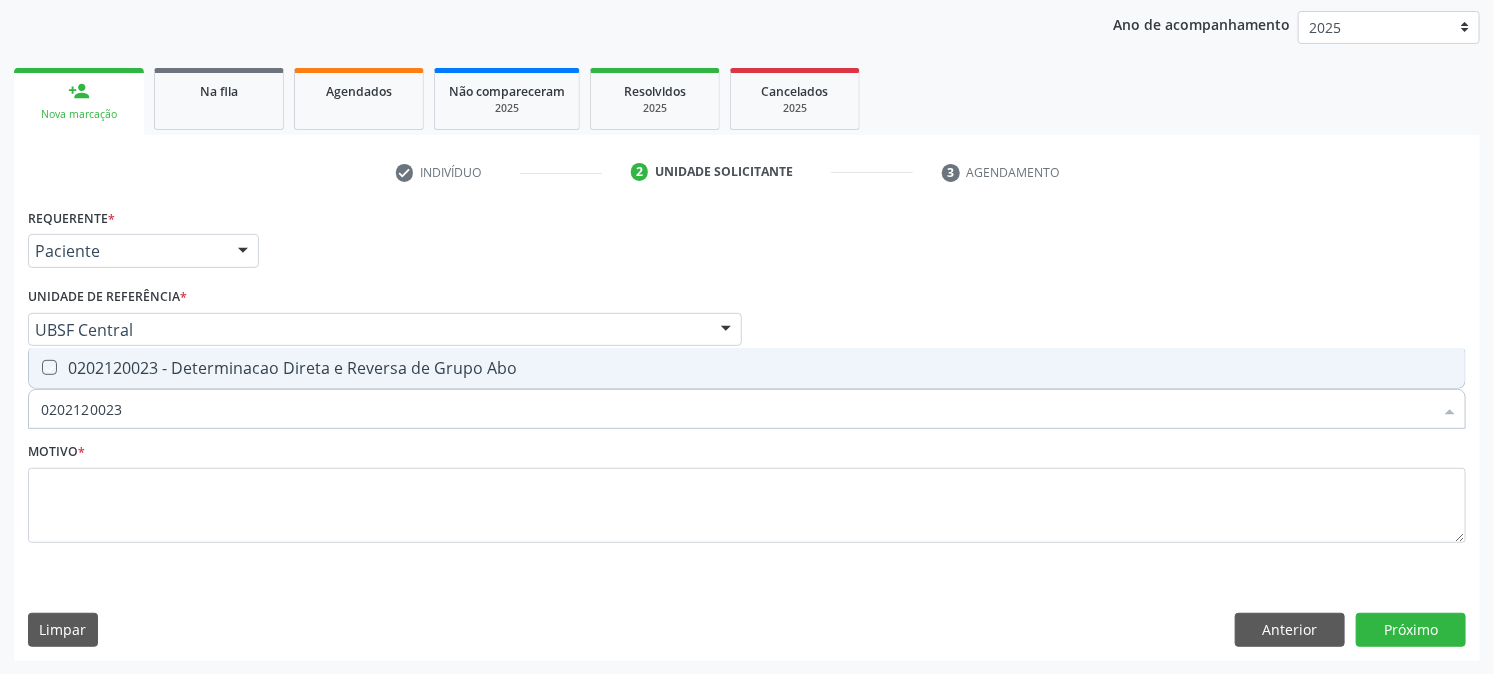 checkbox on "true" 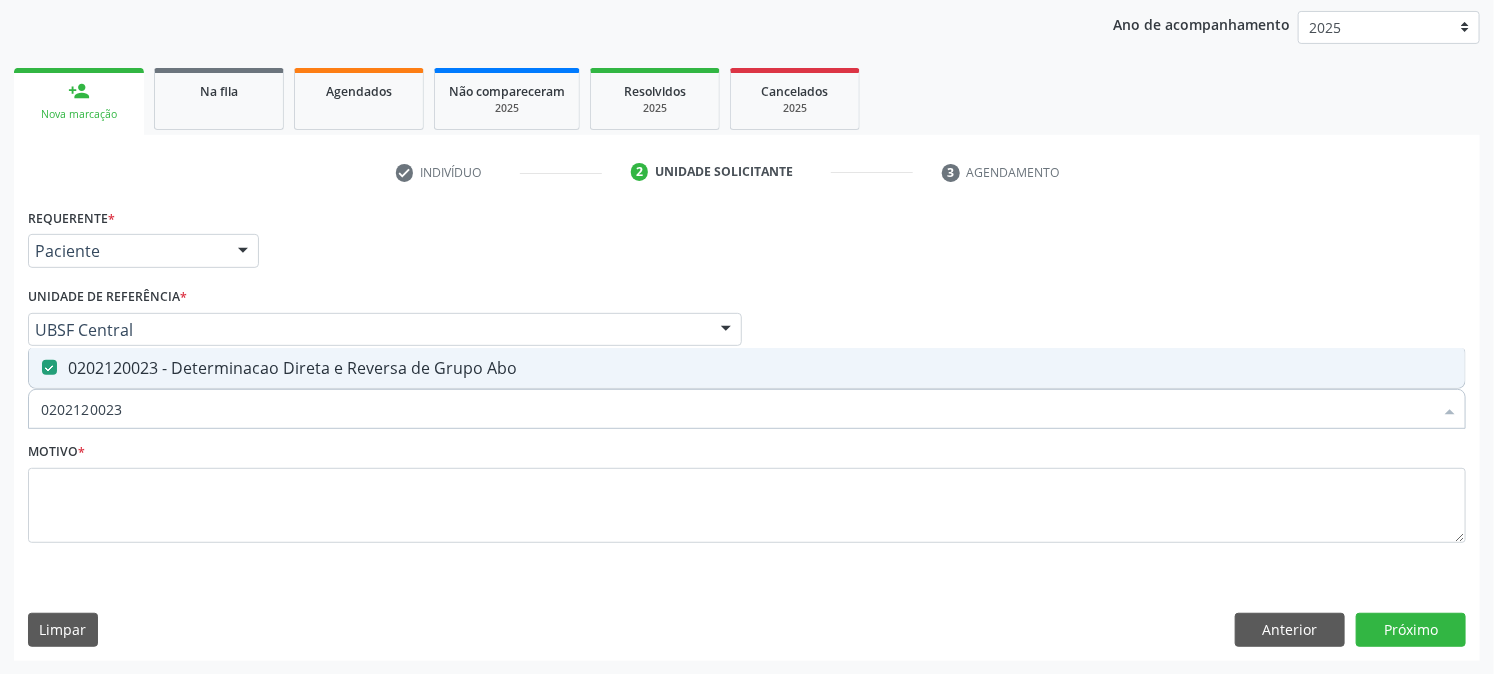 drag, startPoint x: 162, startPoint y: 413, endPoint x: 0, endPoint y: 522, distance: 195.25624 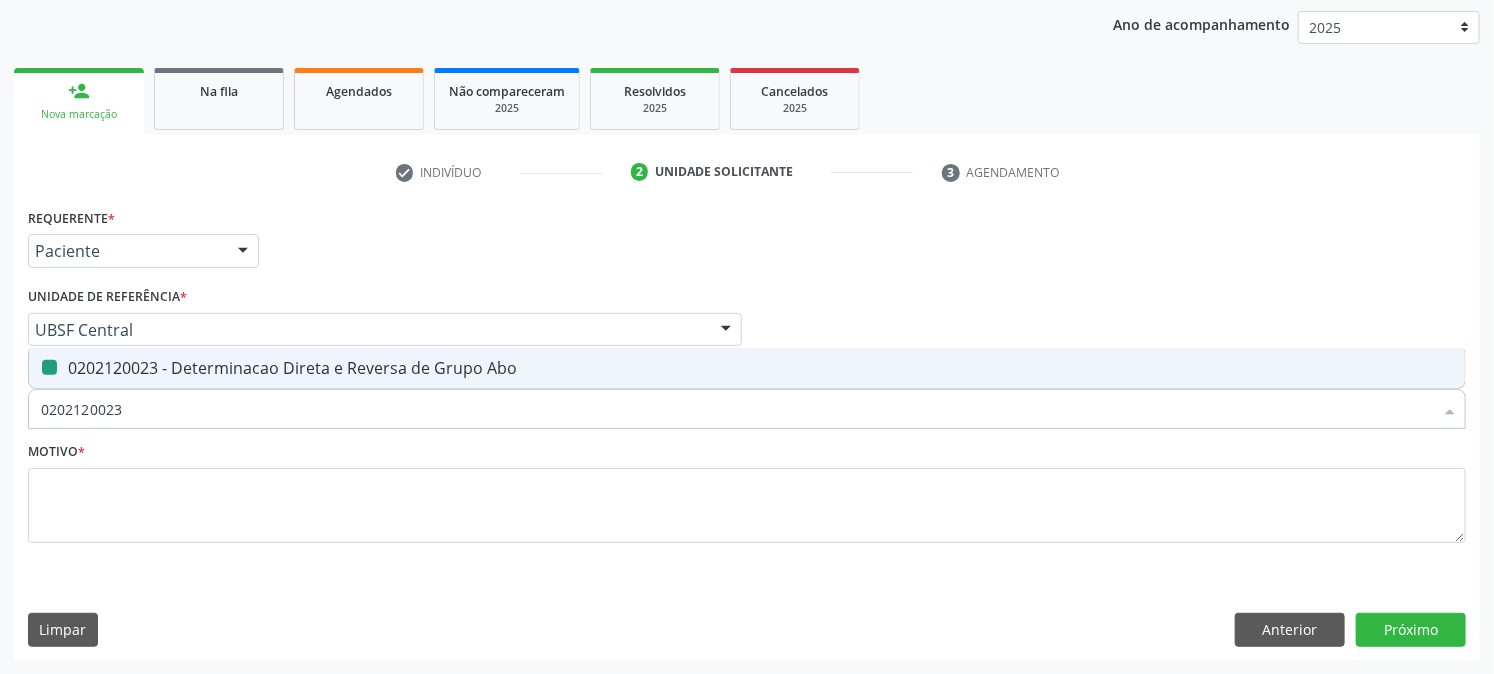 type 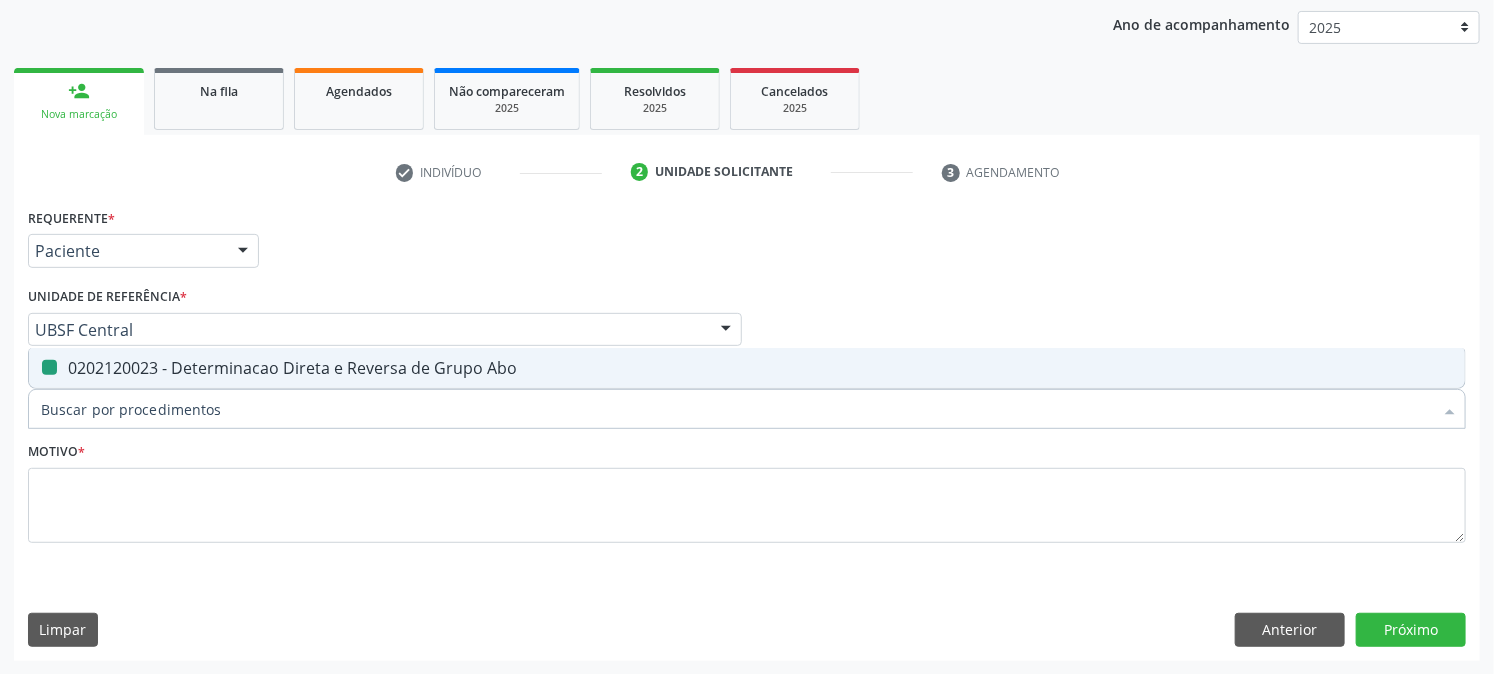 checkbox on "false" 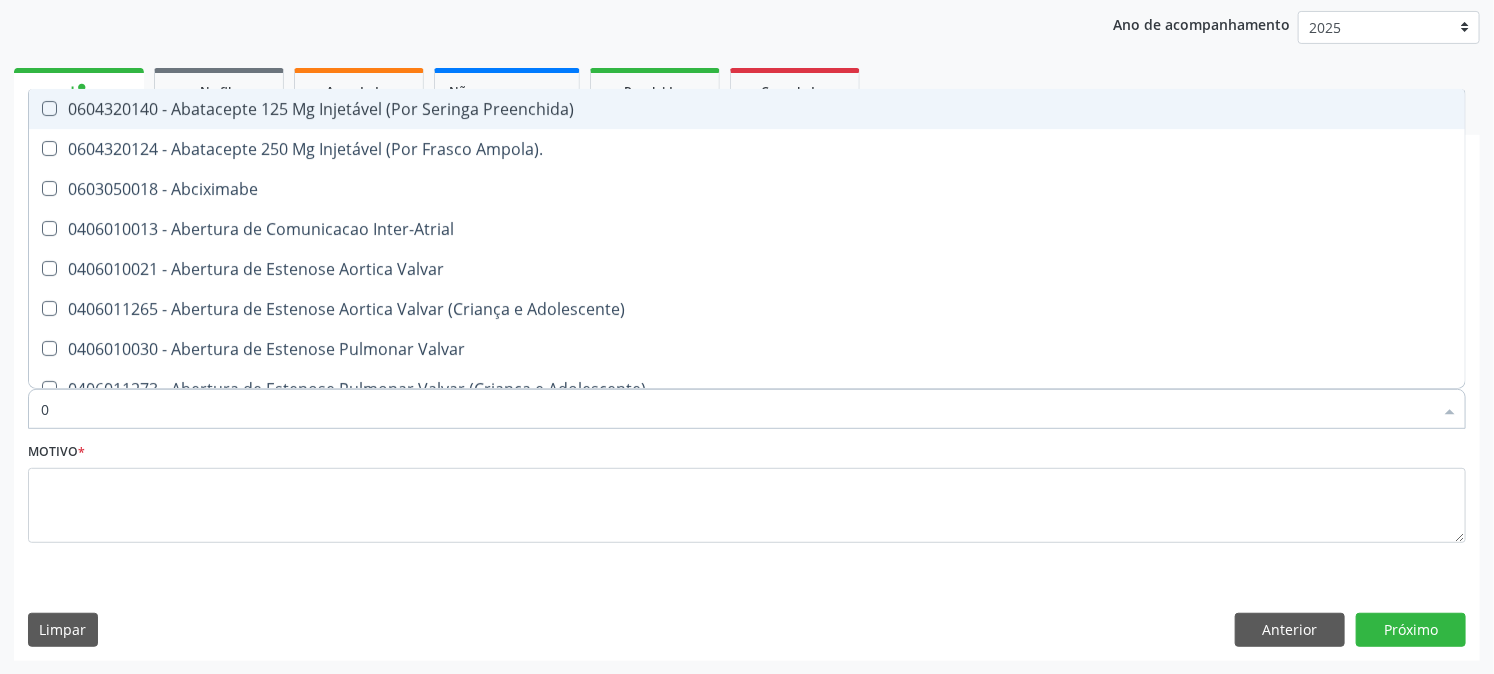 type on "02" 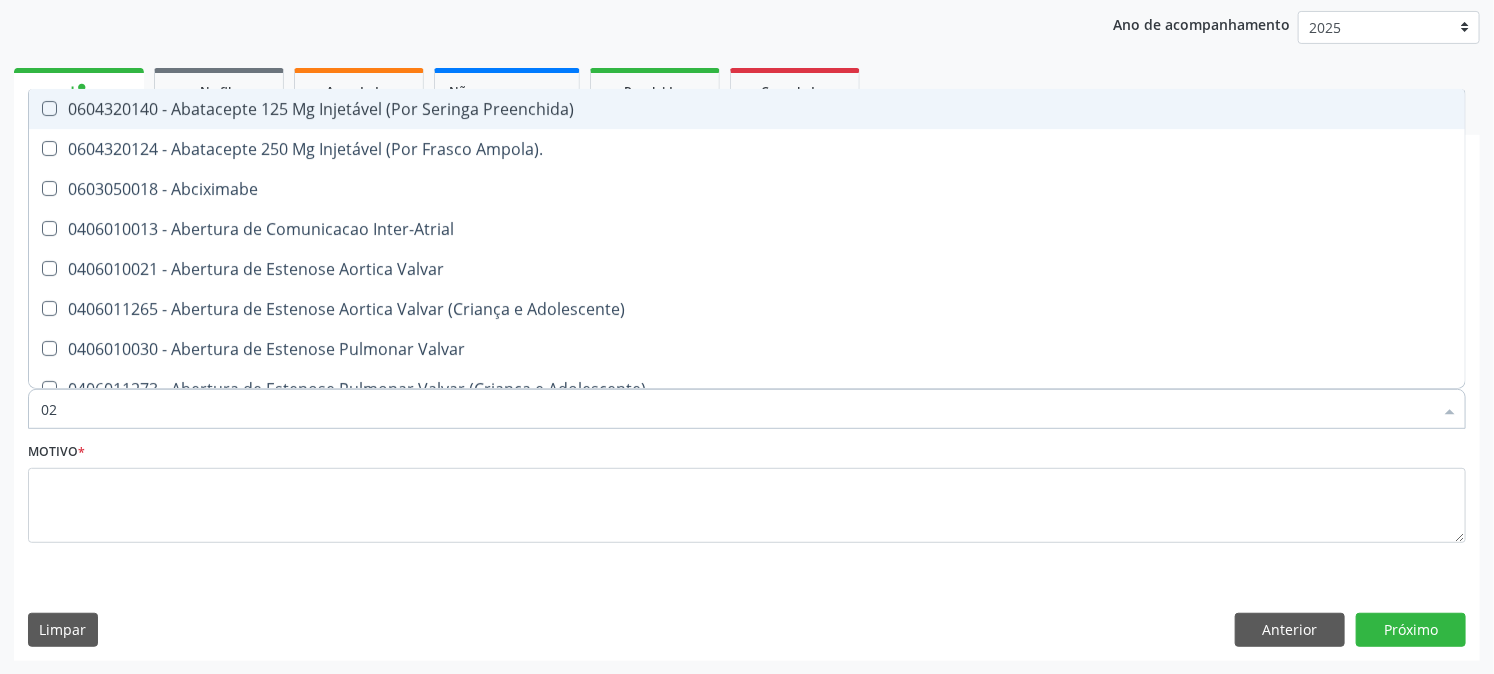 checkbox on "true" 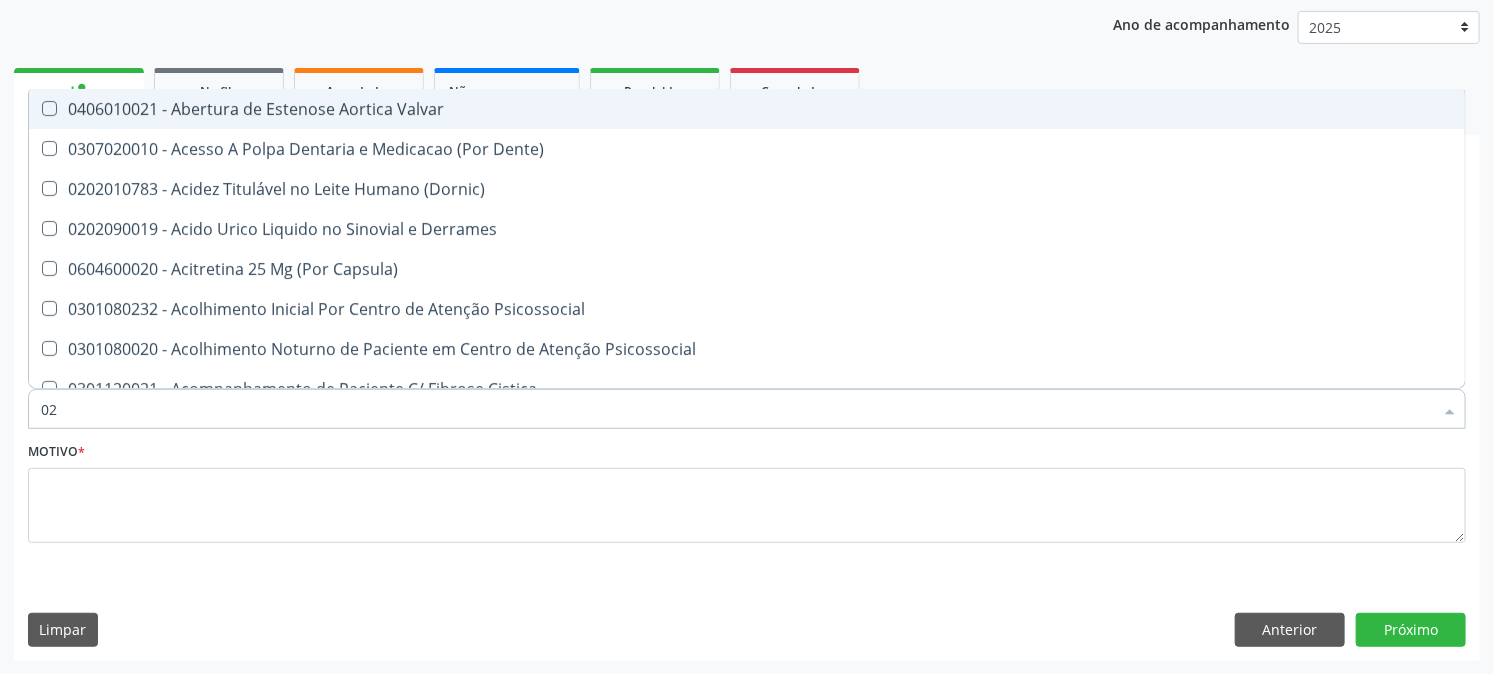 type on "020" 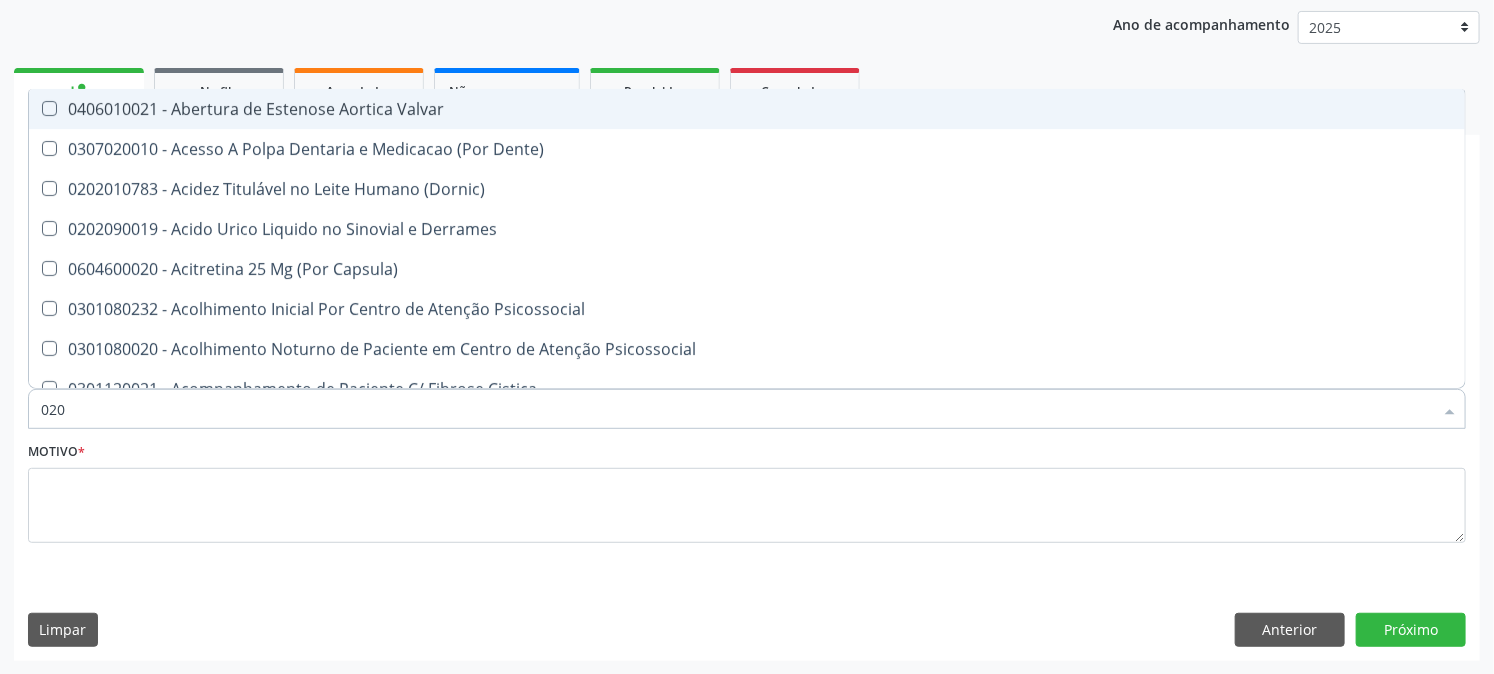 checkbox on "true" 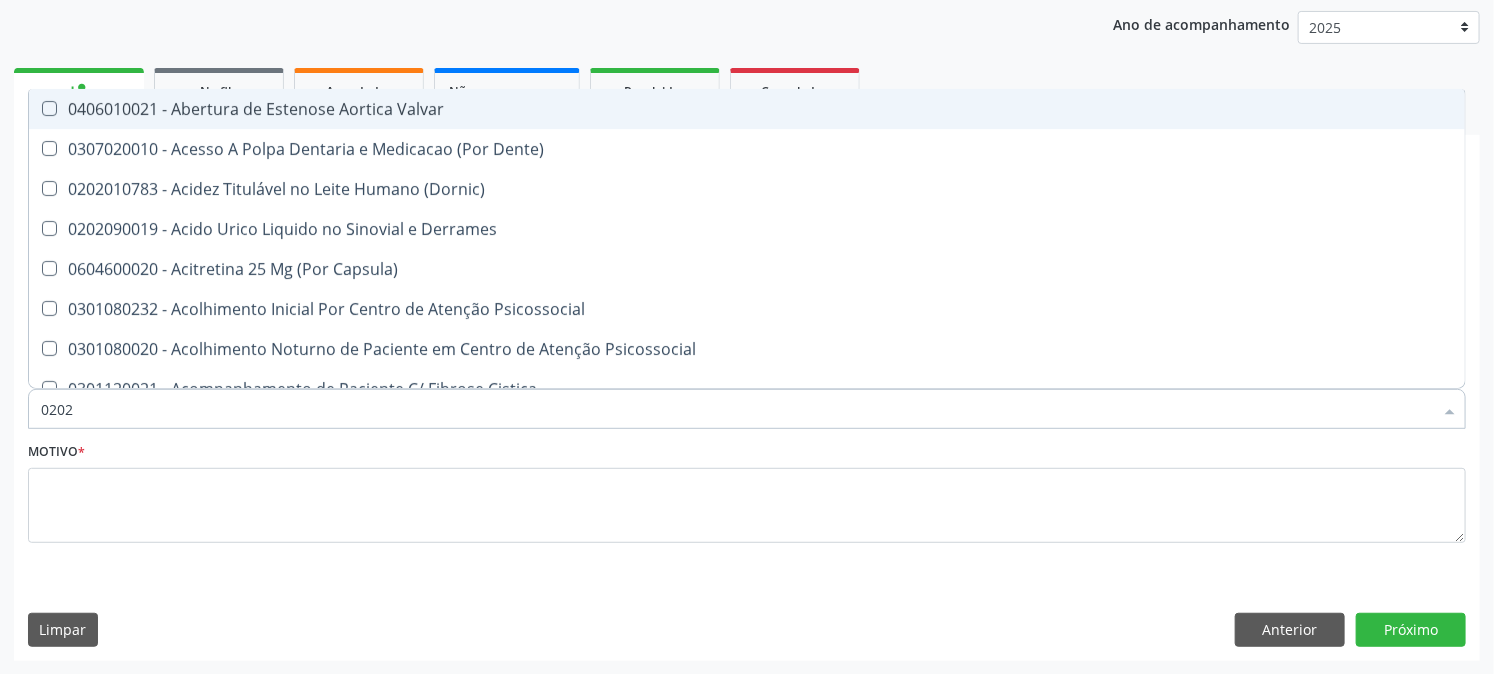 checkbox on "true" 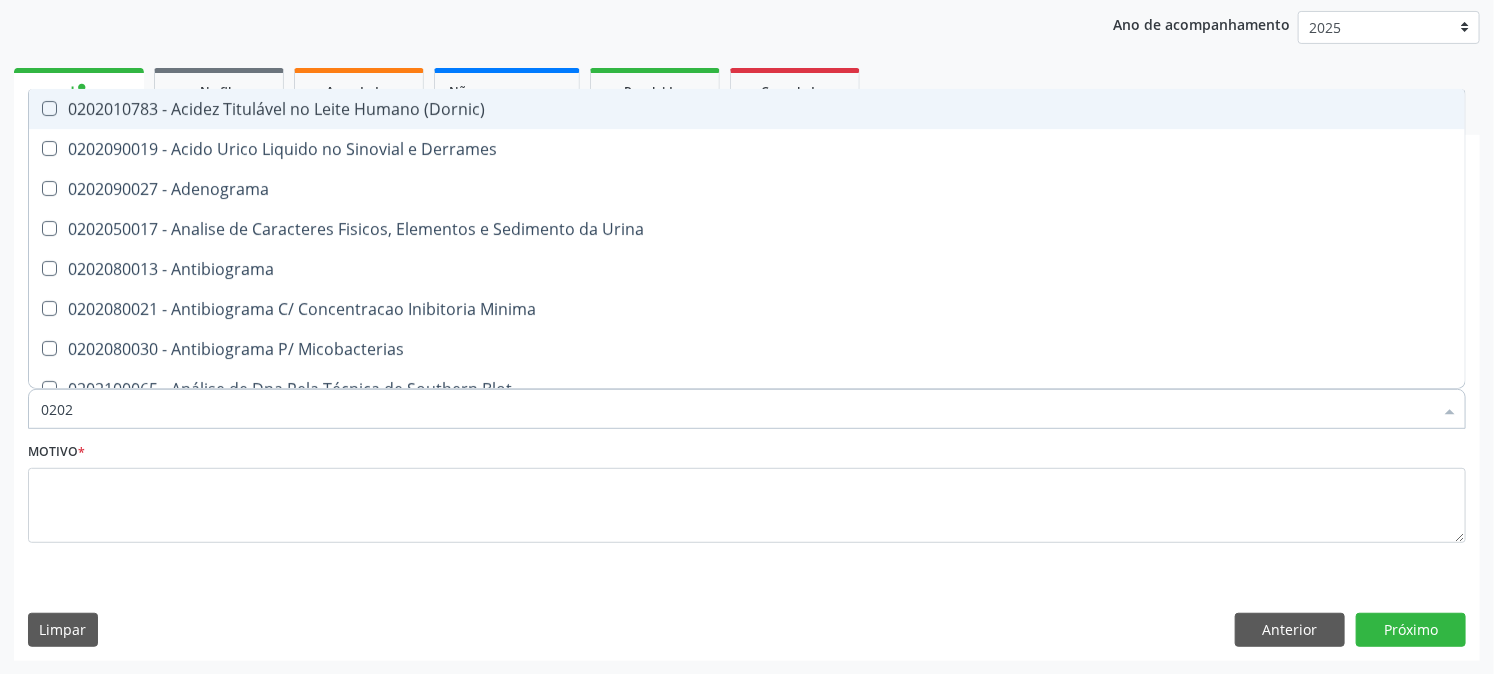 type on "02020" 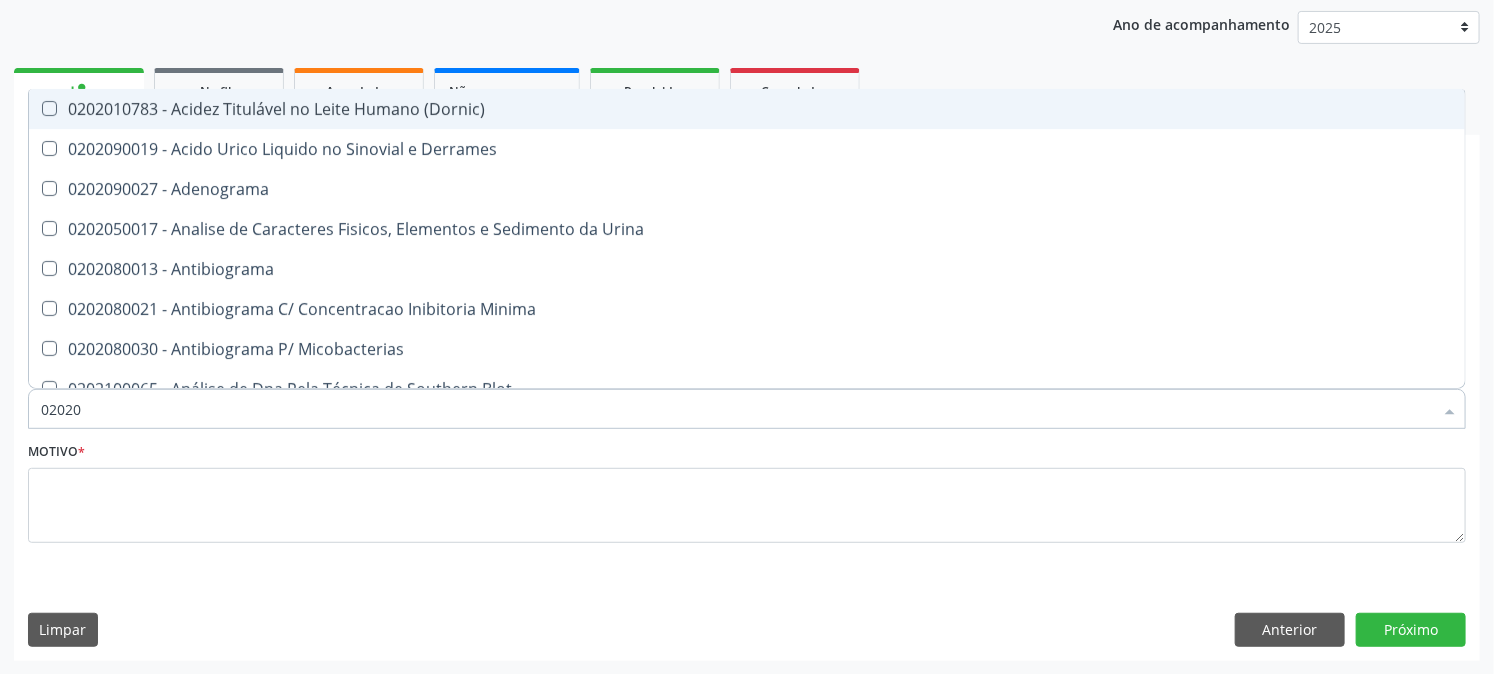 checkbox on "false" 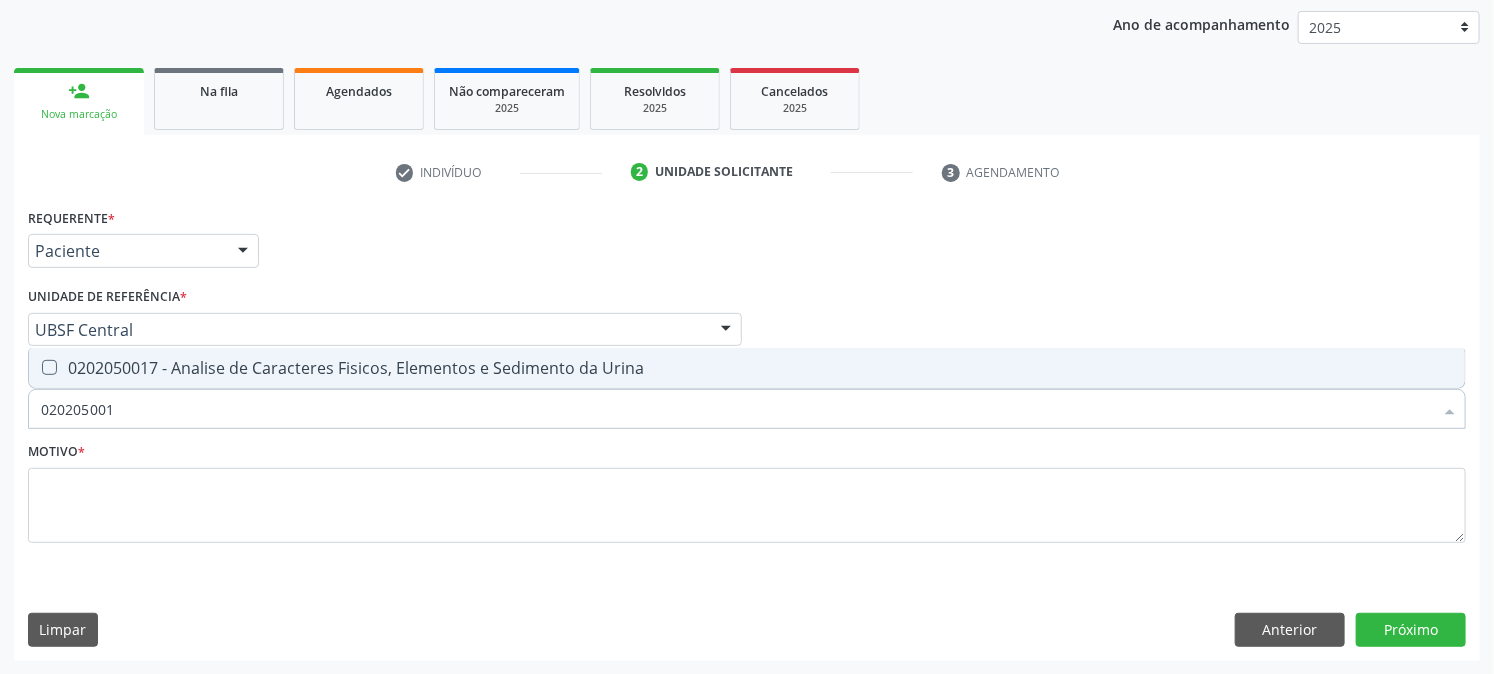 type on "[NUMBER]" 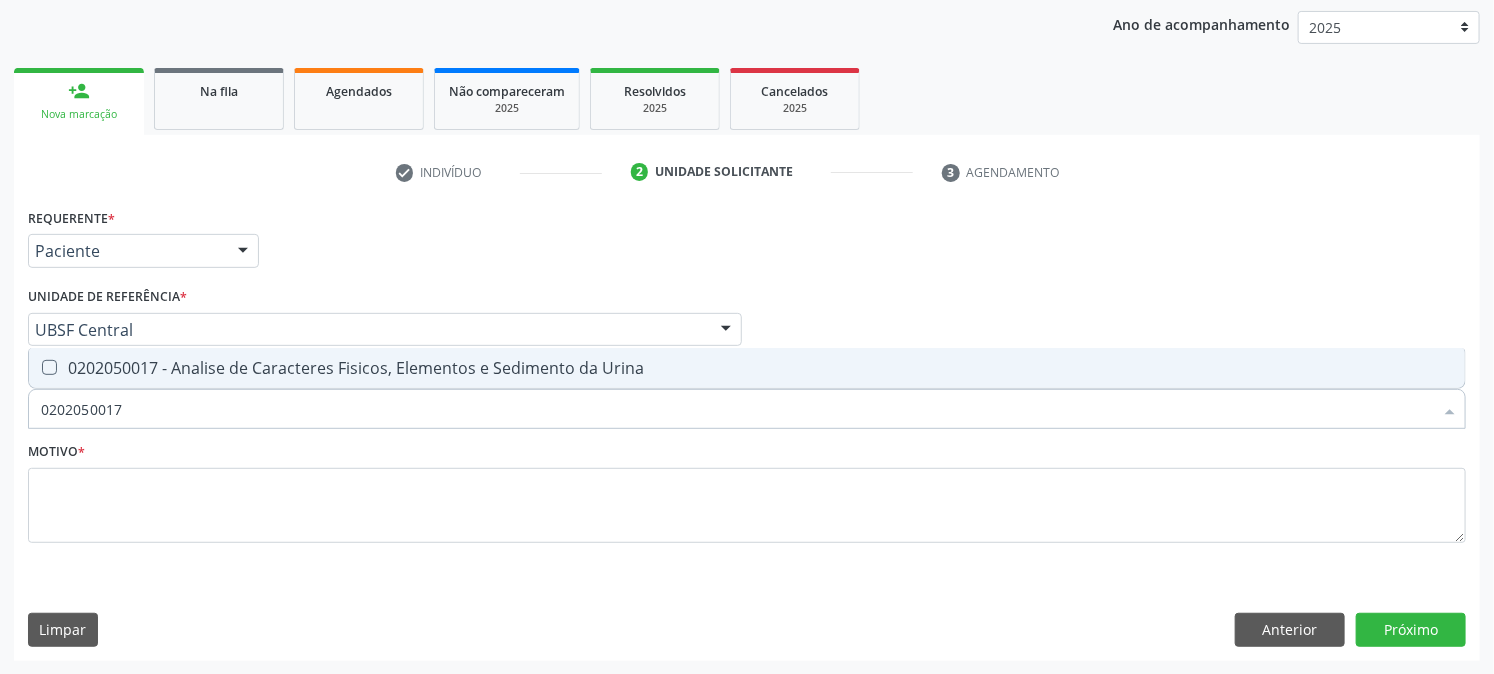 click on "0202050017 - Analise de Caracteres Fisicos, Elementos e Sedimento da Urina" at bounding box center (747, 368) 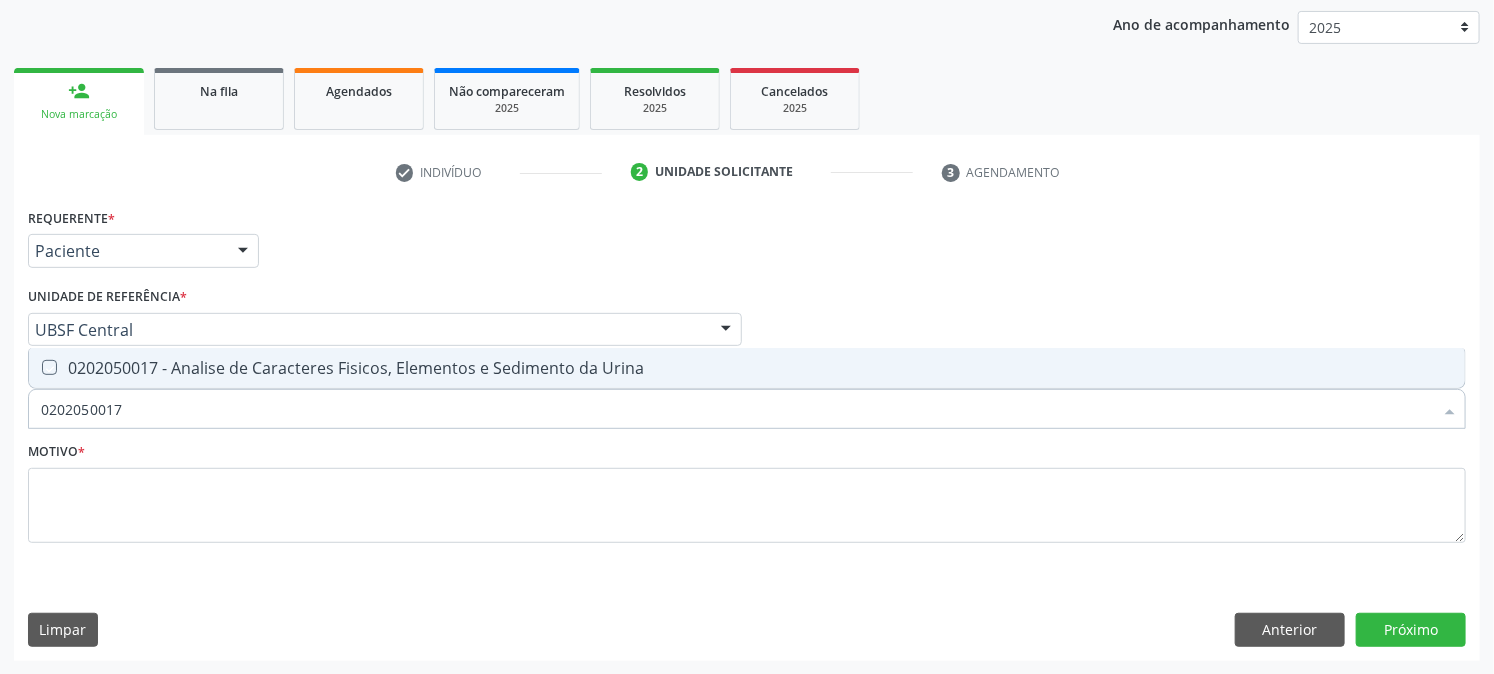 checkbox on "true" 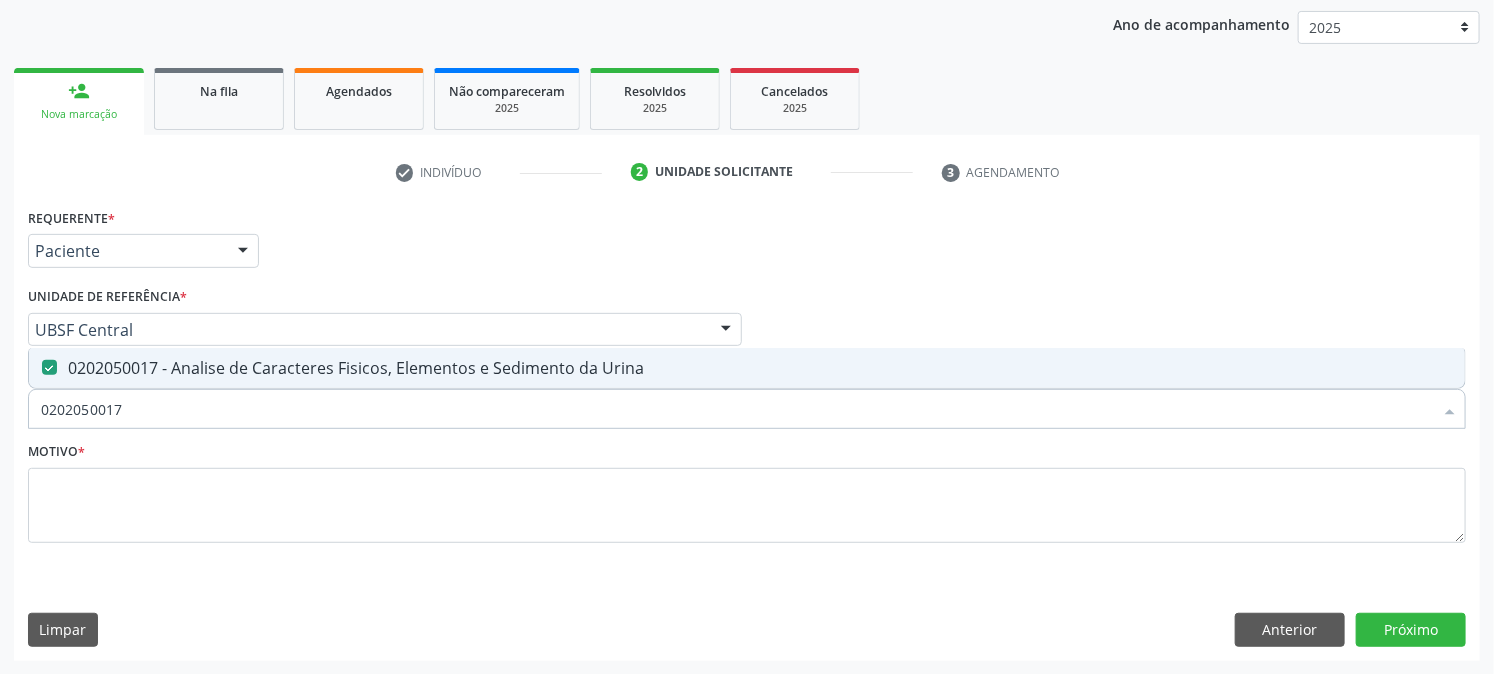 drag, startPoint x: 164, startPoint y: 416, endPoint x: 0, endPoint y: 516, distance: 192.08331 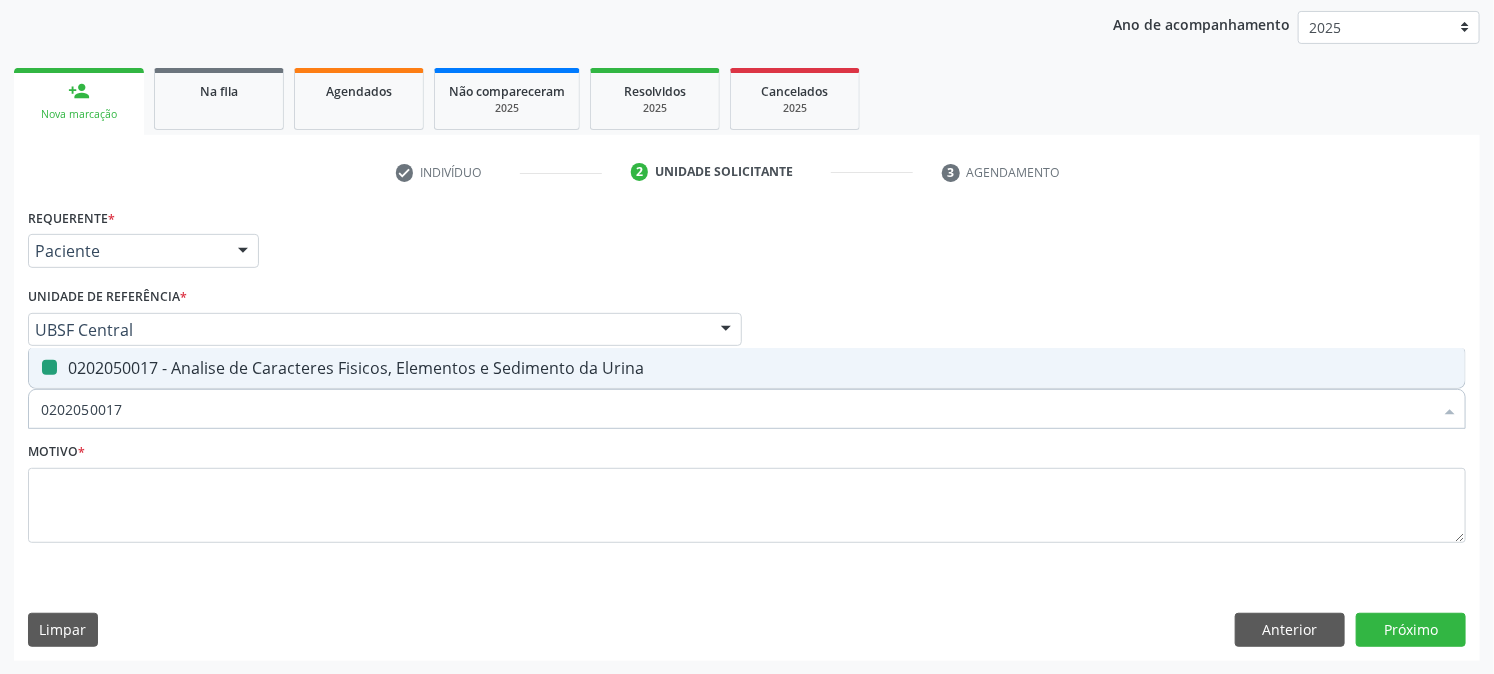 type 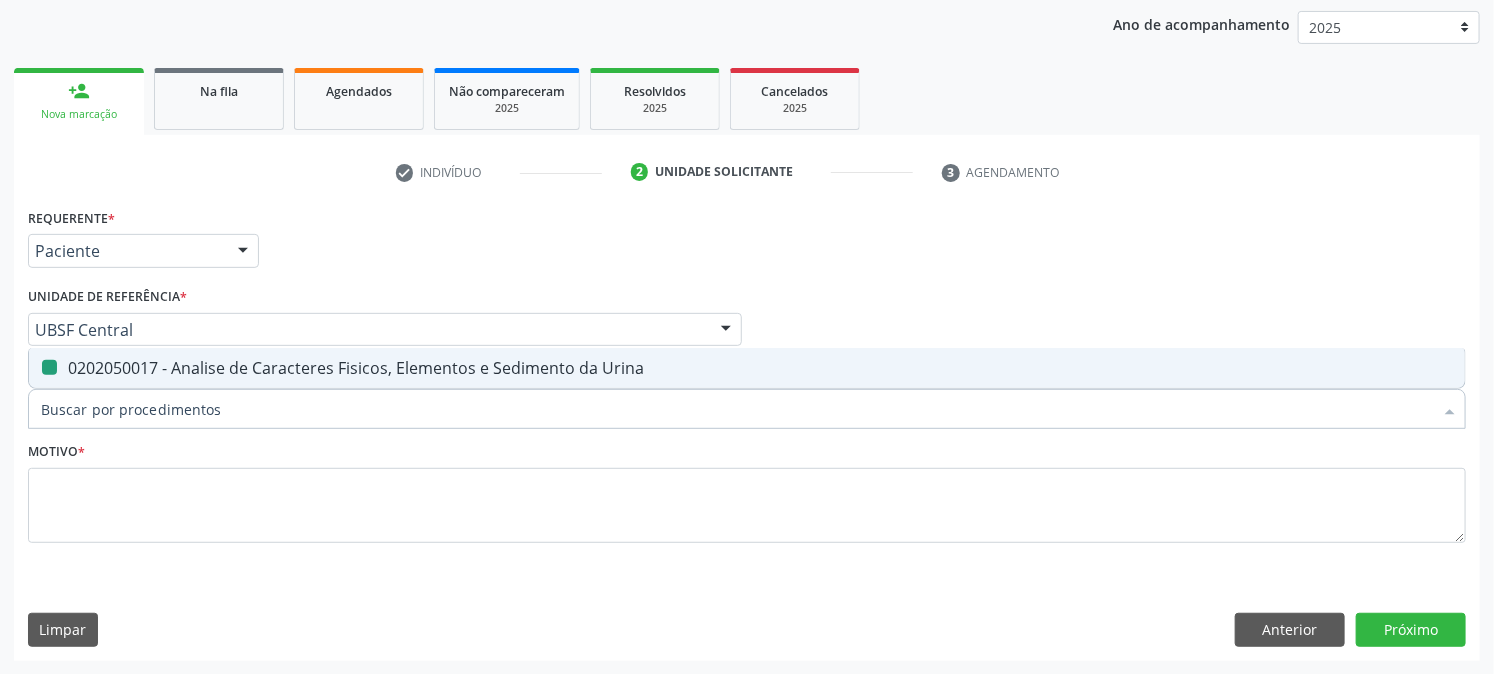 checkbox on "false" 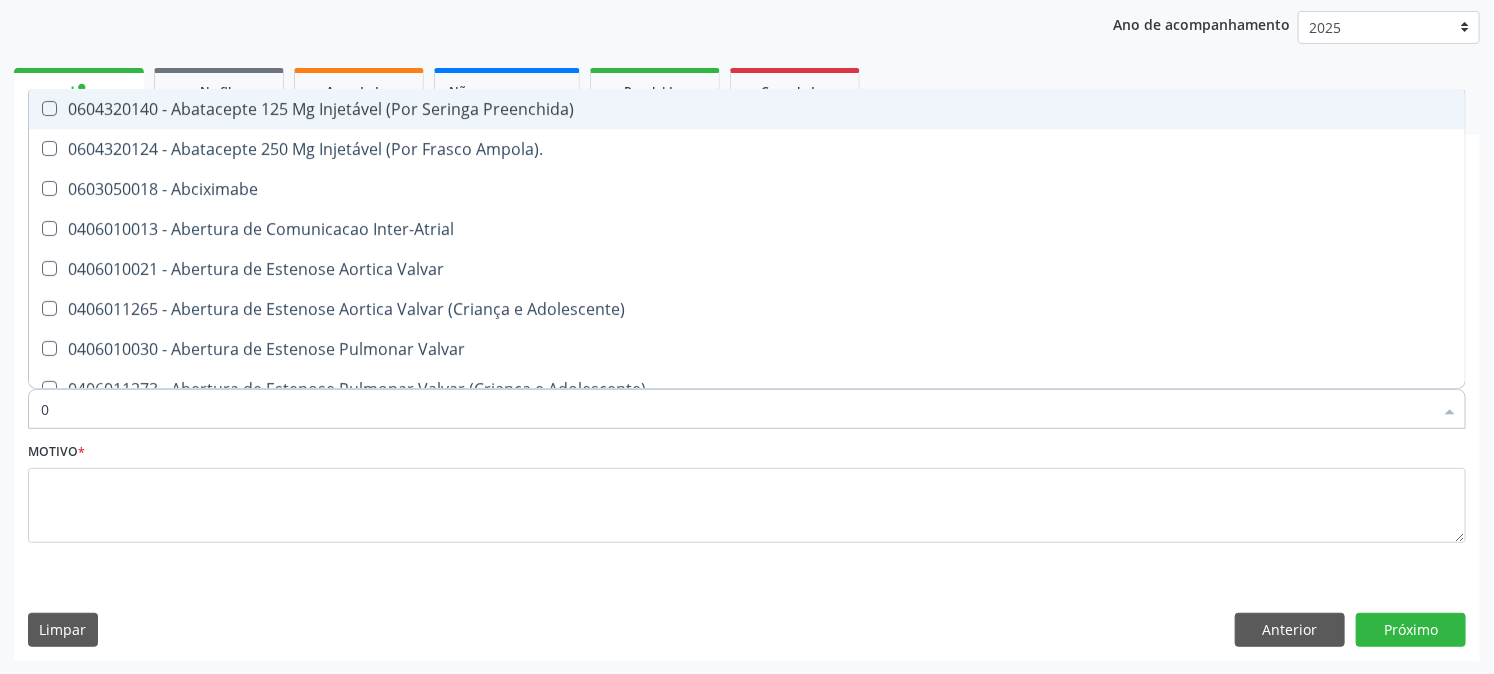 type on "02" 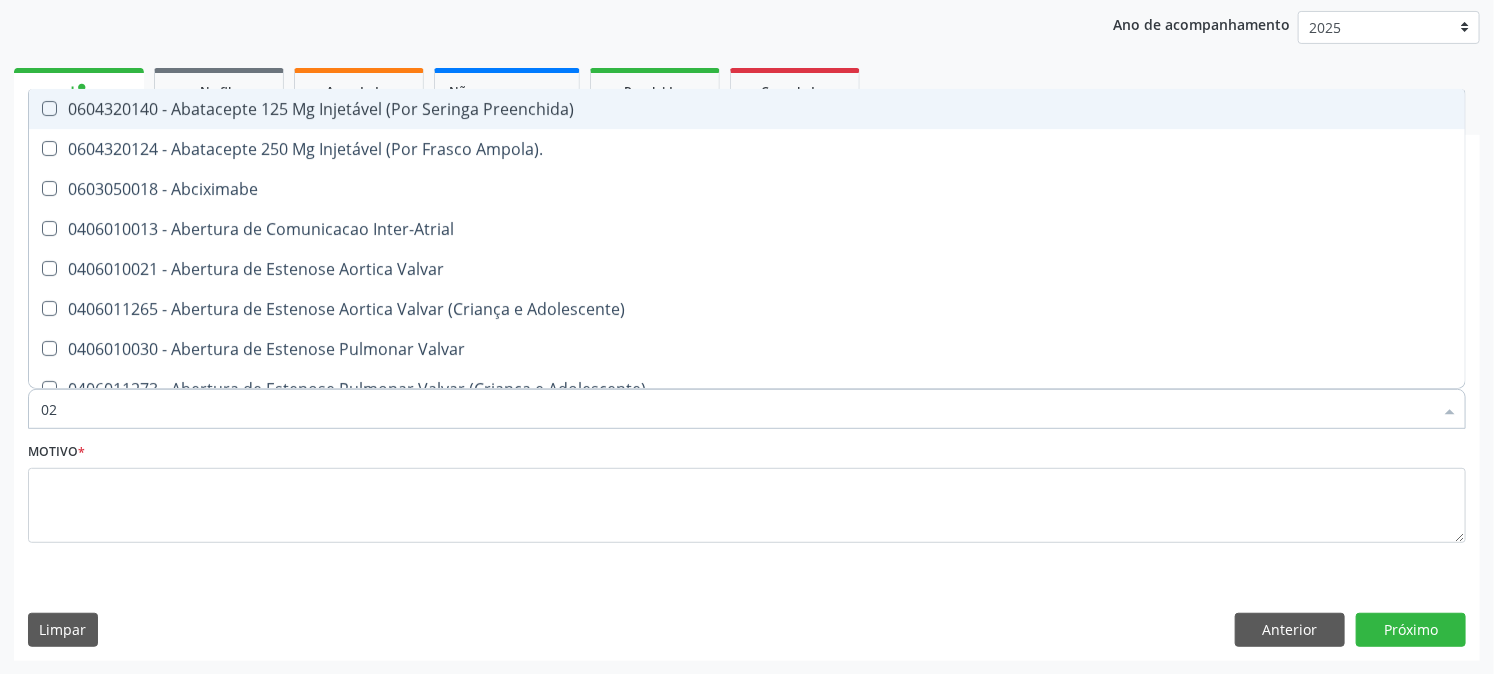 checkbox on "true" 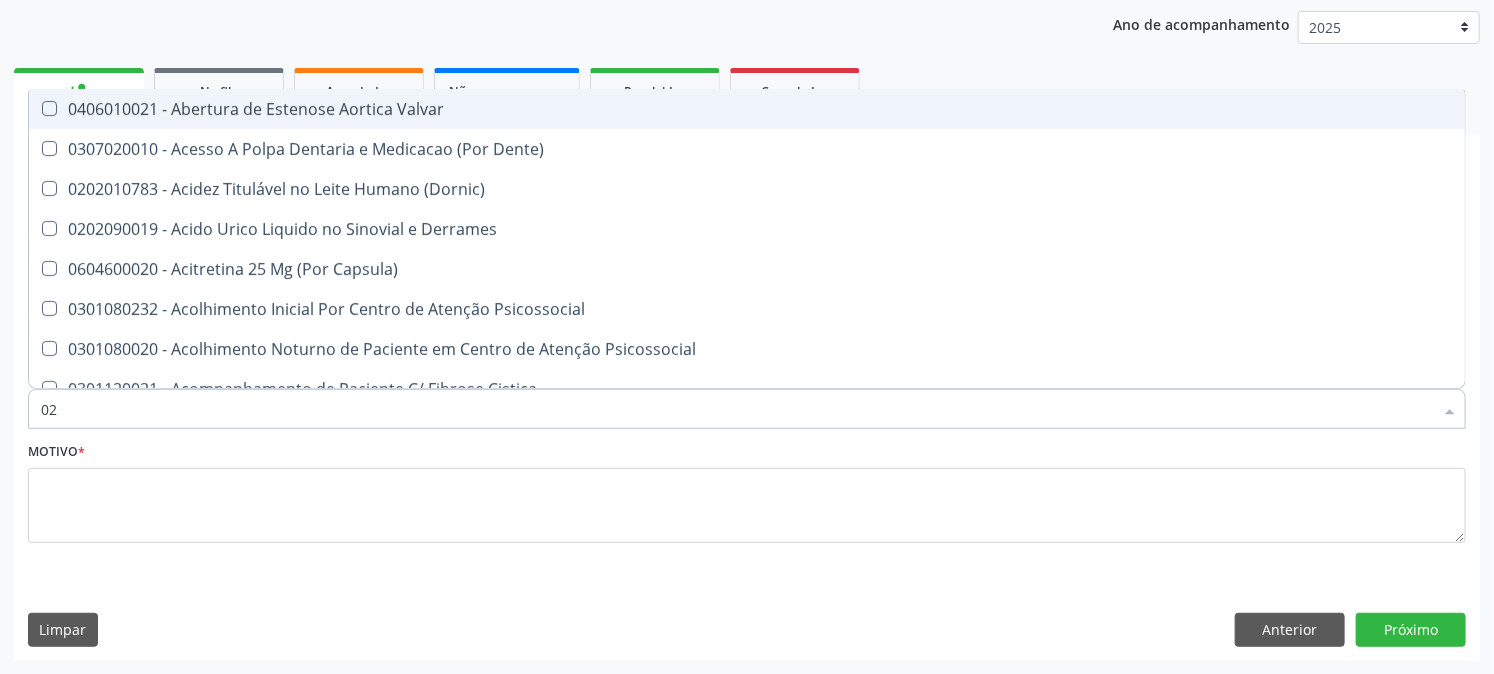 type on "020" 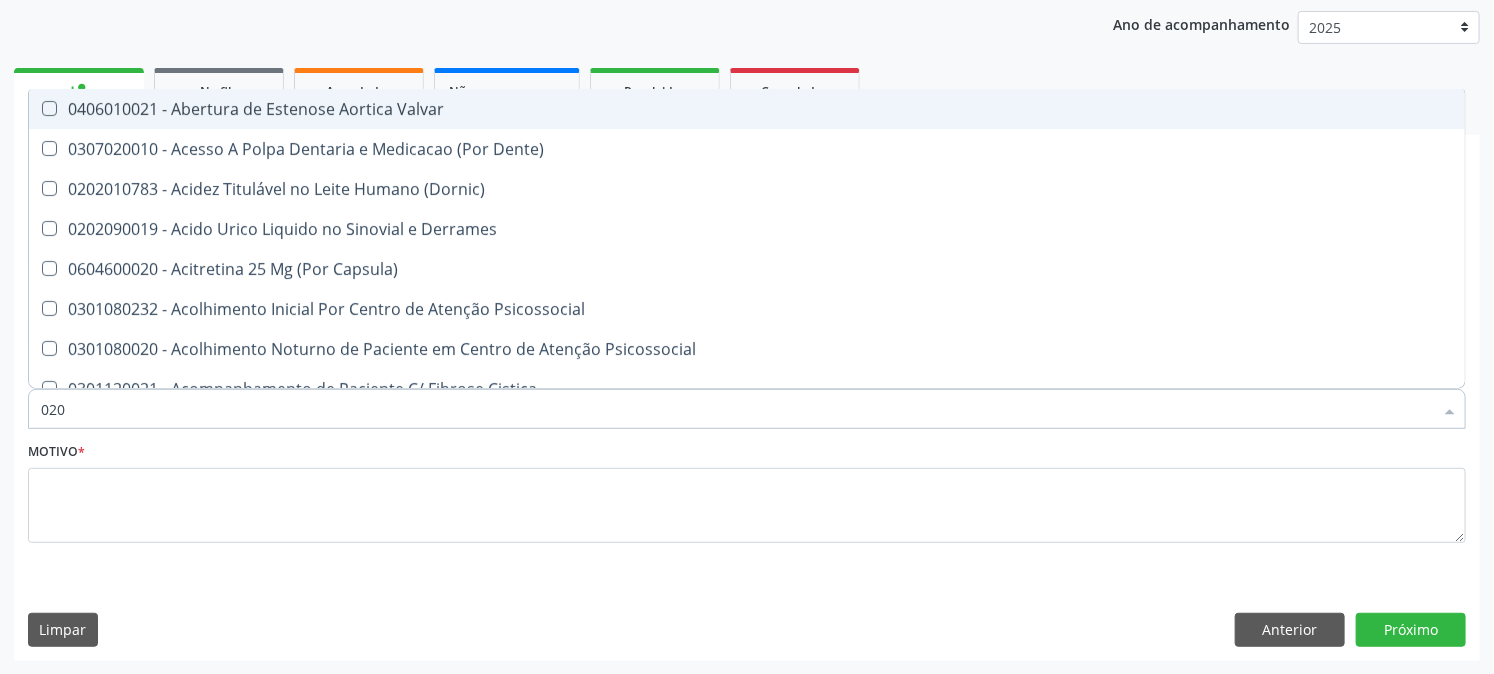 checkbox on "true" 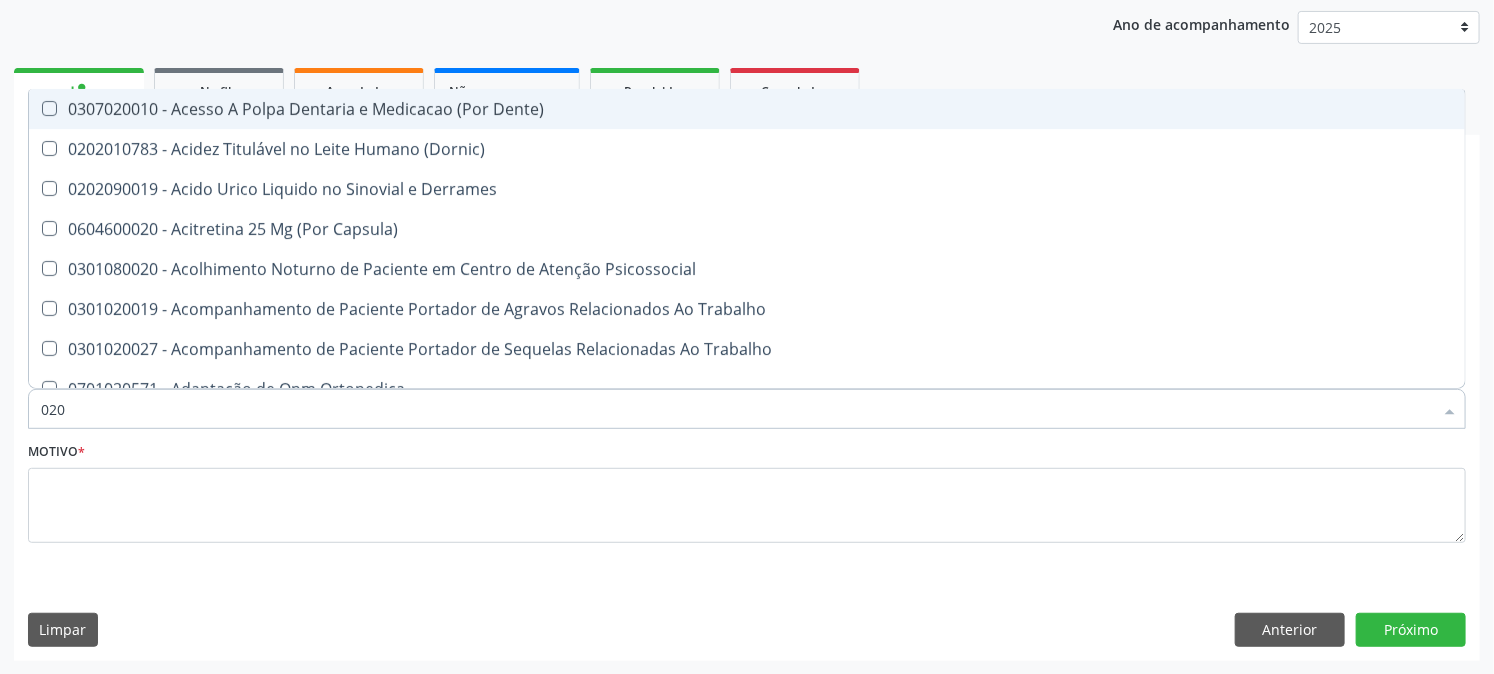 type on "0202" 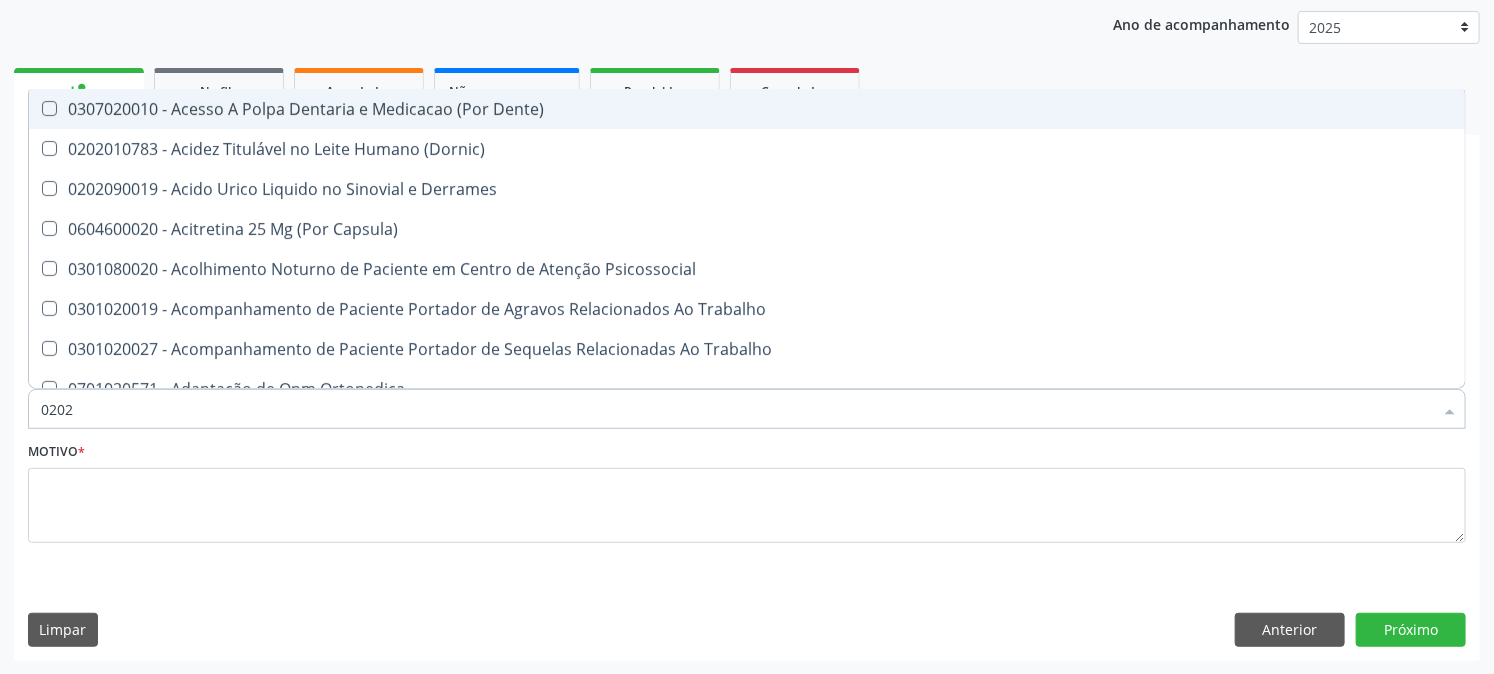 checkbox on "true" 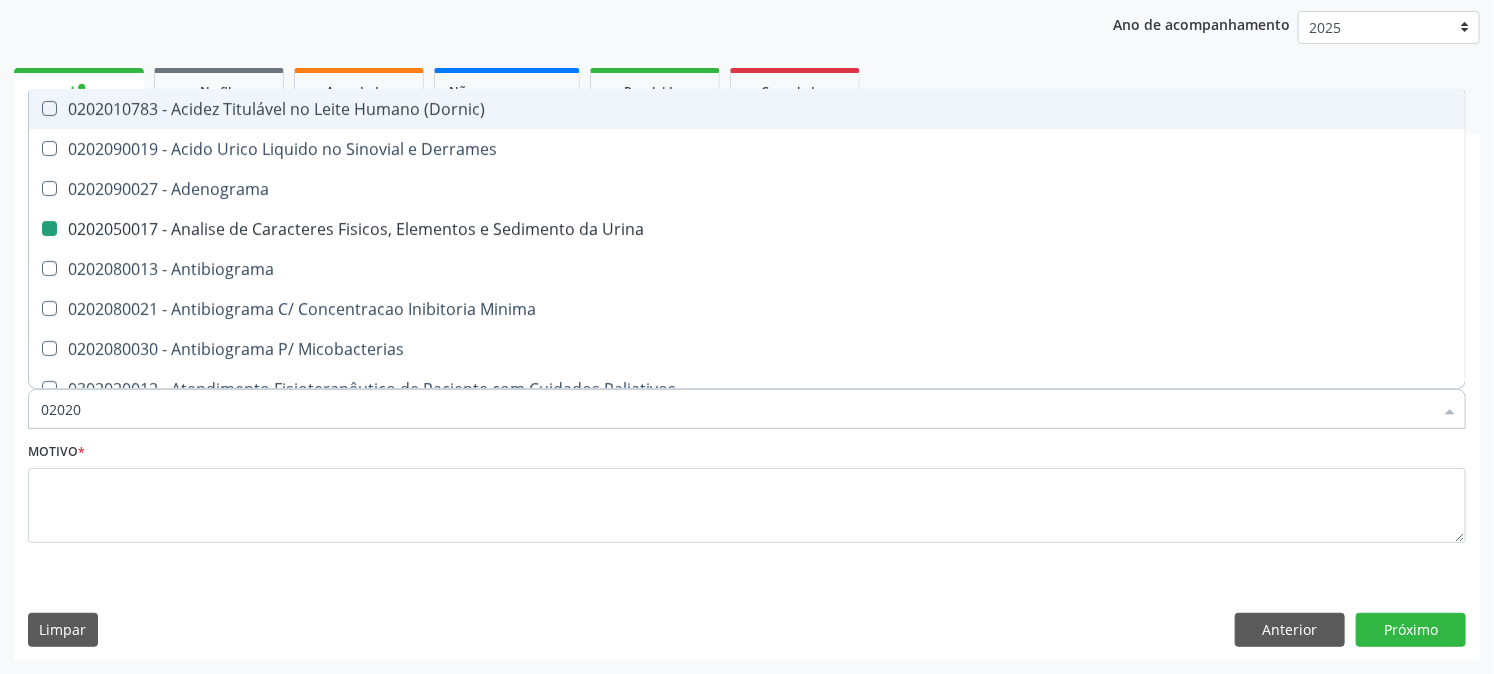 type on "020202" 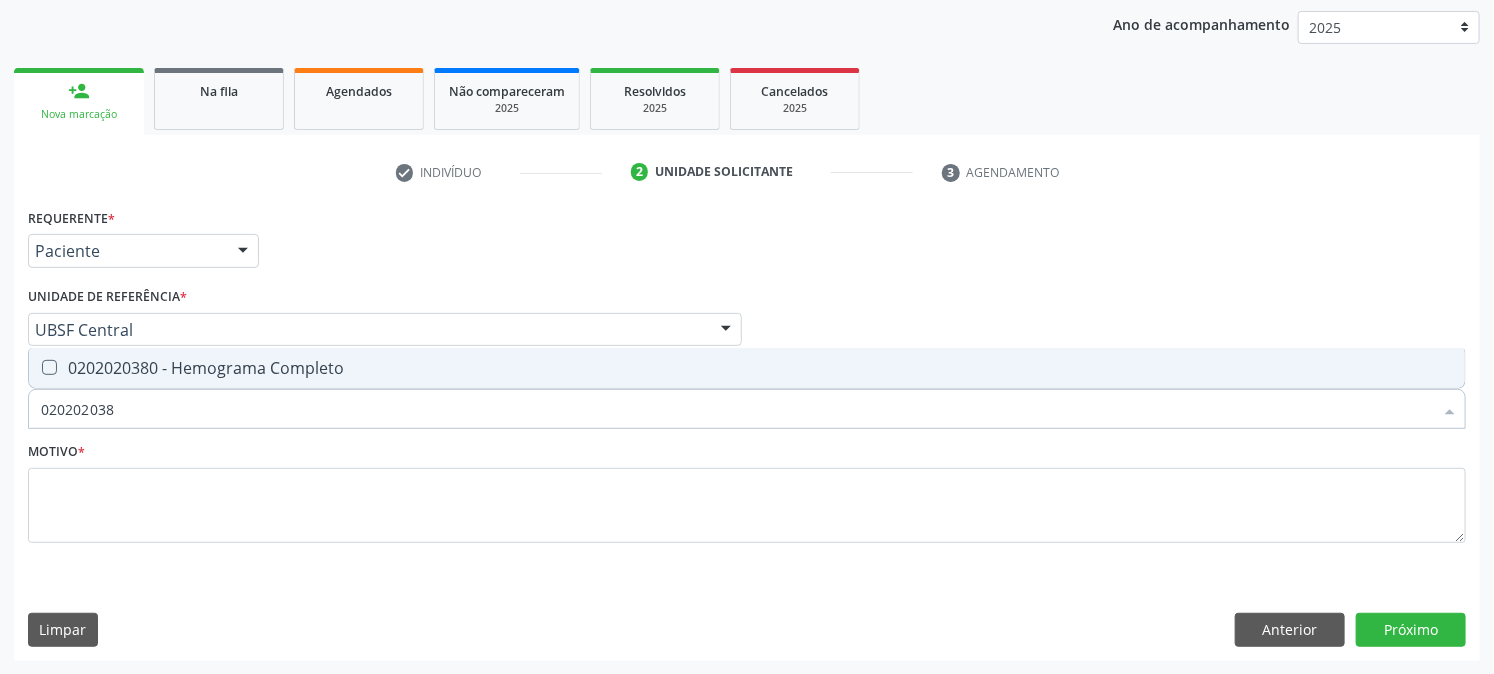 type on "0202020380" 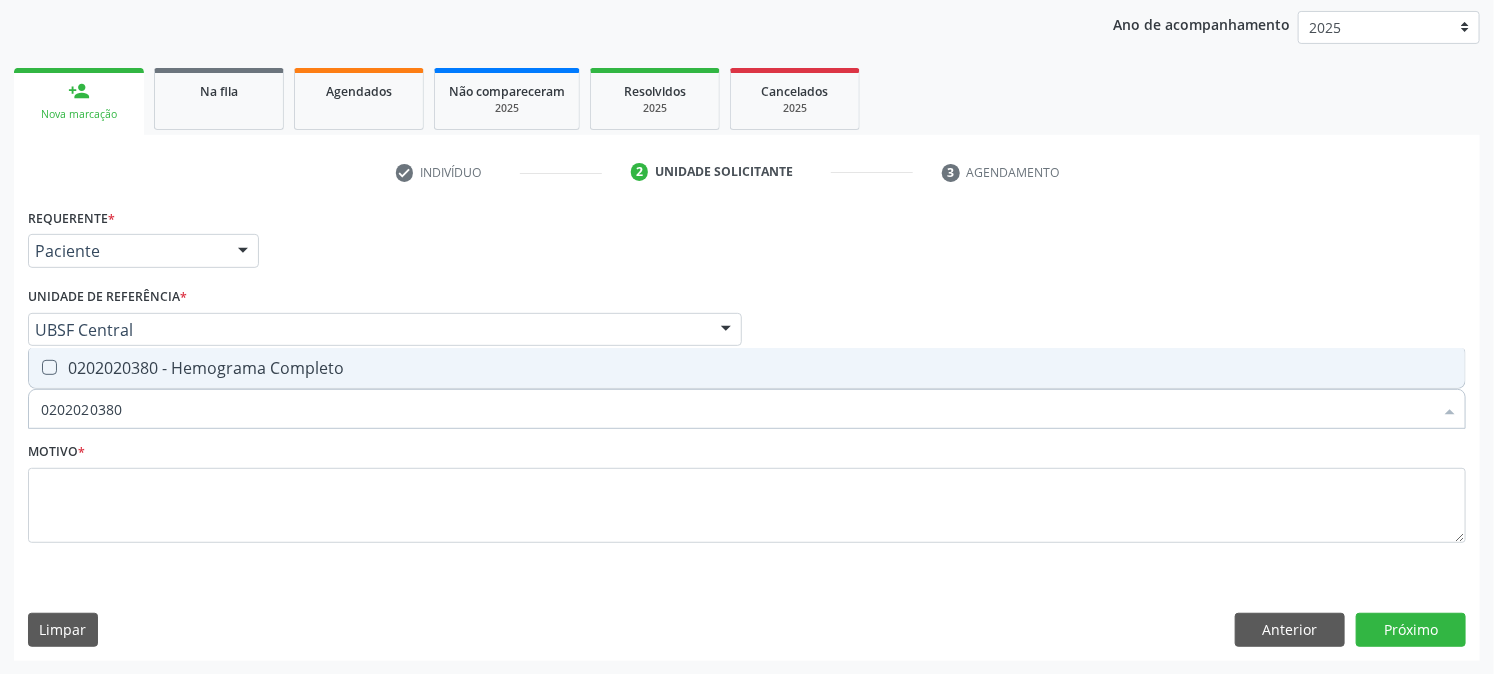 click on "0202020380 - Hemograma Completo" at bounding box center [747, 368] 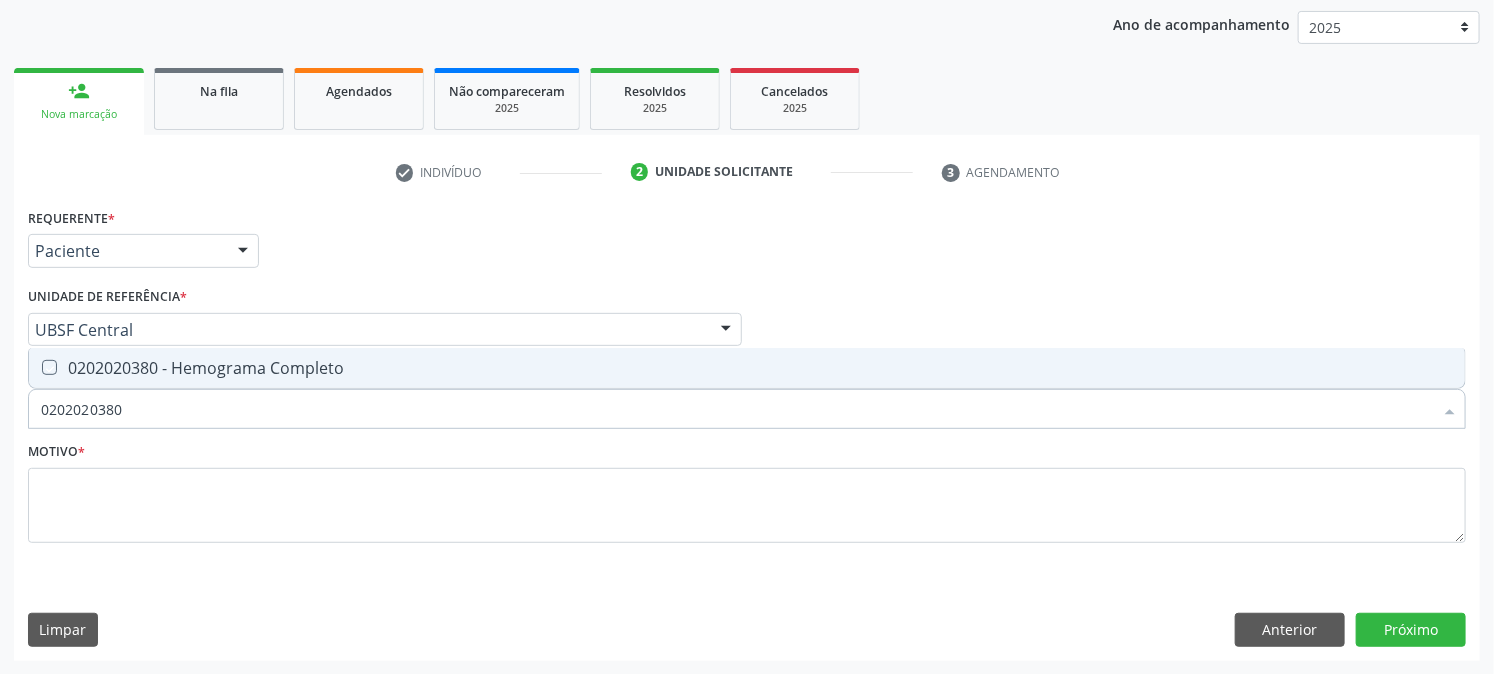 checkbox on "true" 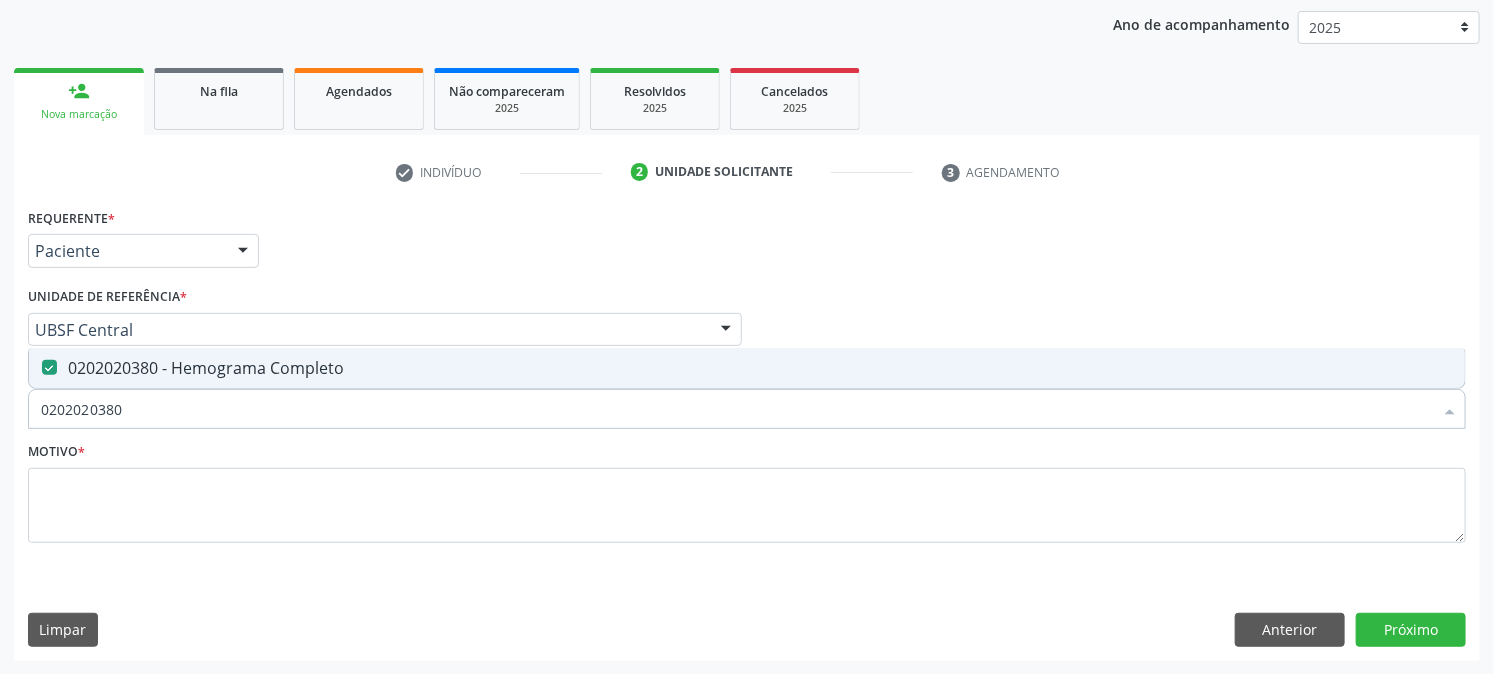 drag, startPoint x: 170, startPoint y: 423, endPoint x: 21, endPoint y: 437, distance: 149.65627 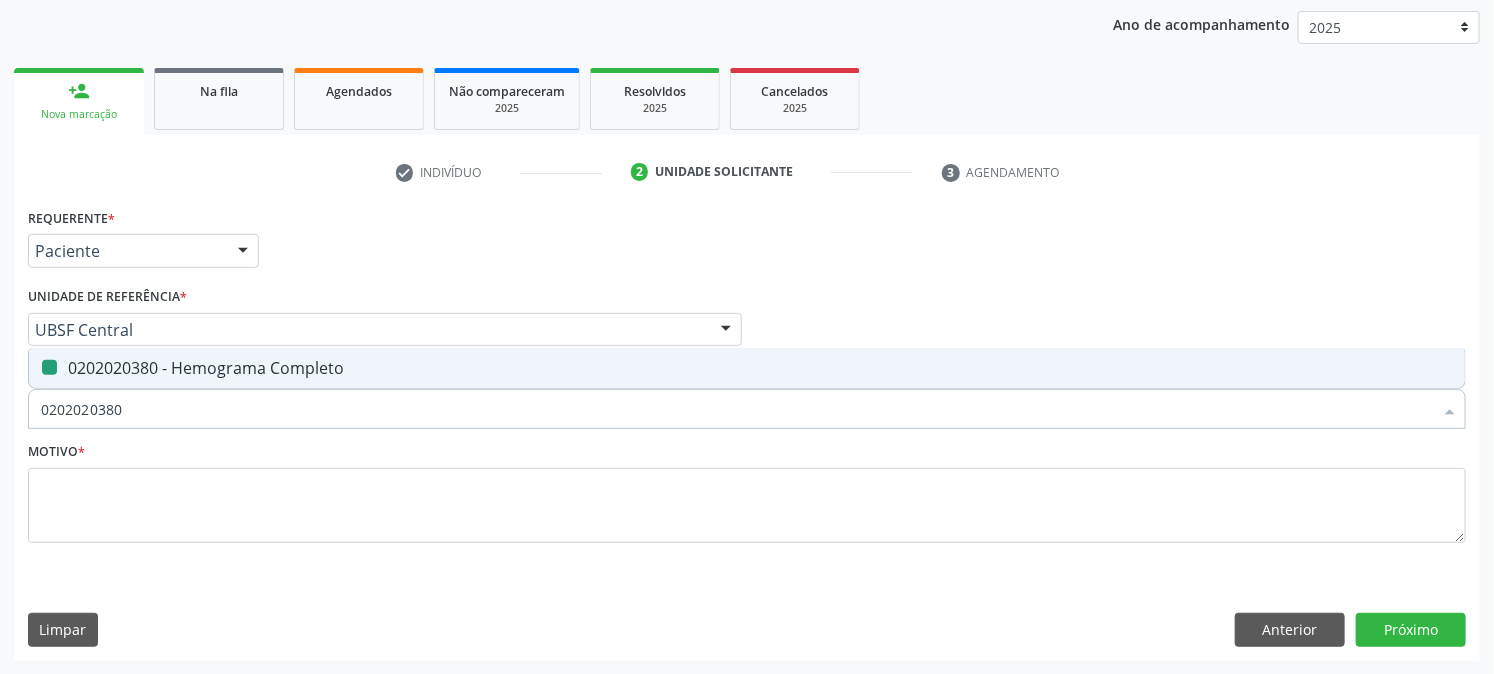 type 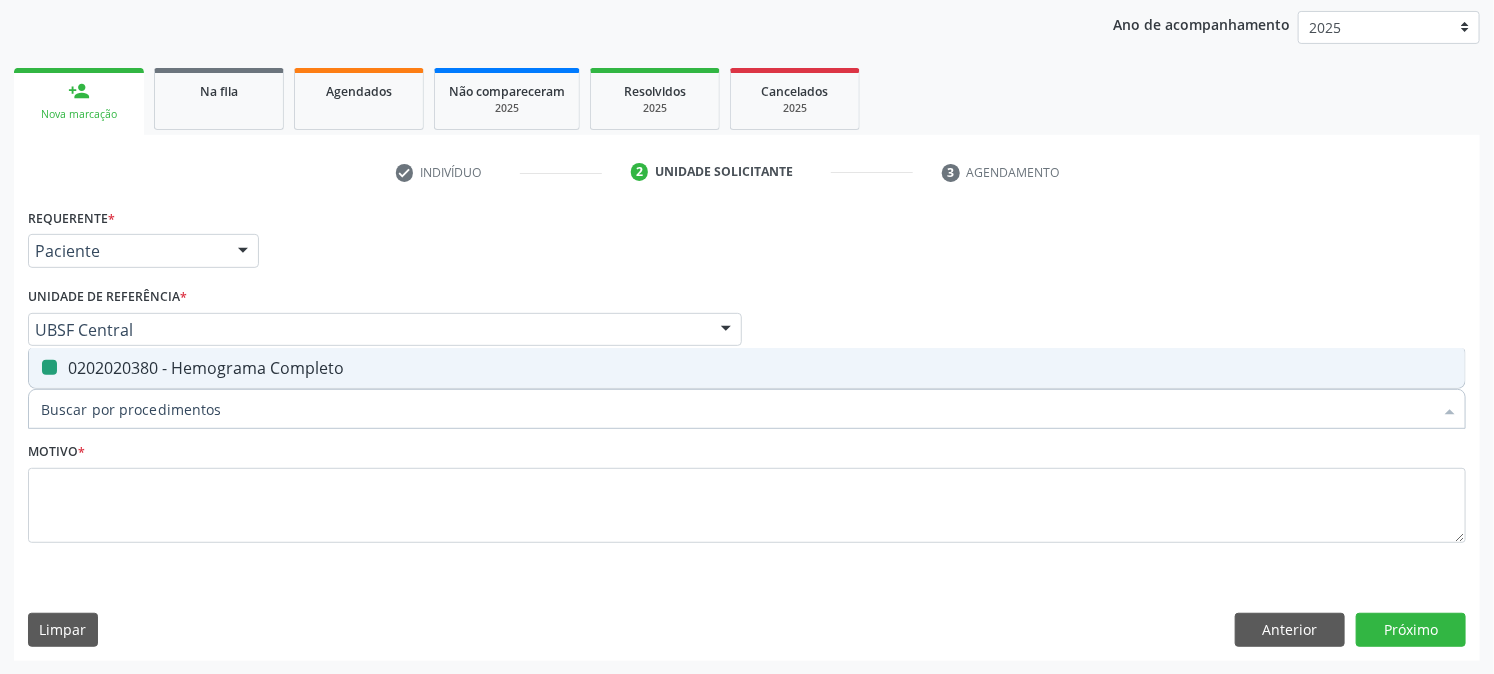 checkbox on "false" 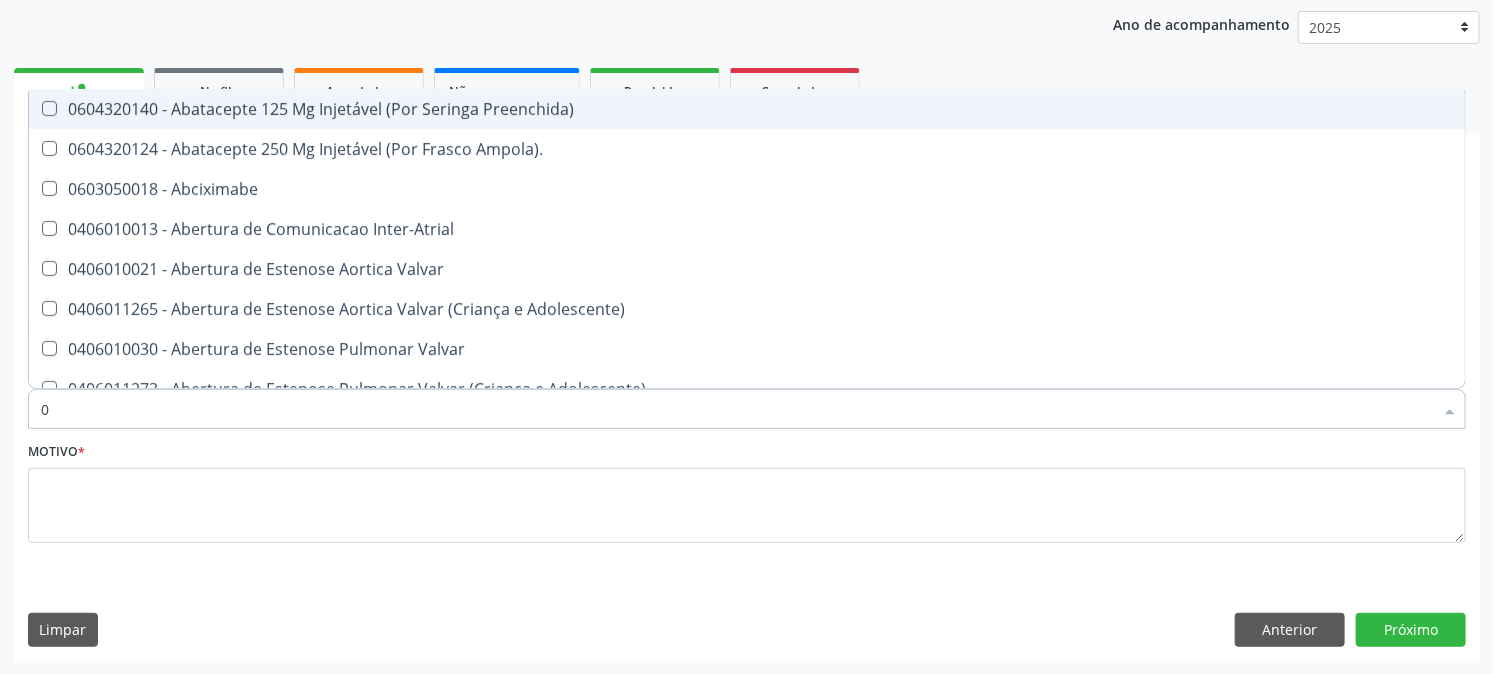 type on "02" 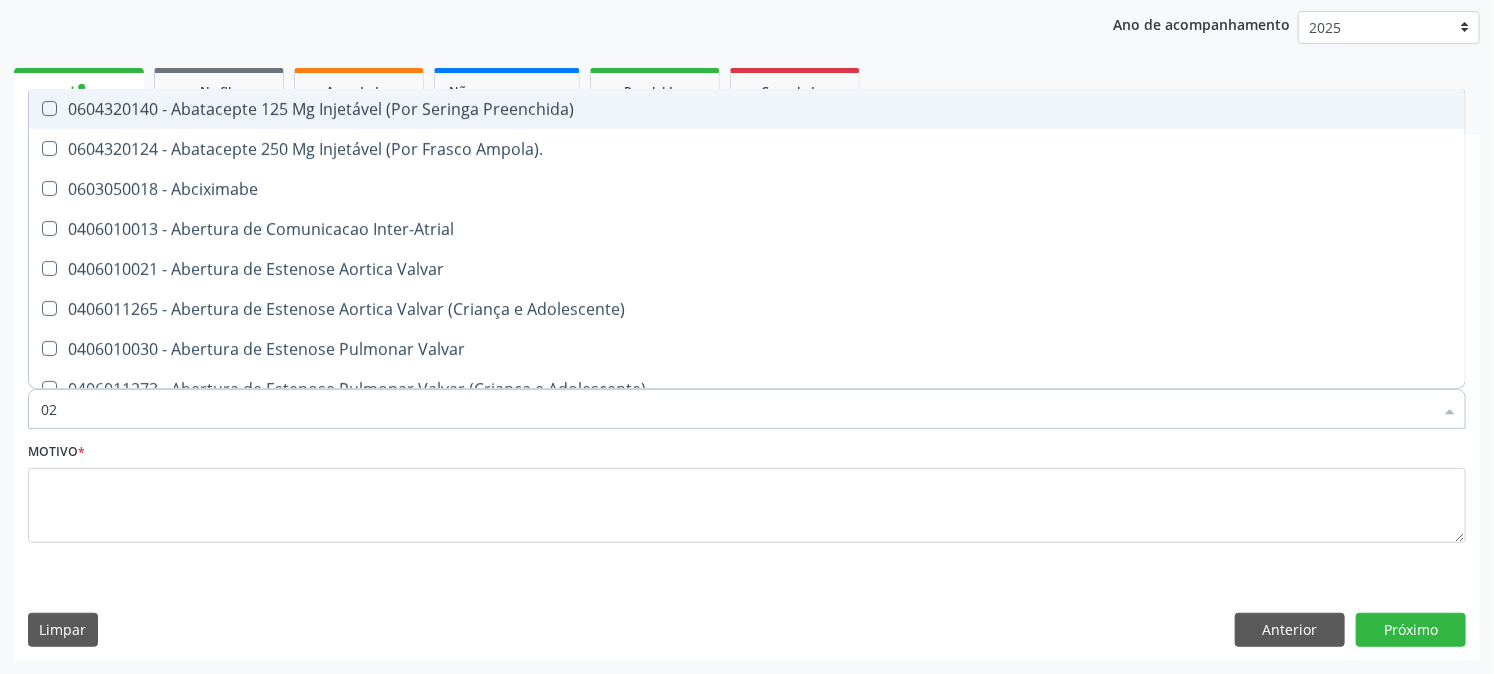 checkbox on "true" 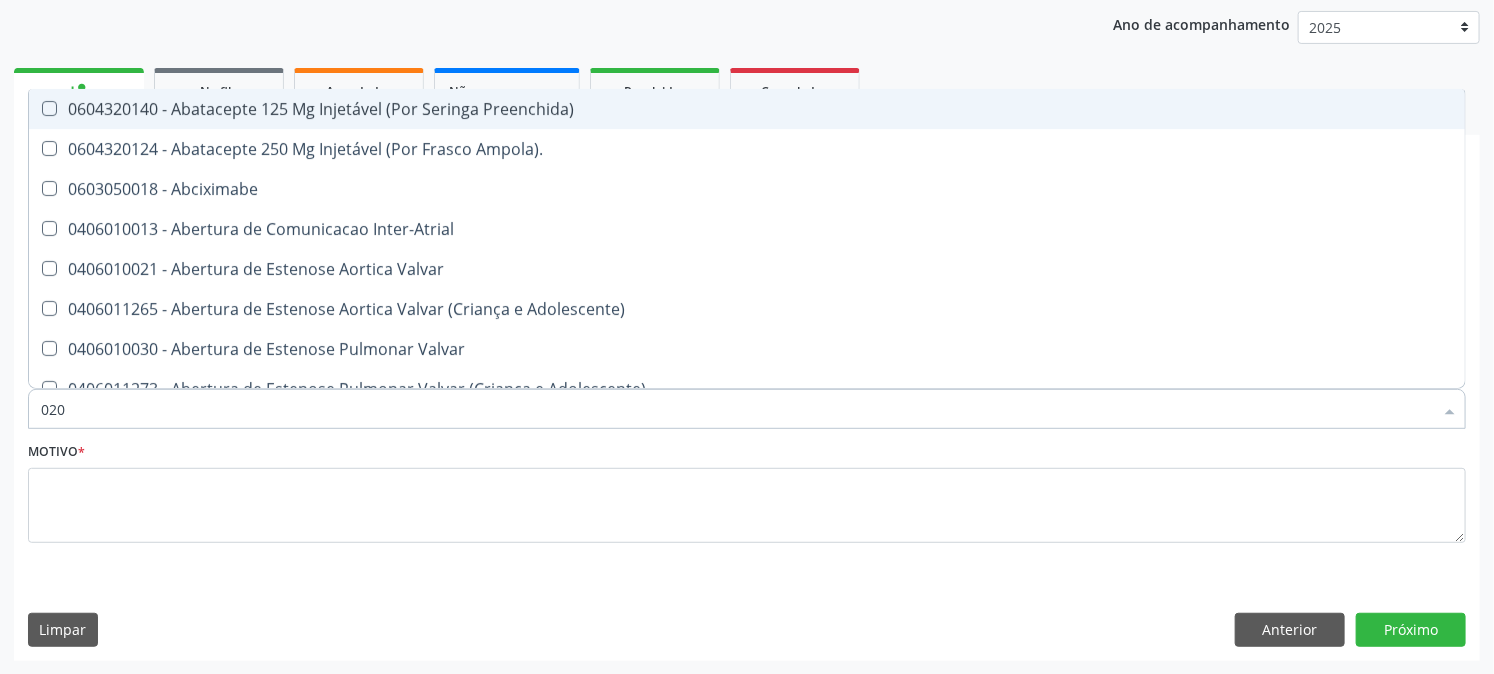 checkbox on "true" 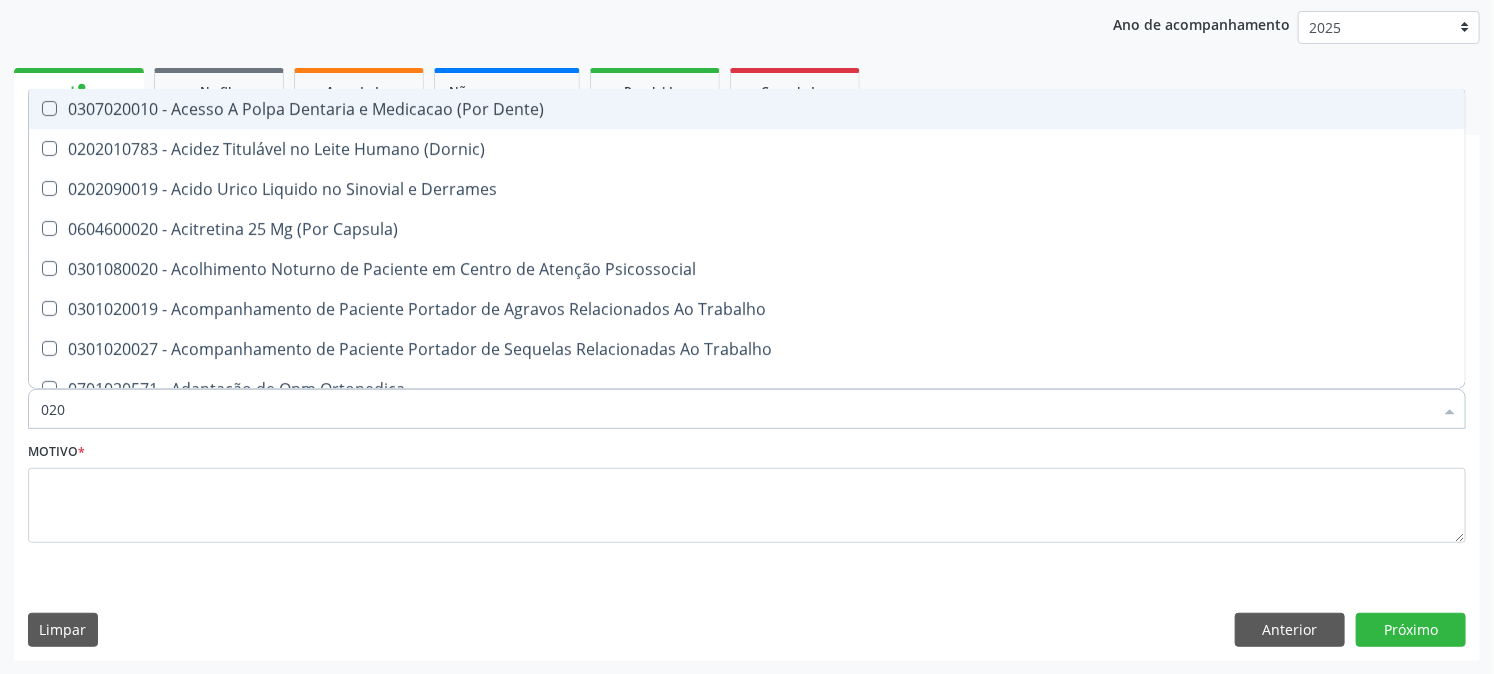 type on "0202" 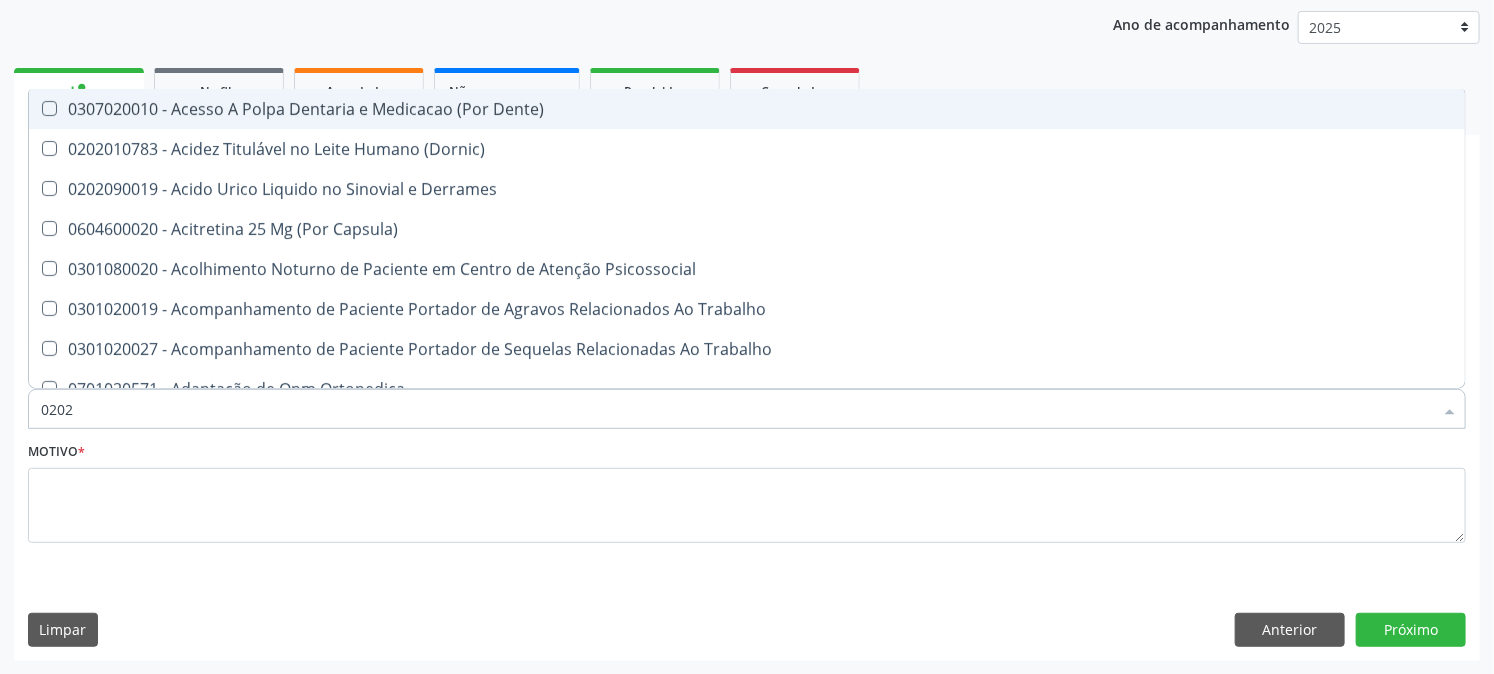 checkbox on "true" 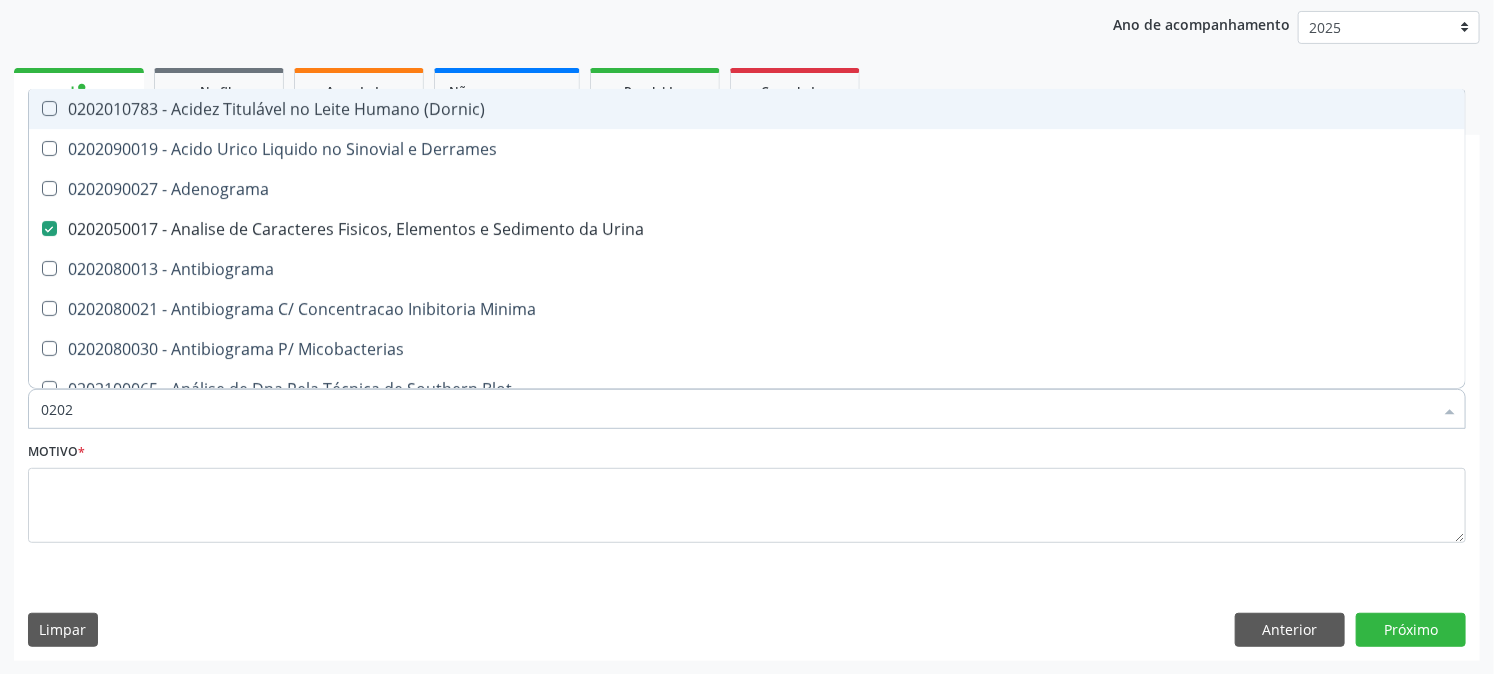 type on "02020" 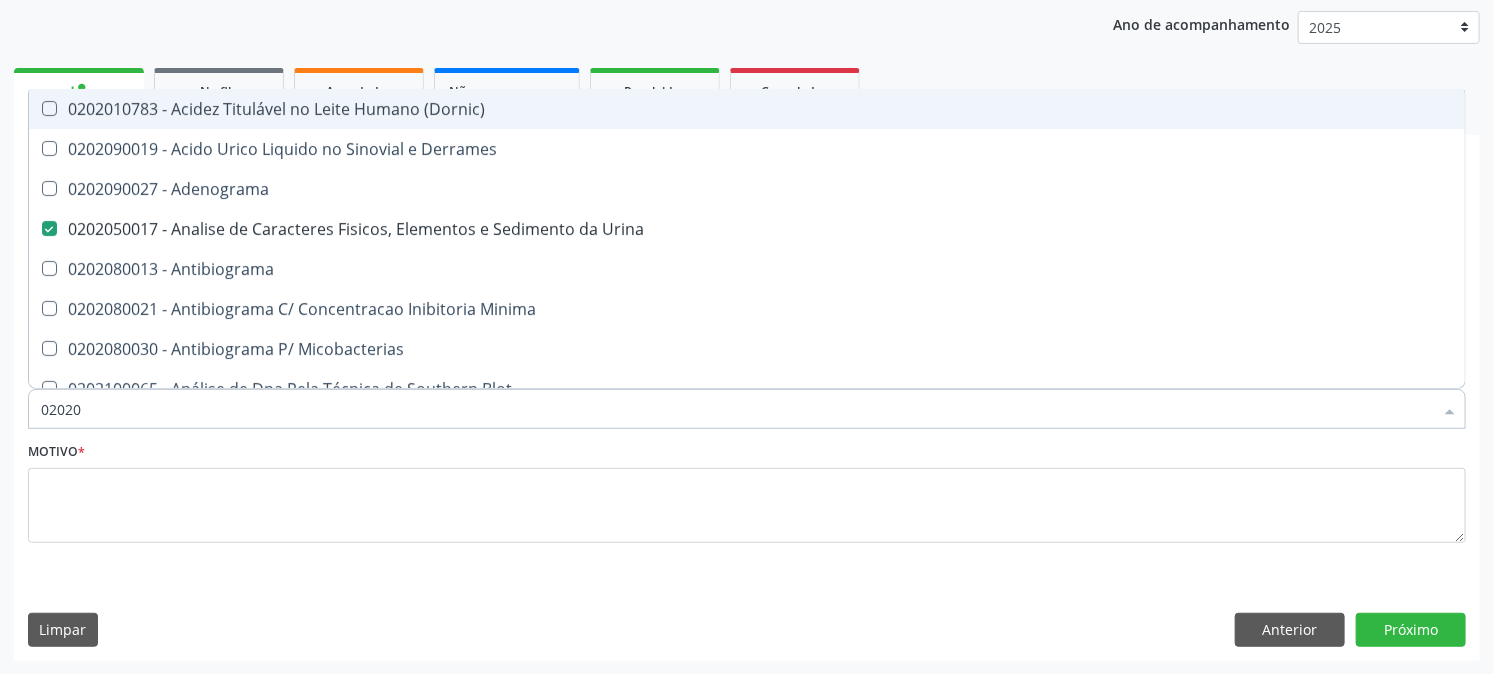 checkbox on "false" 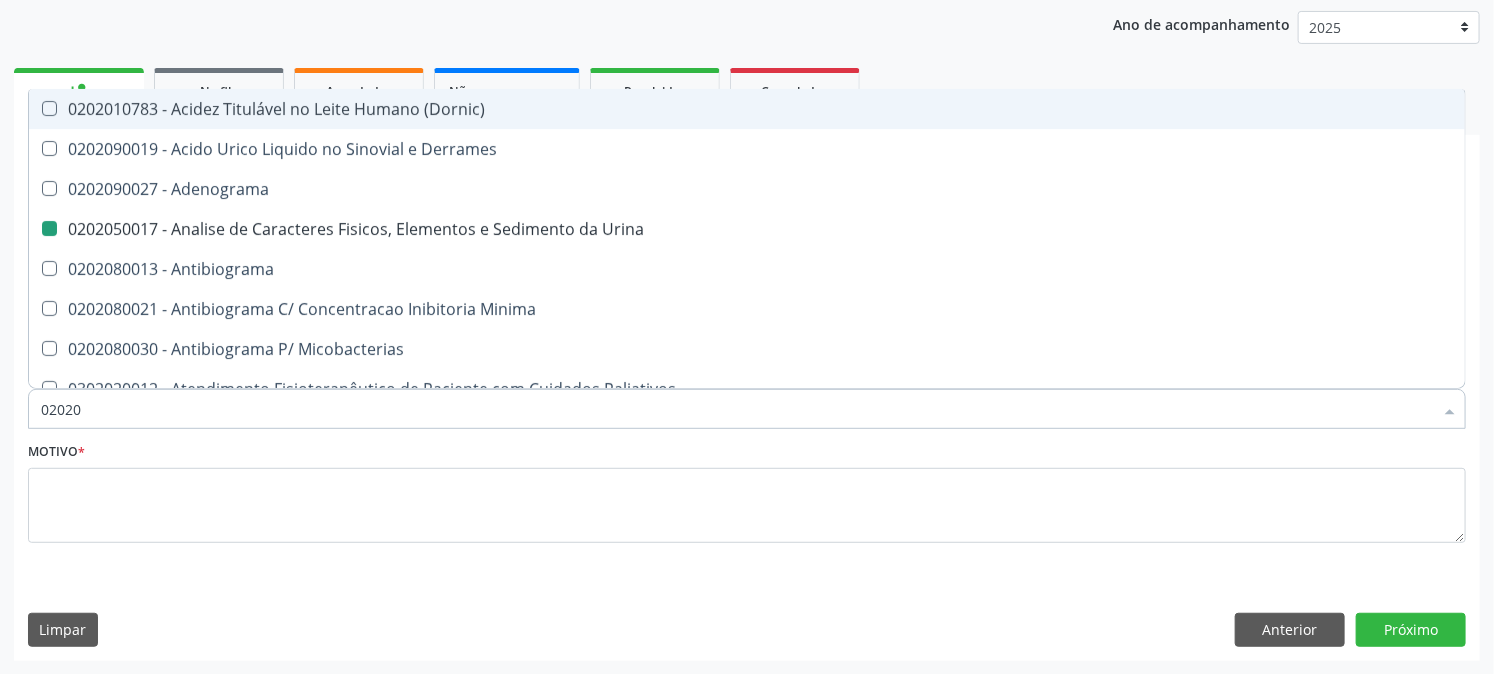 type on "020203" 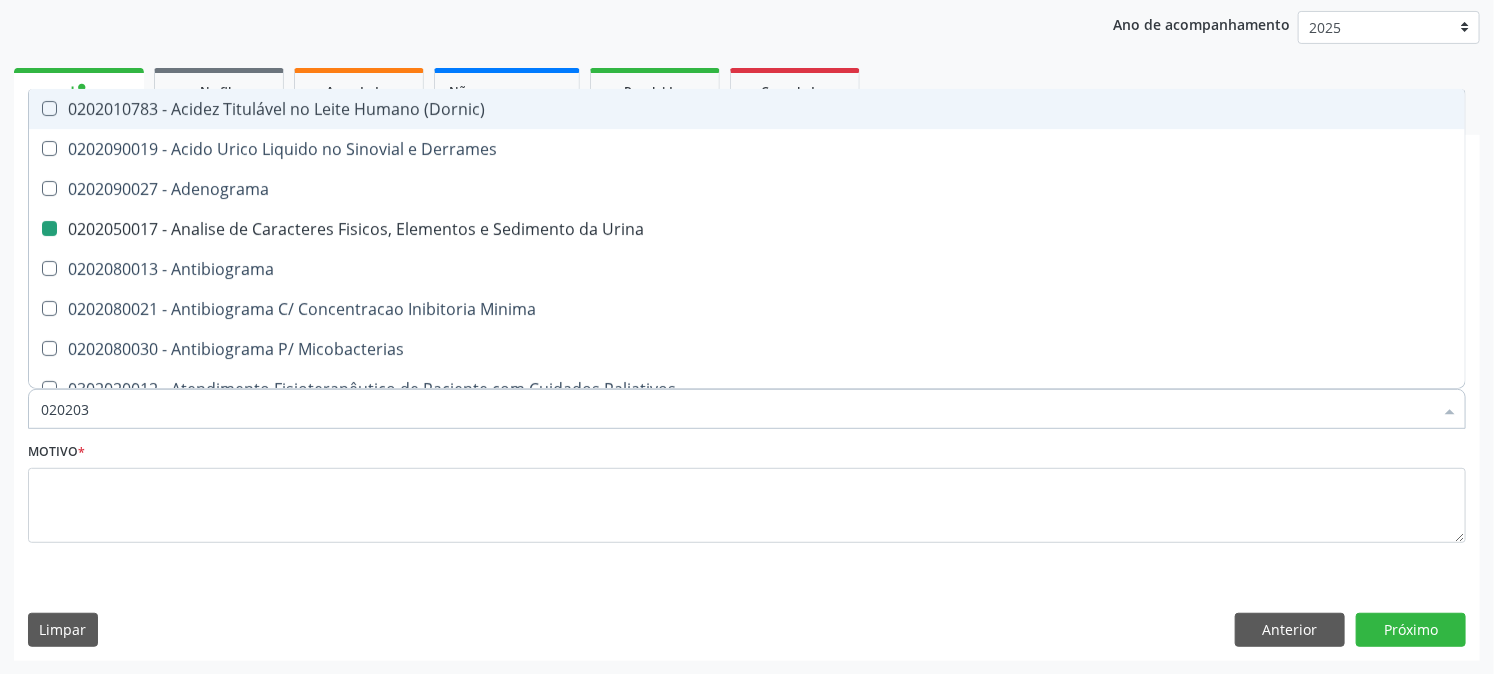 checkbox on "false" 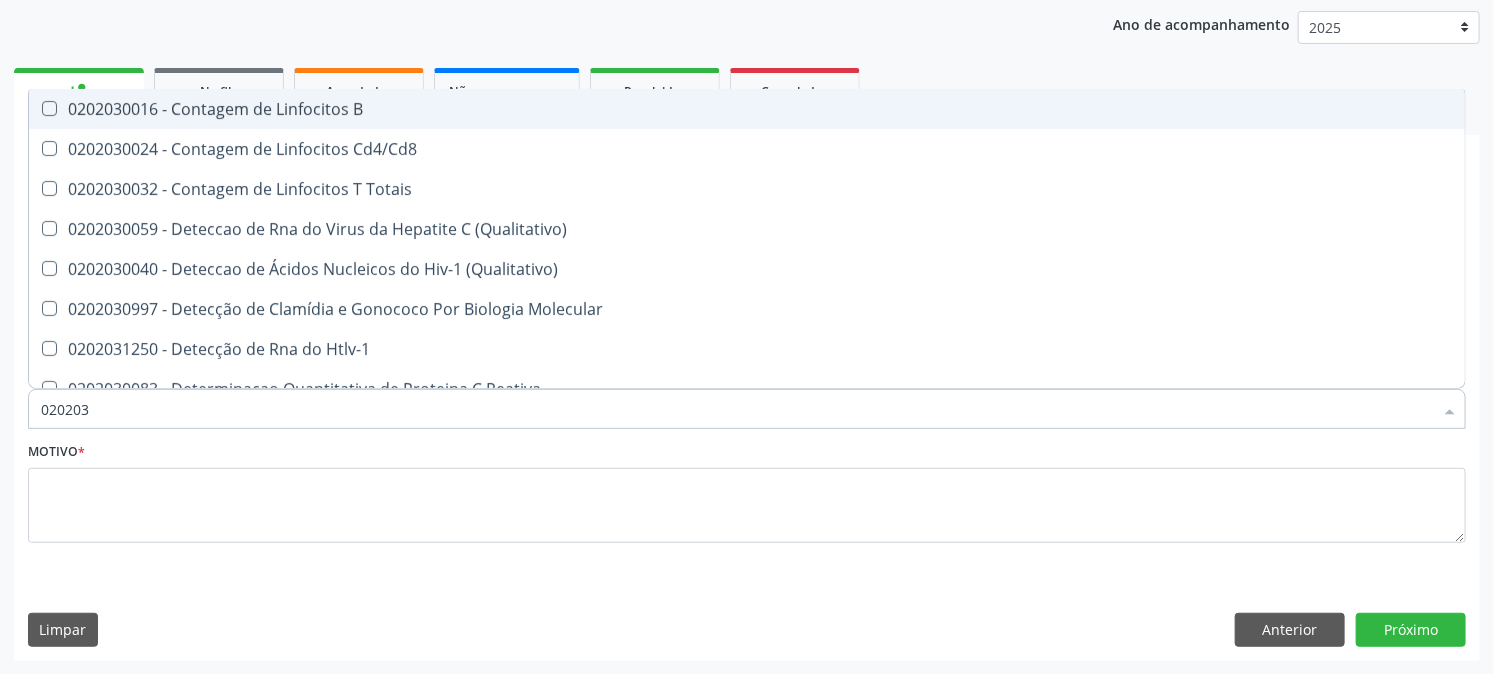 type on "0202030" 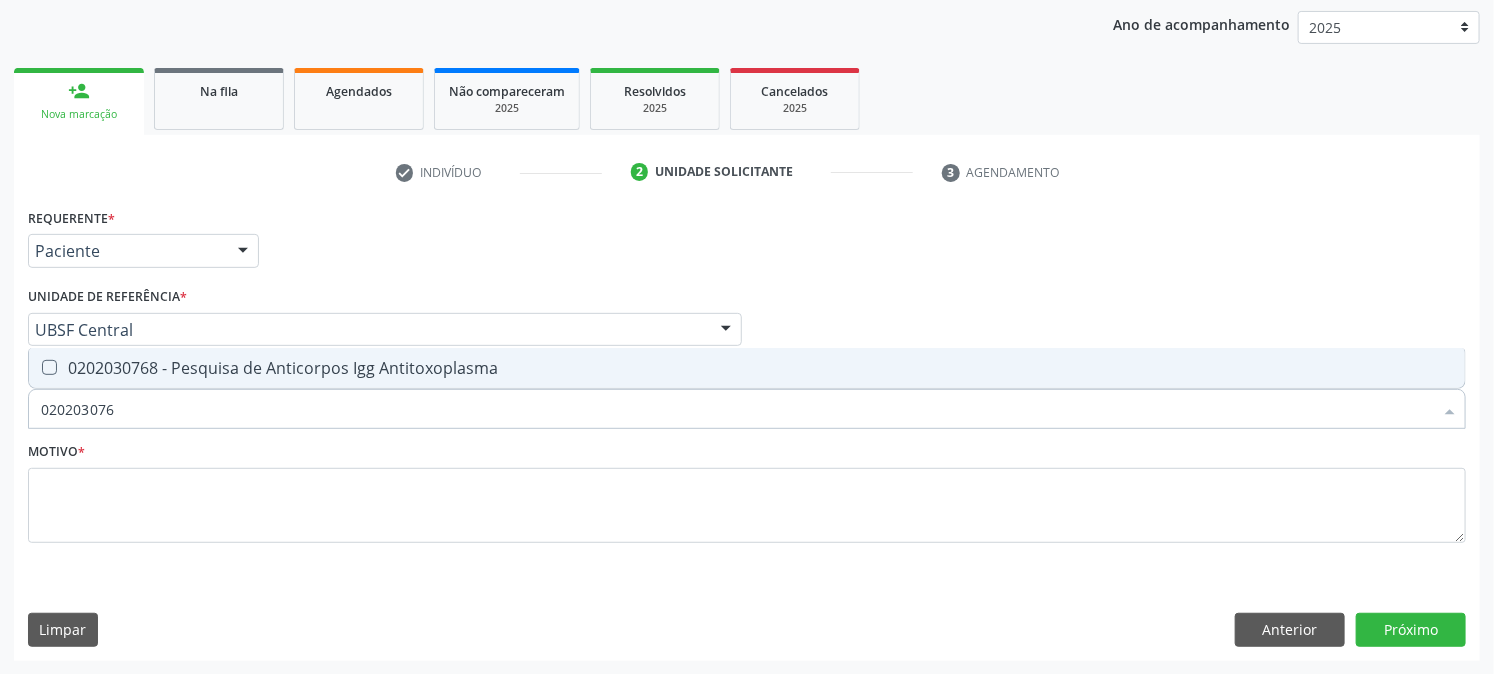 type on "0202030768" 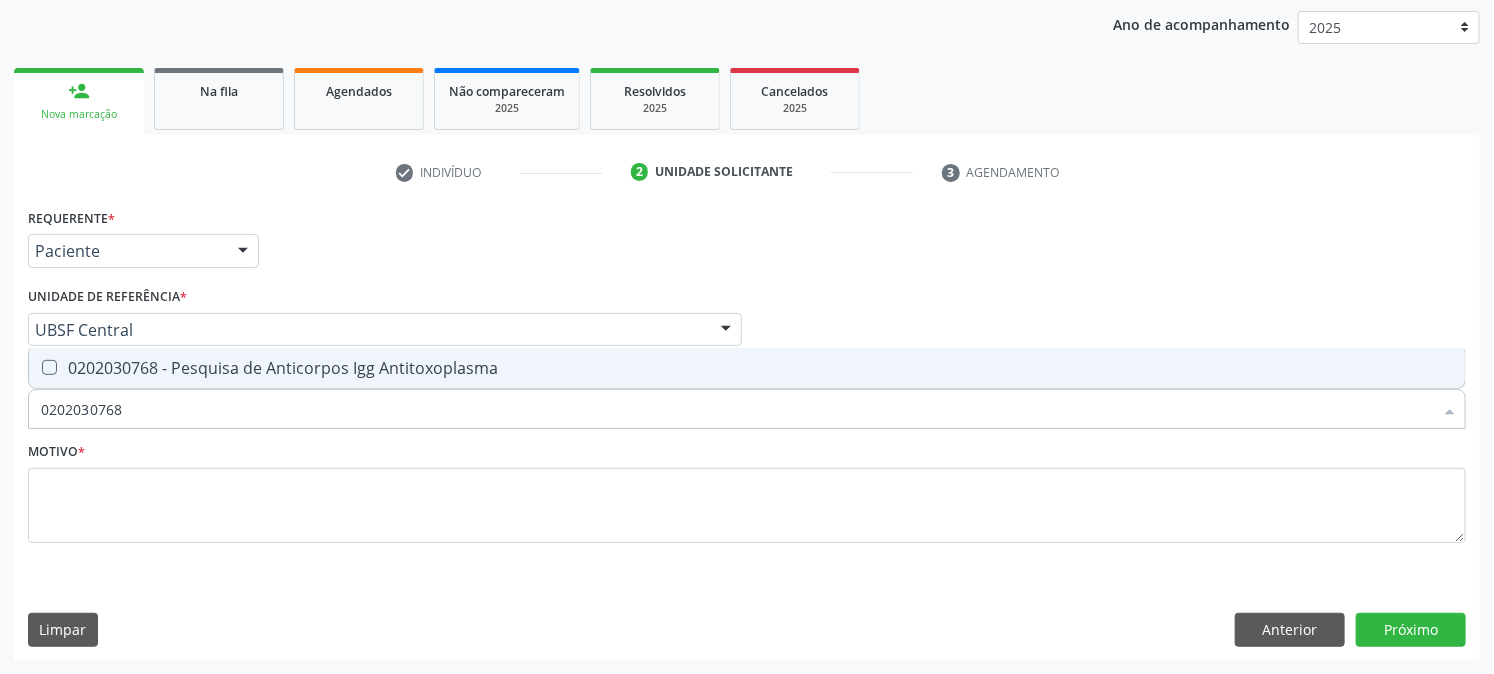 click on "0202030768 - Pesquisa de Anticorpos Igg Antitoxoplasma" at bounding box center [747, 368] 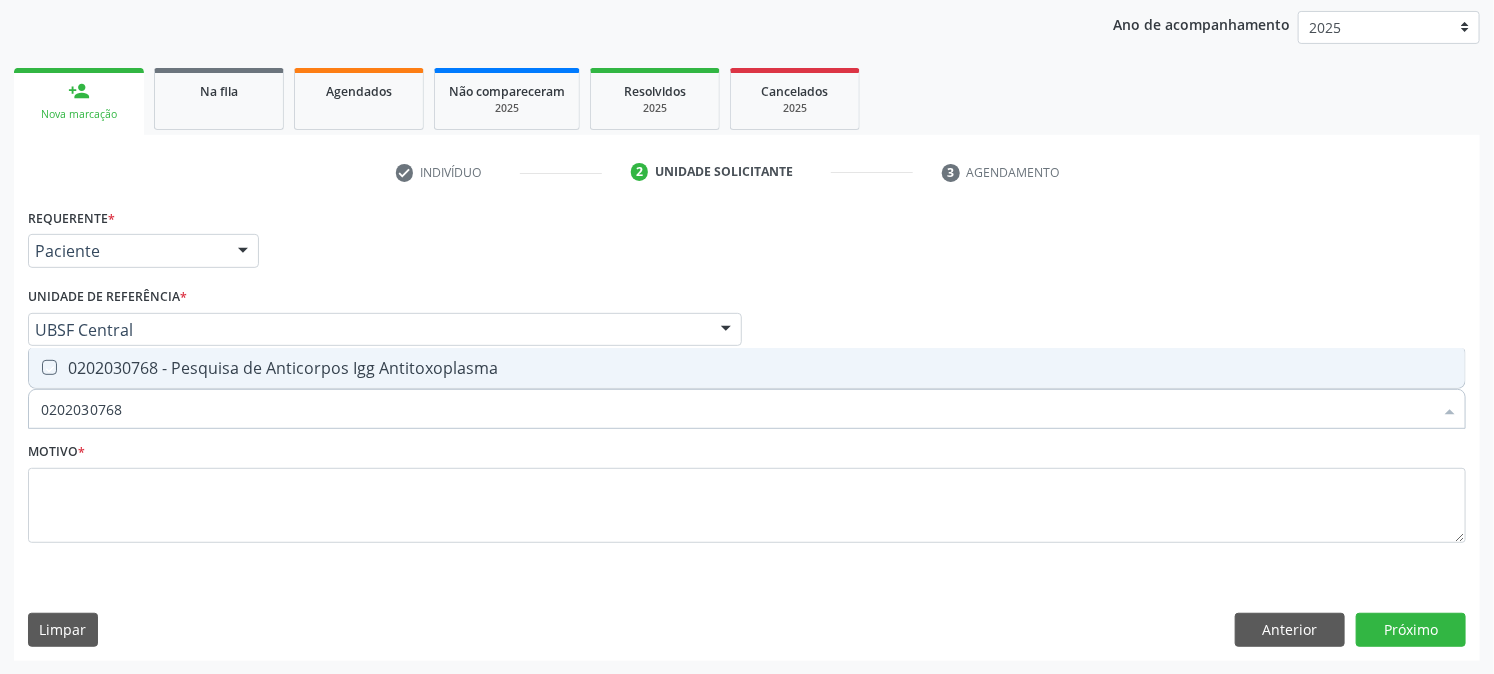 checkbox on "true" 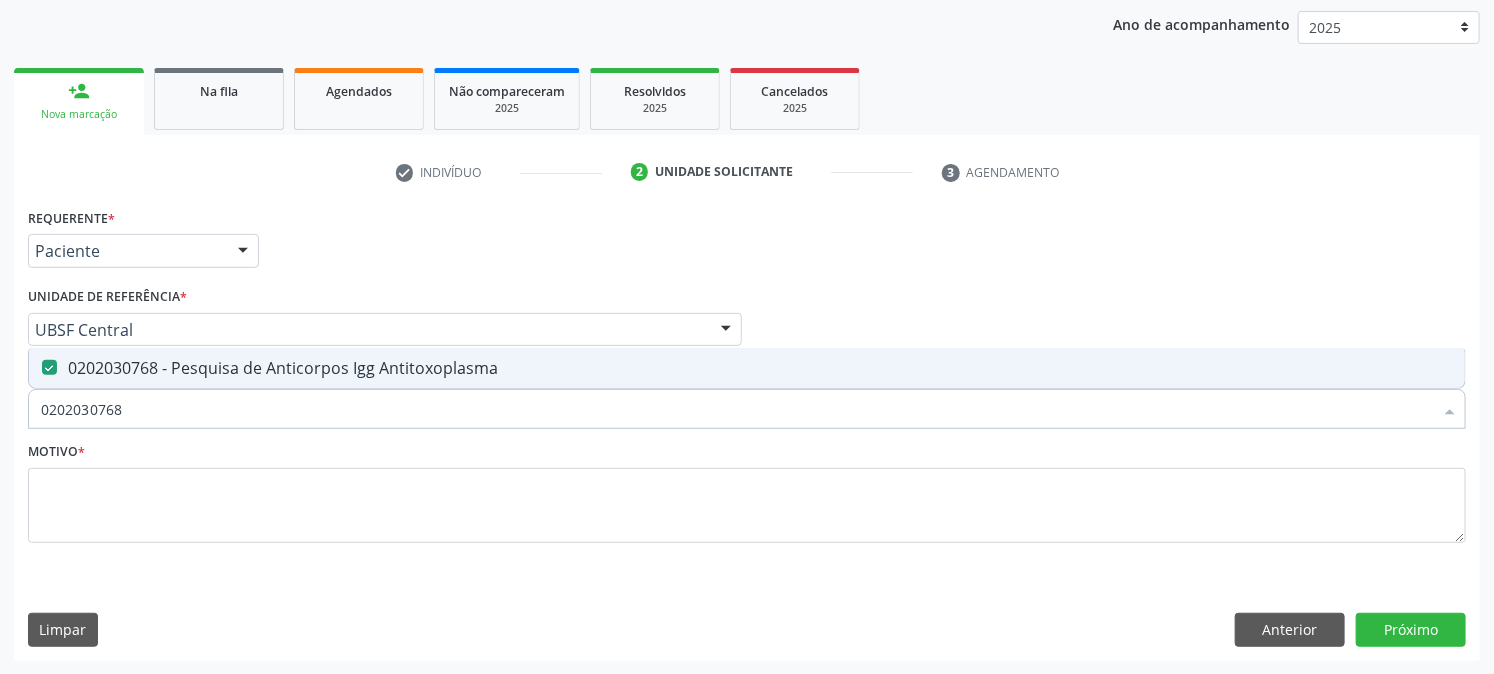 drag, startPoint x: 180, startPoint y: 395, endPoint x: 0, endPoint y: 584, distance: 261 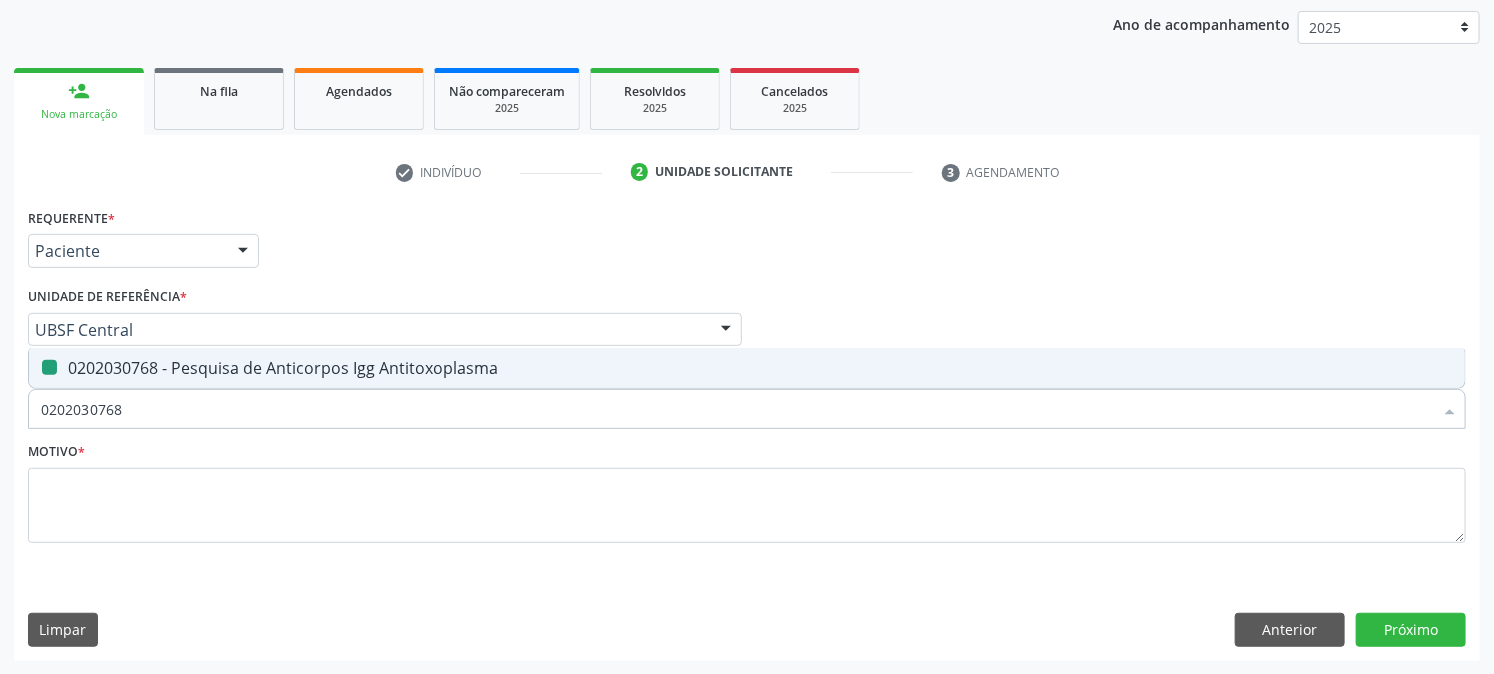 type 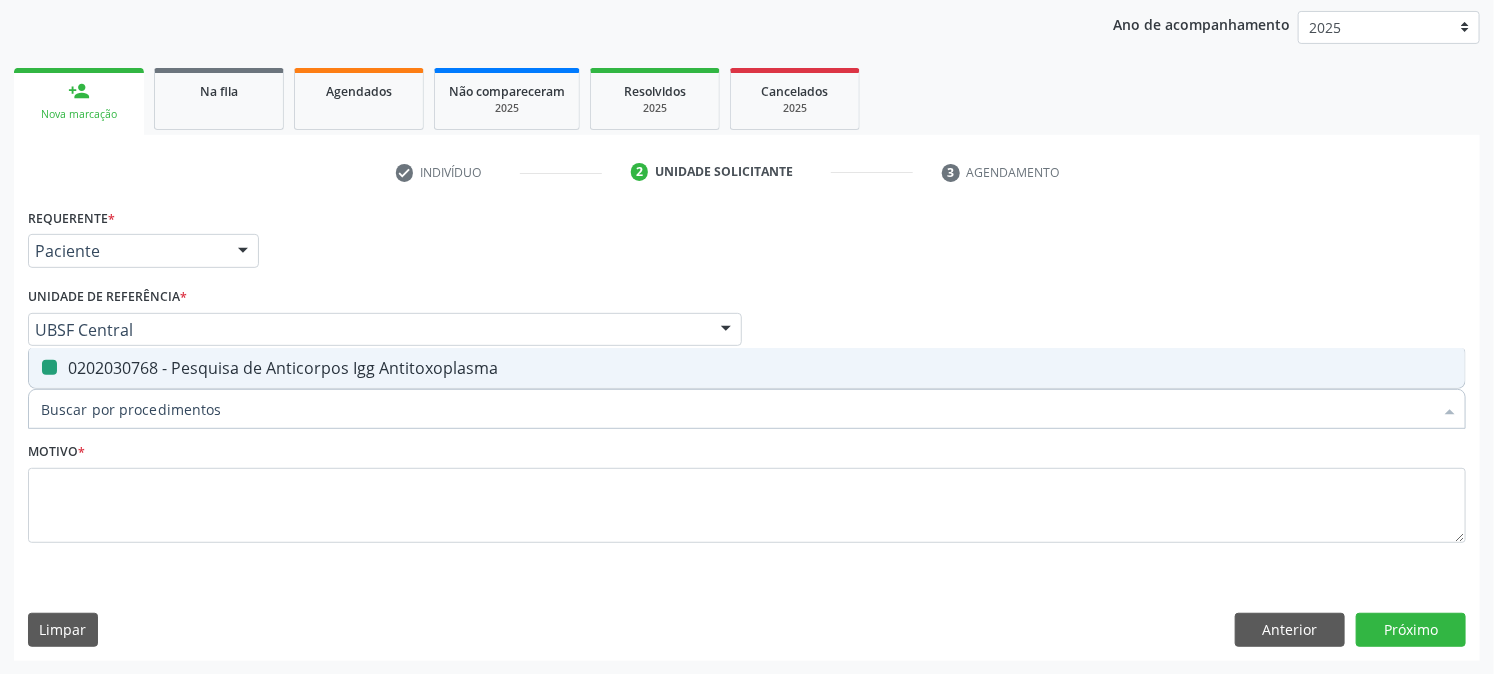 checkbox on "false" 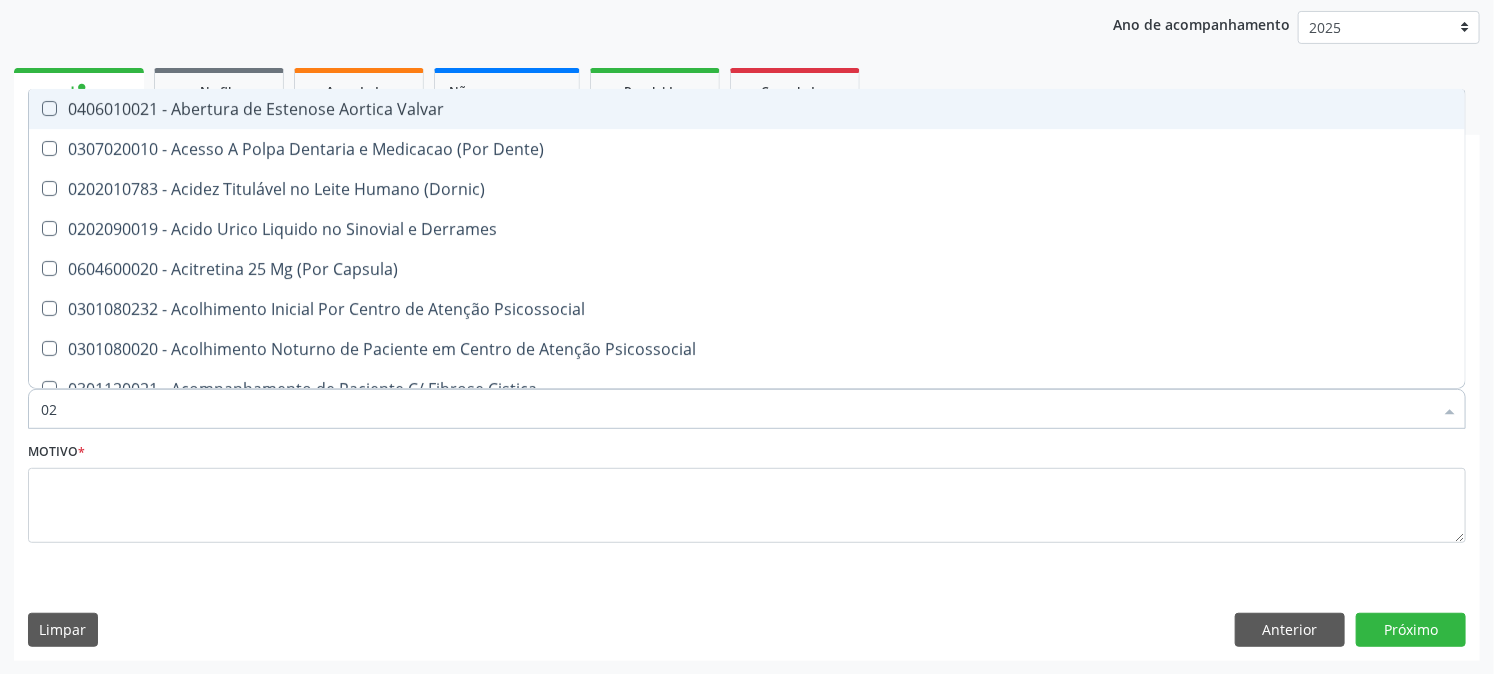type on "020" 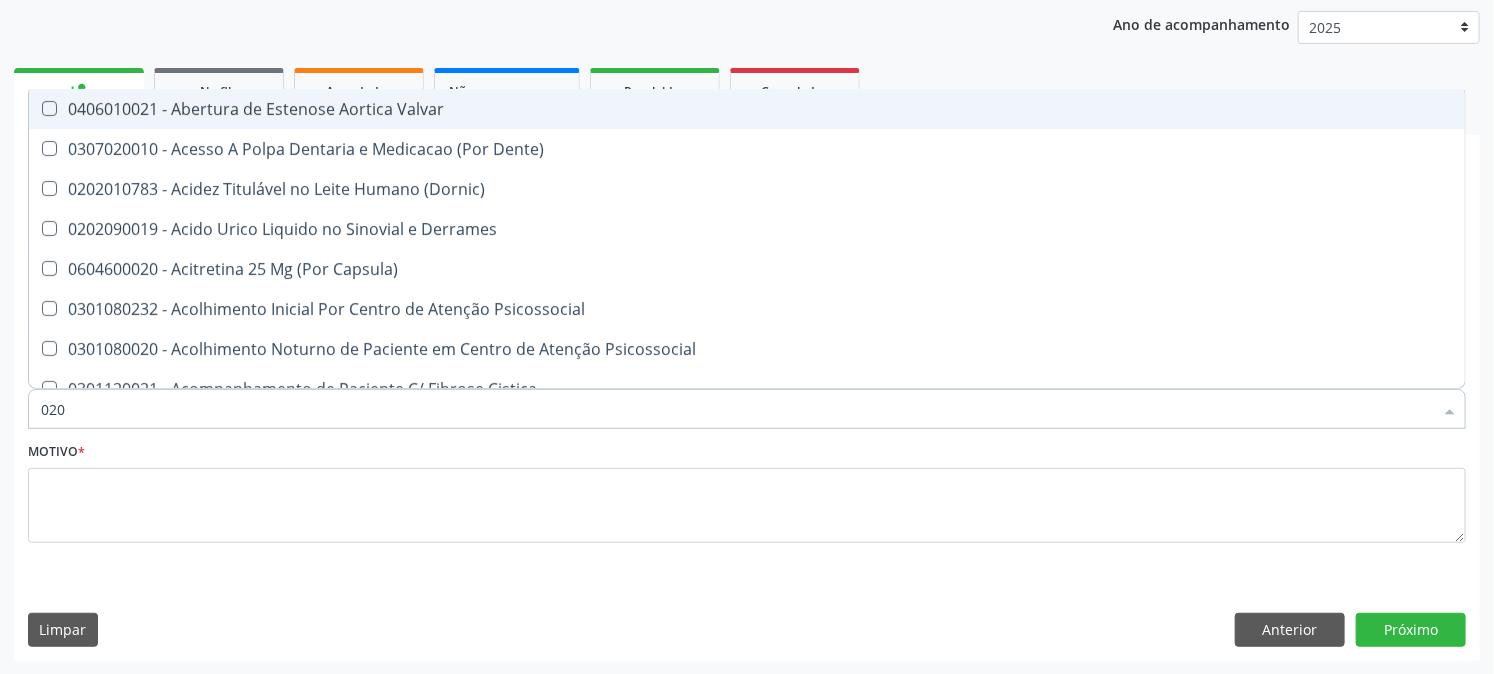 checkbox on "true" 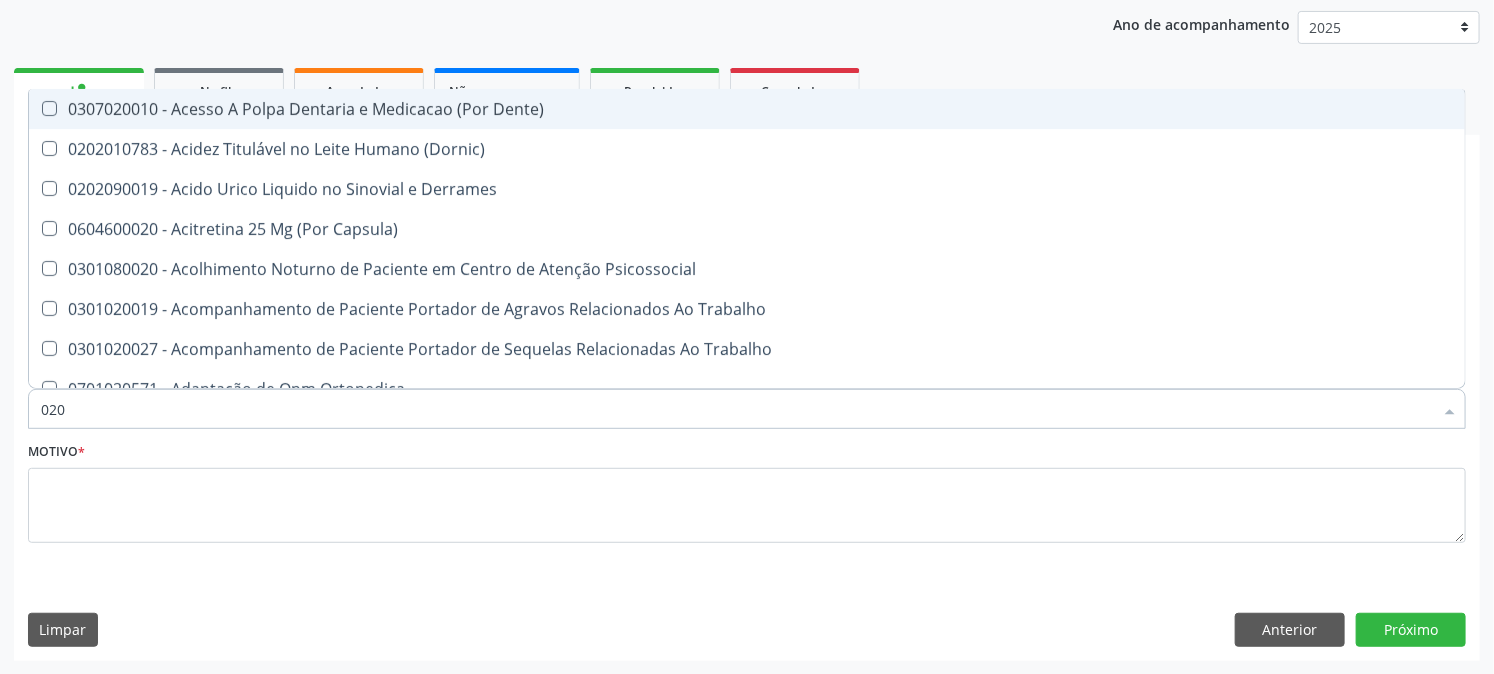 type on "0202" 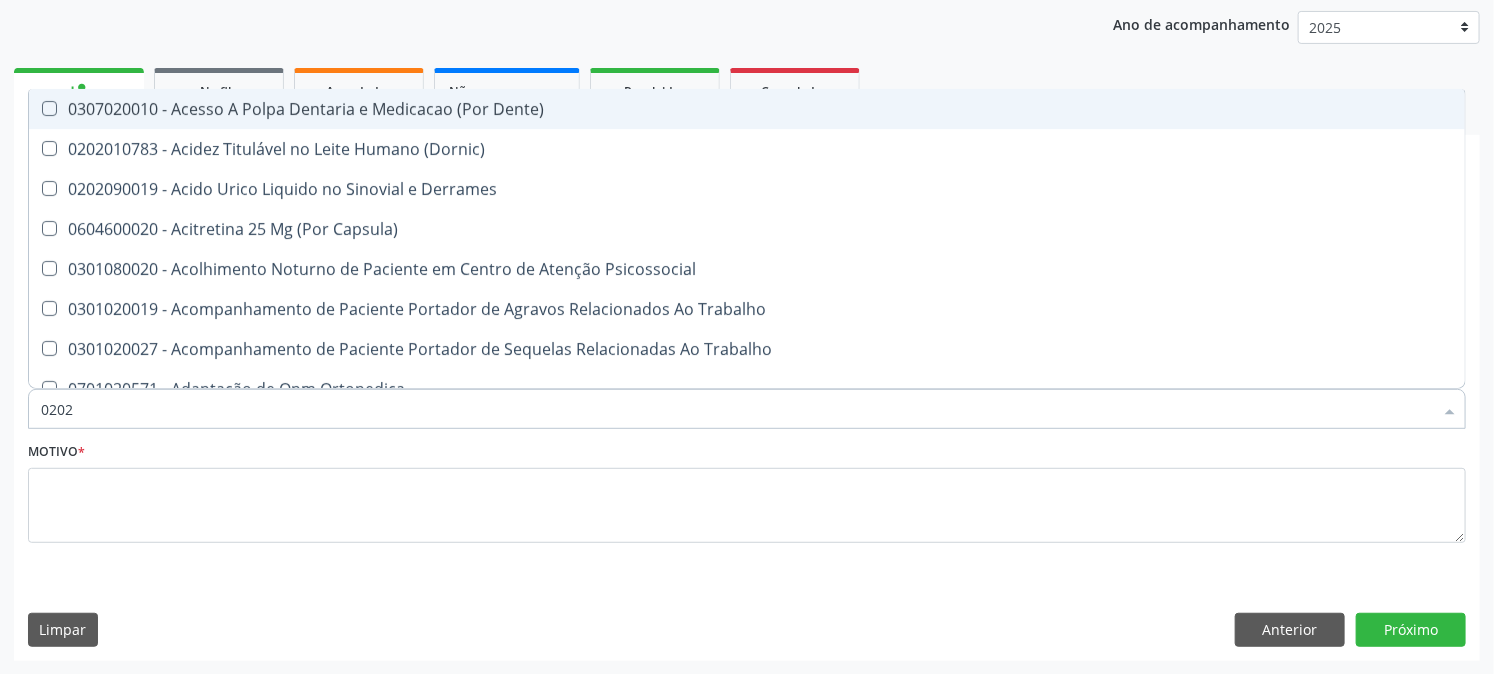 checkbox on "true" 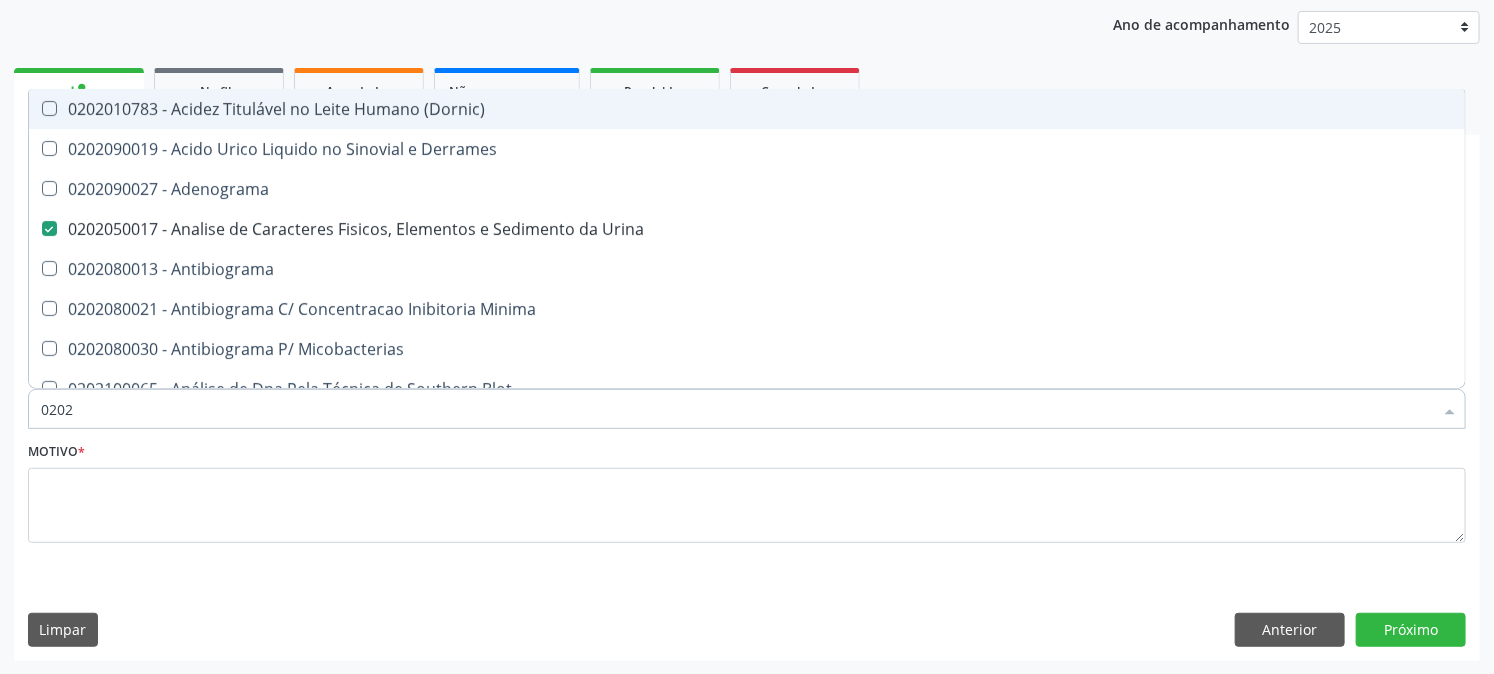 type on "02020" 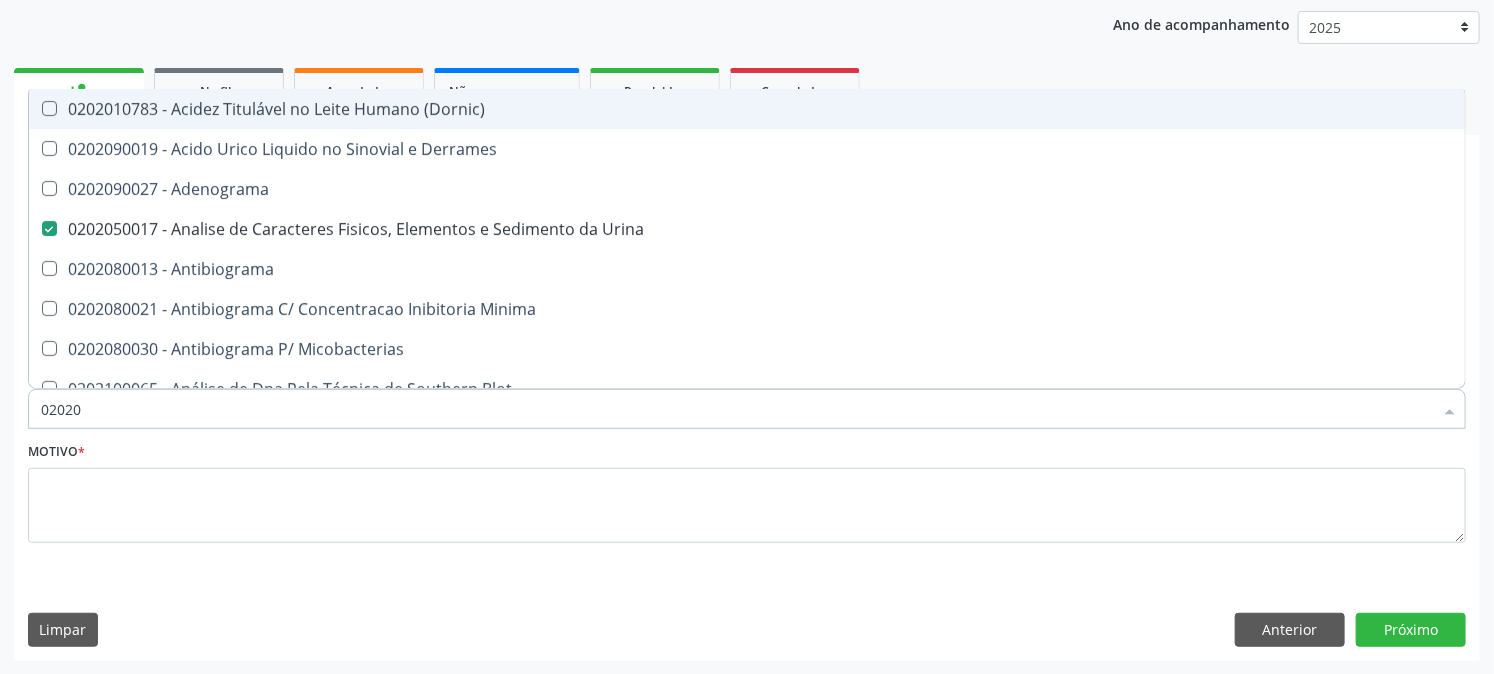 checkbox on "false" 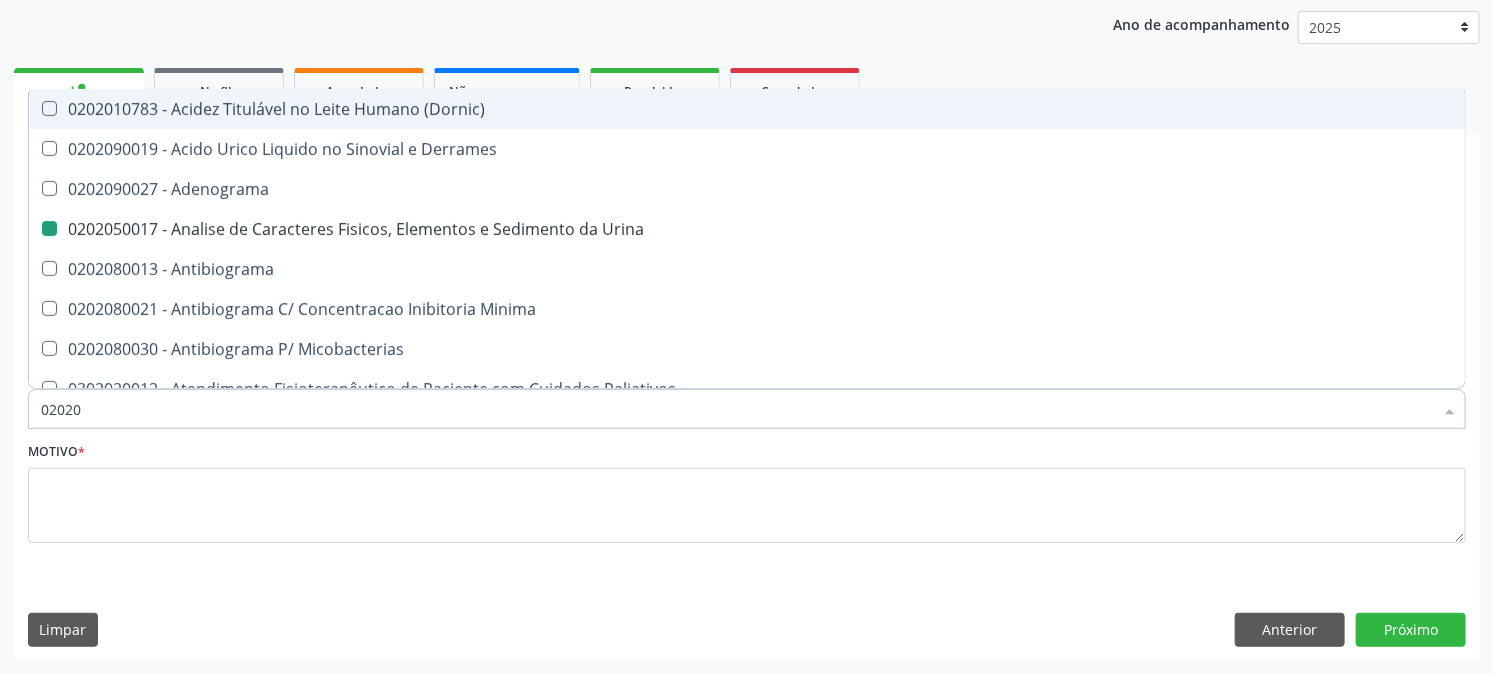 type on "020203" 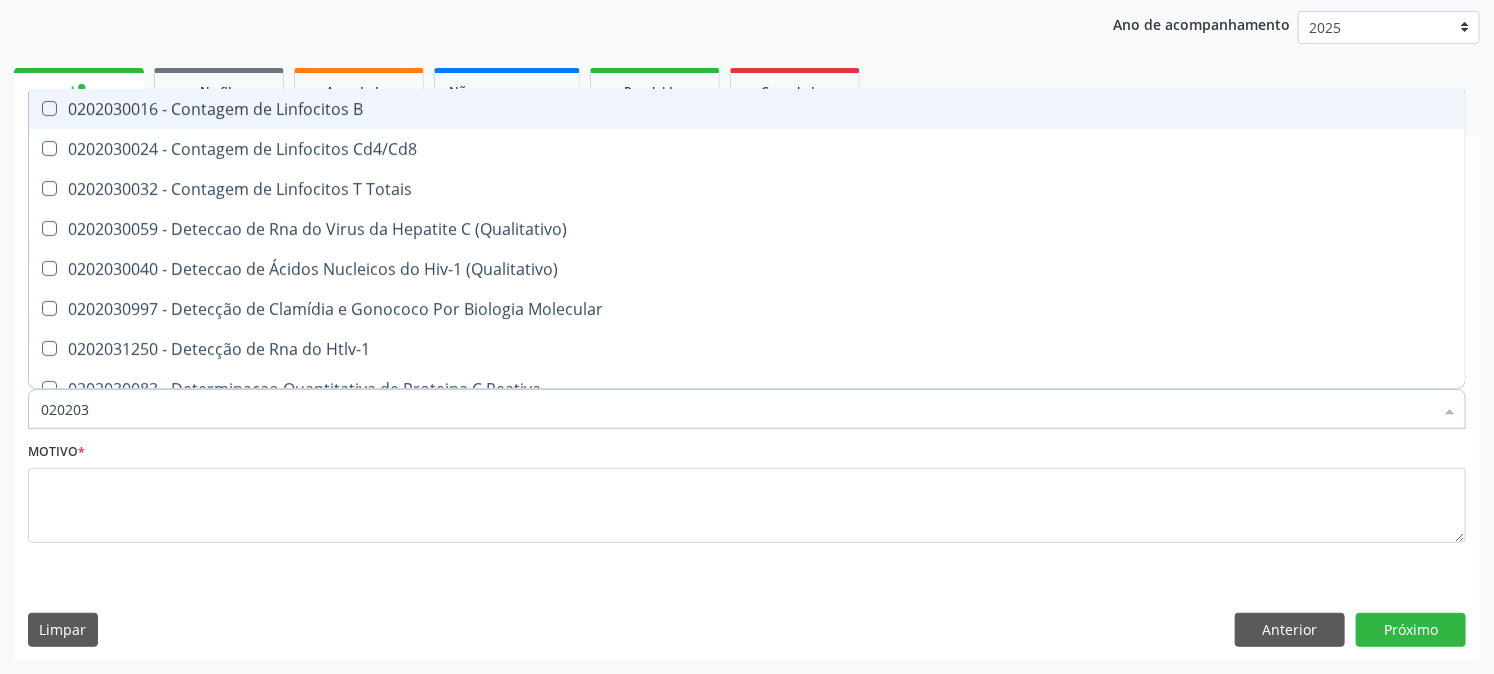 type on "0202030" 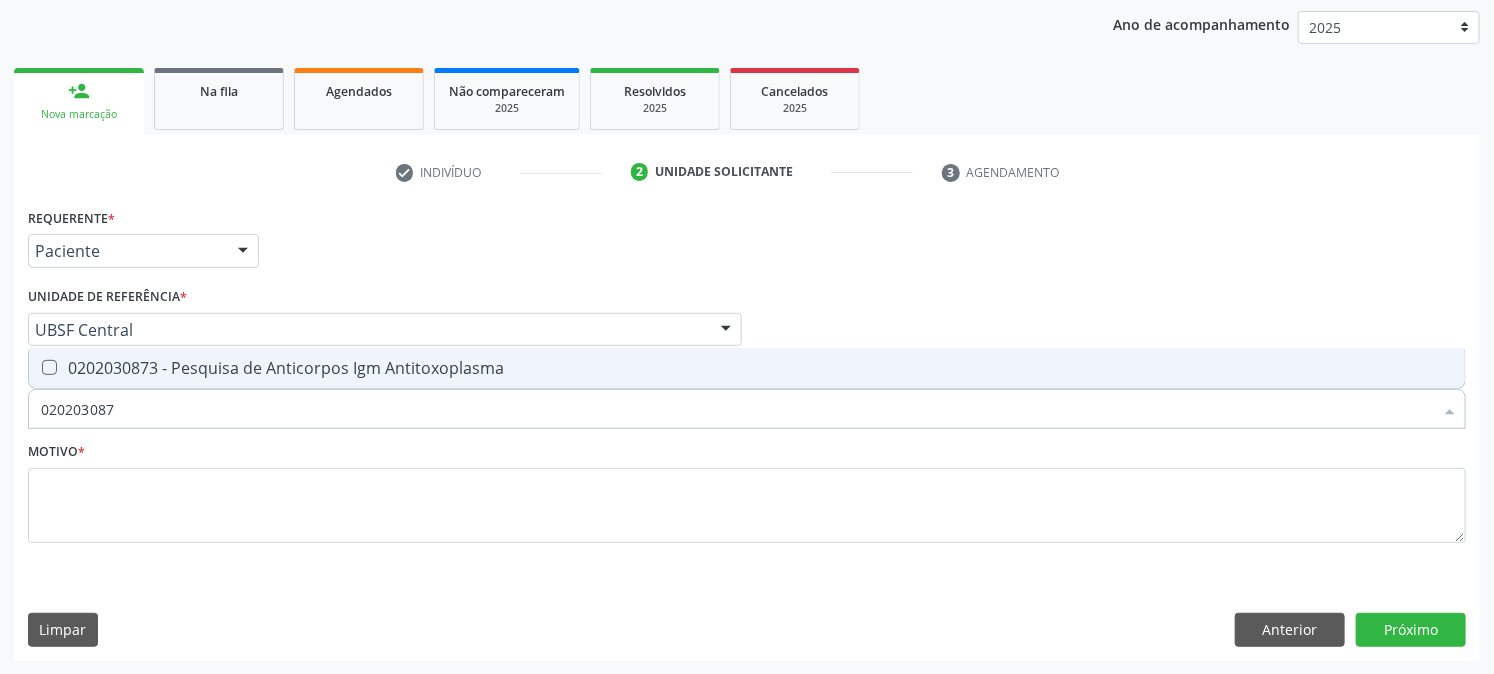 type on "0202030873" 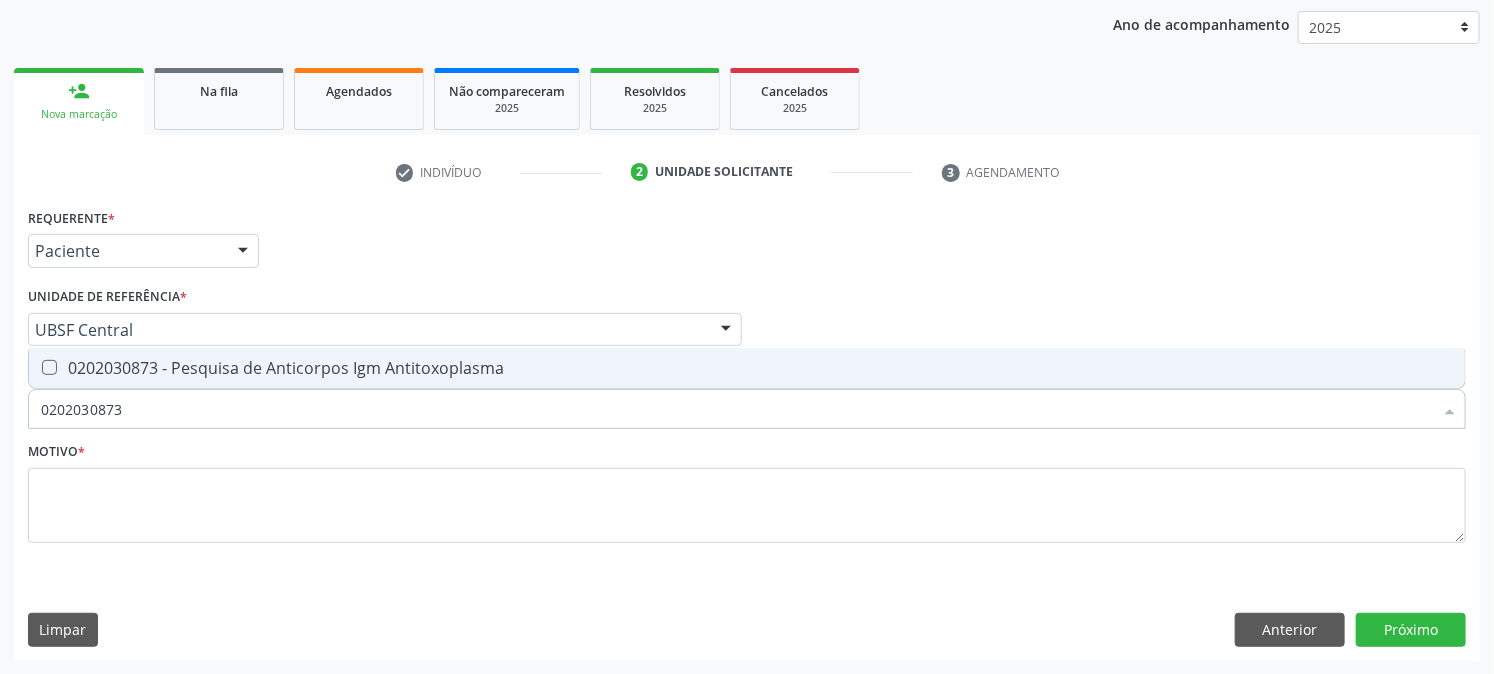 click on "0202030873 - Pesquisa de Anticorpos Igm Antitoxoplasma" at bounding box center [747, 368] 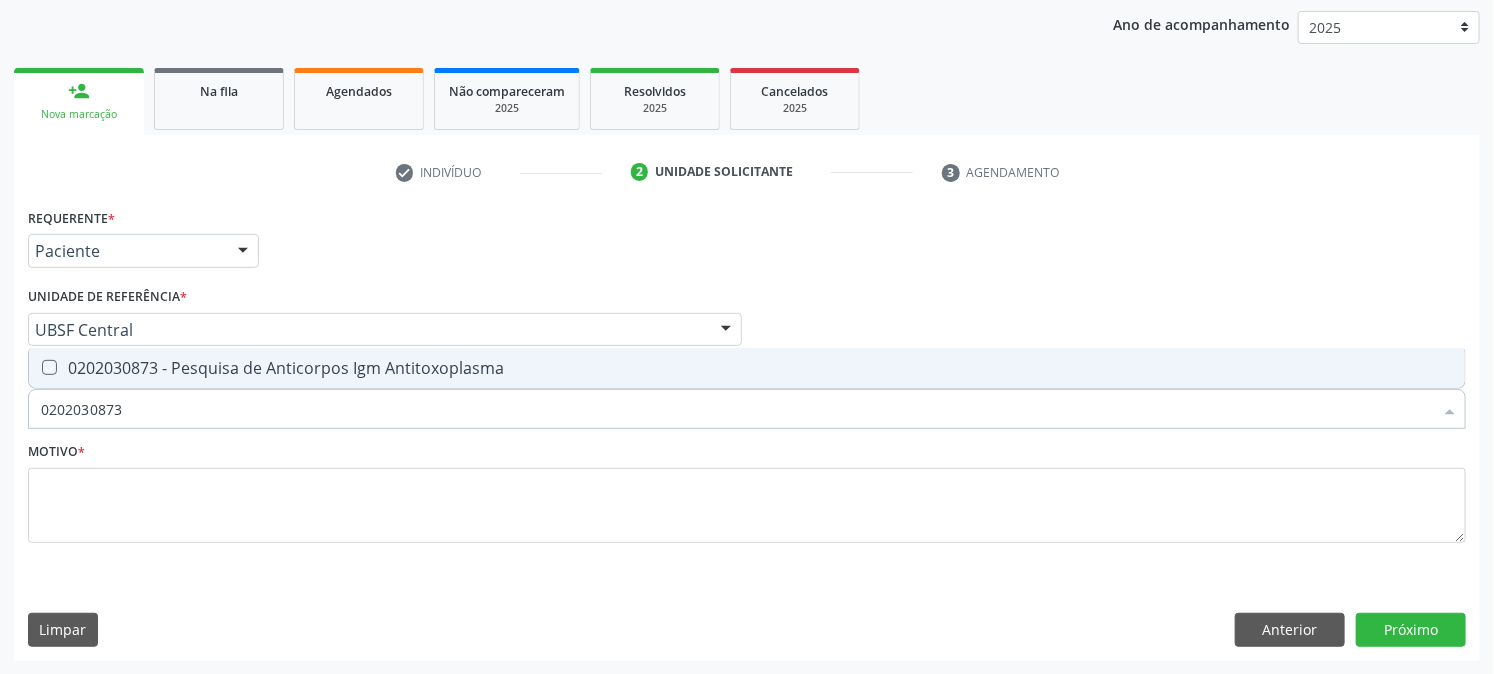 checkbox on "true" 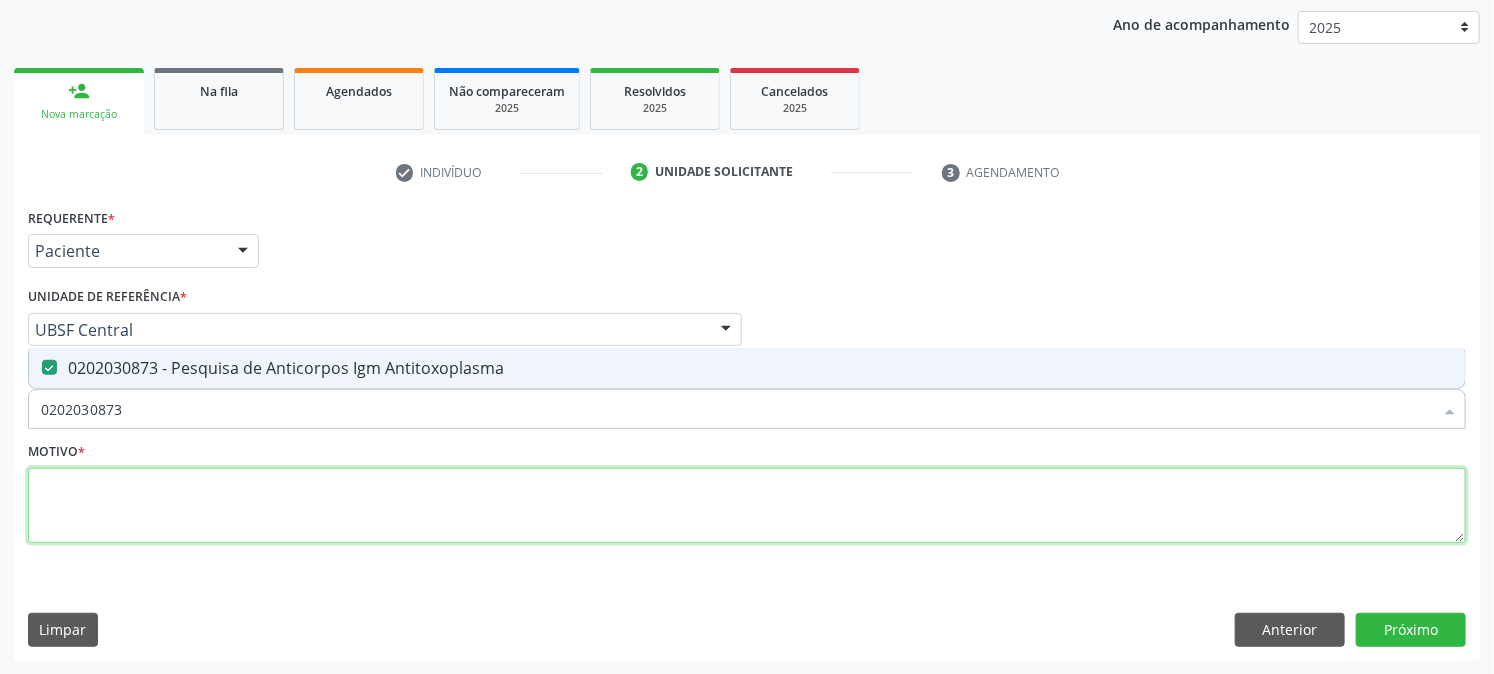 click at bounding box center [747, 506] 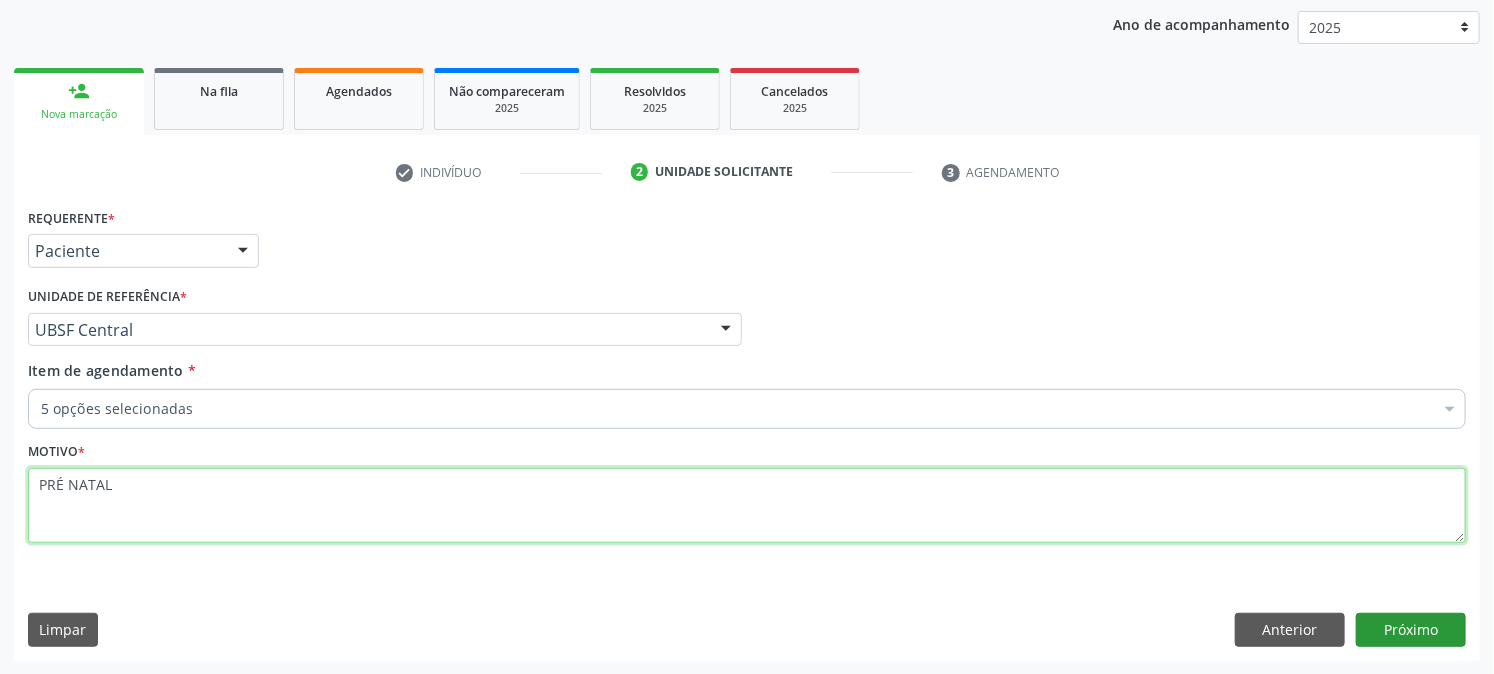 type on "PRÉ NATAL" 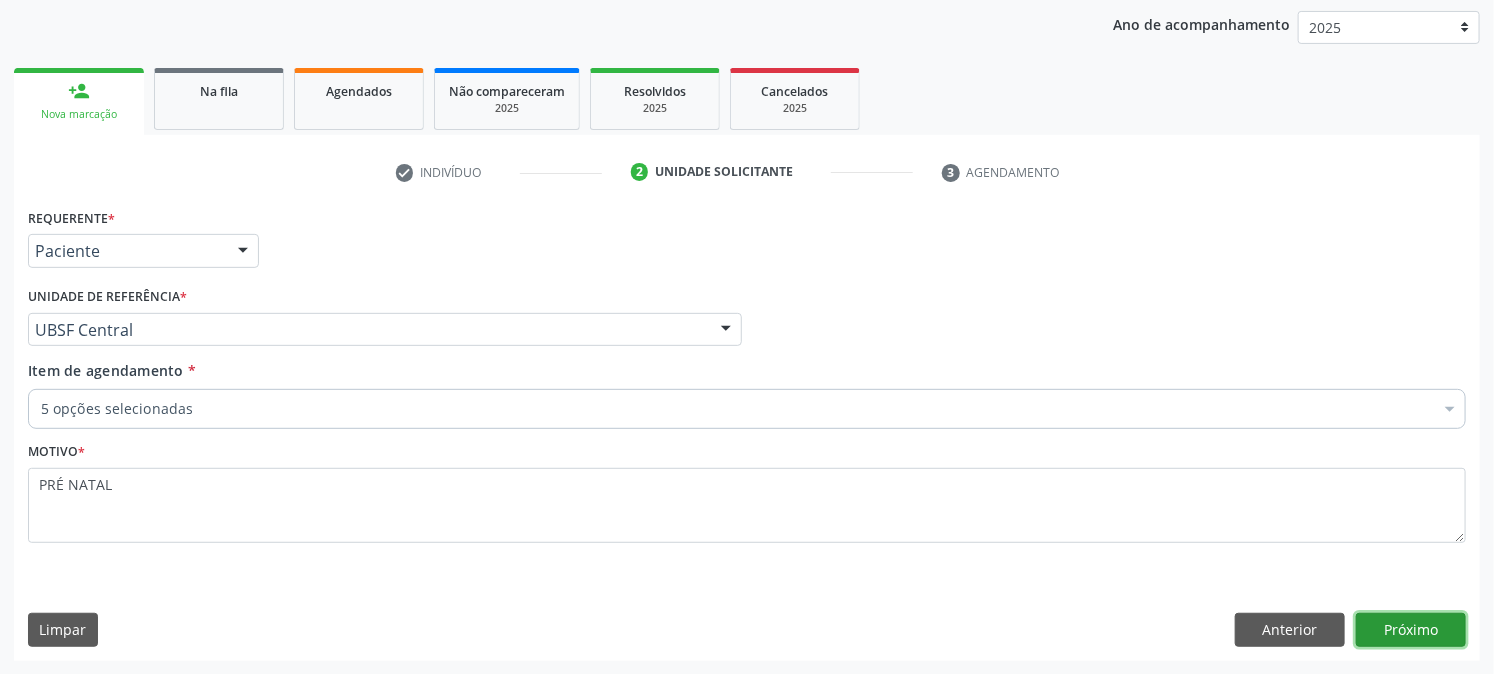 click on "Próximo" at bounding box center [1411, 630] 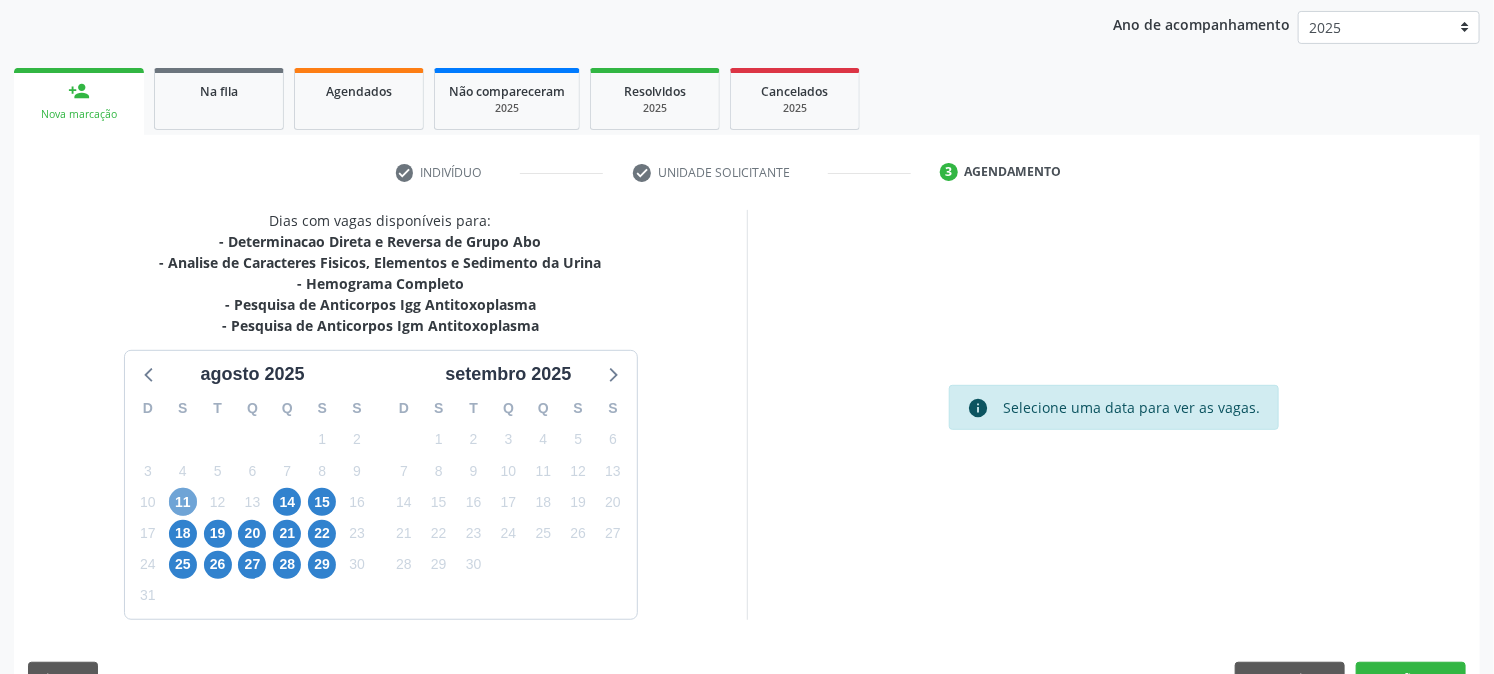 click on "11" at bounding box center [183, 502] 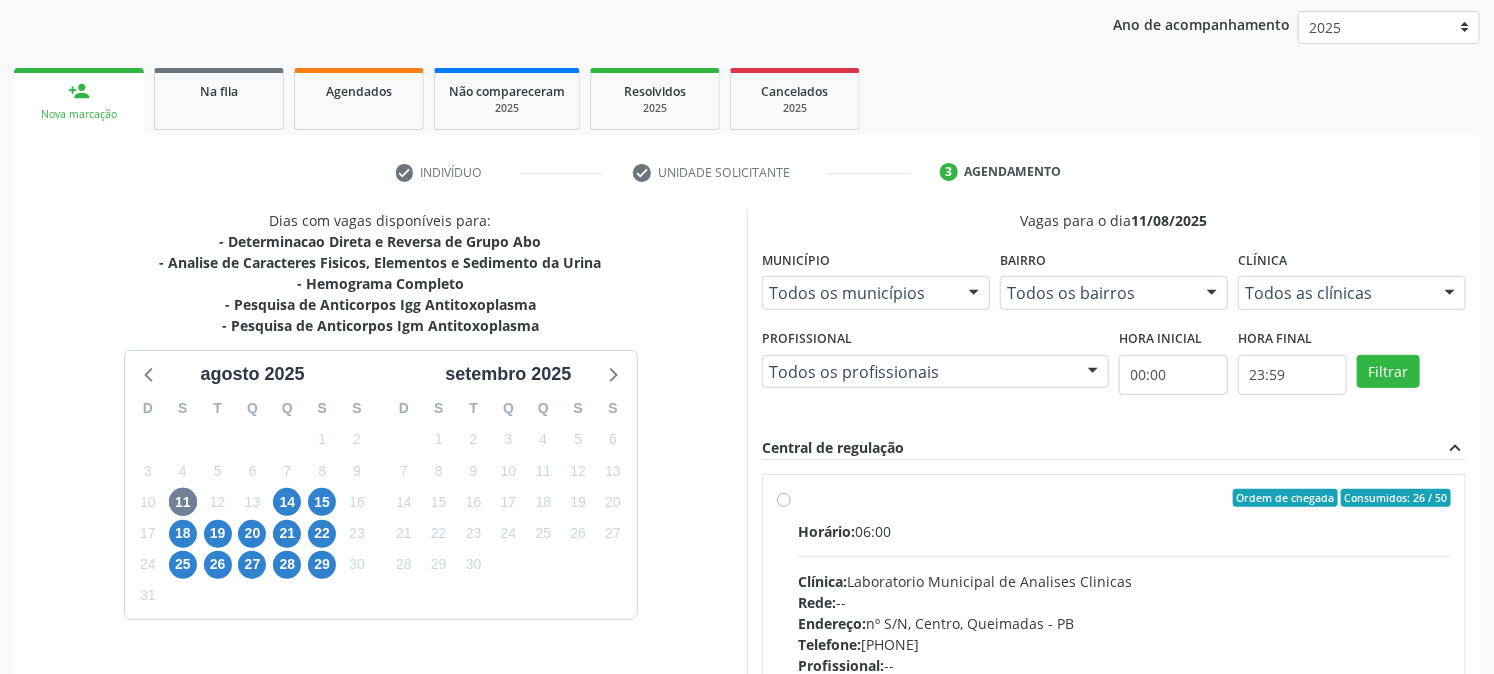 click on "Ordem de chegada
Consumidos: 26 / 50
Horário:   06:00
Clínica:  Laboratorio Municipal de Analises Clinicas
Rede:
--
Endereço:   nº S/N, Centro, Queimadas - PB
Telefone:   (83) 33921344
Profissional:
--
Informações adicionais sobre o atendimento
Idade de atendimento:
Sem restrição
Gênero(s) atendido(s):
Sem restrição
Informações adicionais:
--" at bounding box center [1124, 642] 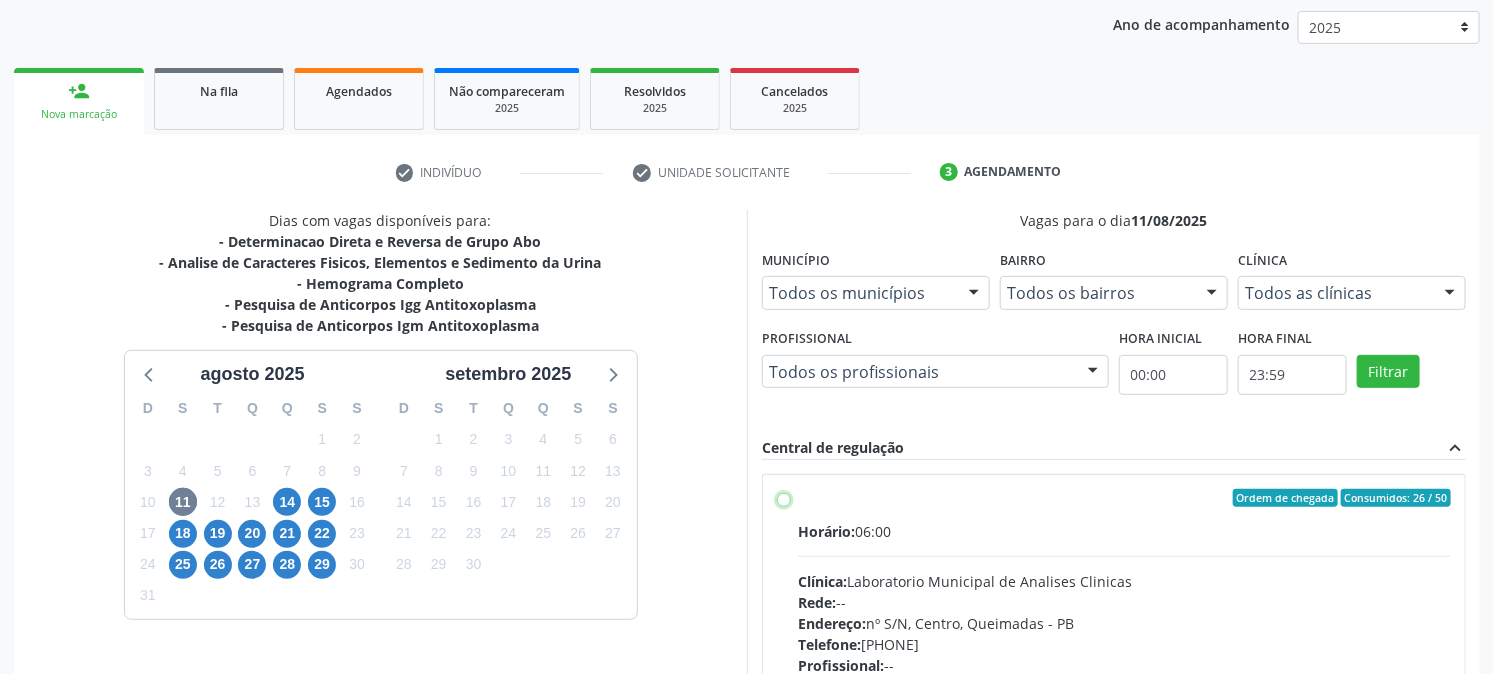 click on "Ordem de chegada
Consumidos: 26 / 50
Horário:   06:00
Clínica:  Laboratorio Municipal de Analises Clinicas
Rede:
--
Endereço:   nº S/N, Centro, Queimadas - PB
Telefone:   (83) 33921344
Profissional:
--
Informações adicionais sobre o atendimento
Idade de atendimento:
Sem restrição
Gênero(s) atendido(s):
Sem restrição
Informações adicionais:
--" at bounding box center (784, 498) 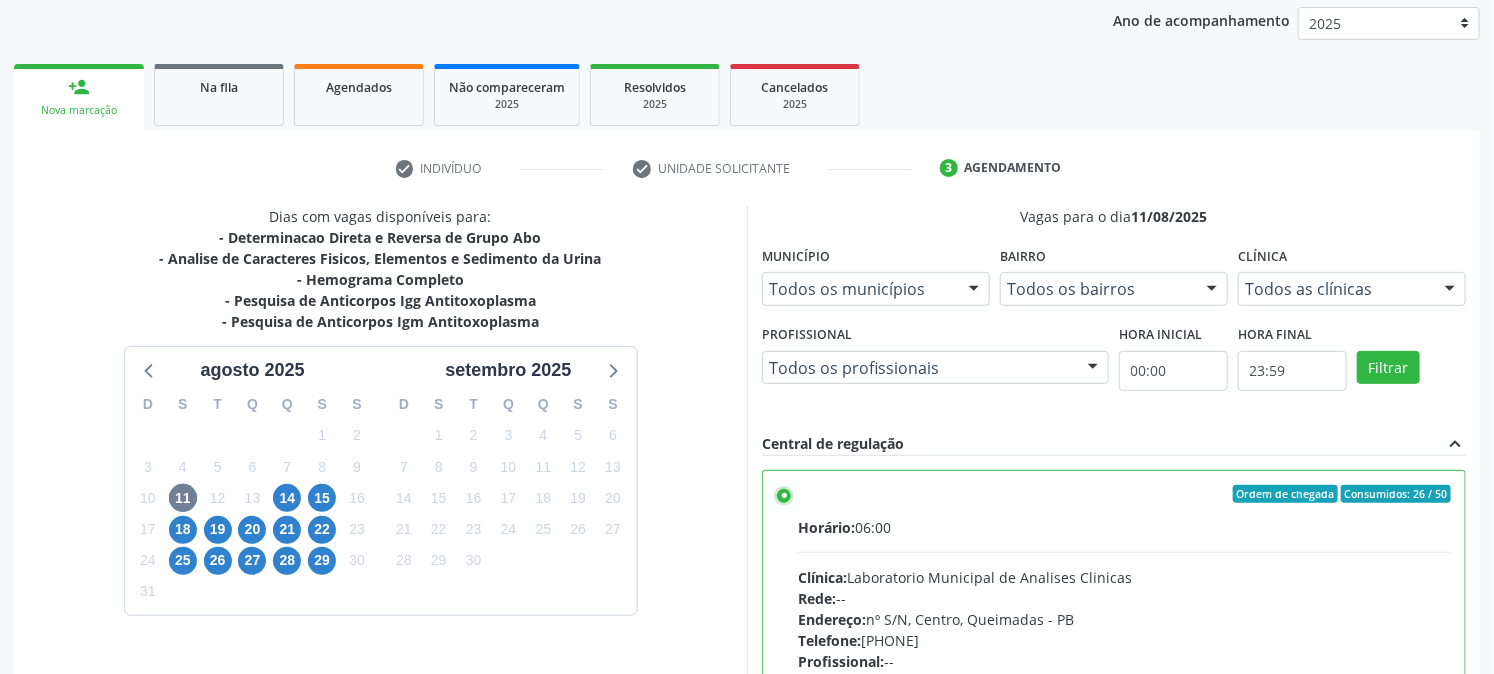 scroll, scrollTop: 520, scrollLeft: 0, axis: vertical 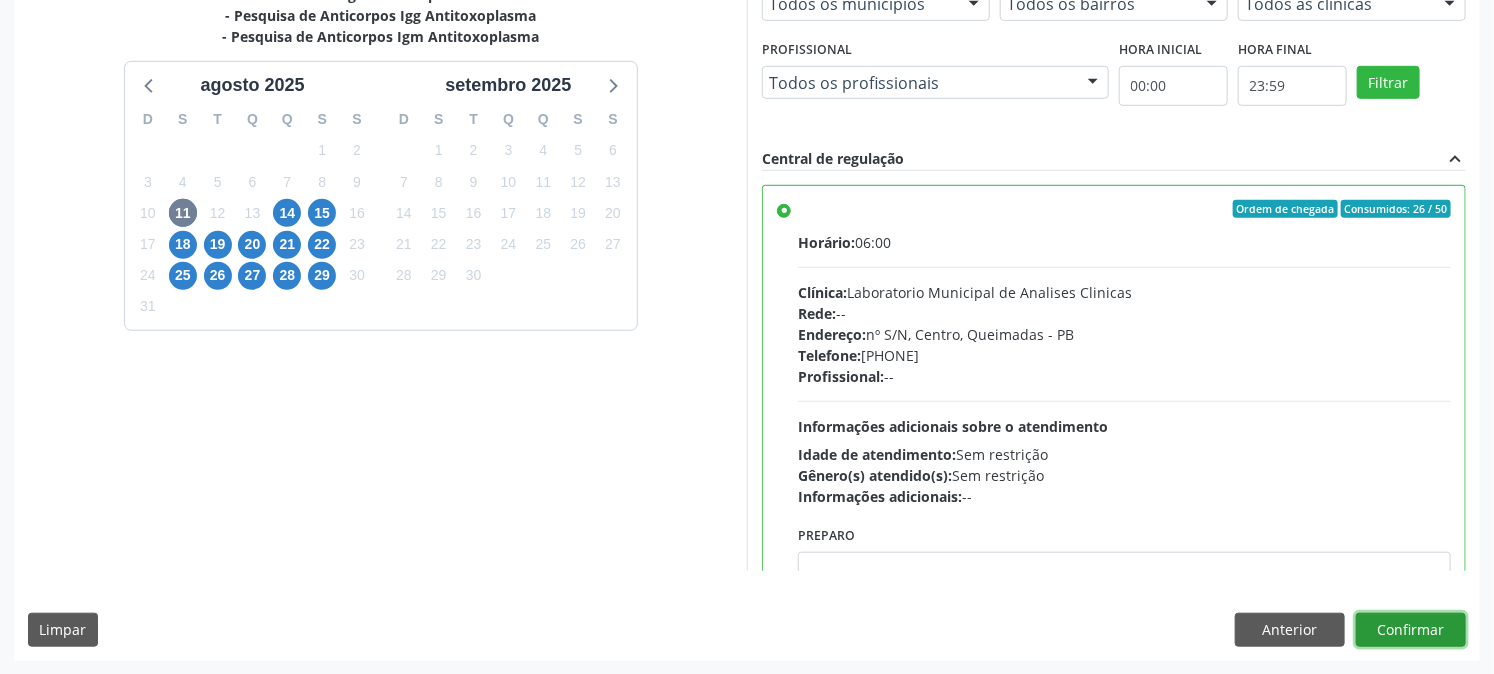 click on "Confirmar" at bounding box center [1411, 630] 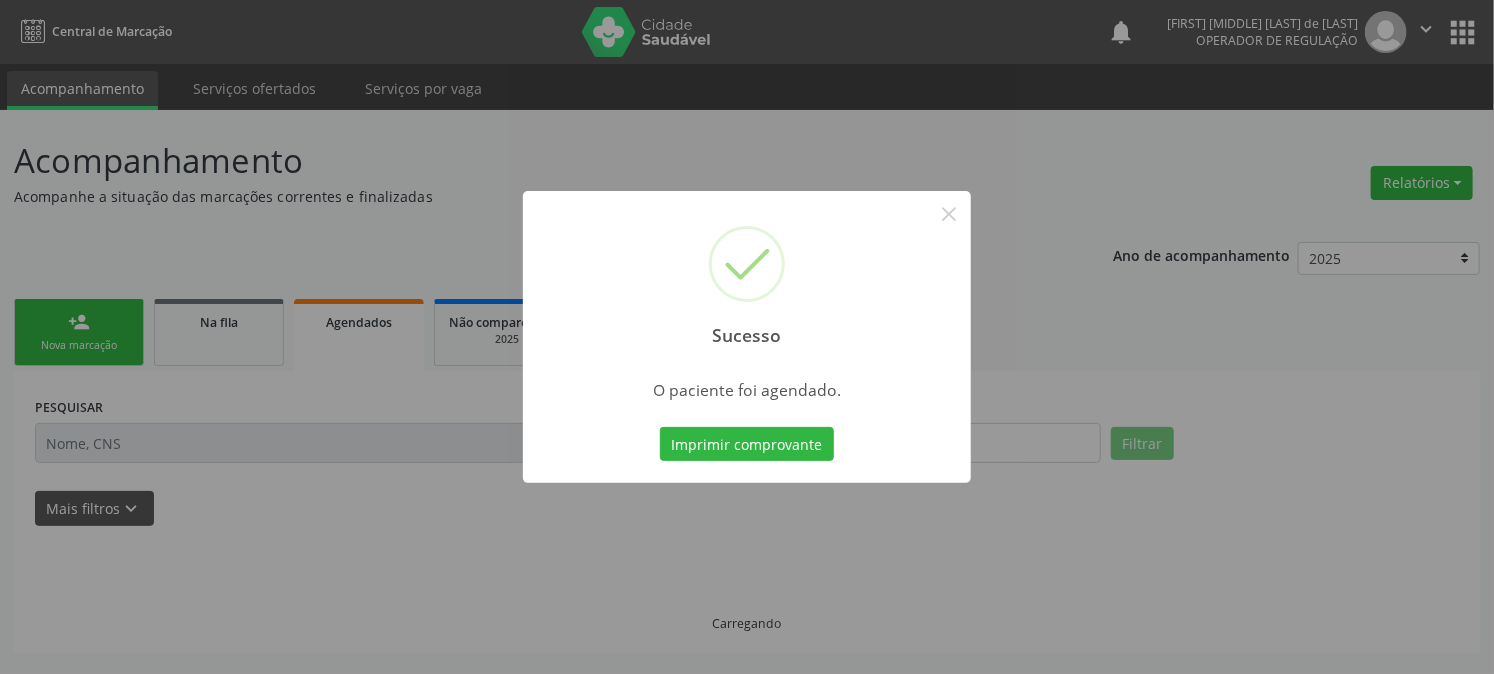 scroll, scrollTop: 0, scrollLeft: 0, axis: both 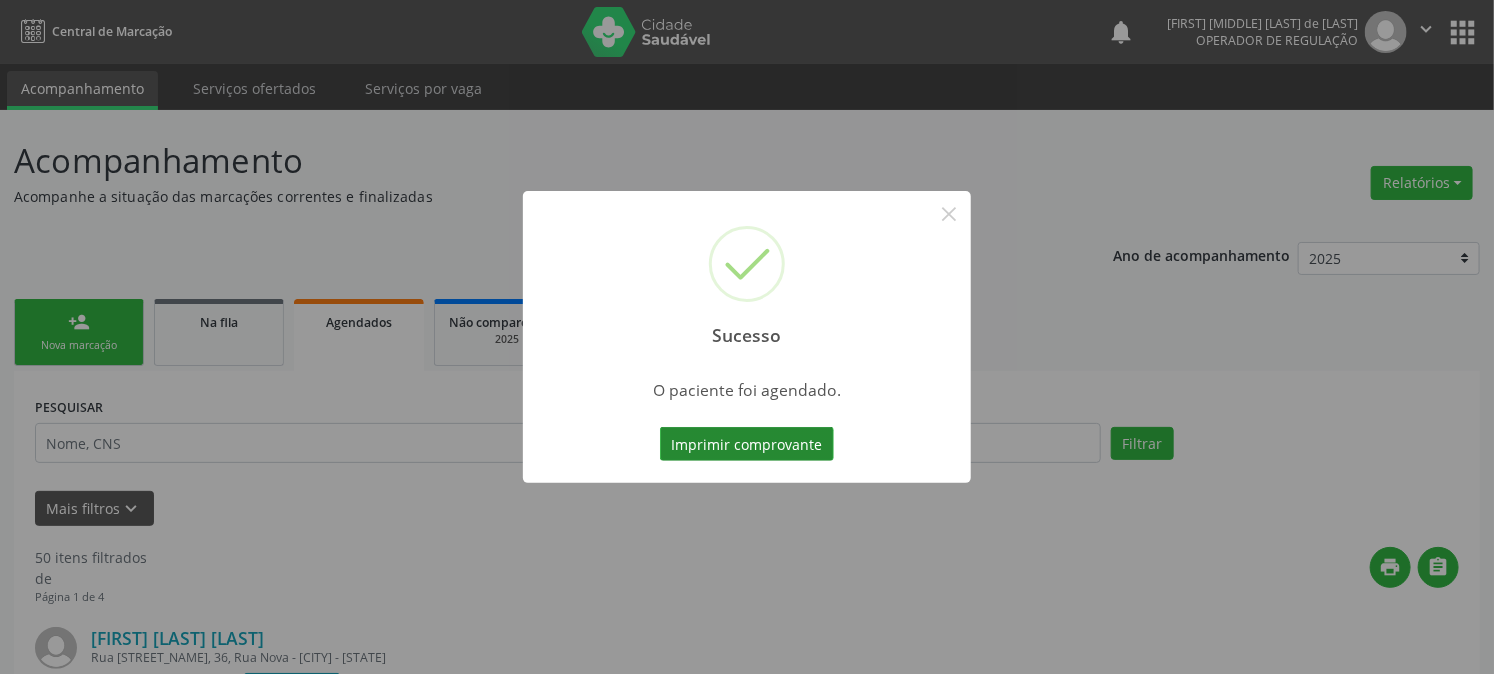 click on "Imprimir comprovante" at bounding box center (747, 444) 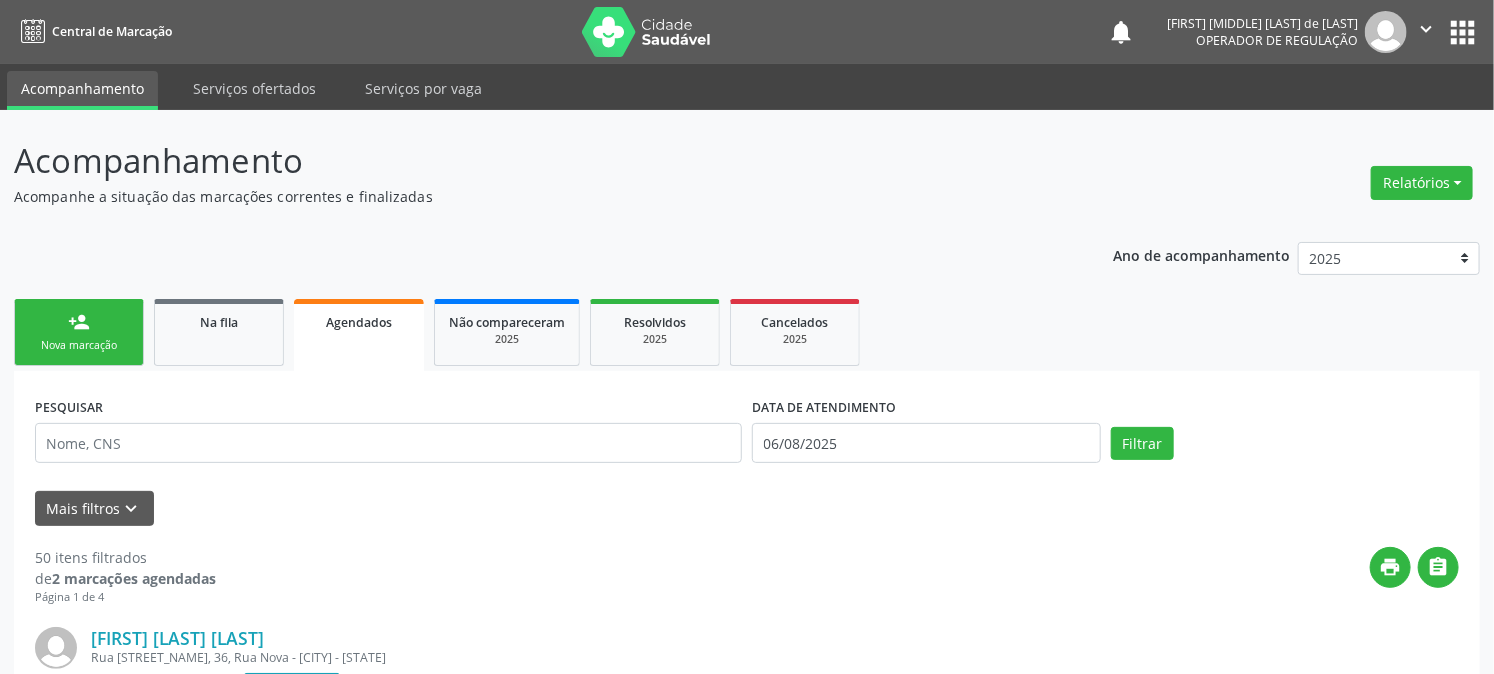 click on "person_add
Nova marcação" at bounding box center (79, 332) 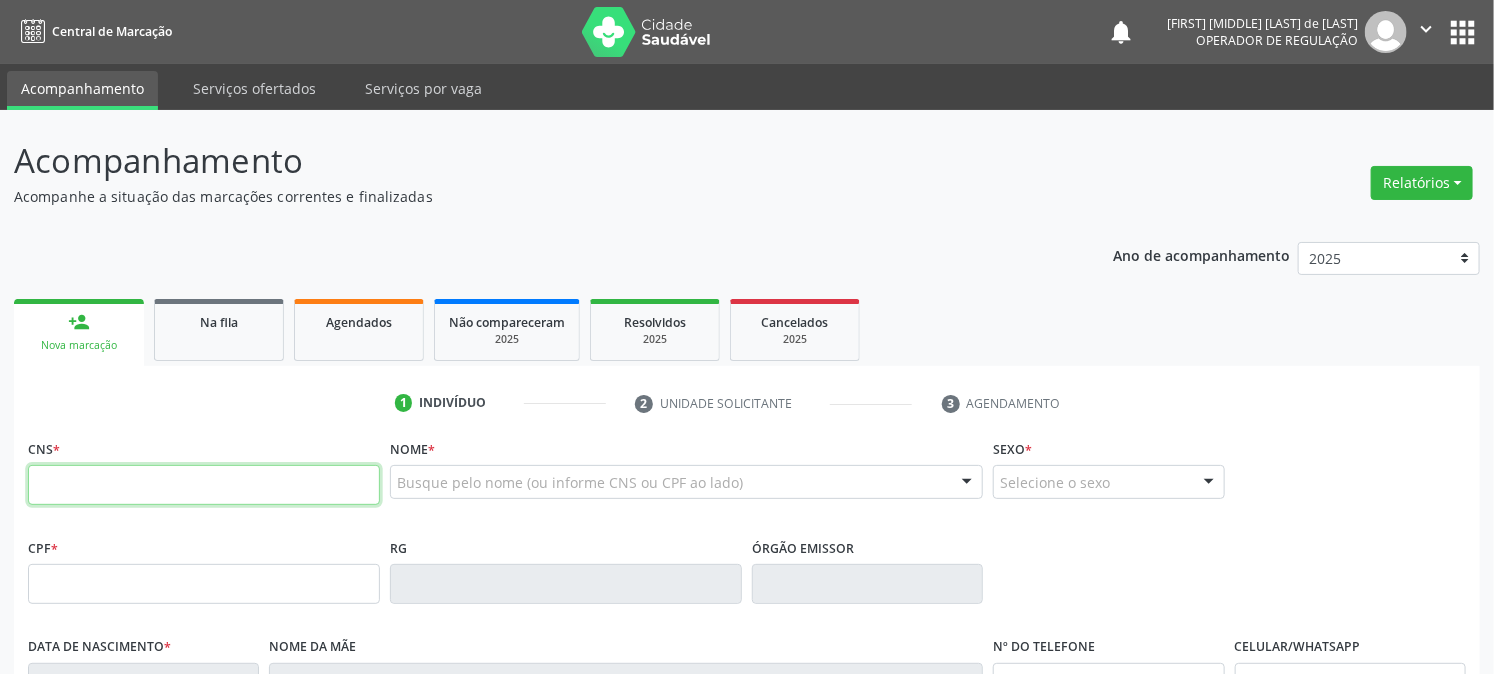 click at bounding box center [204, 485] 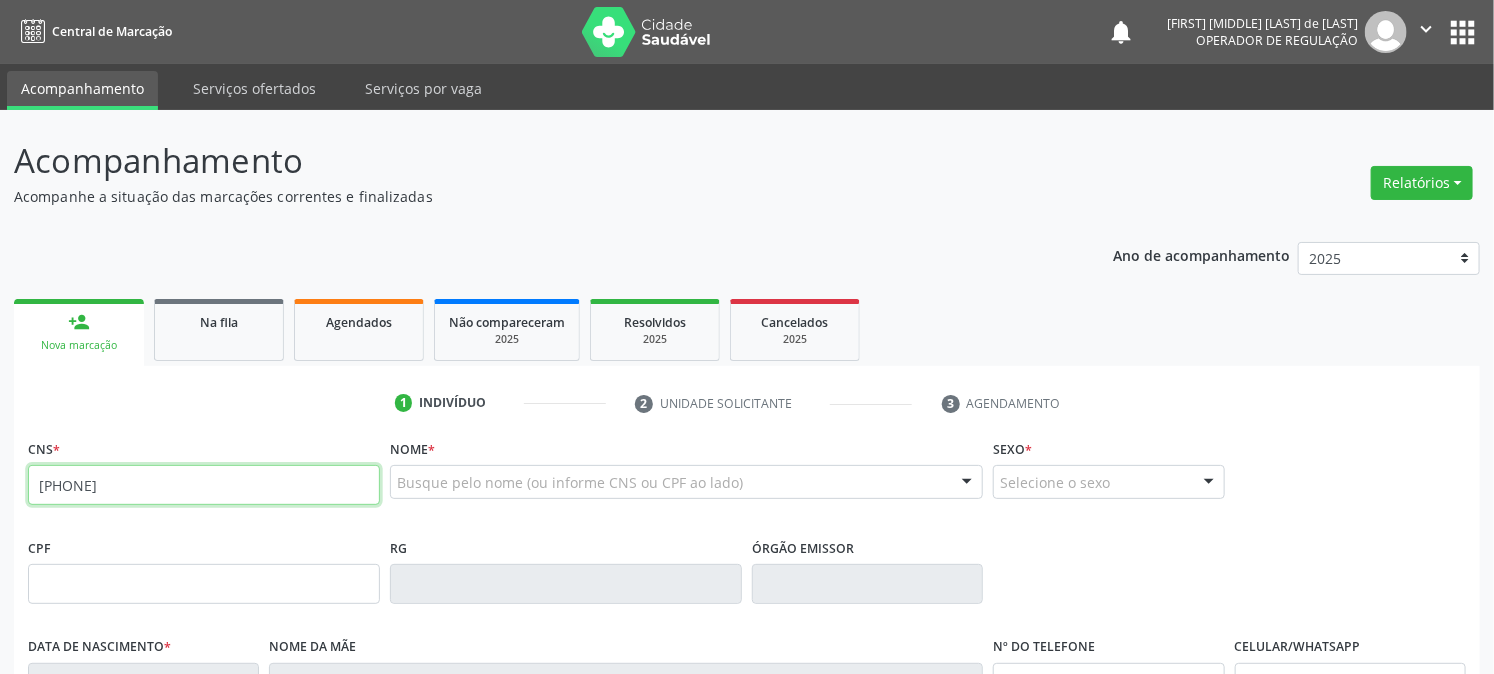 type on "700 2069 5218 5030" 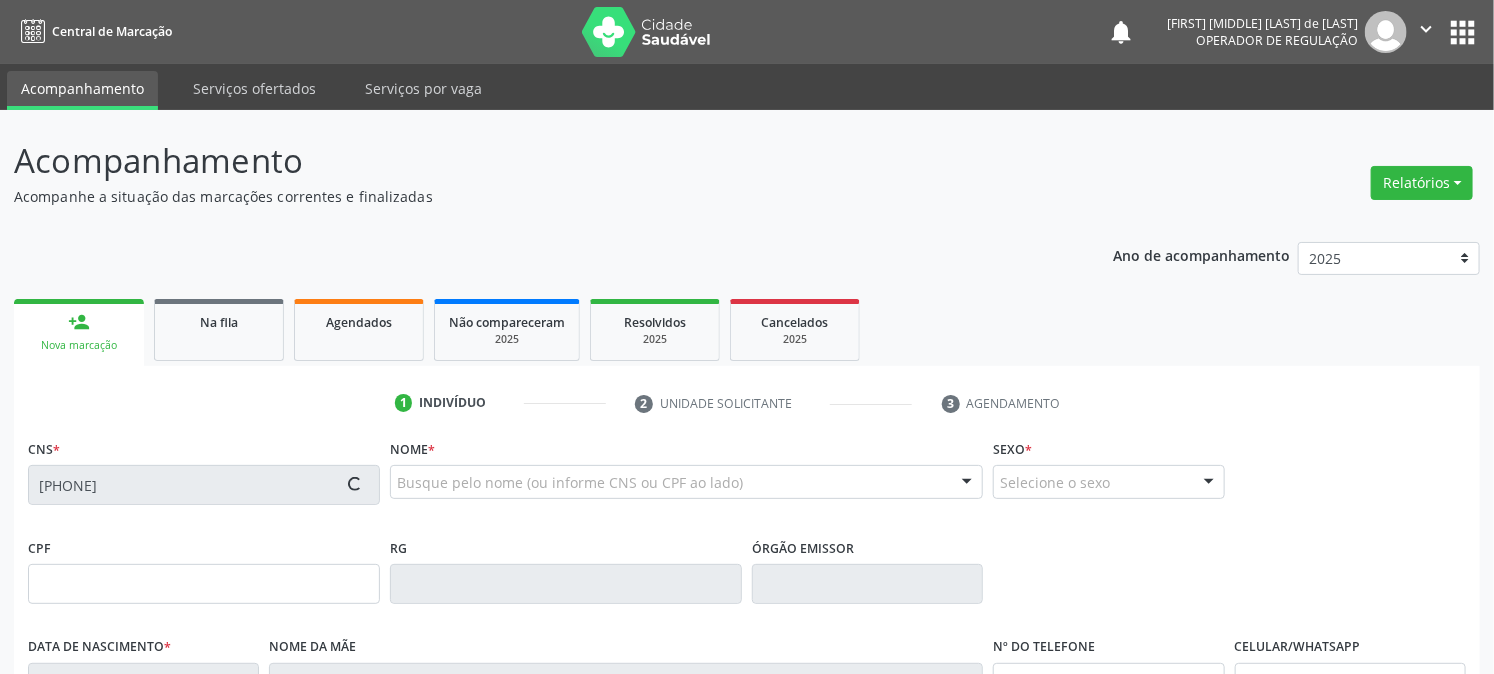 type on "978.483.522-34" 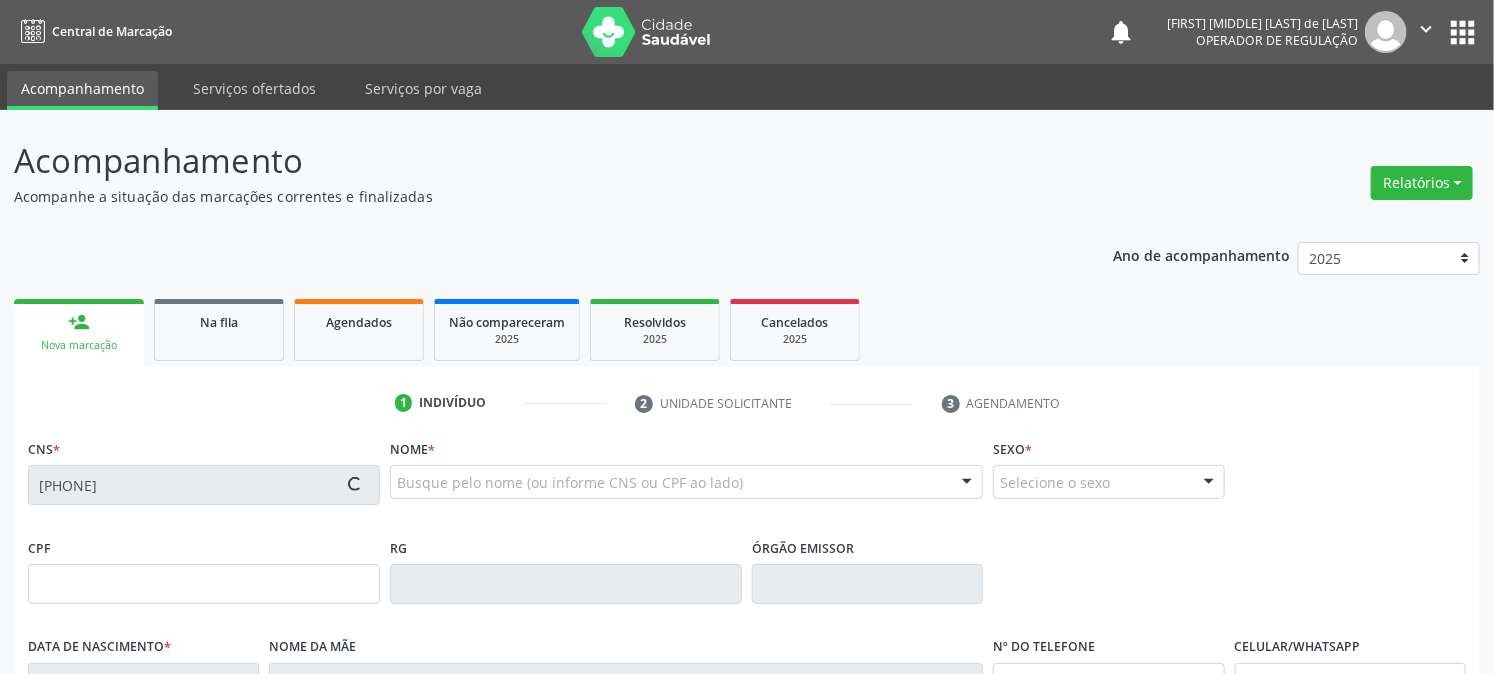type on "14/08/1989" 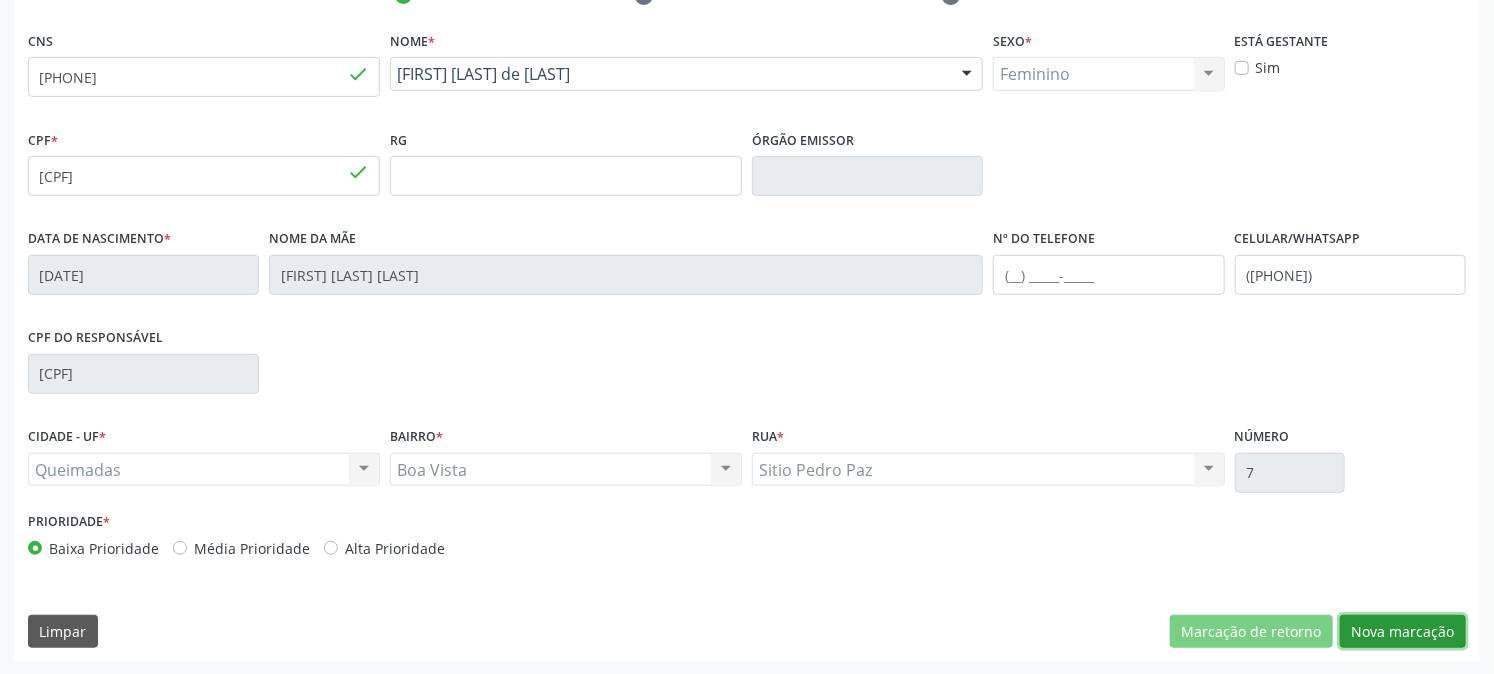 click on "Nova marcação" at bounding box center [1403, 632] 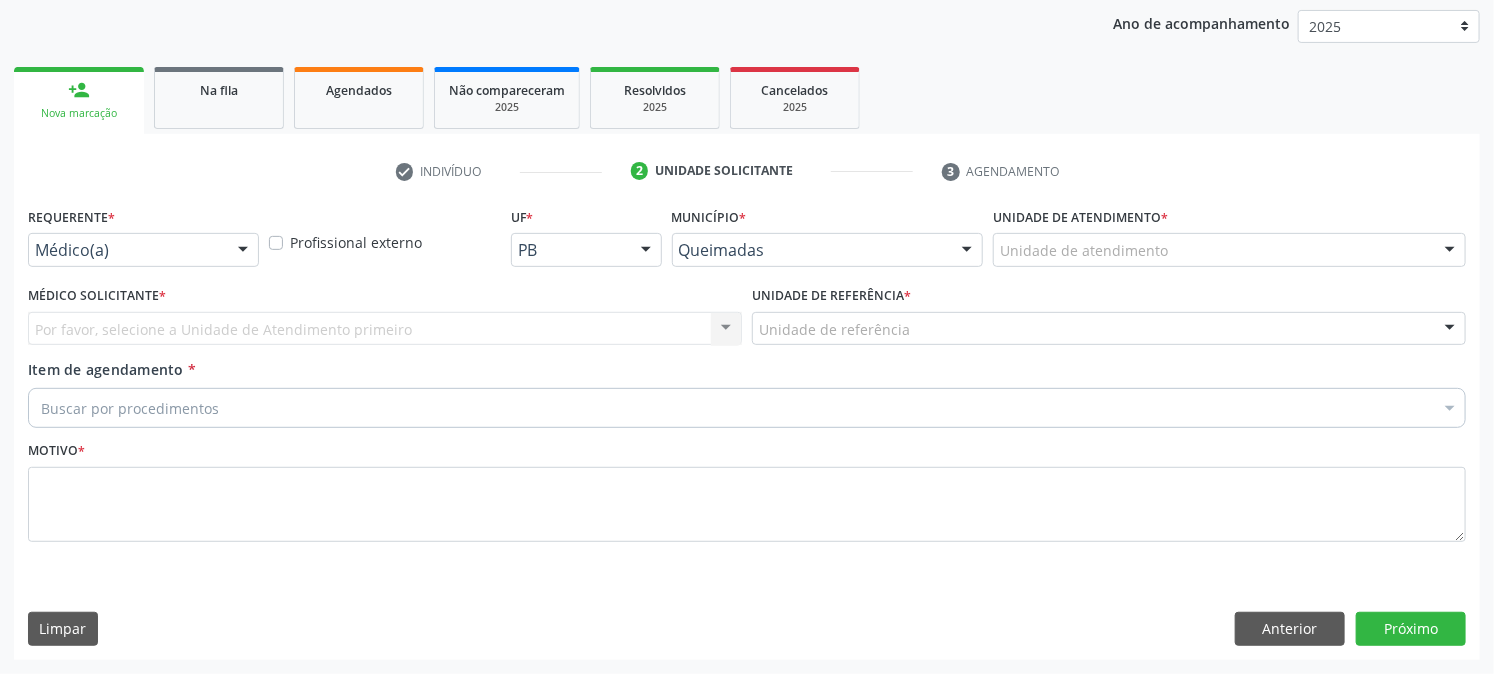 scroll, scrollTop: 231, scrollLeft: 0, axis: vertical 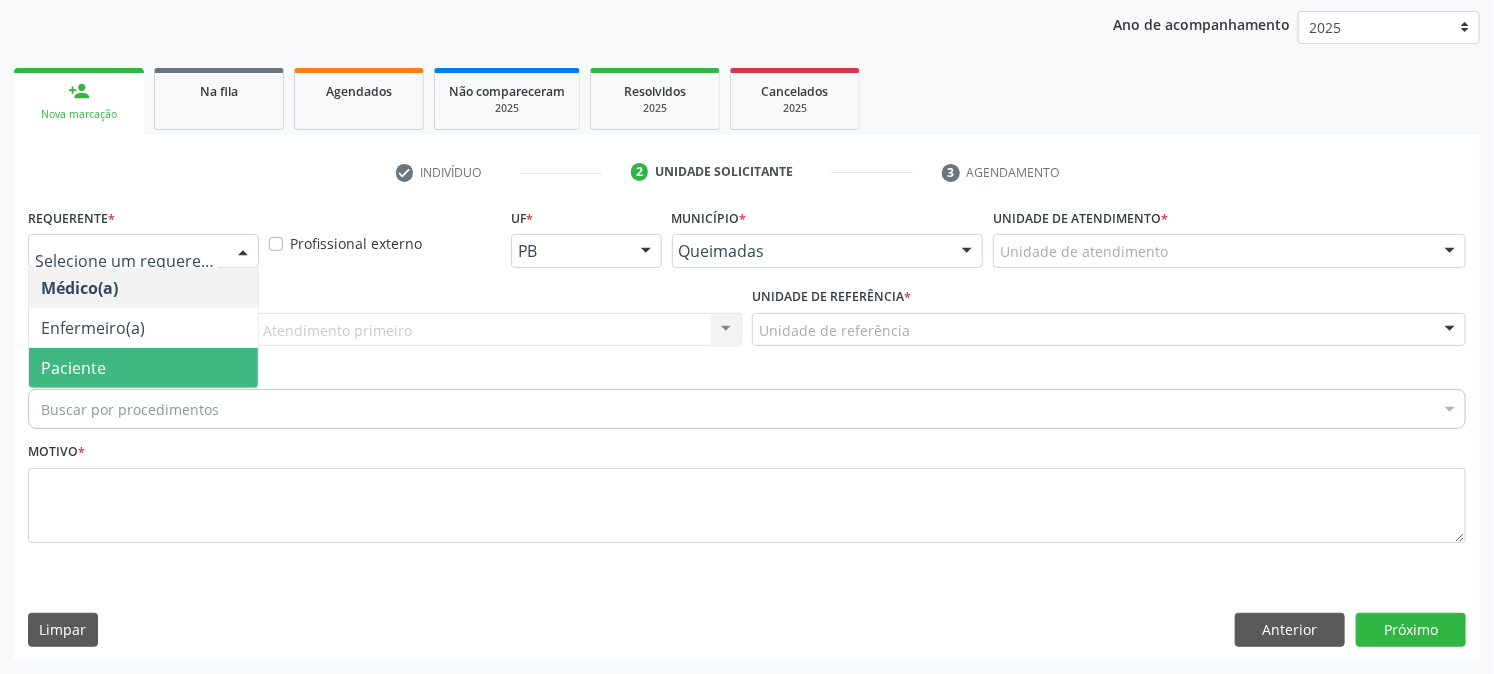click on "Paciente" at bounding box center (143, 368) 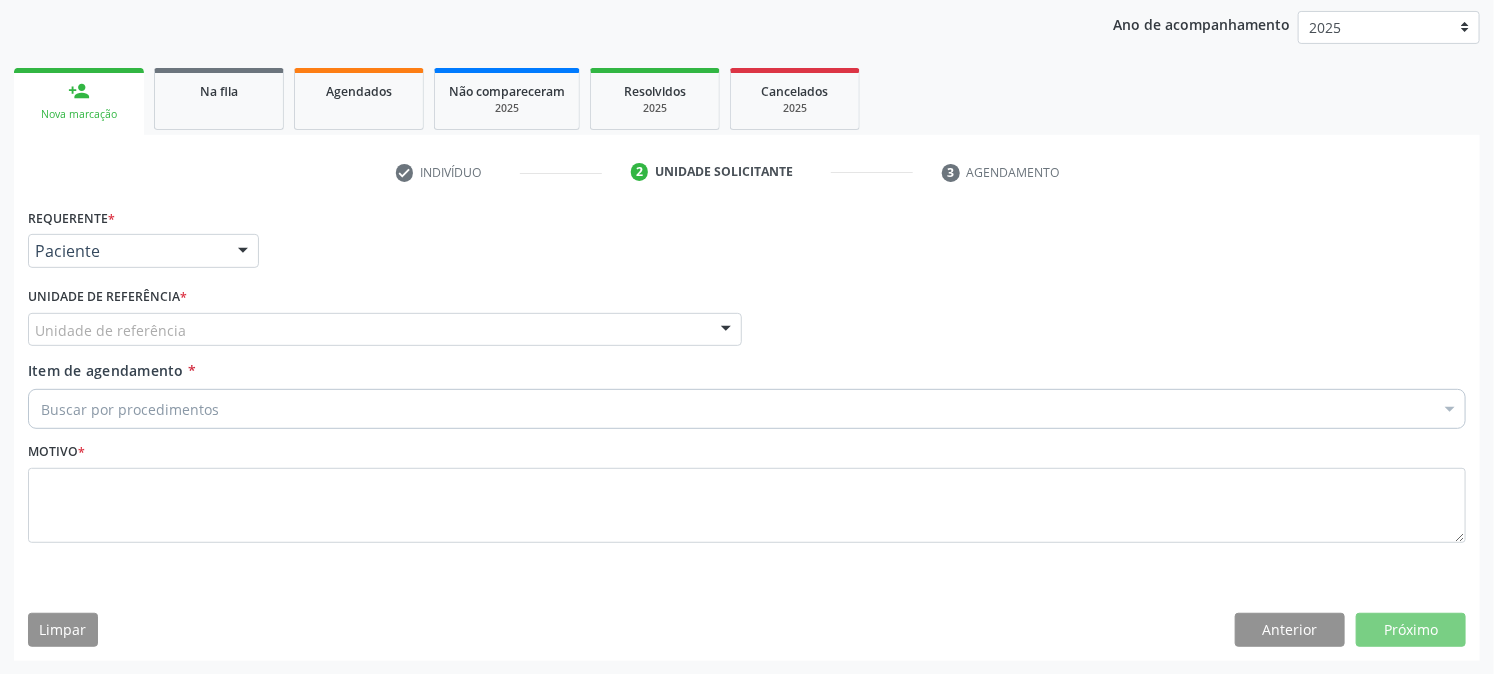 click on "Unidade de referência" at bounding box center [385, 330] 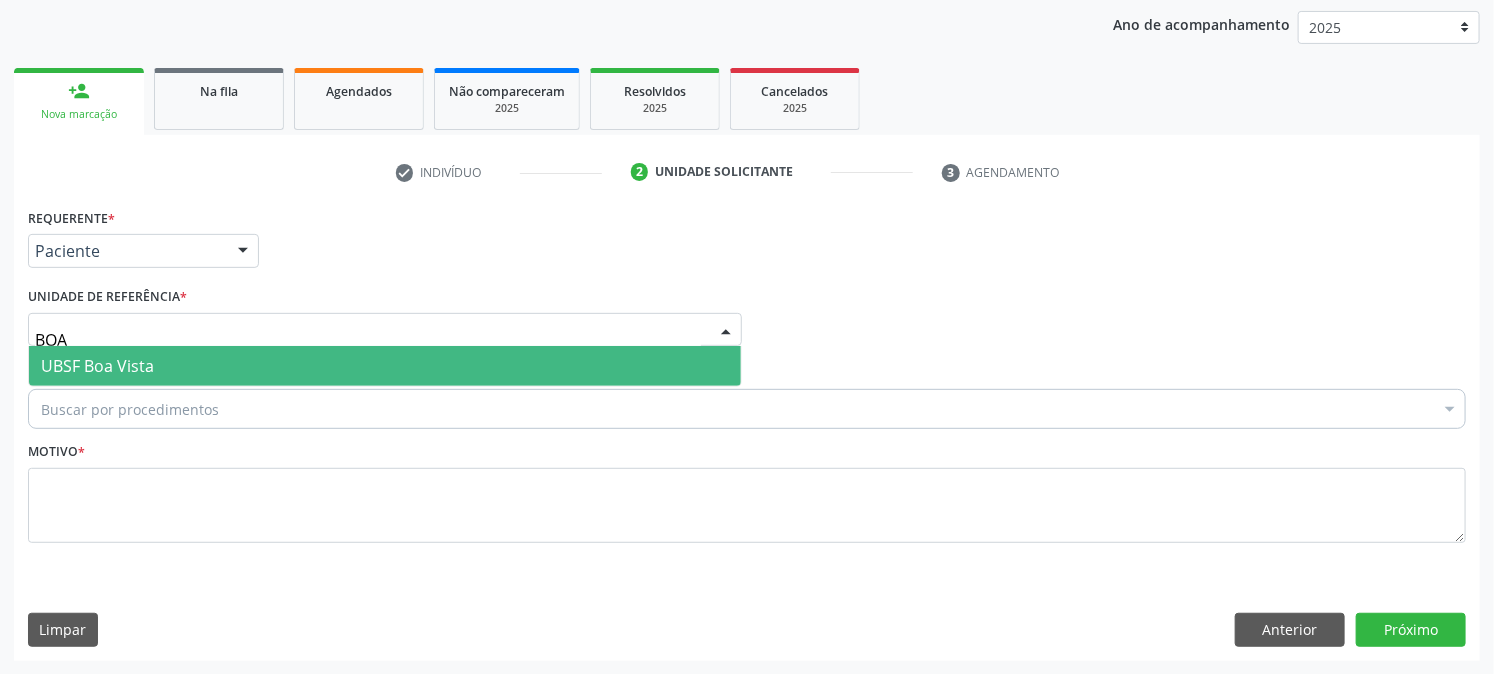 type on "BOA" 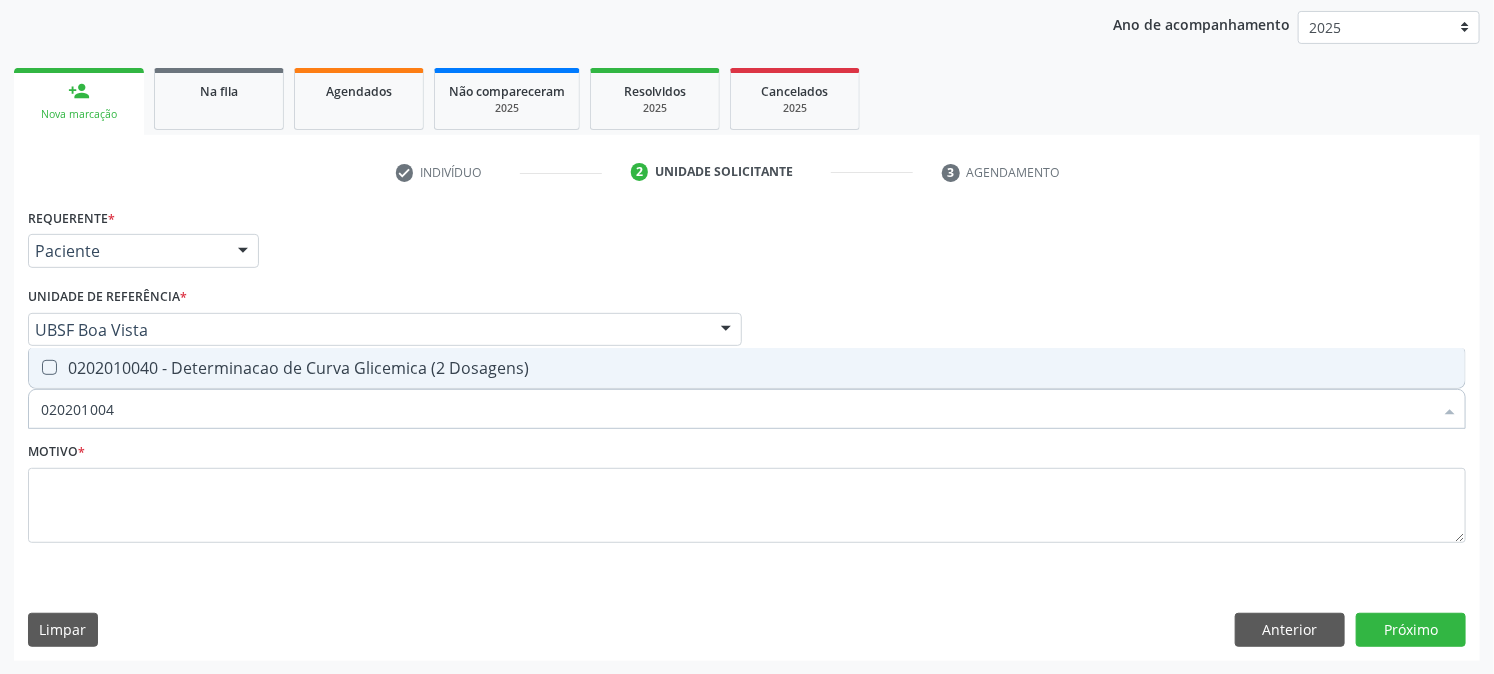 type on "0202010040" 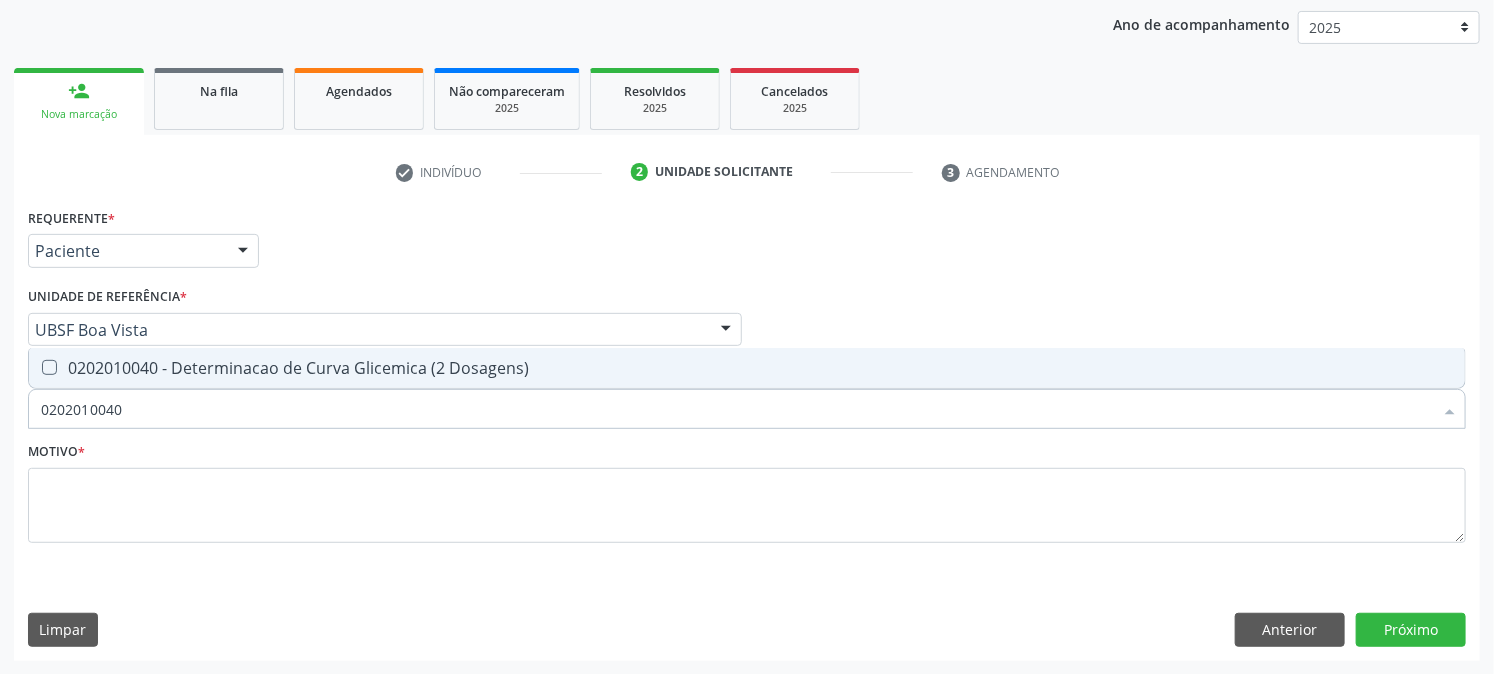 click on "0202010040 - Determinacao de Curva Glicemica (2 Dosagens)" at bounding box center [747, 368] 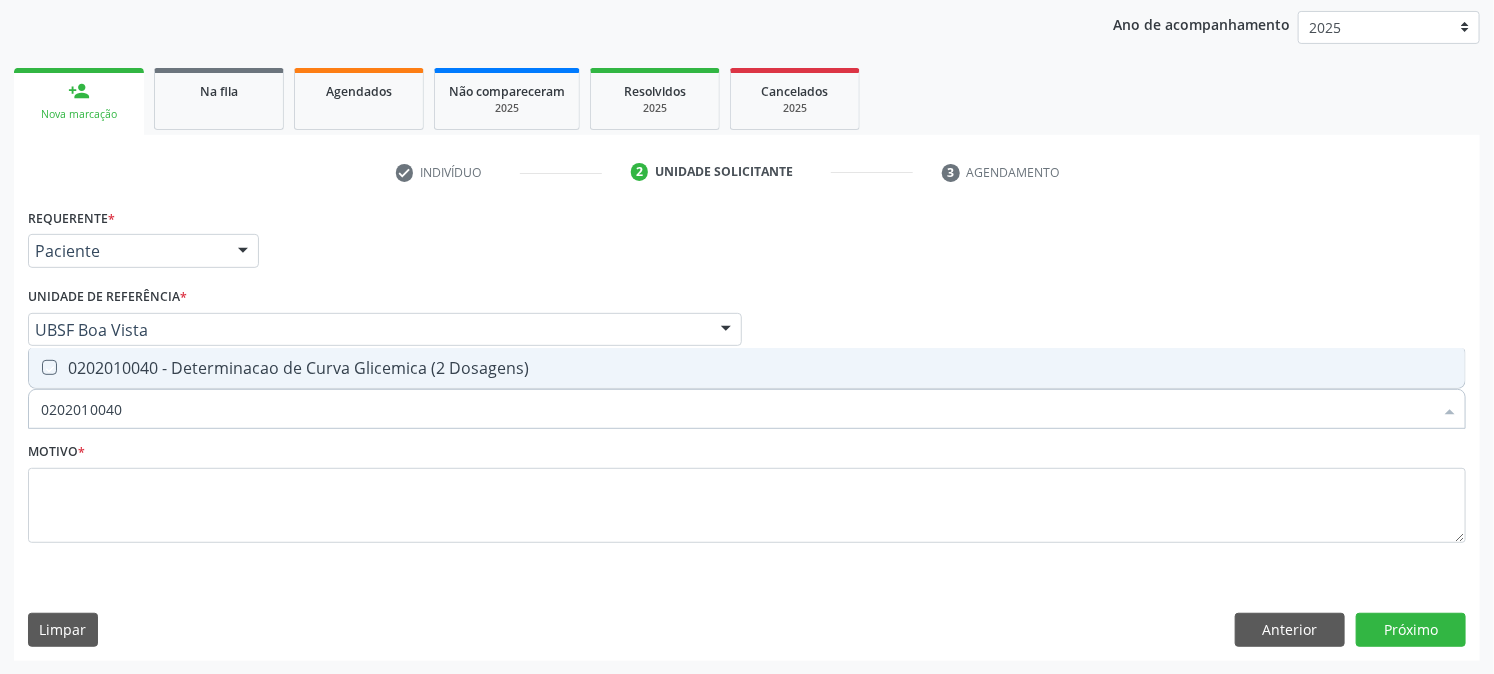 checkbox on "true" 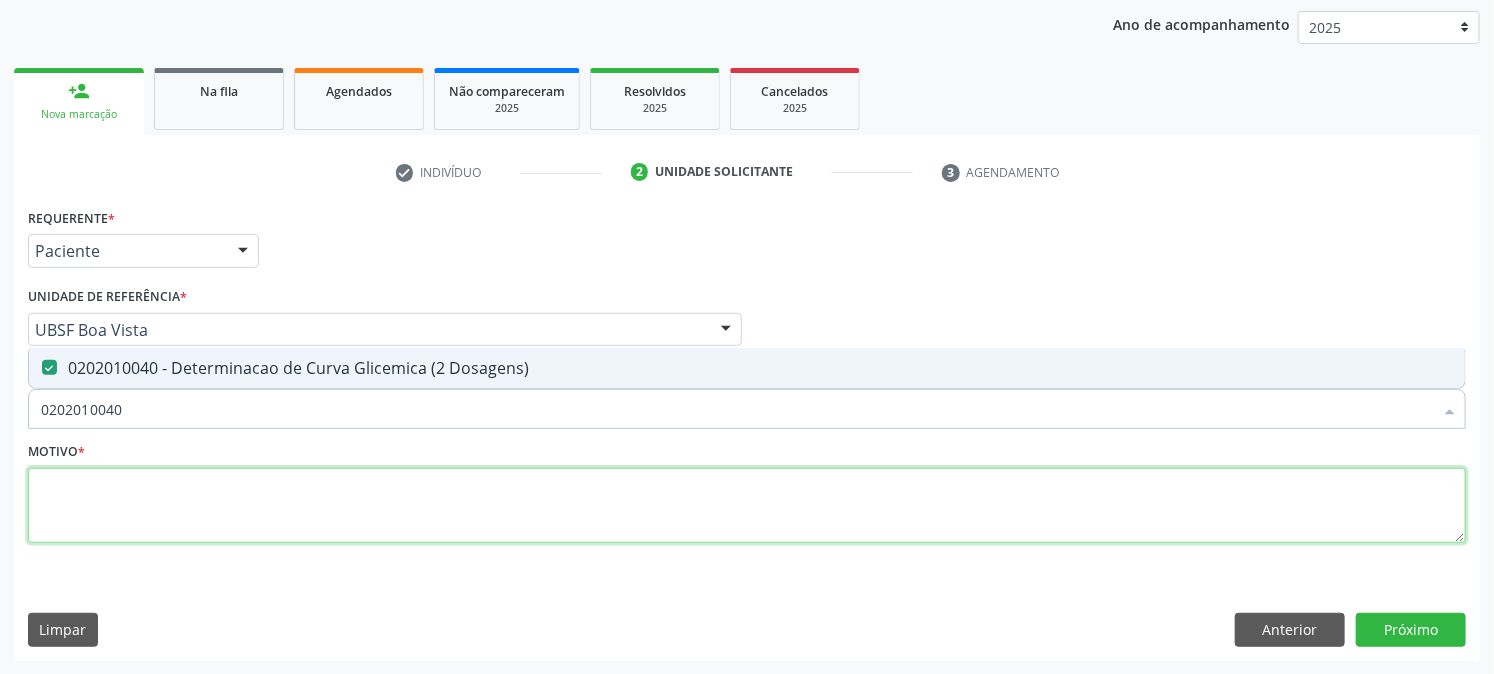 click at bounding box center [747, 506] 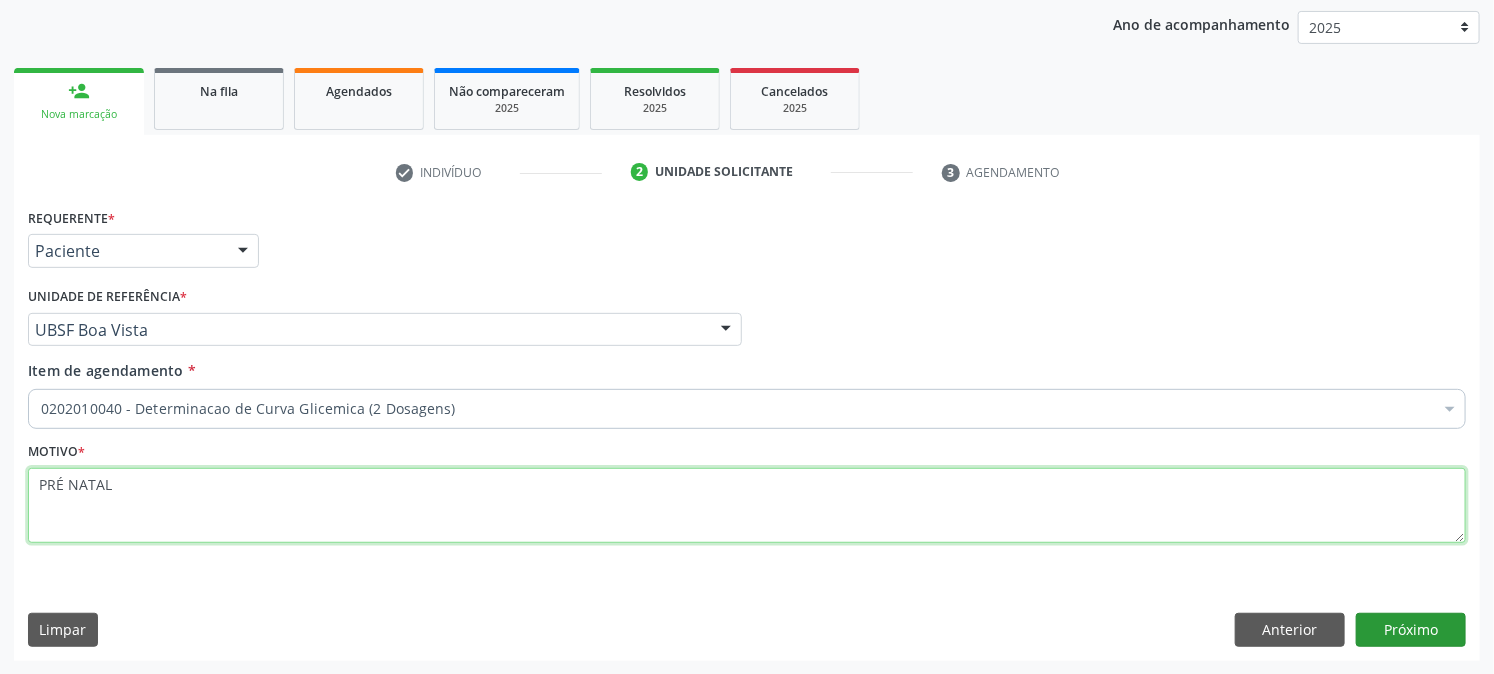 type on "PRÉ NATAL" 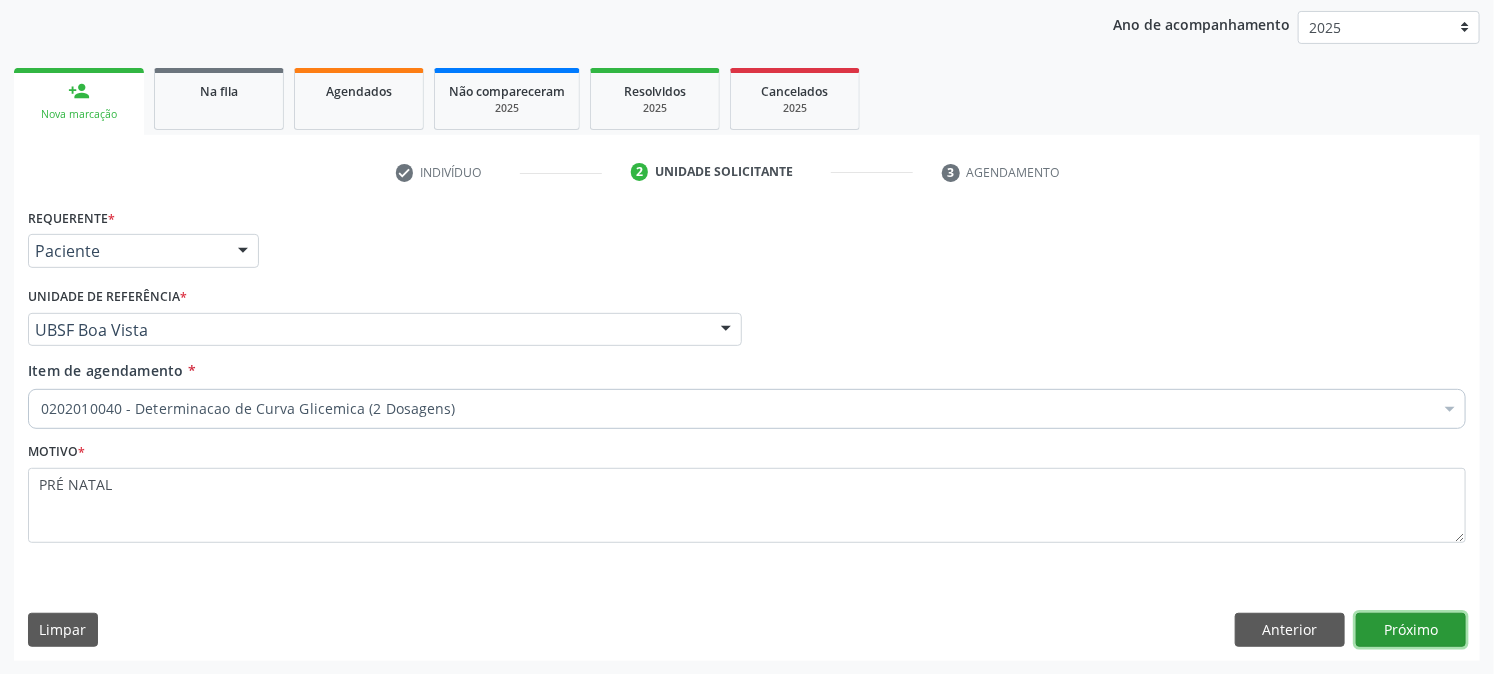 click on "Próximo" at bounding box center (1411, 630) 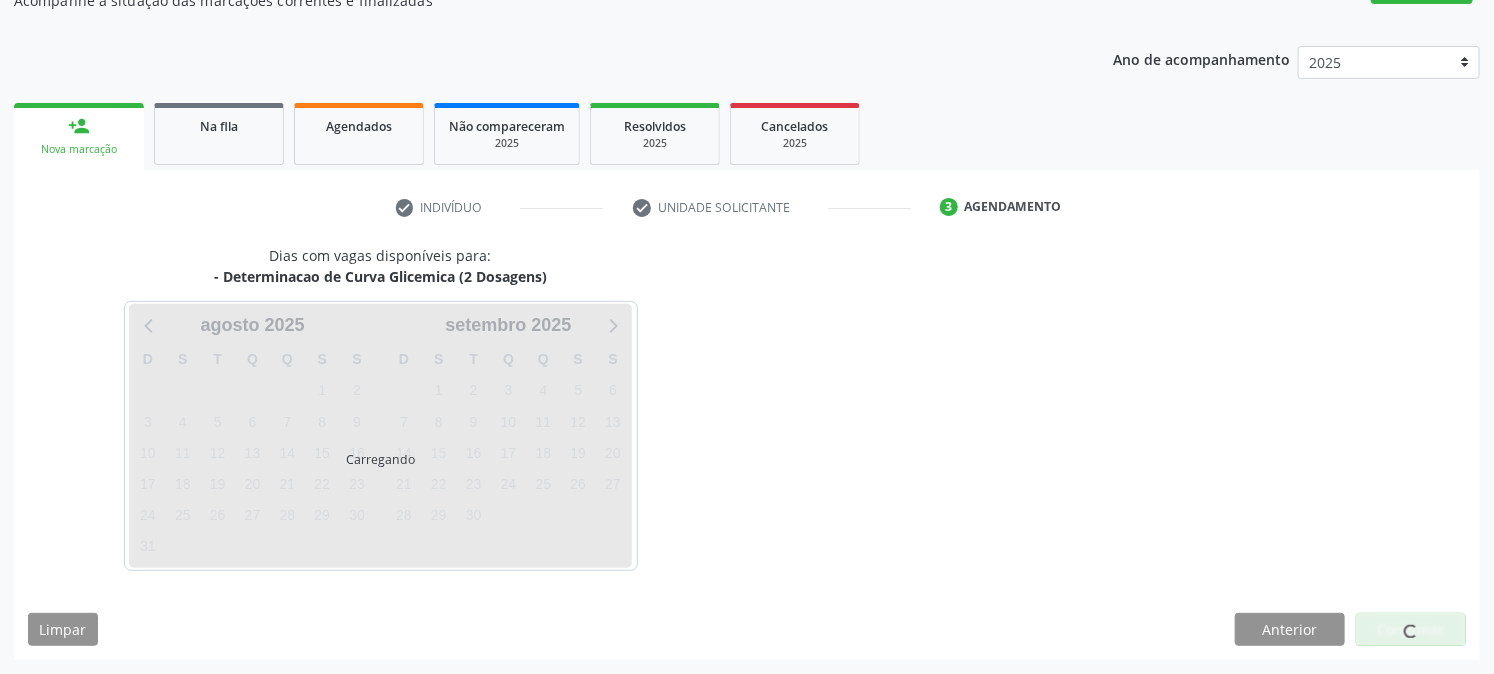 scroll, scrollTop: 195, scrollLeft: 0, axis: vertical 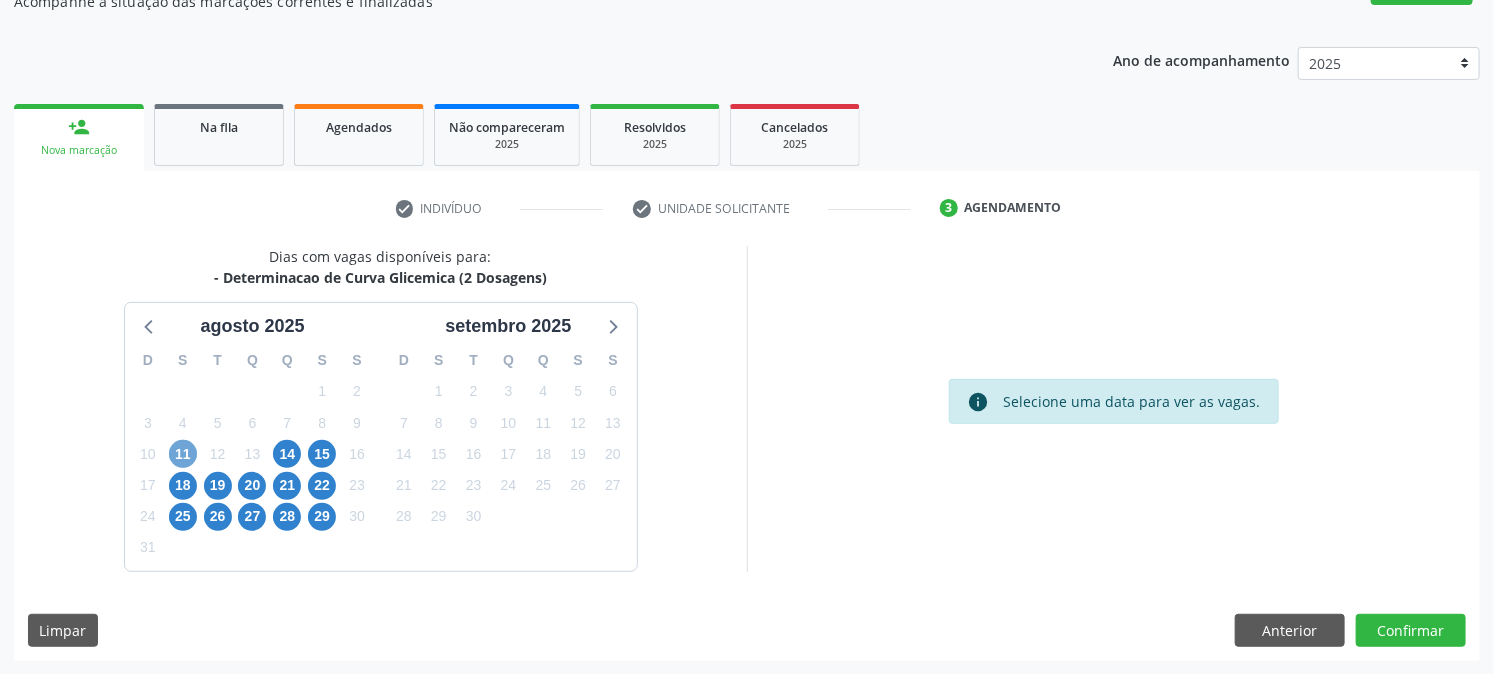 click on "11" at bounding box center [183, 454] 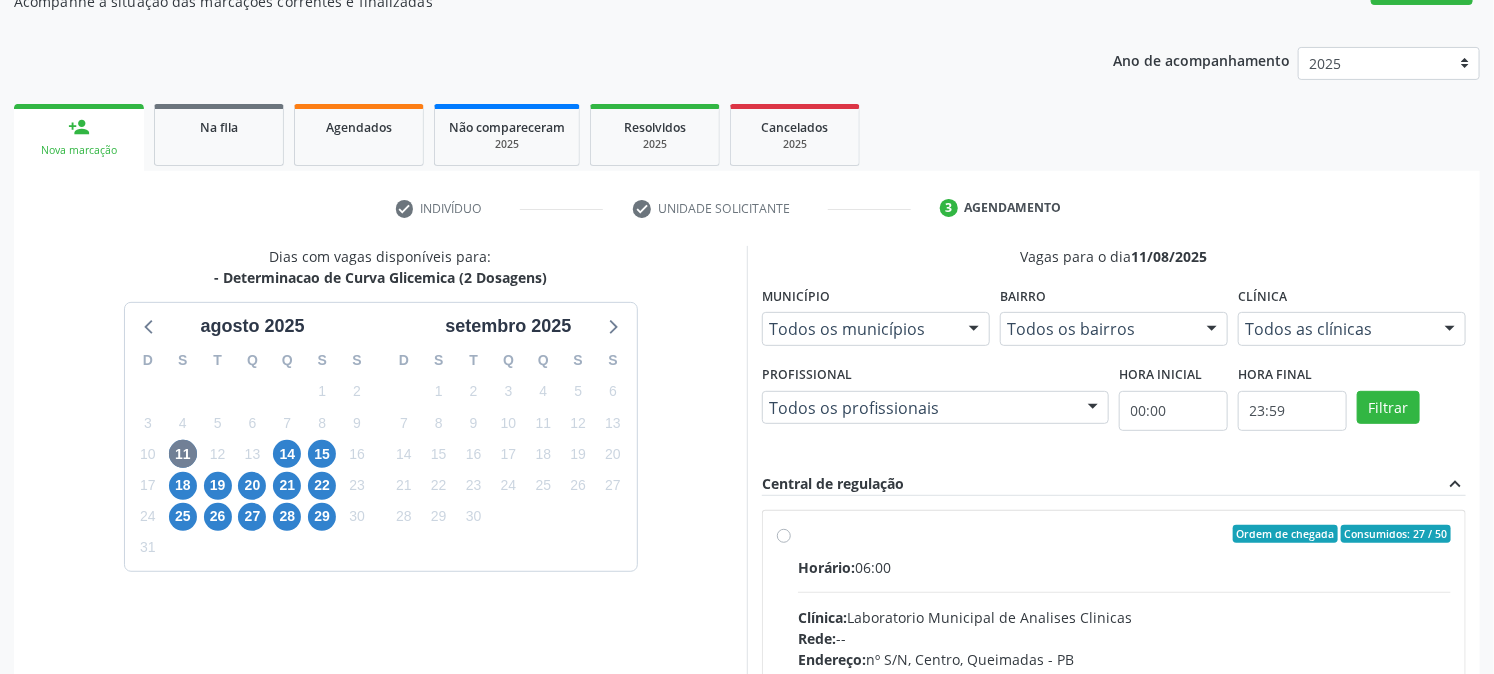 click on "Ordem de chegada
Consumidos: 27 / 50" at bounding box center (1124, 534) 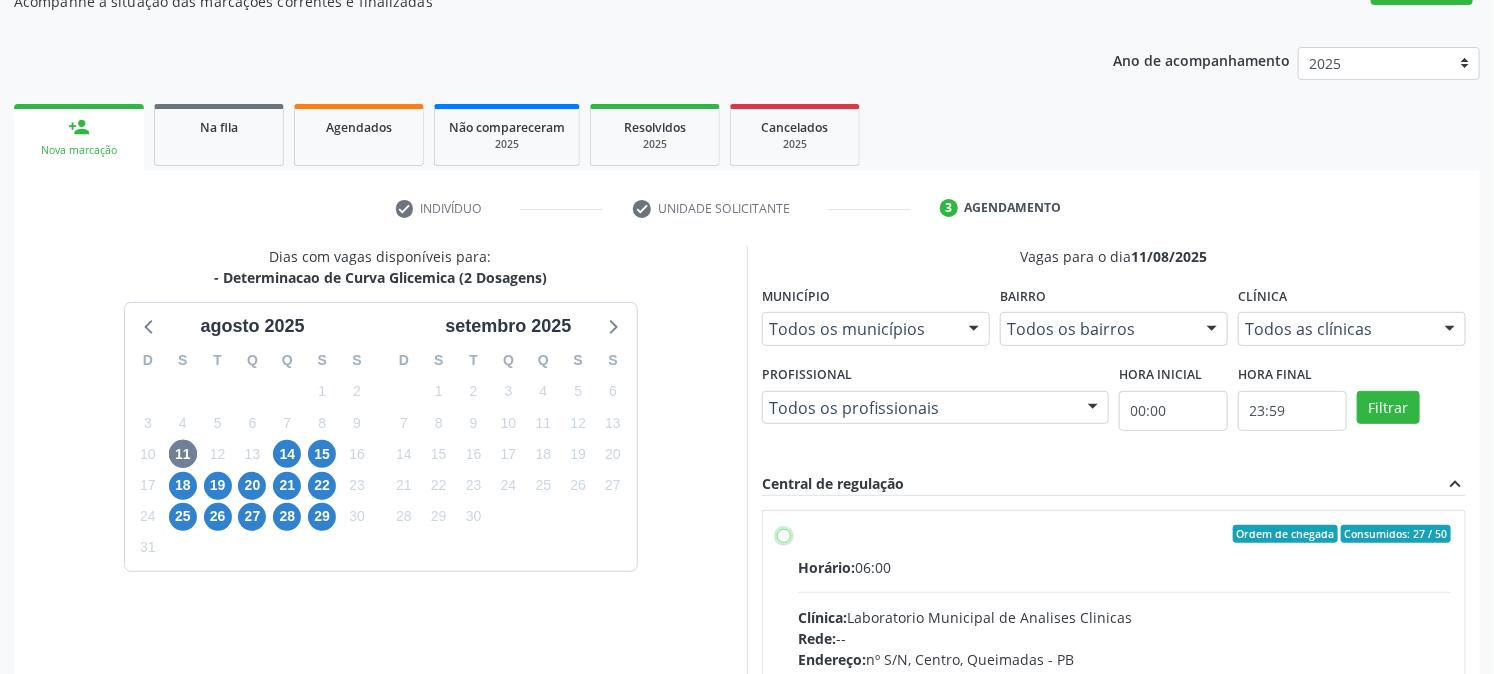click on "Ordem de chegada
Consumidos: 27 / 50
Horário:   06:00
Clínica:  Laboratorio Municipal de Analises Clinicas
Rede:
--
Endereço:   nº S/N, Centro, Queimadas - PB
Telefone:   (83) 33921344
Profissional:
--
Informações adicionais sobre o atendimento
Idade de atendimento:
Sem restrição
Gênero(s) atendido(s):
Sem restrição
Informações adicionais:
--" at bounding box center [784, 534] 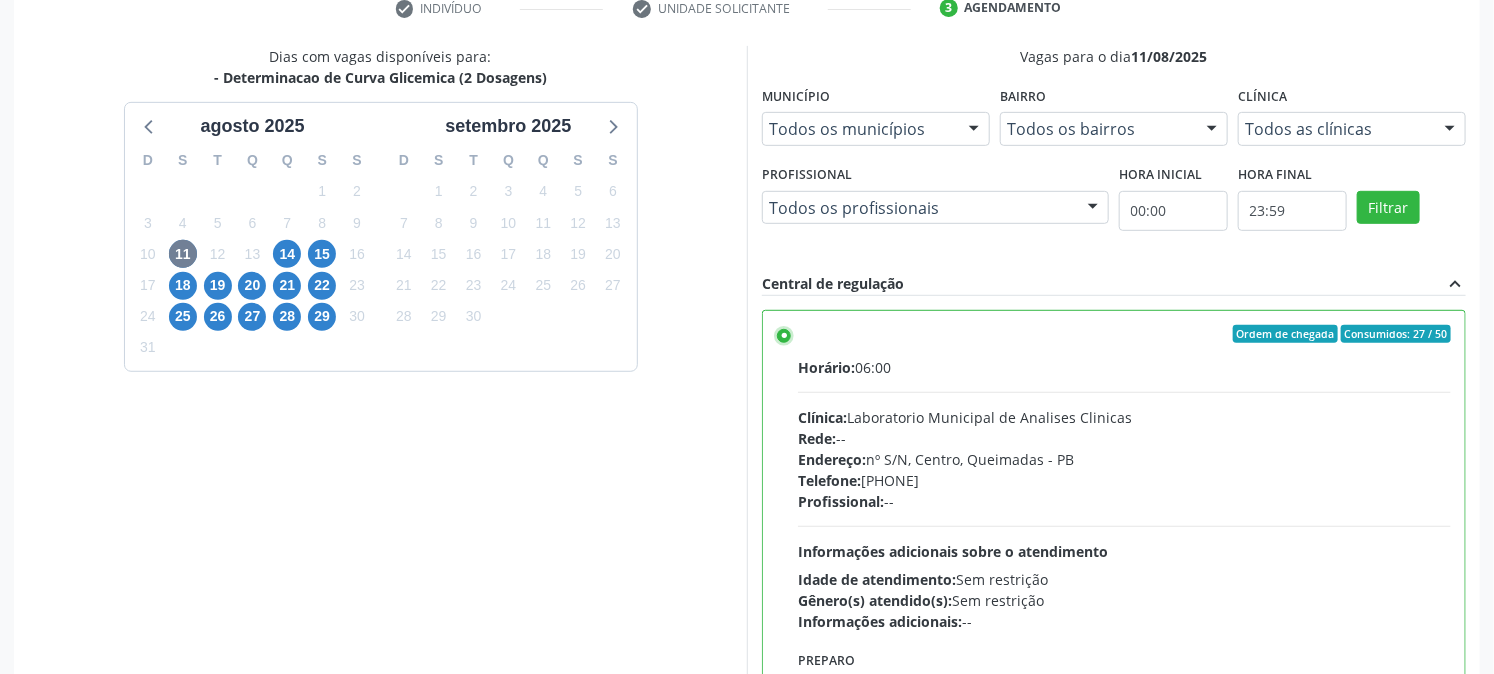 scroll, scrollTop: 520, scrollLeft: 0, axis: vertical 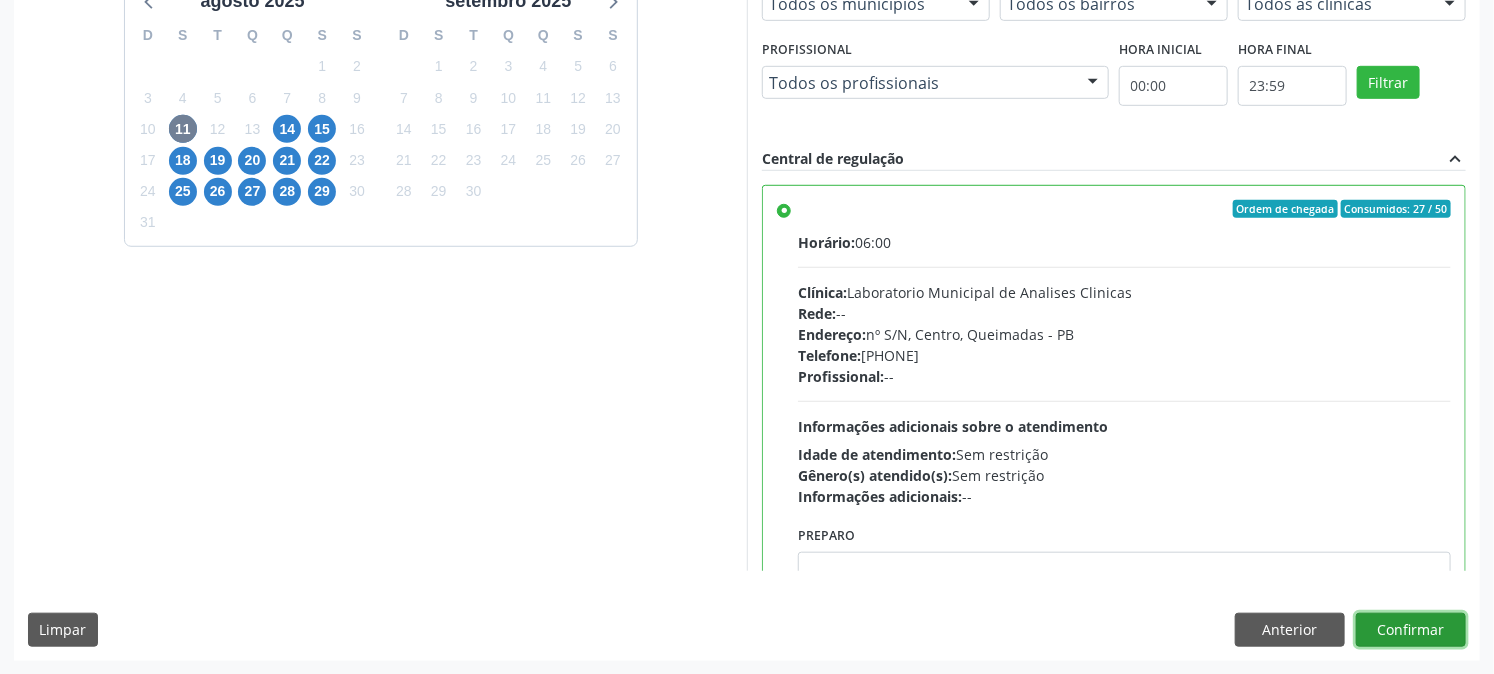 click on "Confirmar" at bounding box center [1411, 630] 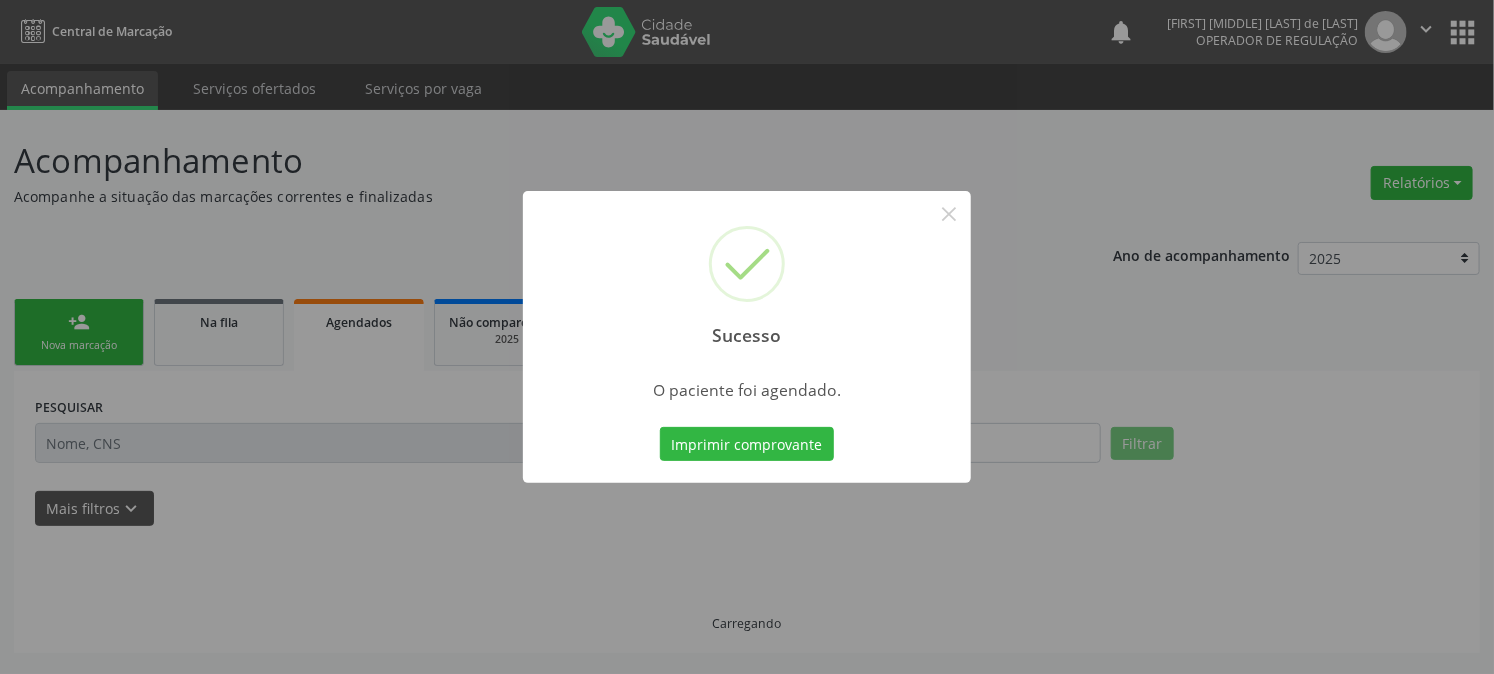 scroll, scrollTop: 0, scrollLeft: 0, axis: both 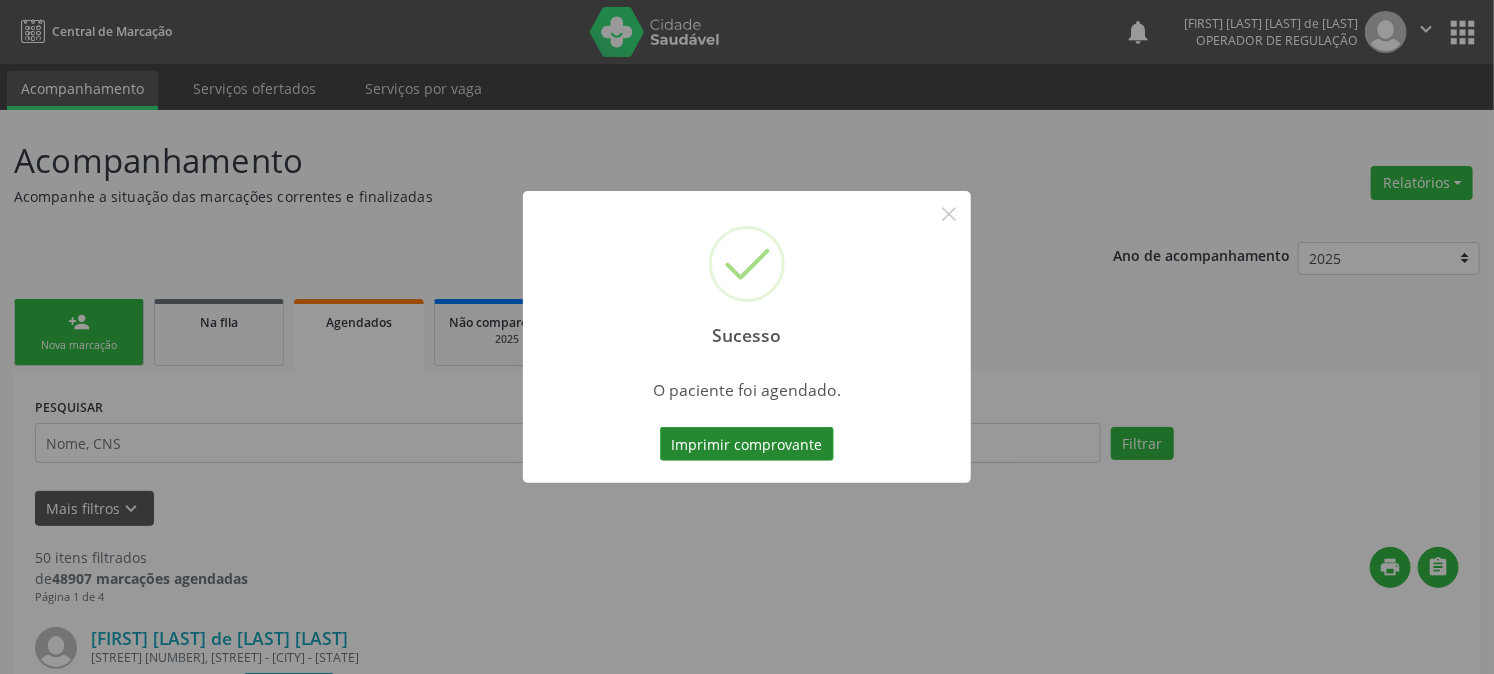 click on "Imprimir comprovante" at bounding box center (747, 444) 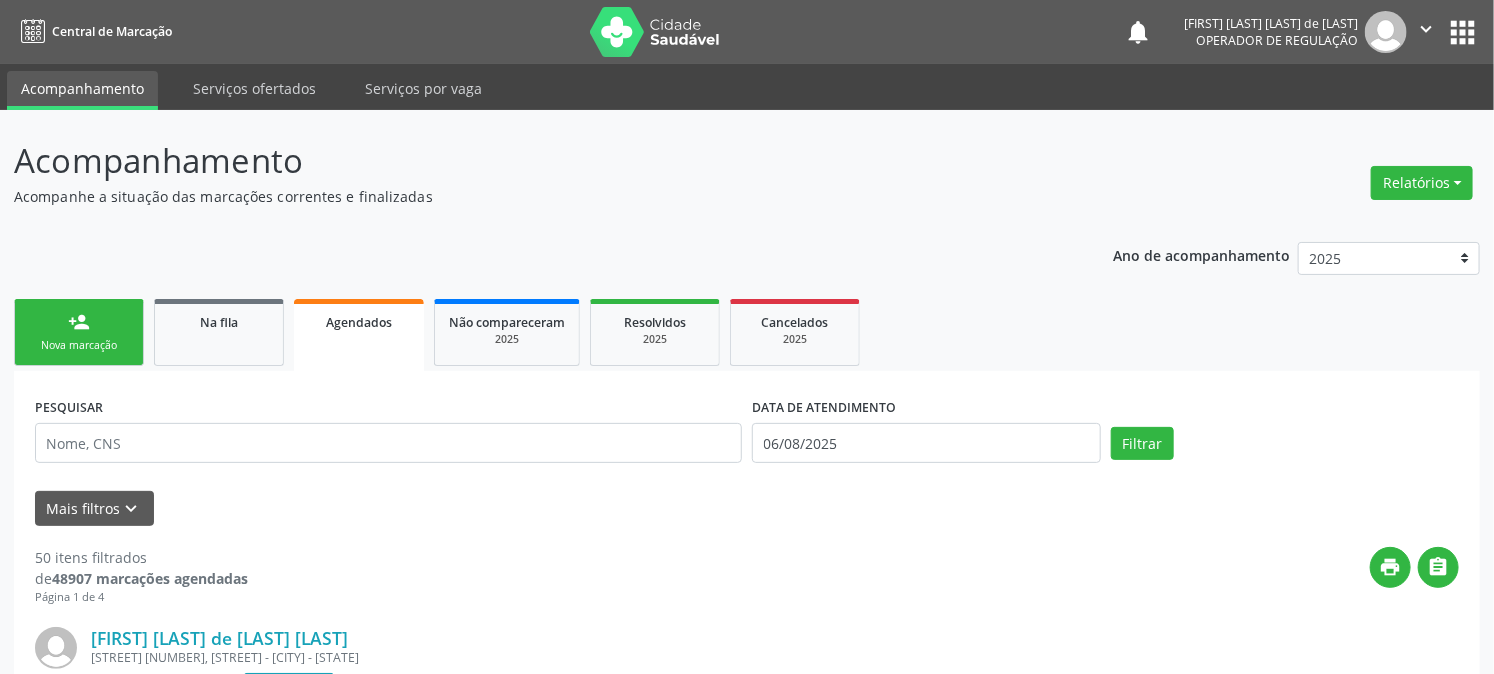 click on "person_add
Nova marcação" at bounding box center [79, 332] 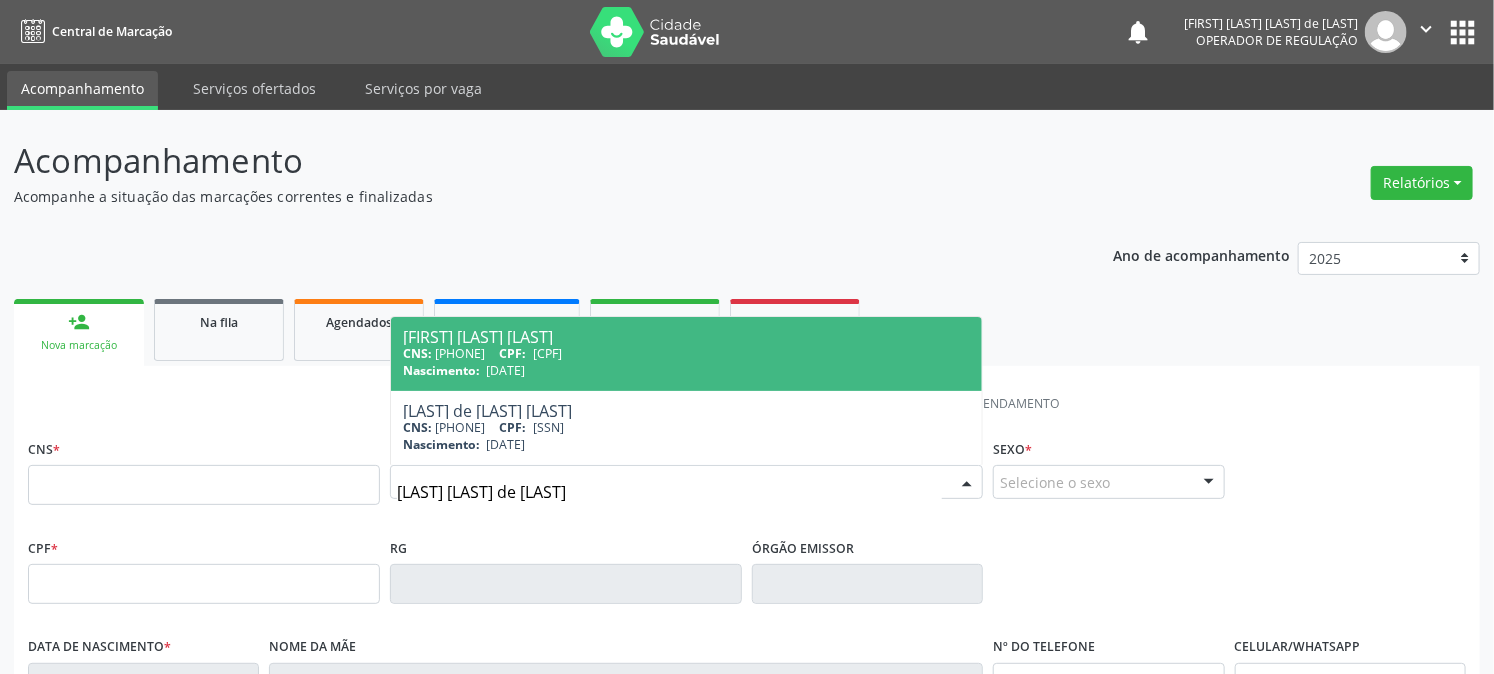 type on "ALCIENE LEITE DE SOUSA" 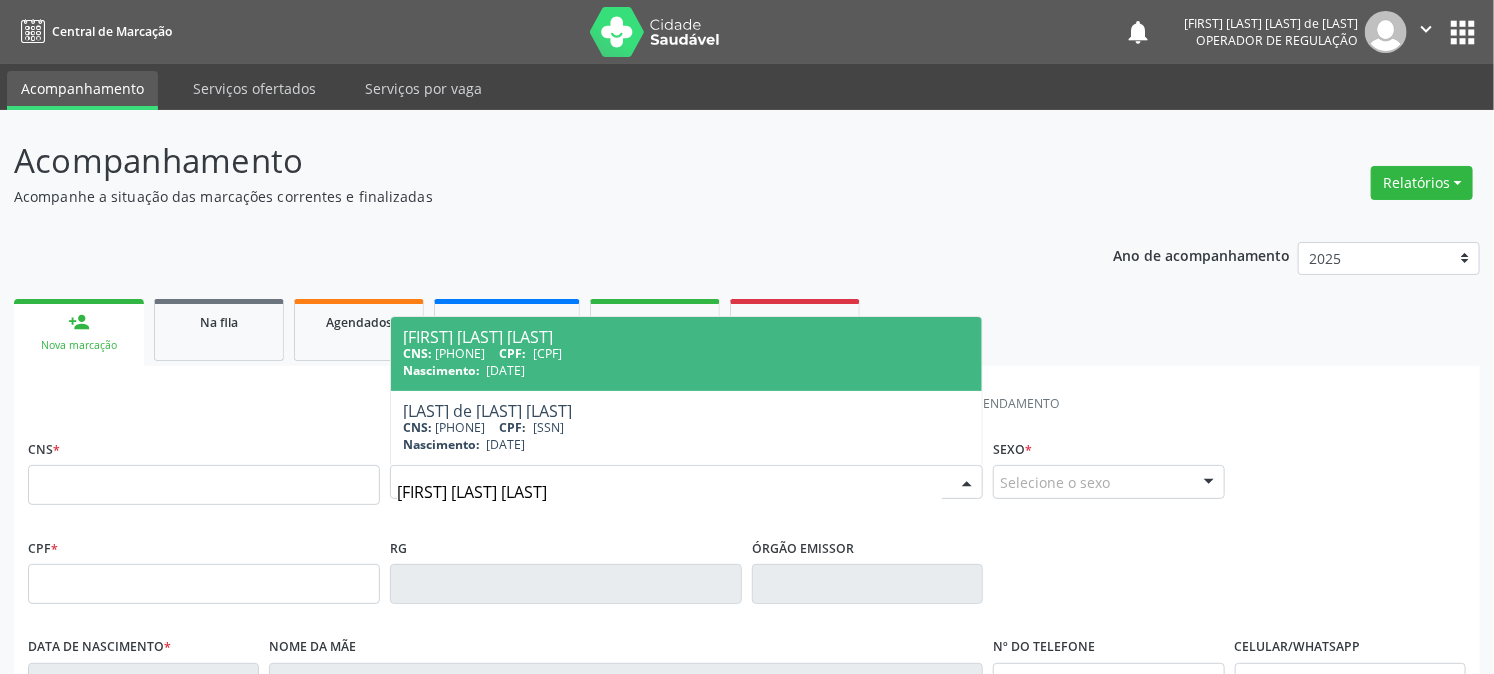 type on "709 8080 5869 9390" 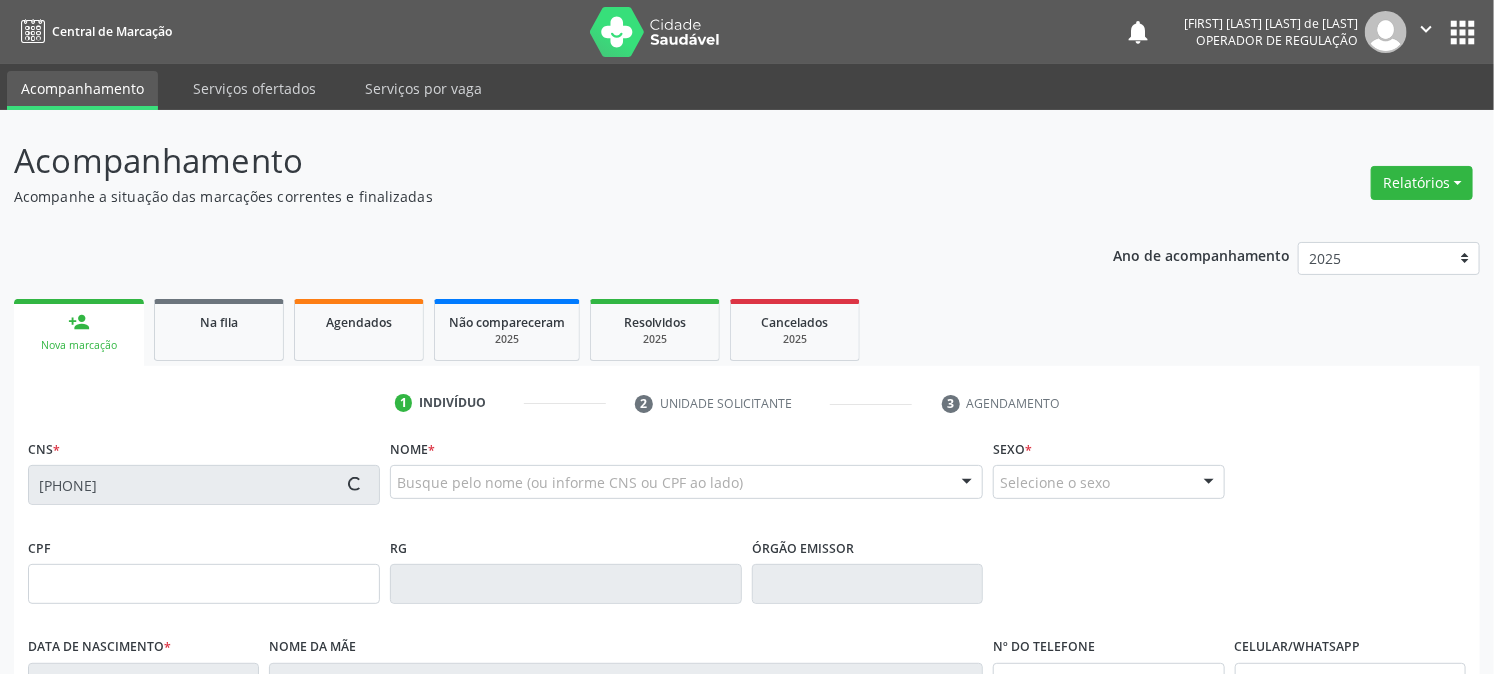 type on "093.947.444-10" 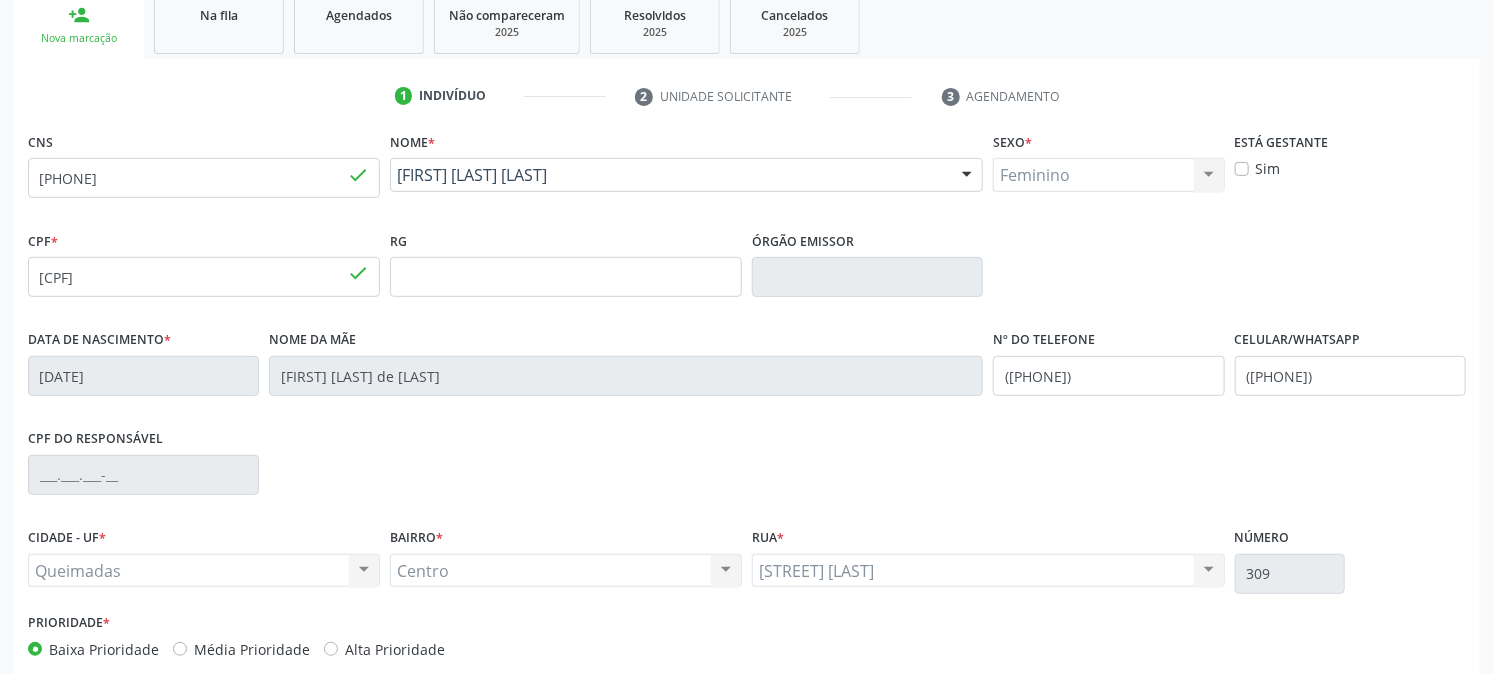 scroll, scrollTop: 408, scrollLeft: 0, axis: vertical 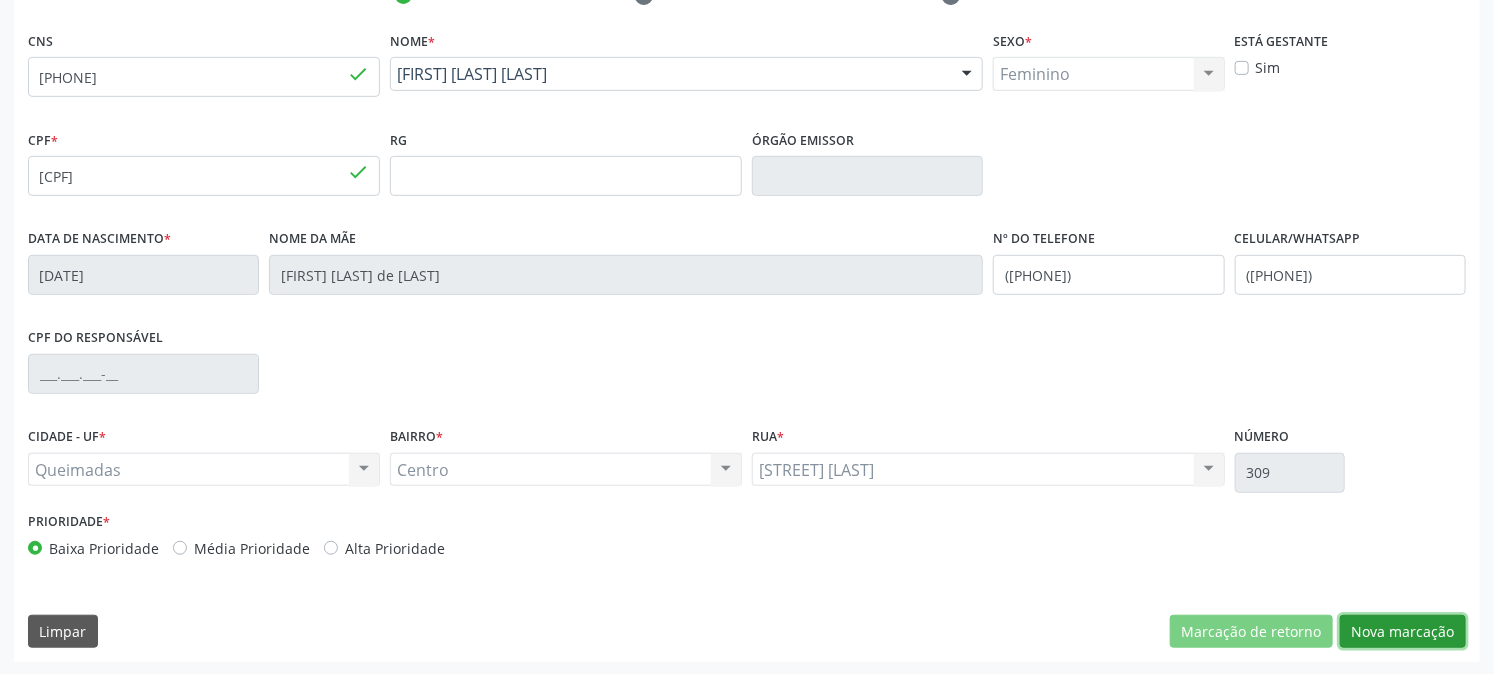 click on "Nova marcação" at bounding box center [1403, 632] 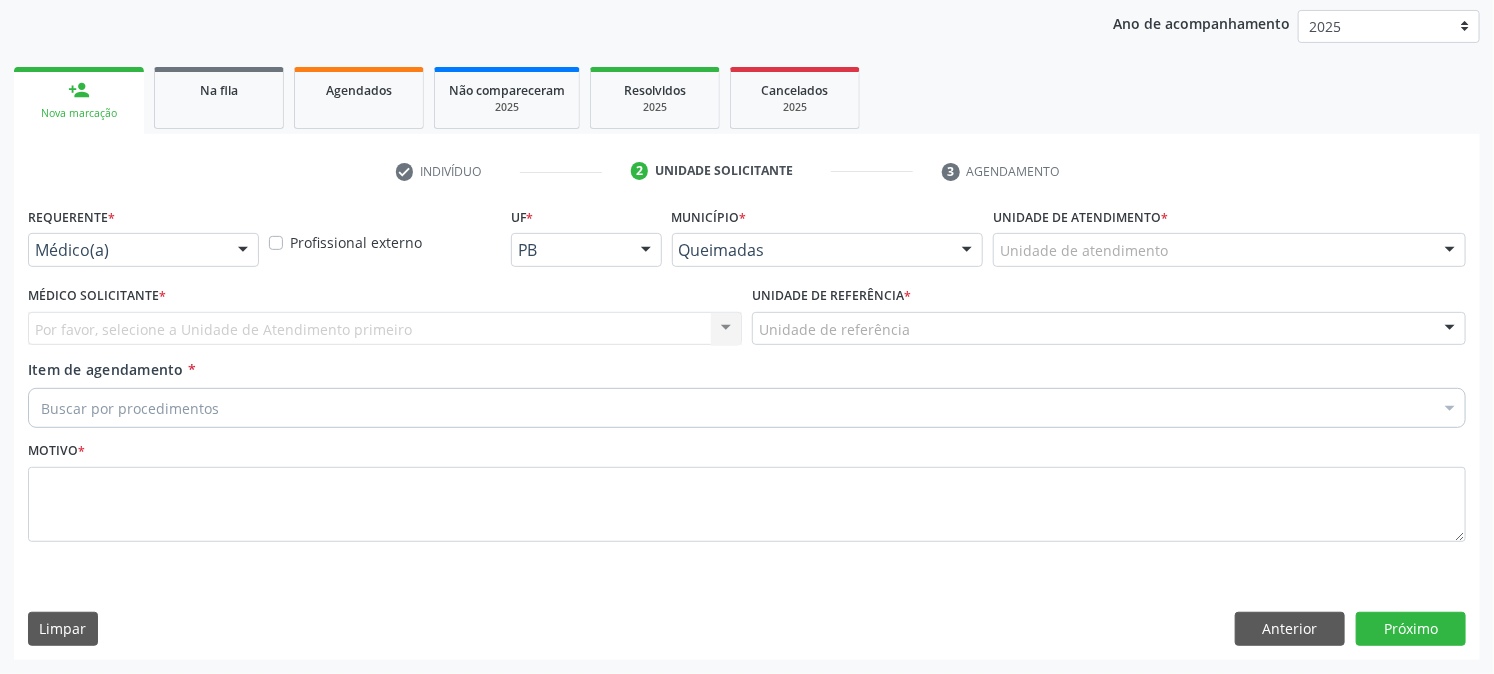 scroll, scrollTop: 231, scrollLeft: 0, axis: vertical 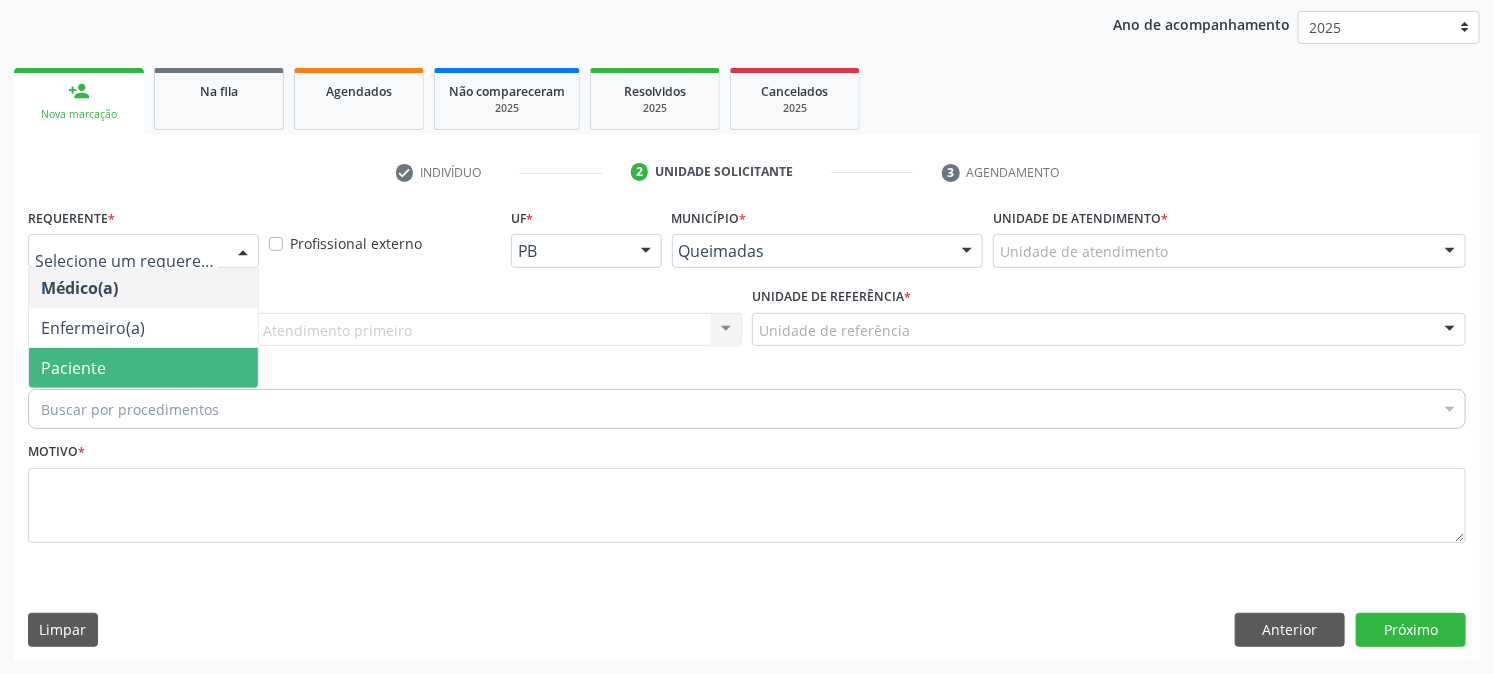 click on "Paciente" at bounding box center (143, 368) 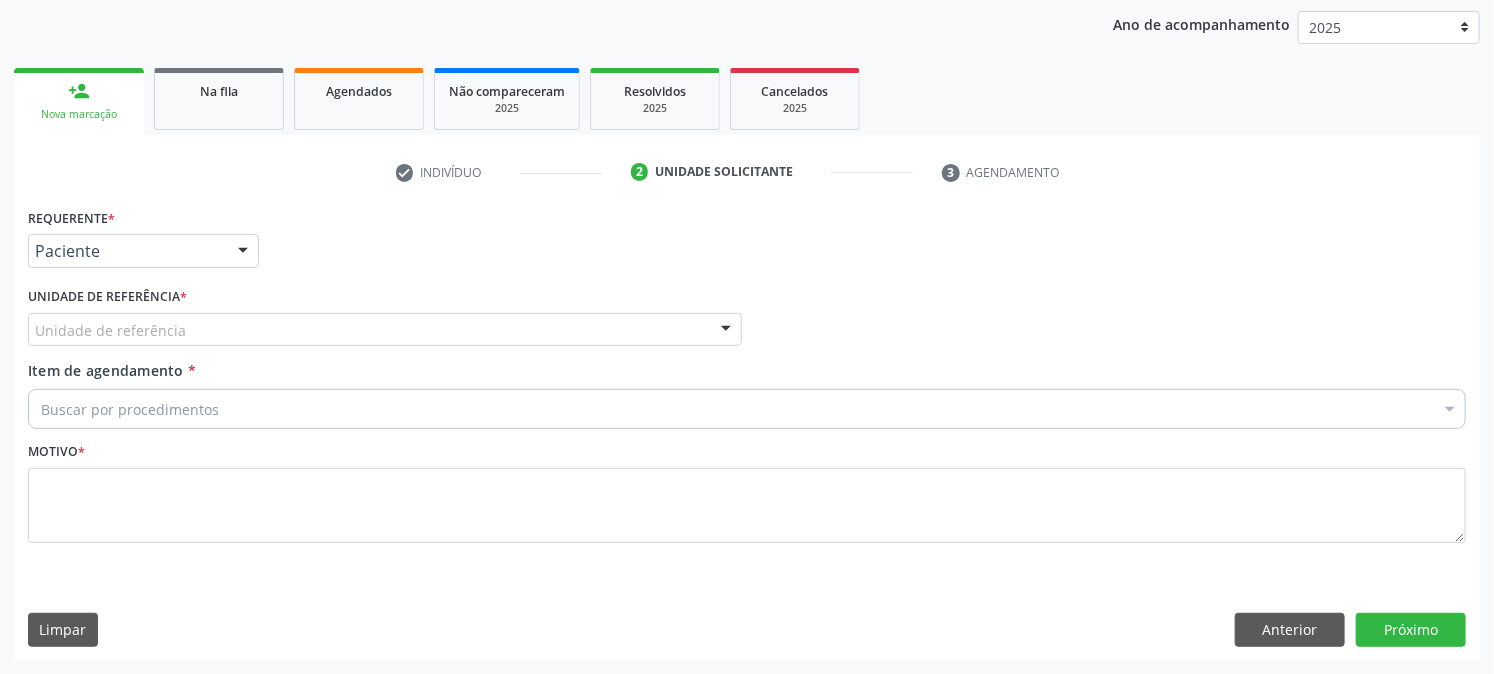 click on "Unidade de referência" at bounding box center [385, 330] 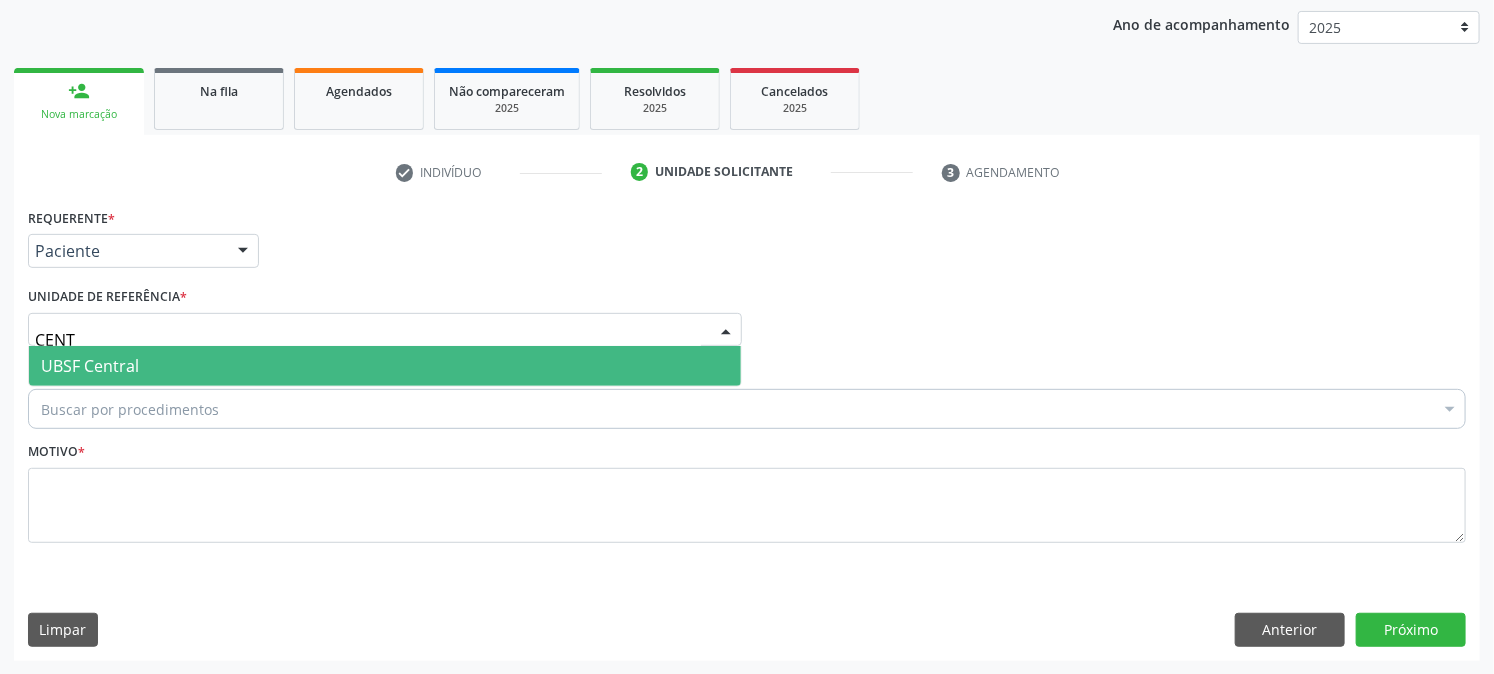 type on "CENTR" 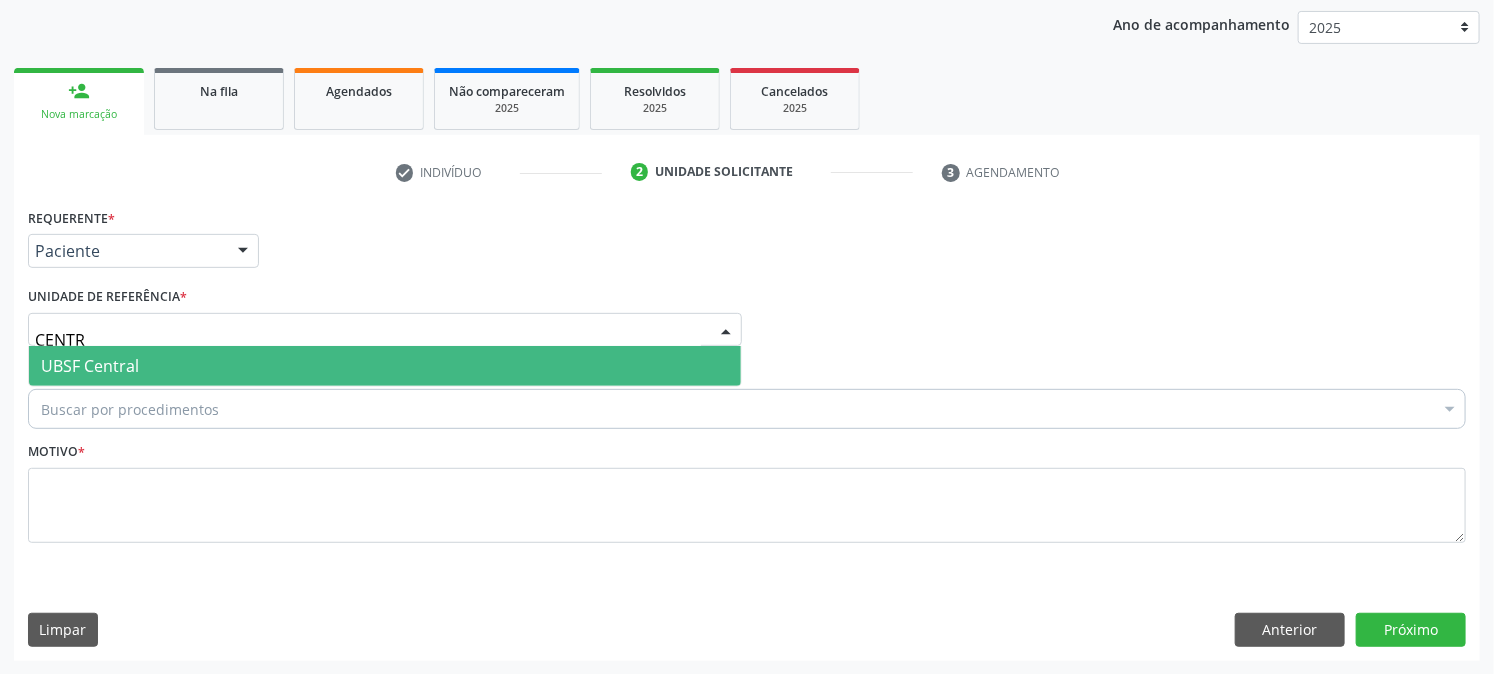 click on "UBSF Central" at bounding box center [385, 366] 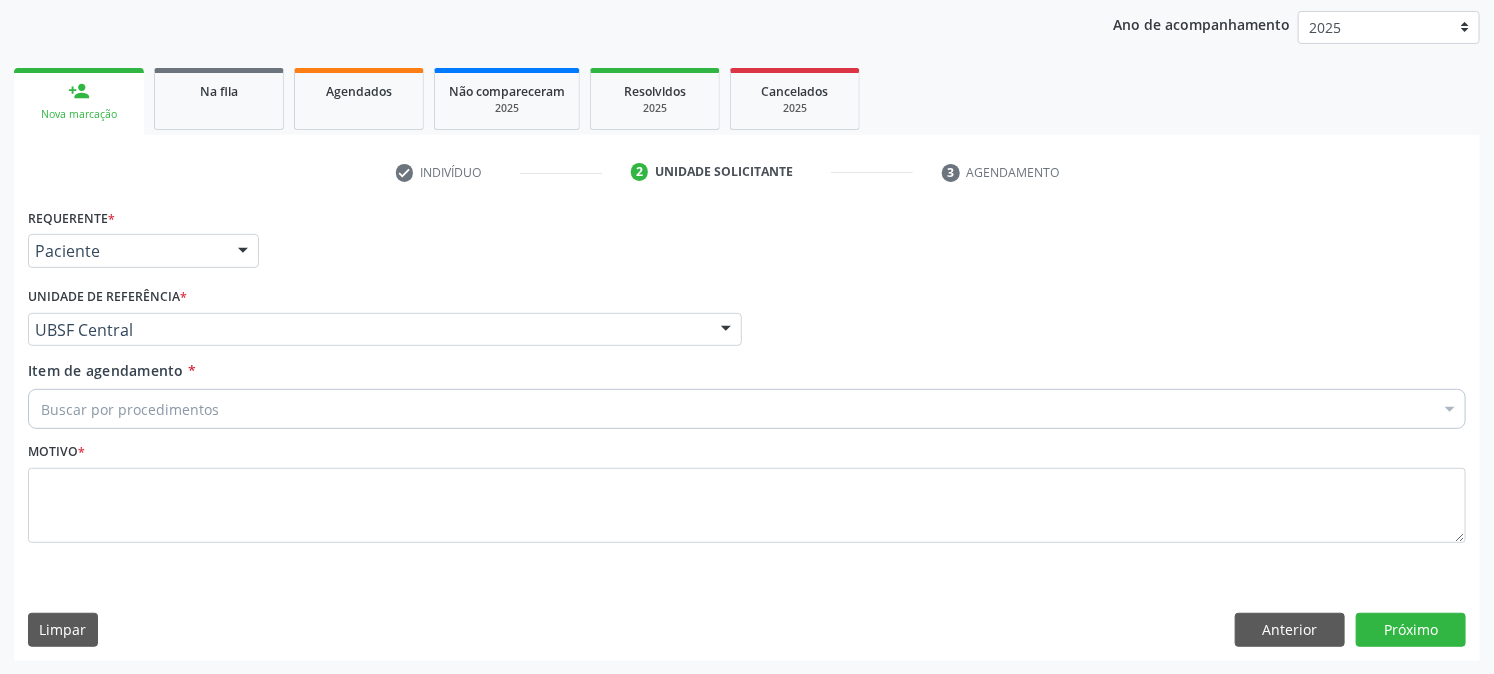 click on "Buscar por procedimentos" at bounding box center (747, 409) 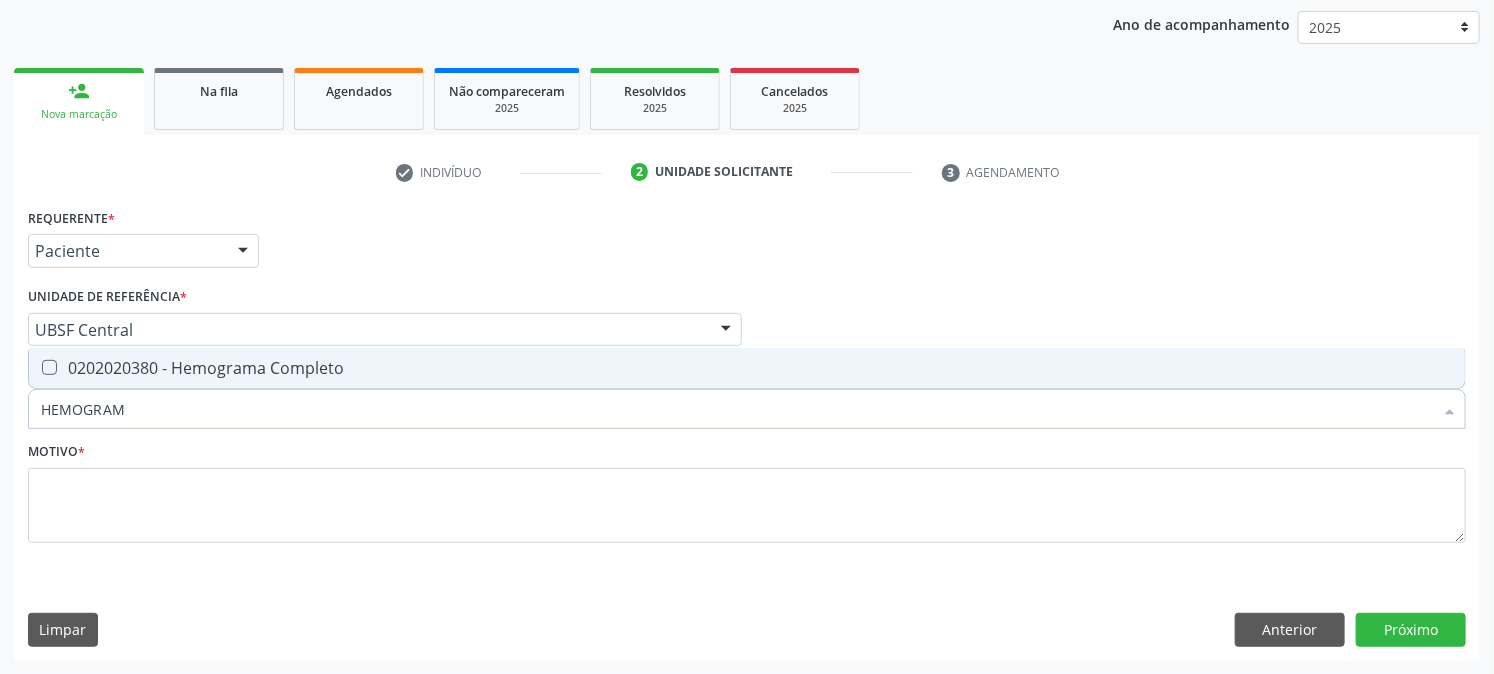 type on "HEMOGRAMA" 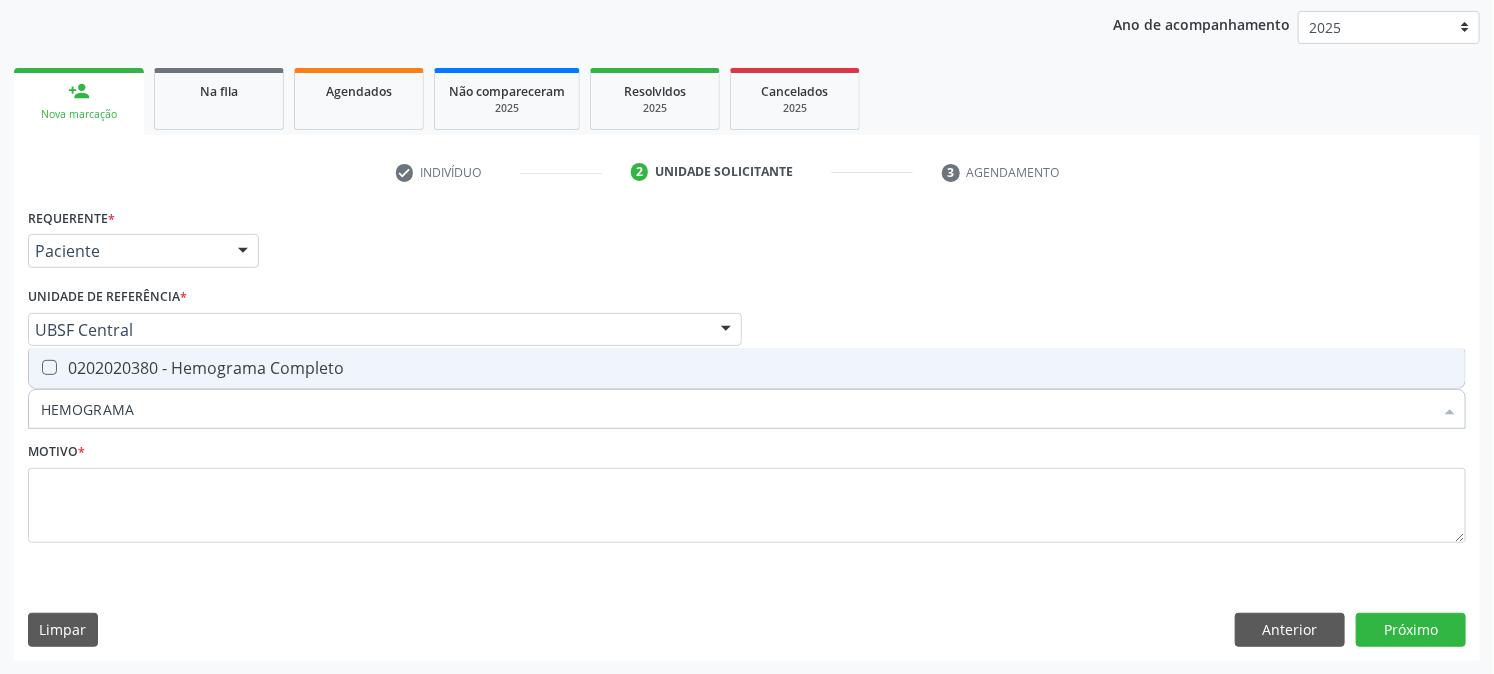 click on "0202020380 - Hemograma Completo" at bounding box center [747, 368] 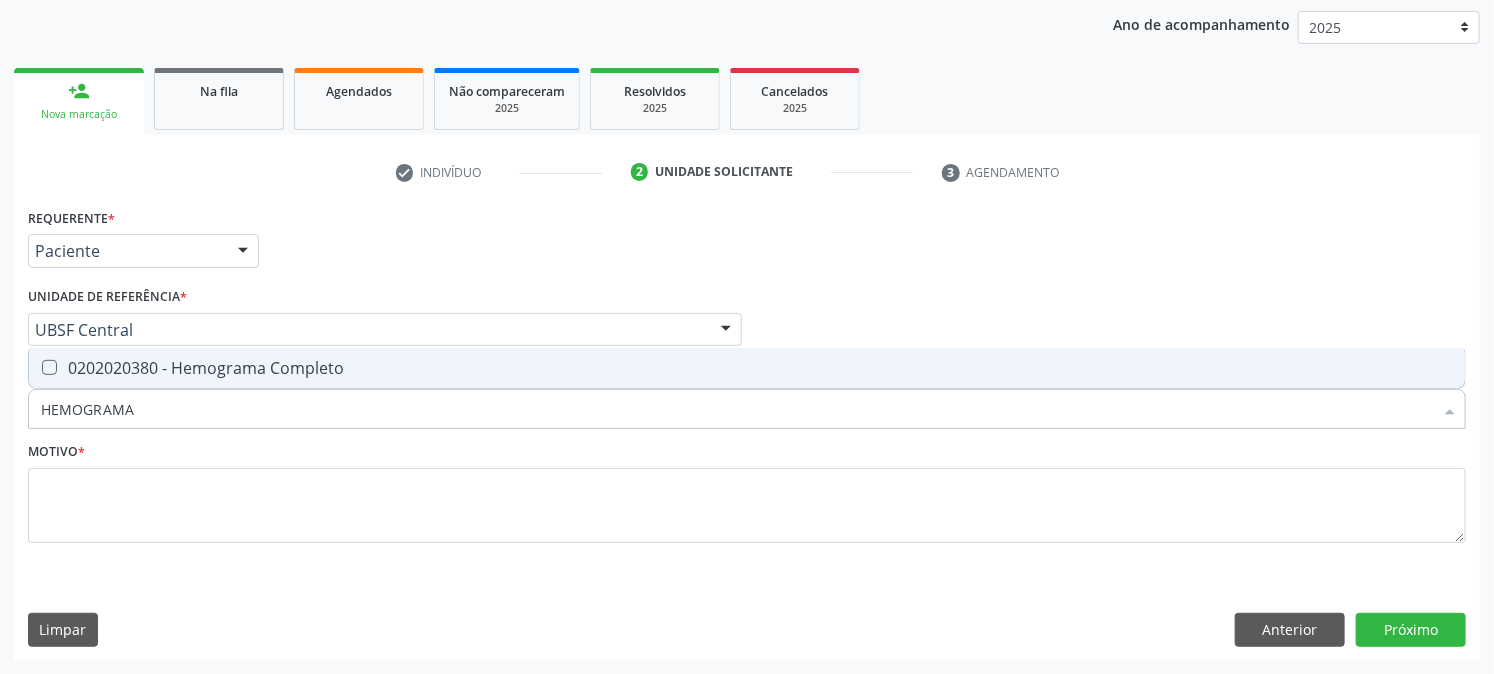 checkbox on "true" 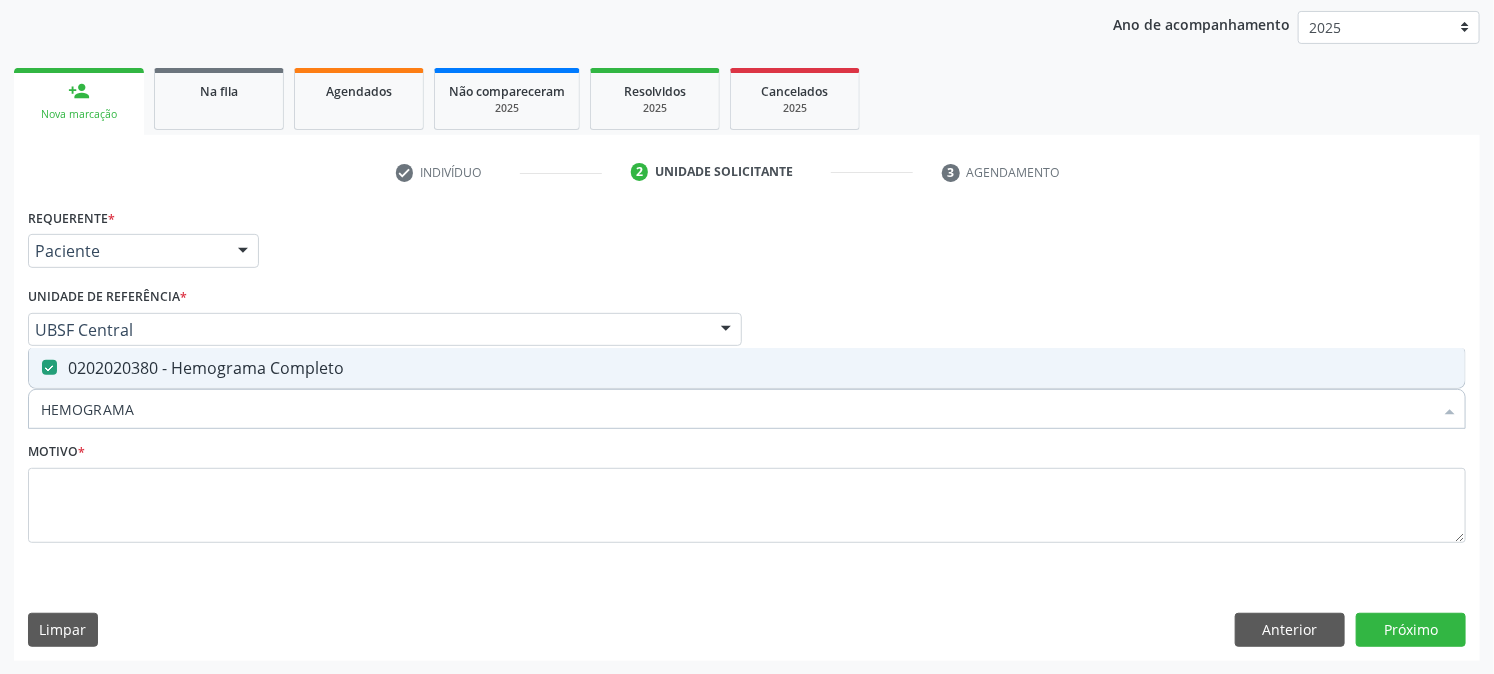 click on "Acompanhamento
Acompanhe a situação das marcações correntes e finalizadas
Relatórios
Acompanhamento
Consolidado
Procedimentos realizados
Ano de acompanhamento
2025 2024 2023 2022 2021
person_add
Nova marcação
Na fila   Agendados   Não compareceram
2025
Resolvidos
2025
Cancelados
2025
check
Indivíduo
2
Unidade solicitante
3
Agendamento
CNS
709 8080 5869 9390       done
Nome
*
Alciene Leite de Souza
Alciene Leite de Souza
CNS:
709 8080 5869 9390
CPF:
093.947.444-10
Nascimento:
16/09/1986
Nenhum resultado encontrado para: "   "
Digite o nome
Sexo
*
Feminino         Masculino" at bounding box center (747, 277) 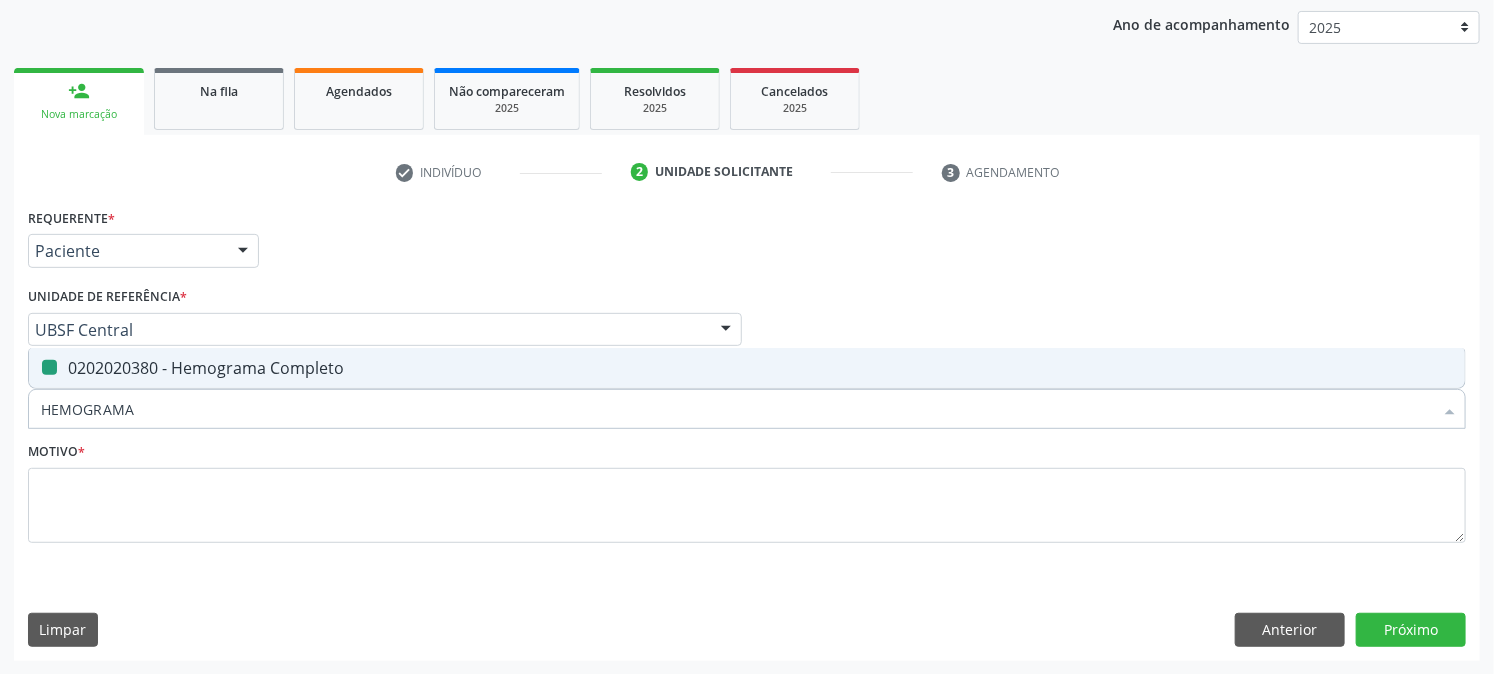 type 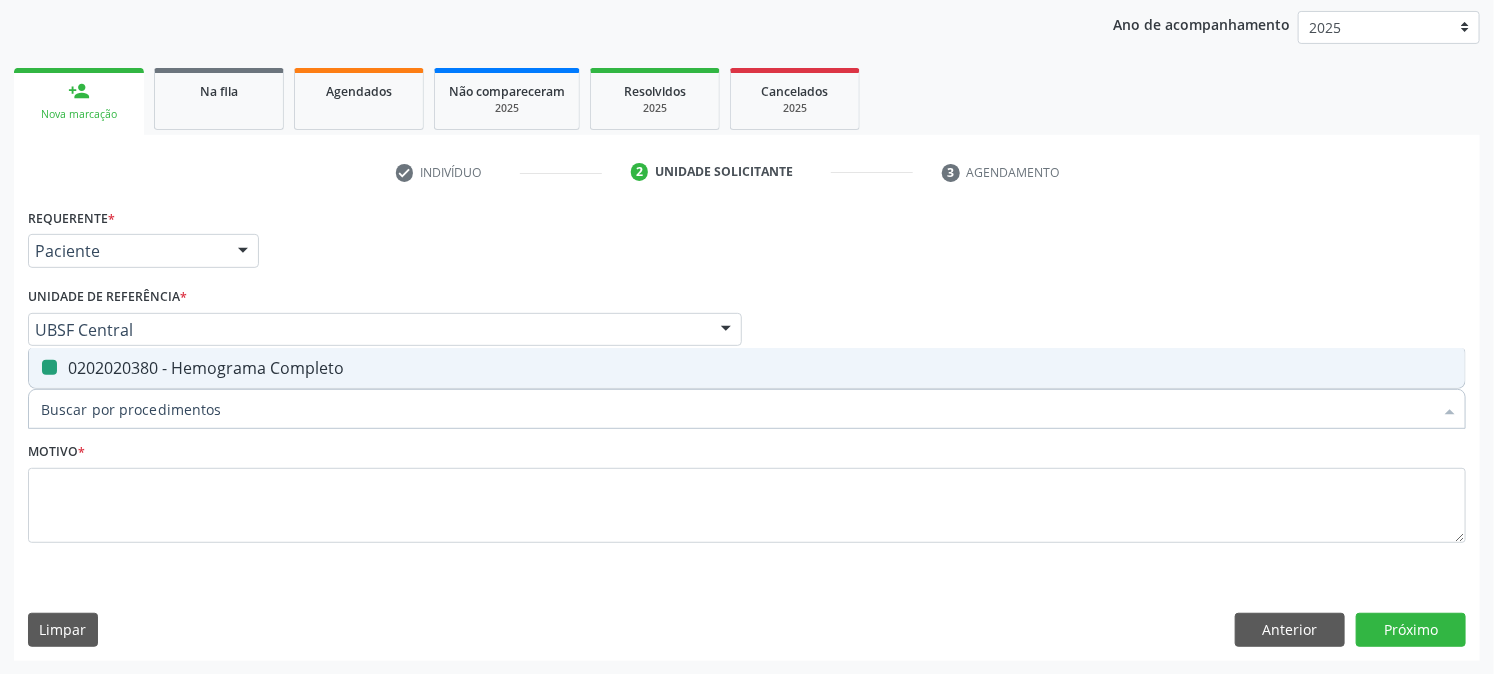 checkbox on "false" 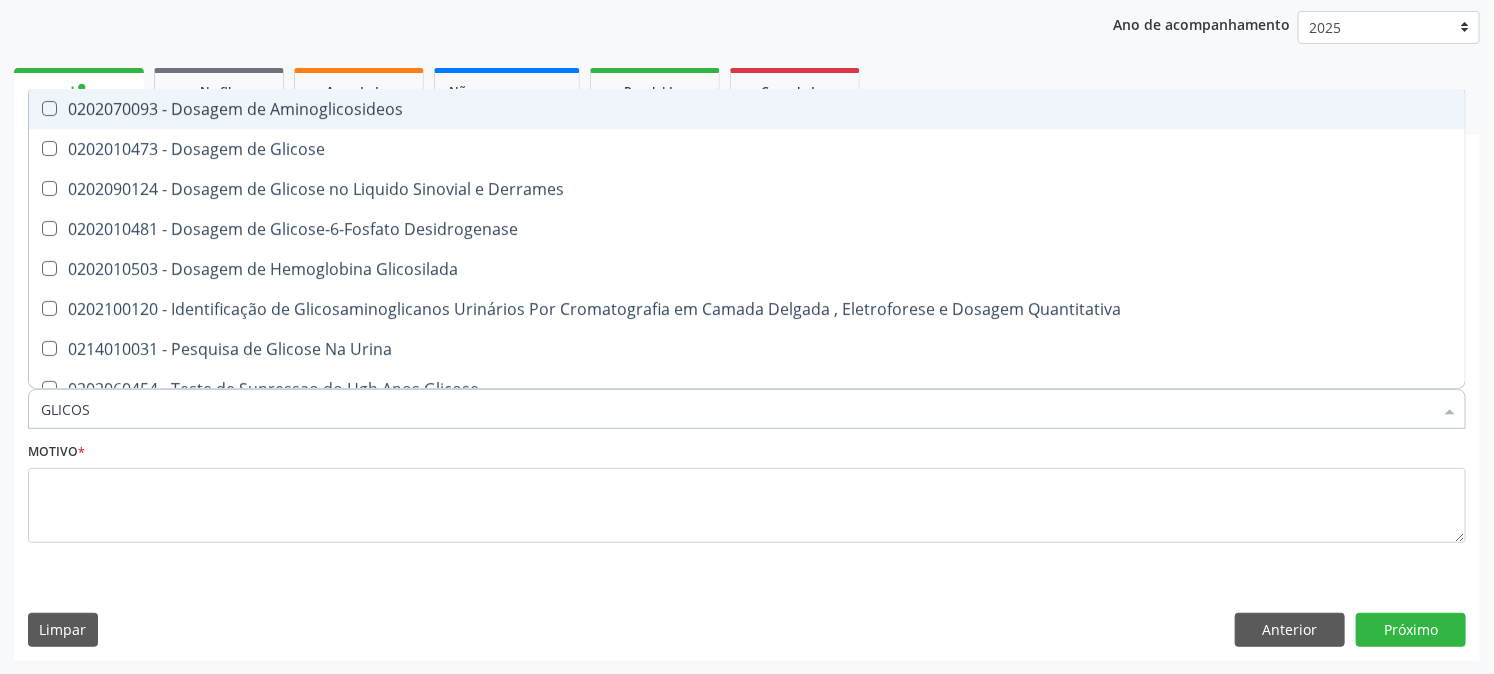 type on "GLICOSE" 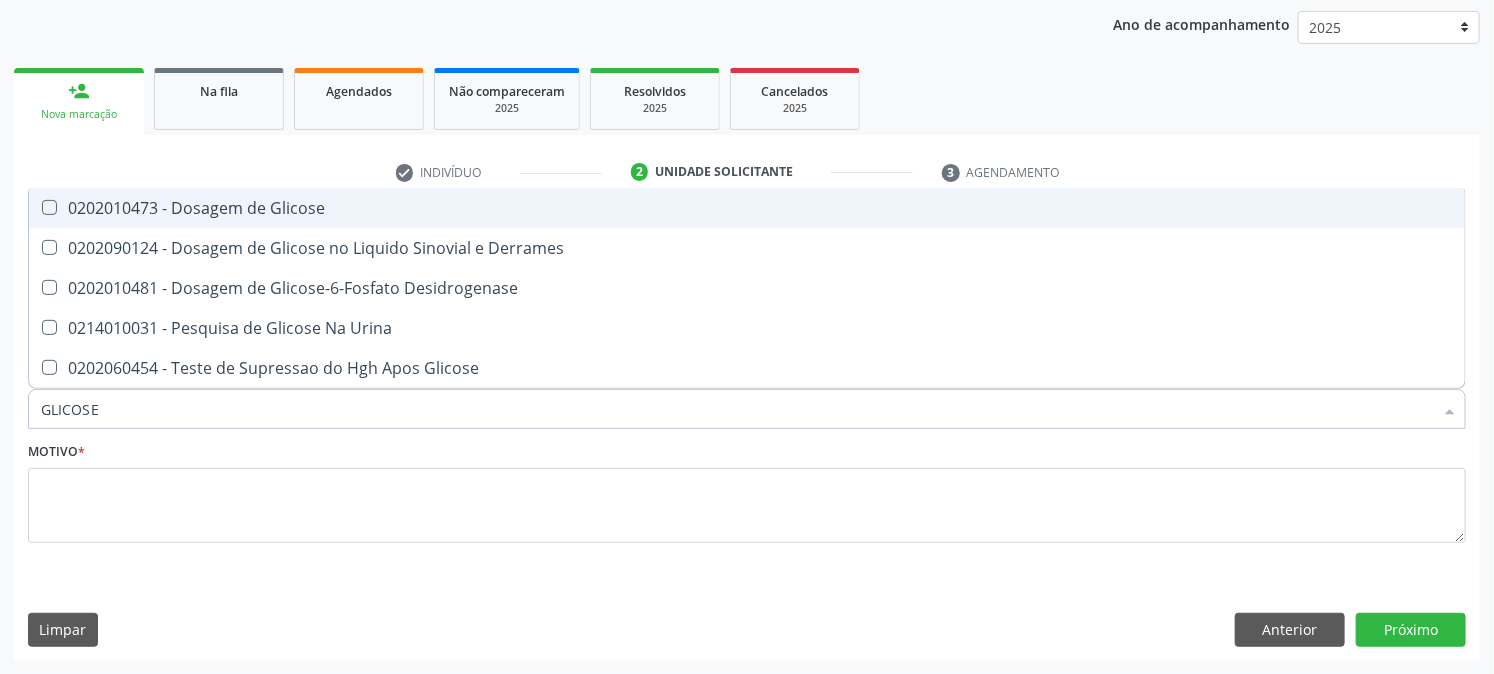 click on "0202010473 - Dosagem de Glicose" at bounding box center (747, 208) 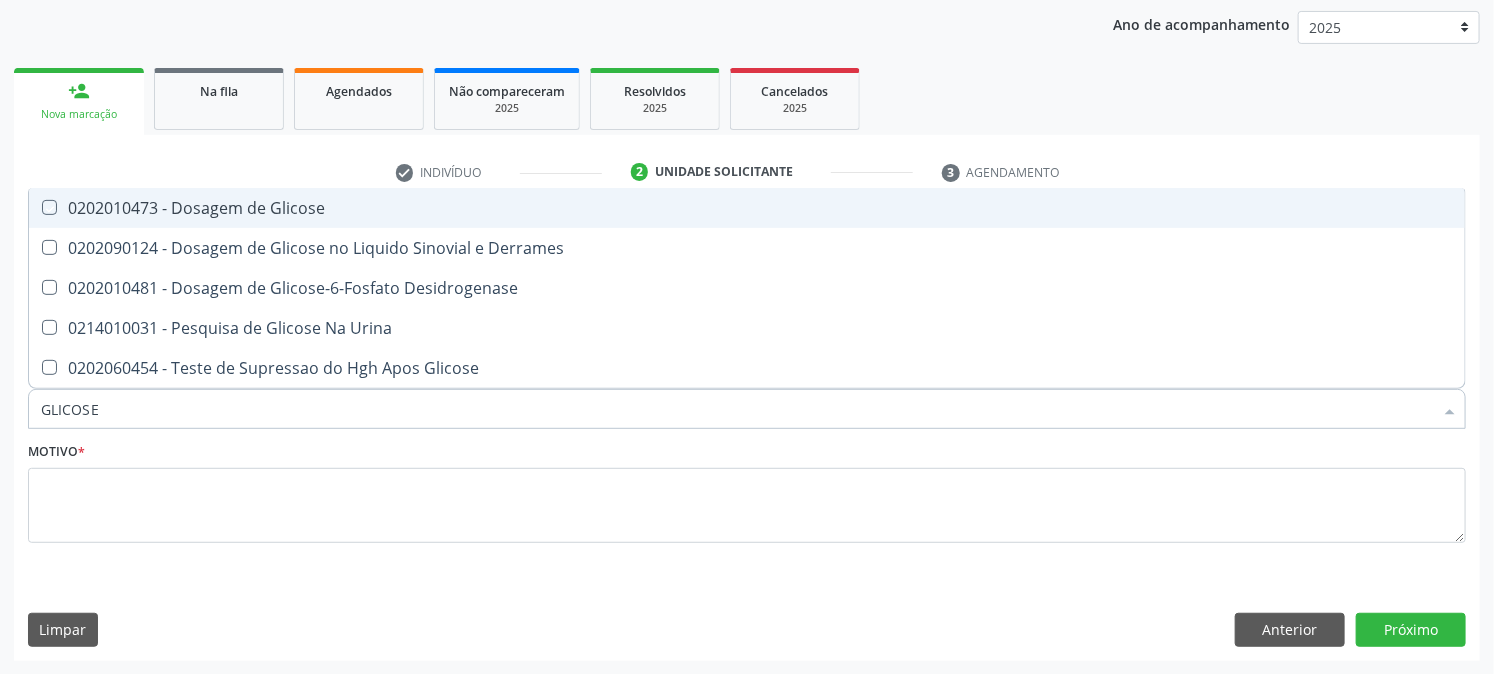 checkbox on "true" 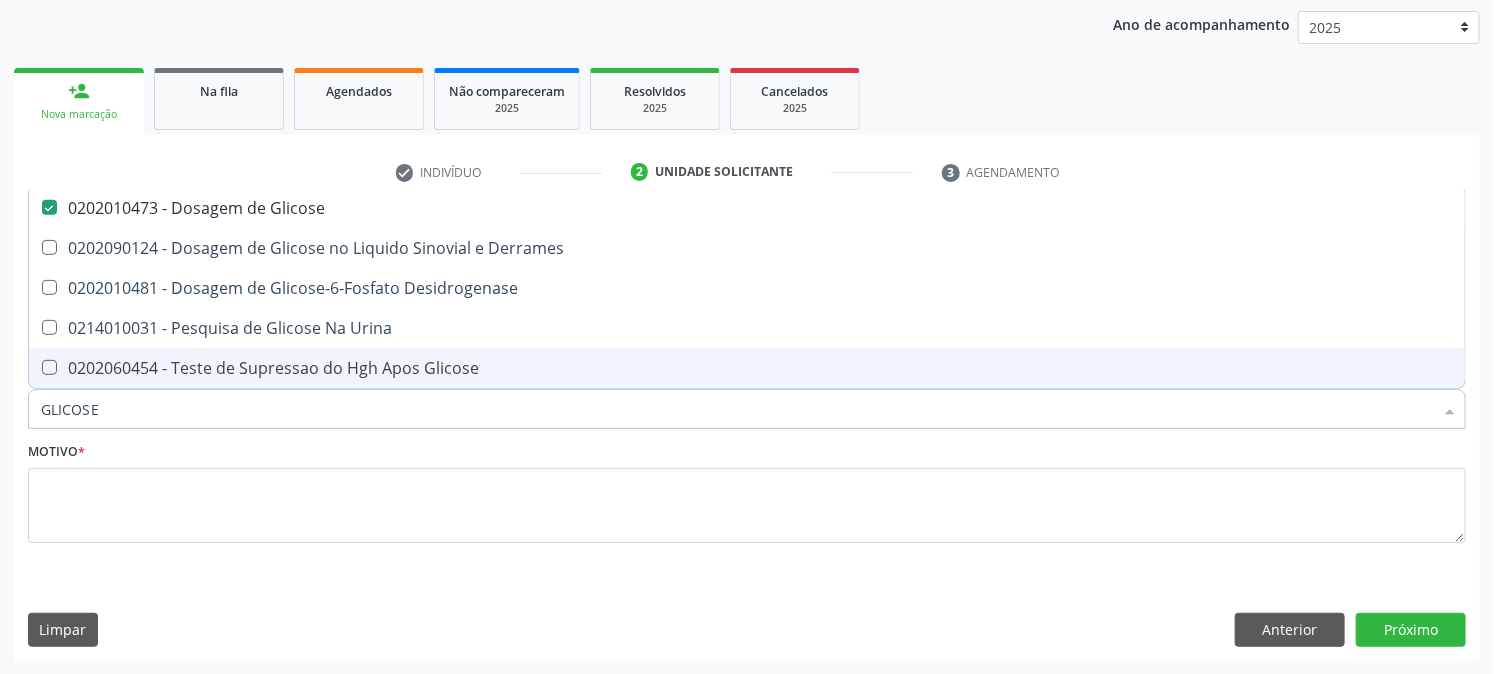 drag, startPoint x: 154, startPoint y: 415, endPoint x: 0, endPoint y: 448, distance: 157.49603 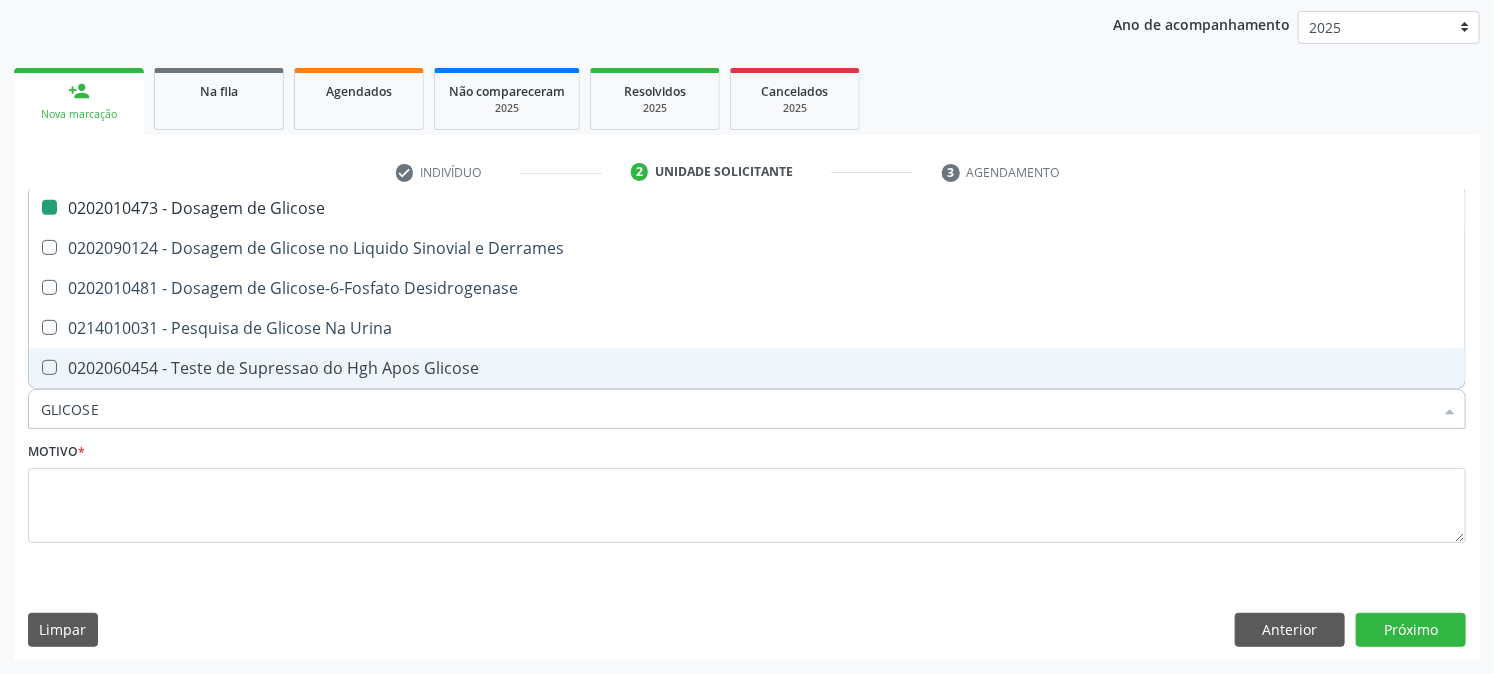 type 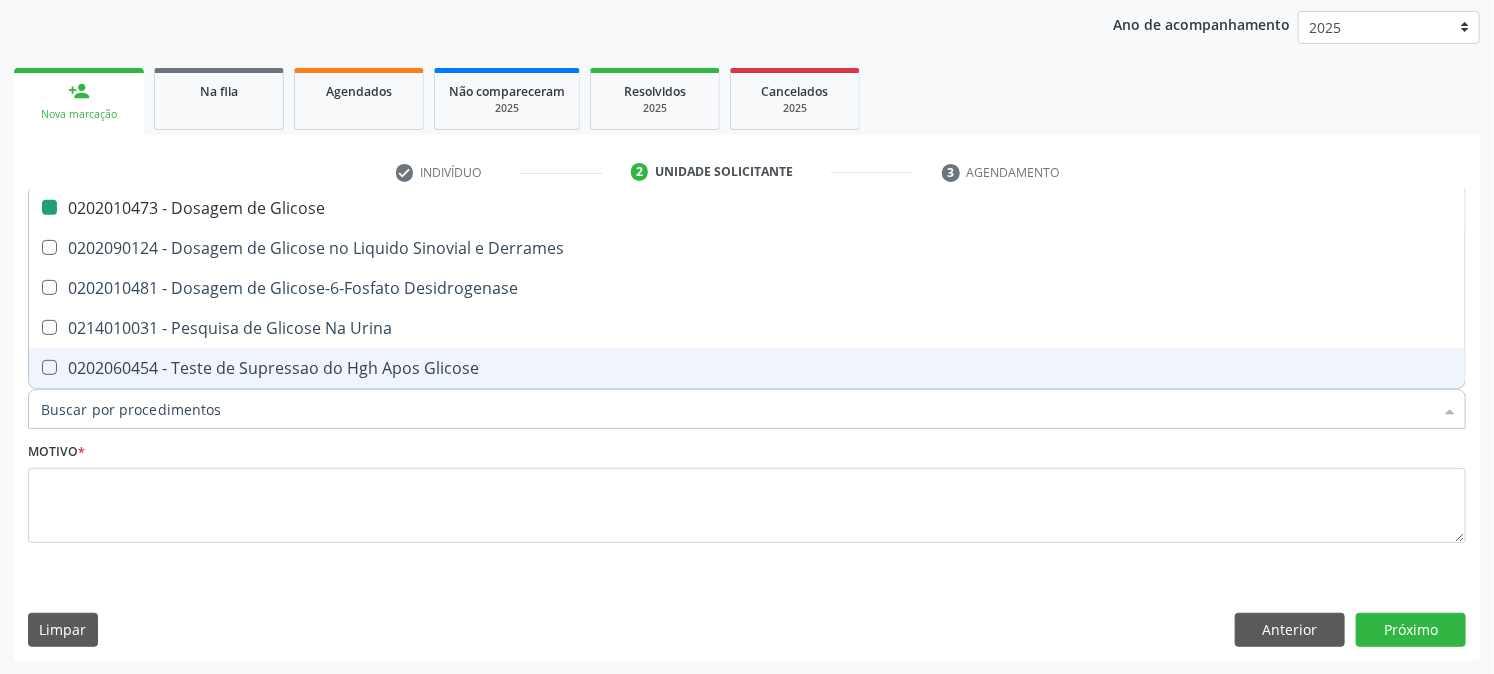 checkbox on "false" 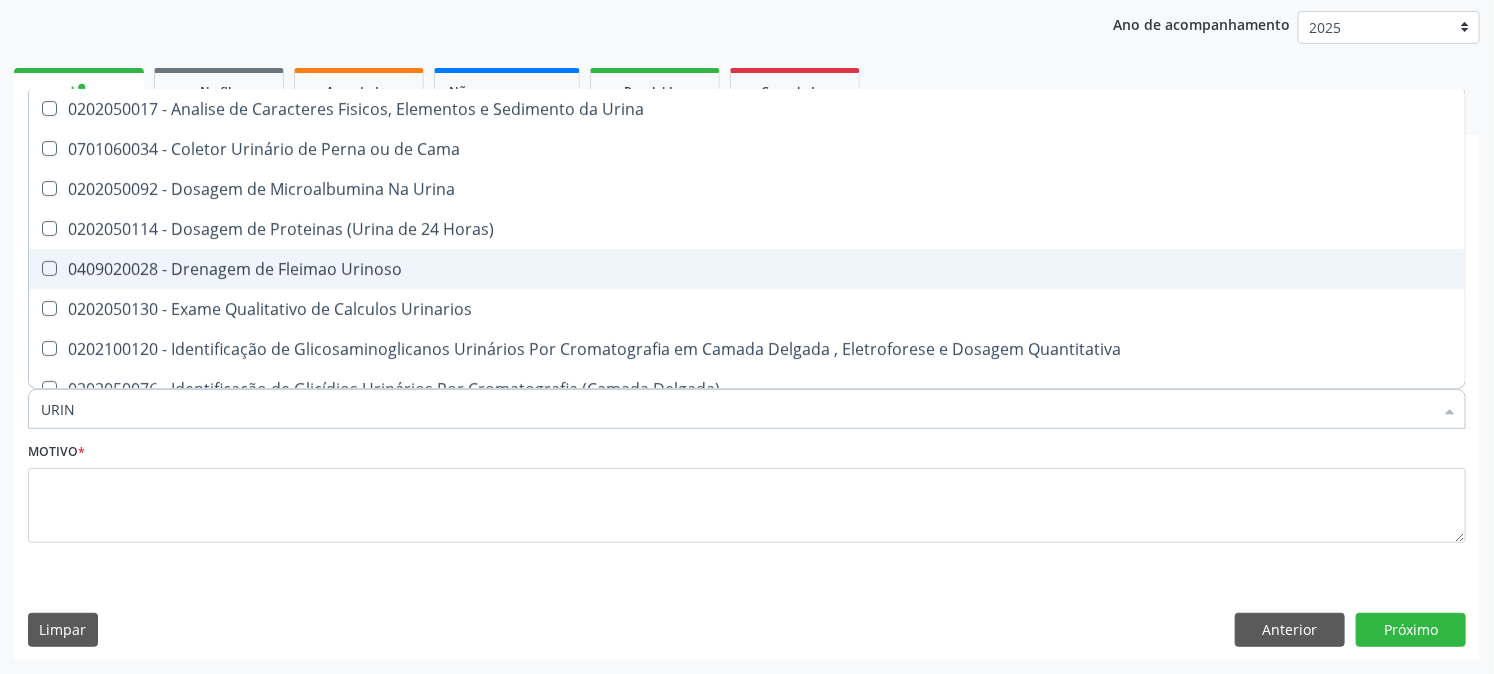 type on "URINA" 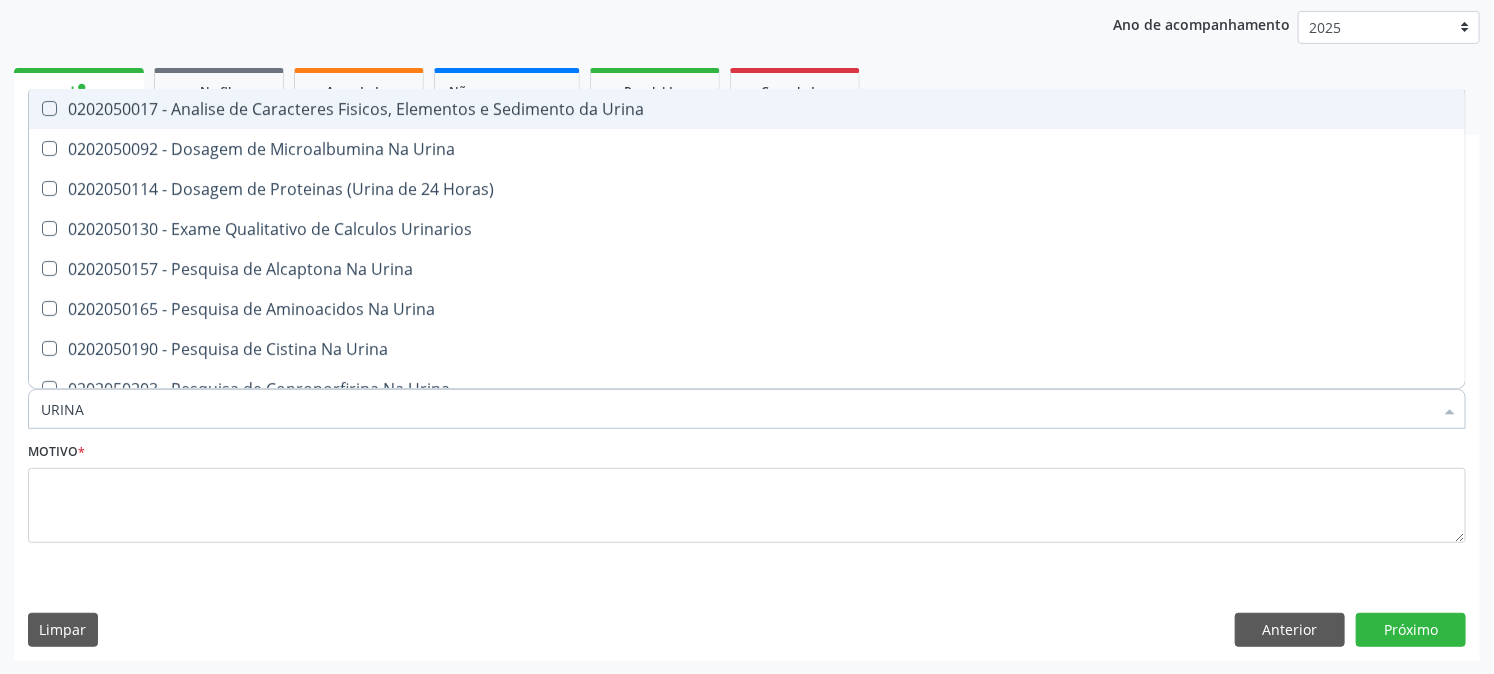 click on "0202050017 - Analise de Caracteres Fisicos, Elementos e Sedimento da Urina" at bounding box center [747, 109] 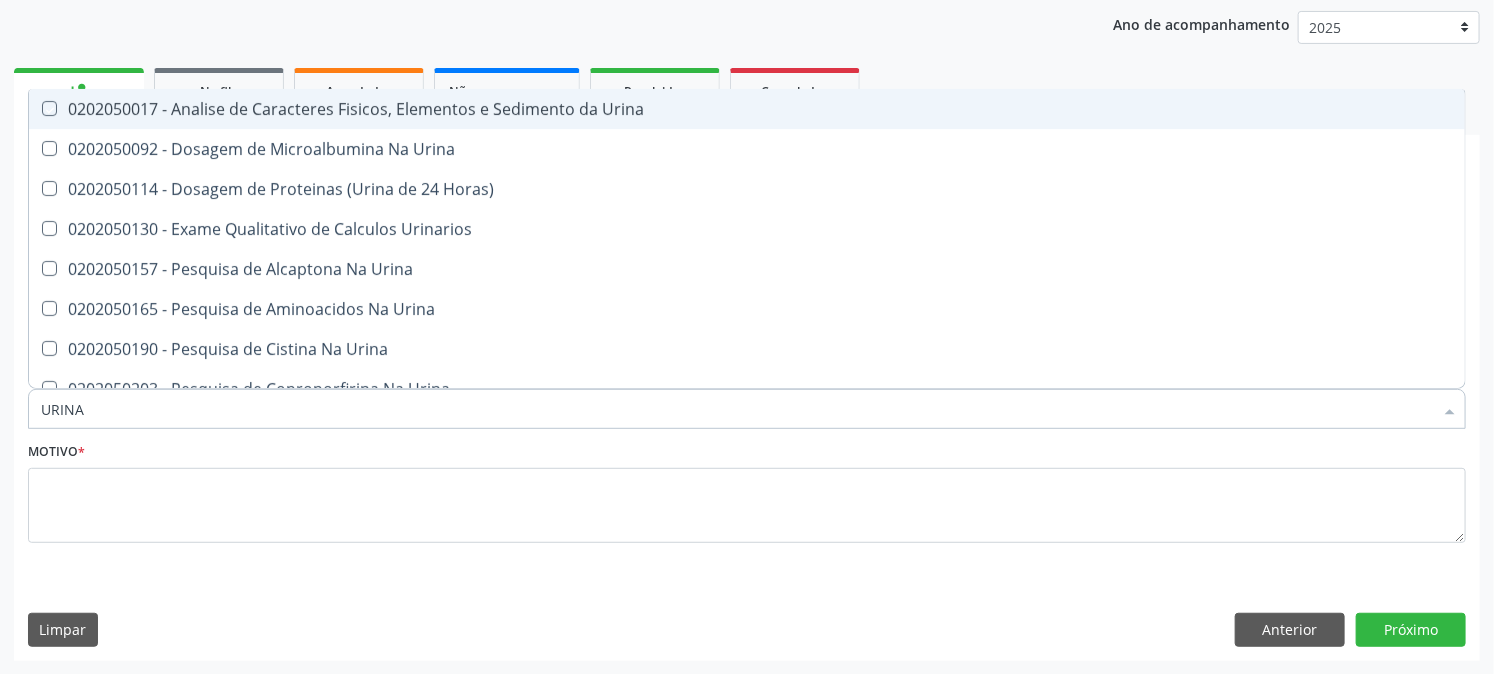 checkbox on "true" 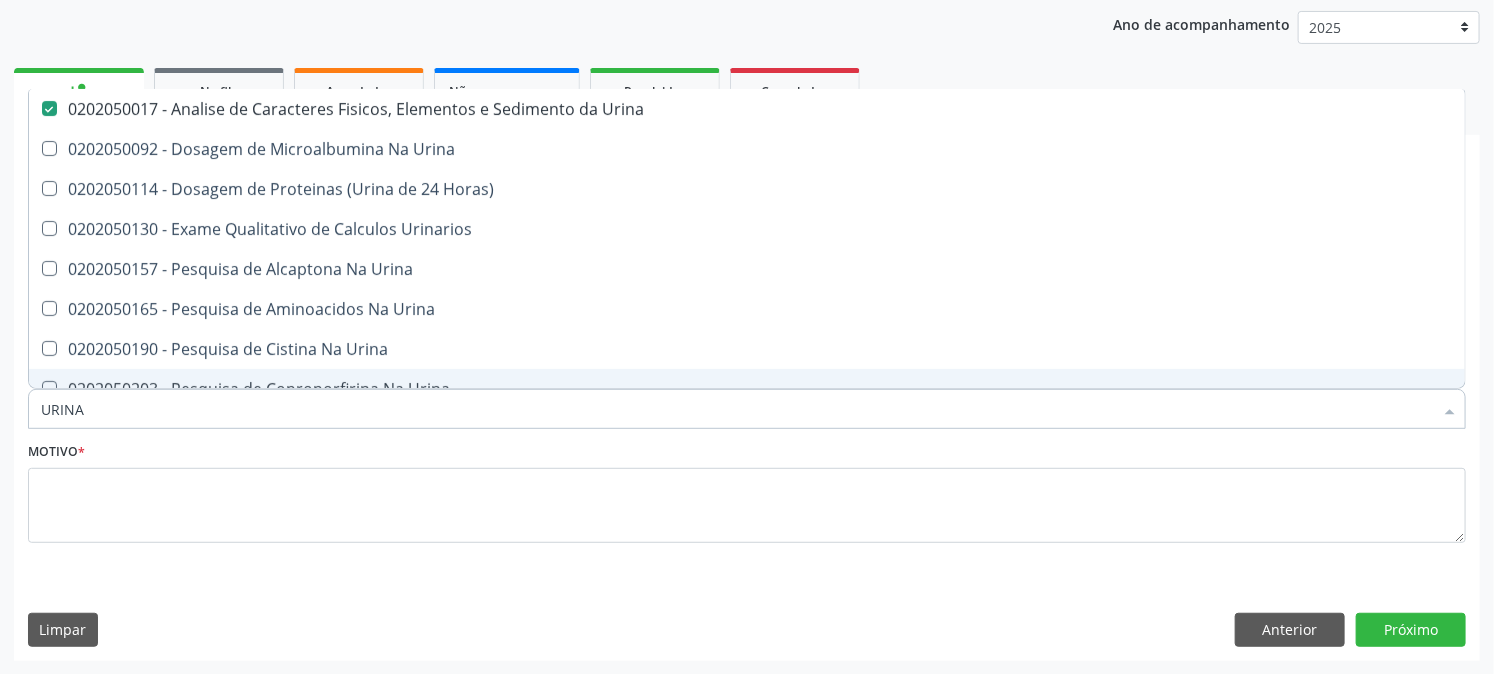 drag, startPoint x: 106, startPoint y: 412, endPoint x: 0, endPoint y: 525, distance: 154.93547 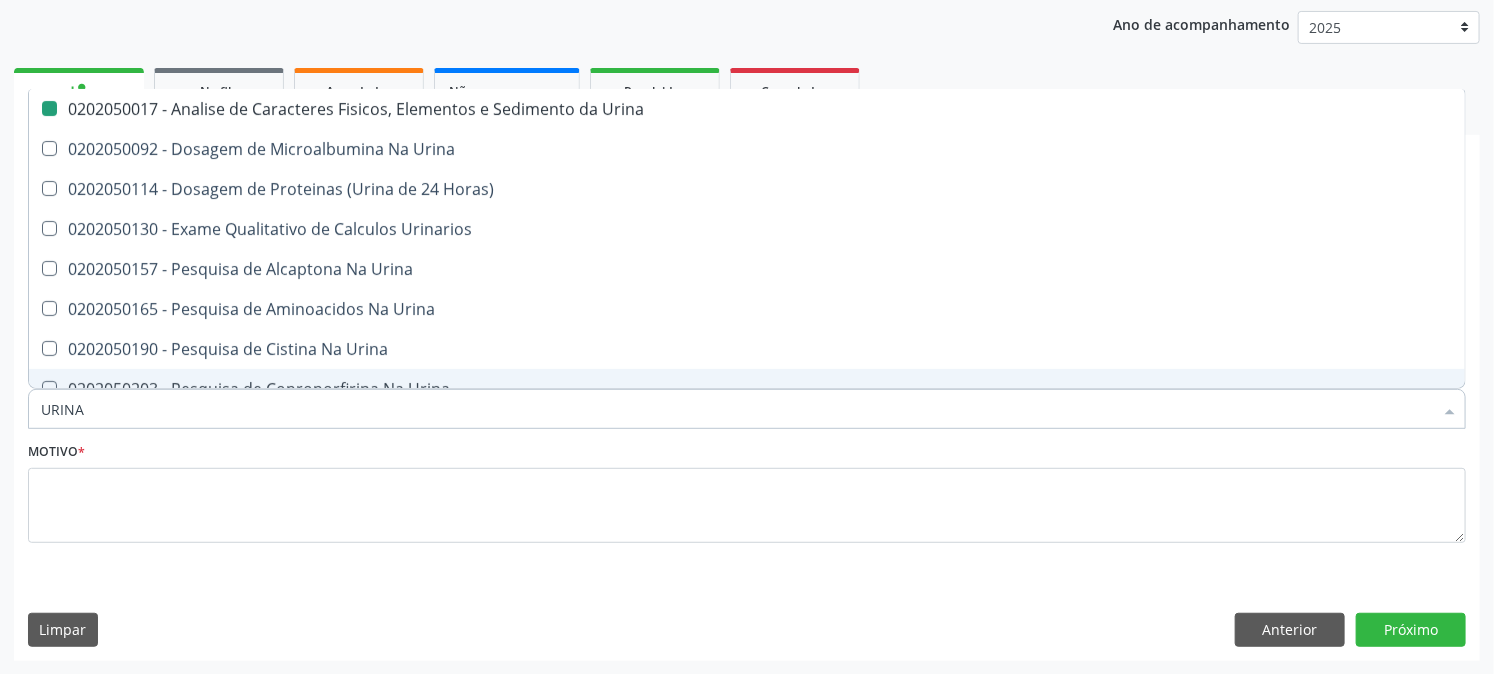 type 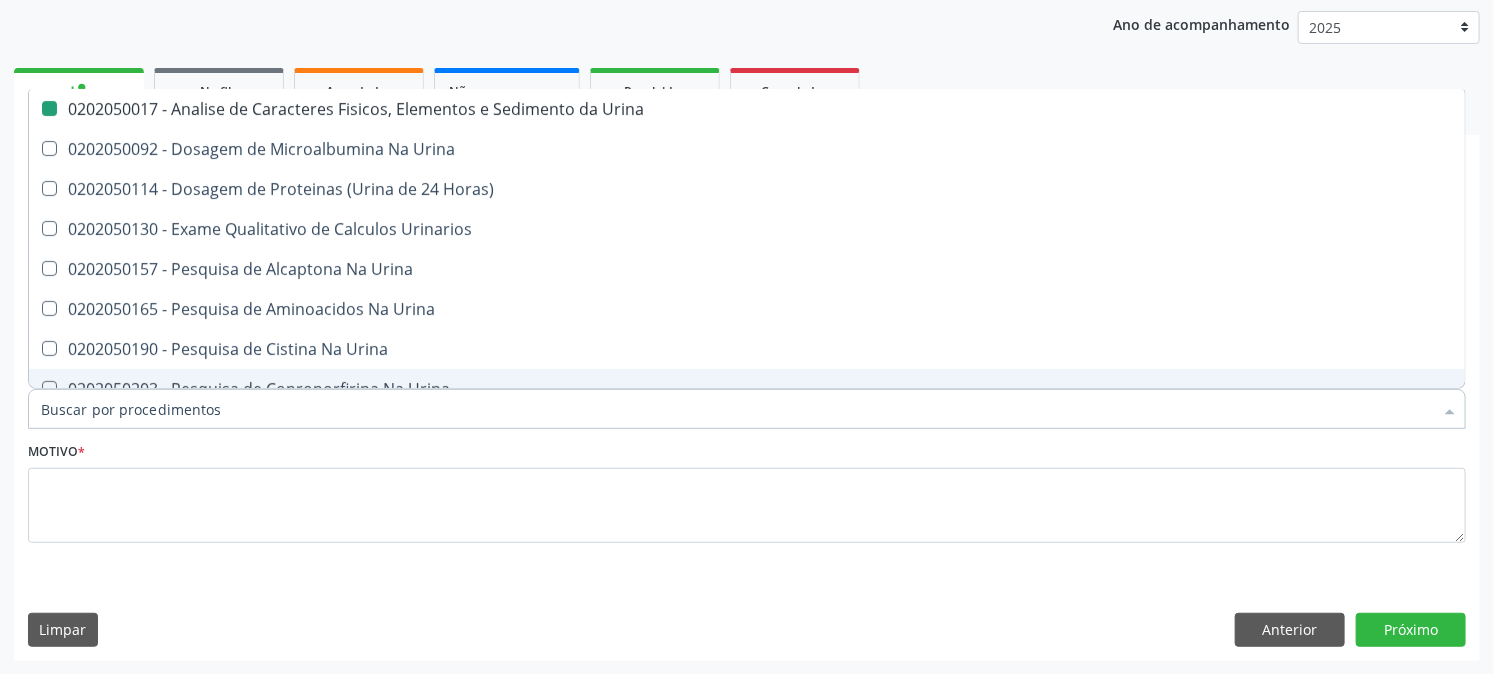 checkbox on "false" 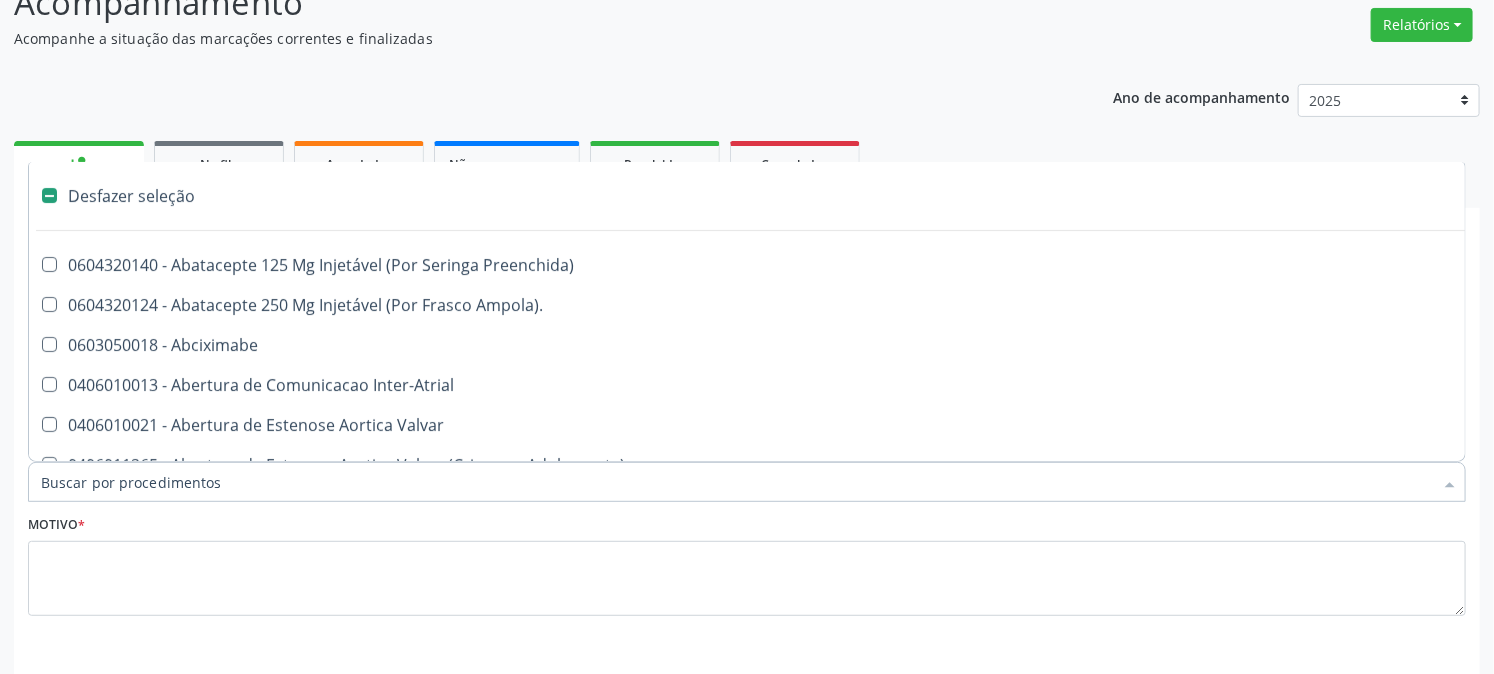 scroll, scrollTop: 8, scrollLeft: 0, axis: vertical 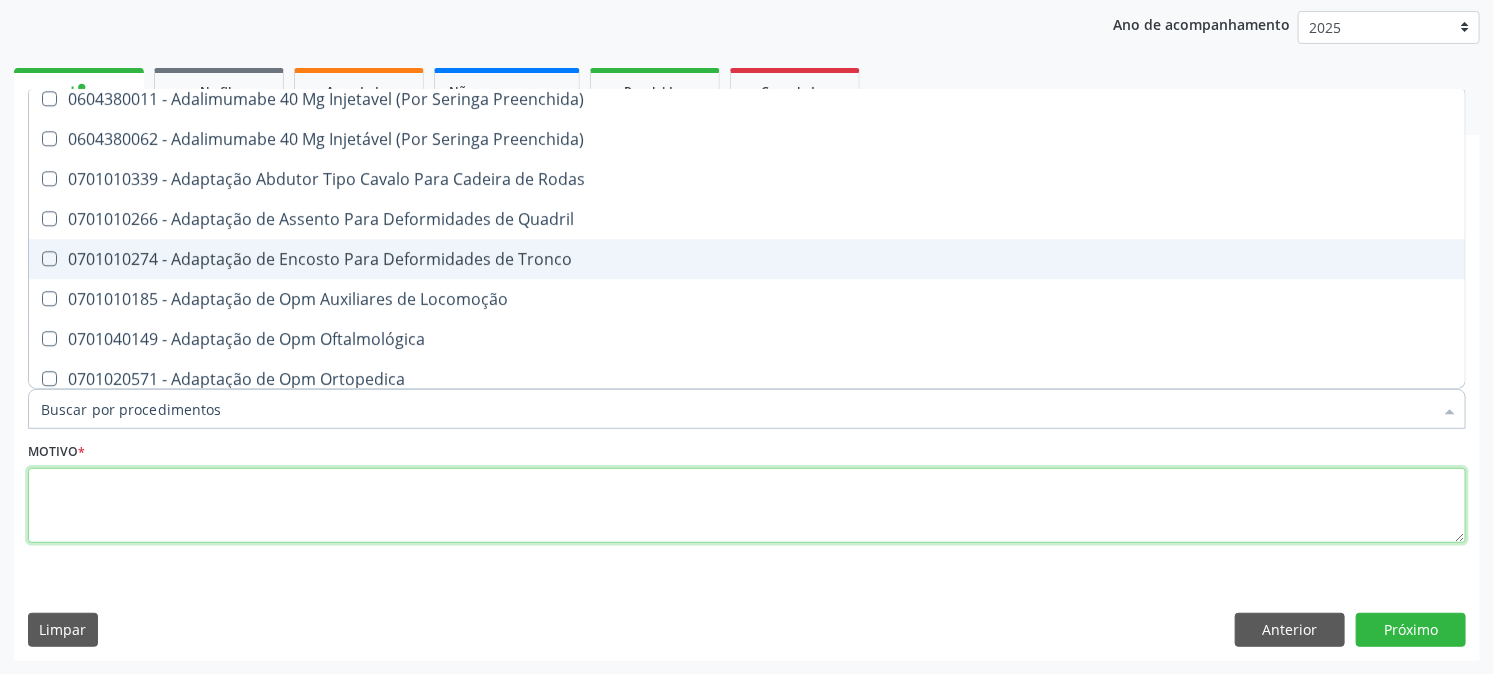 click at bounding box center [747, 506] 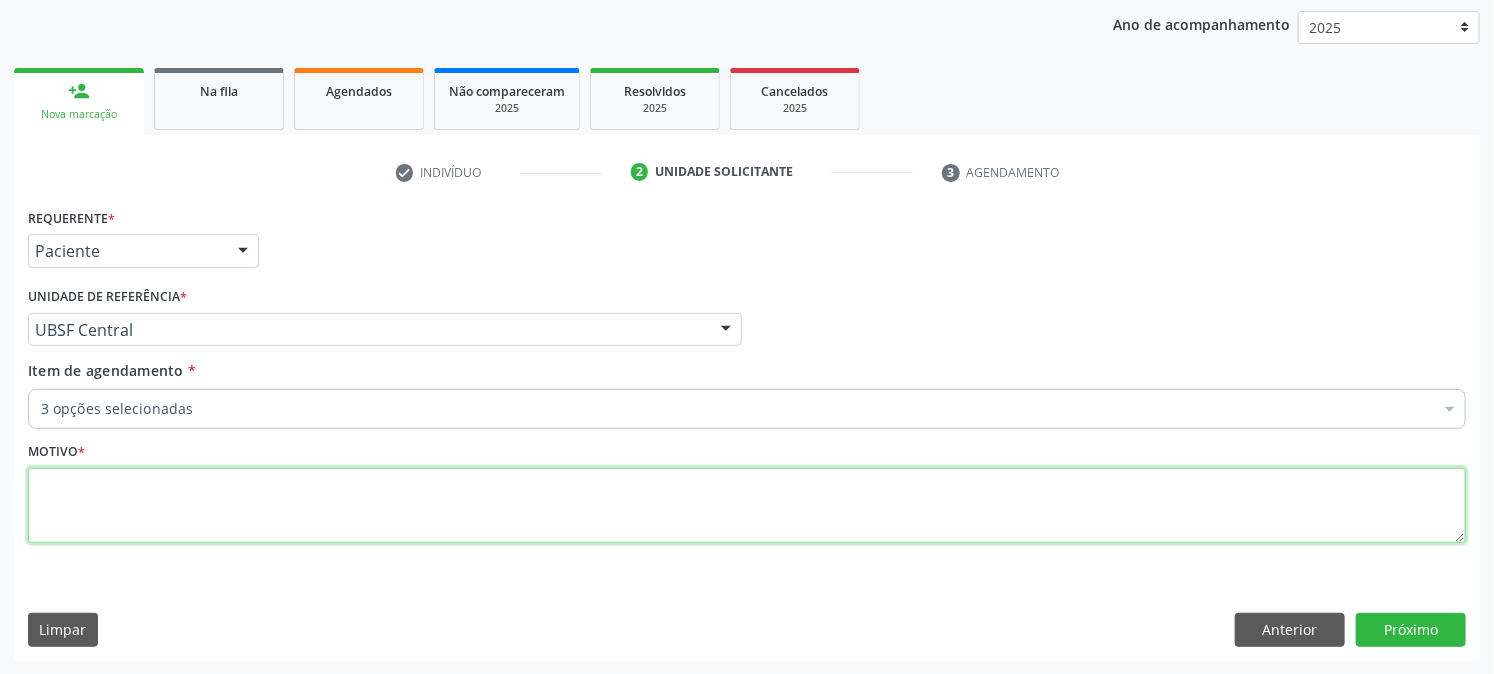 scroll, scrollTop: 0, scrollLeft: 0, axis: both 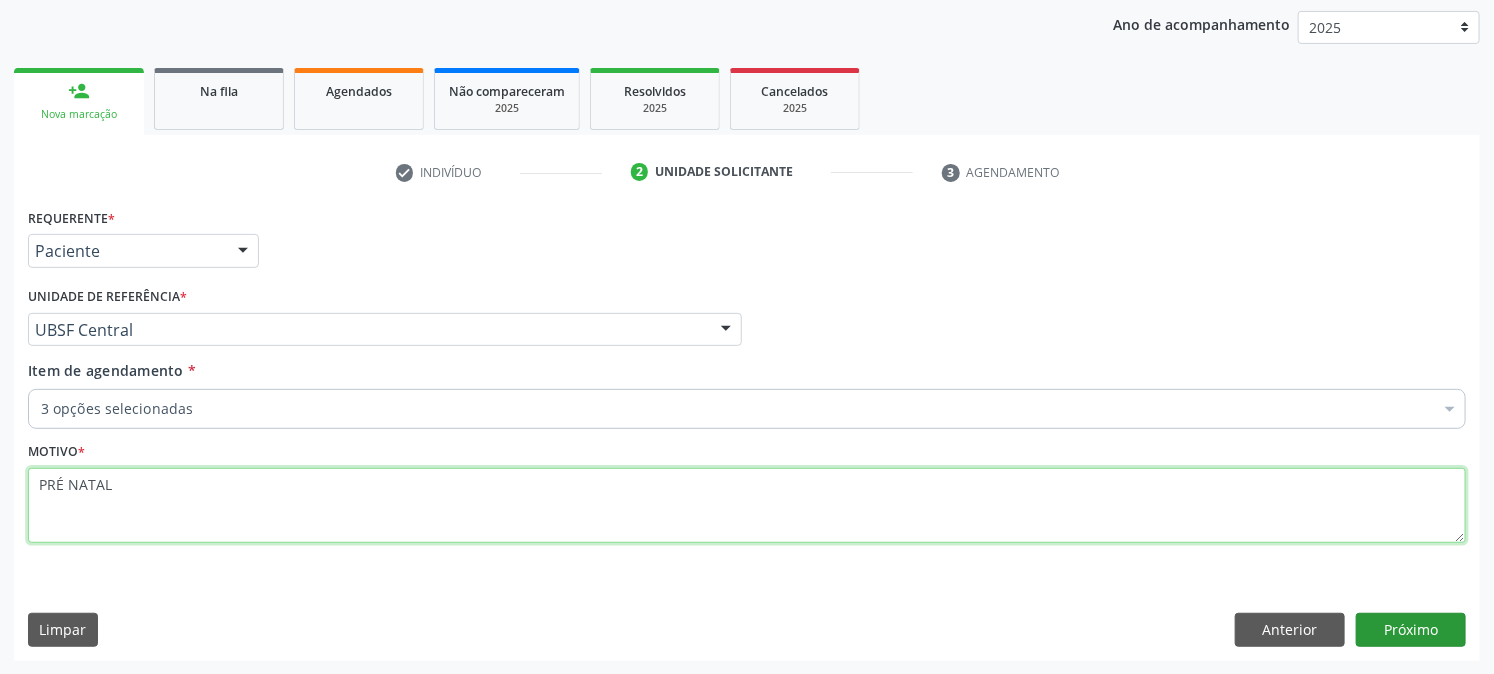 type on "PRÉ NATAL" 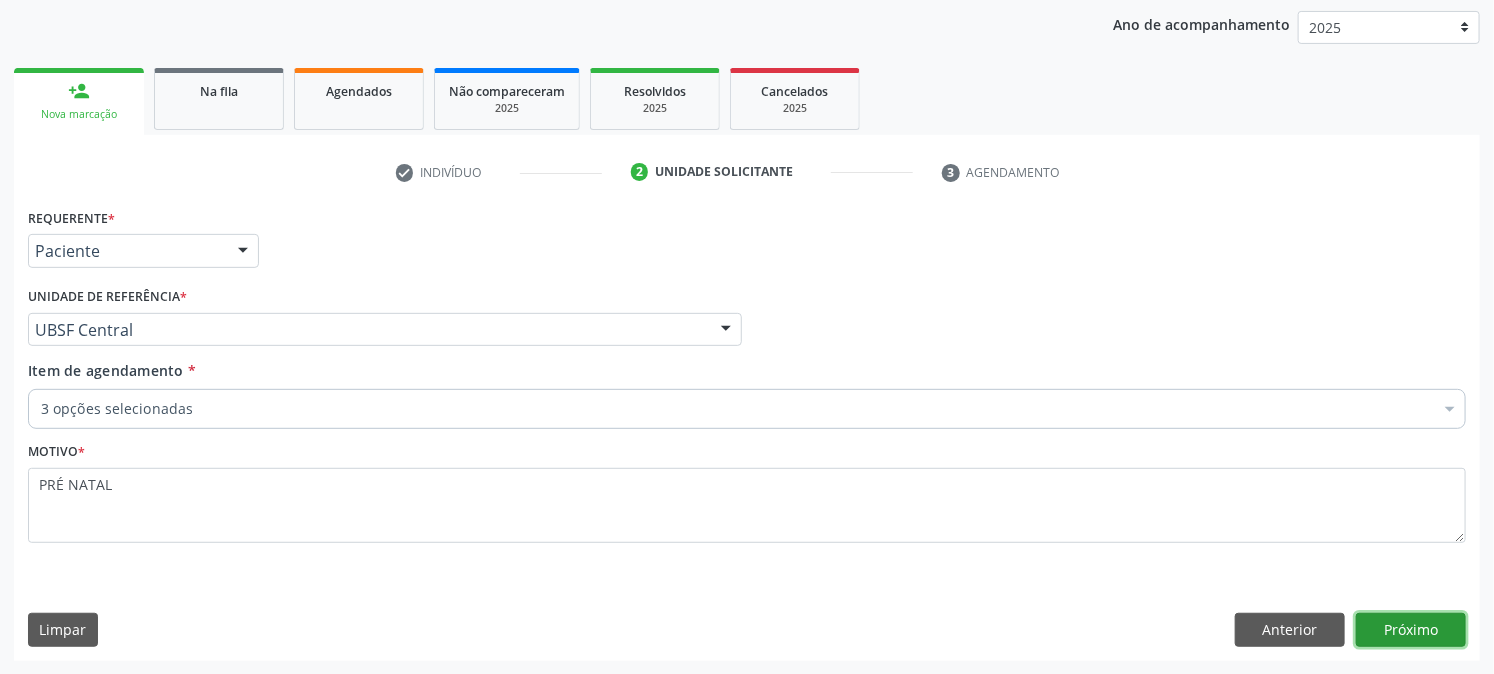 click on "Próximo" at bounding box center [1411, 630] 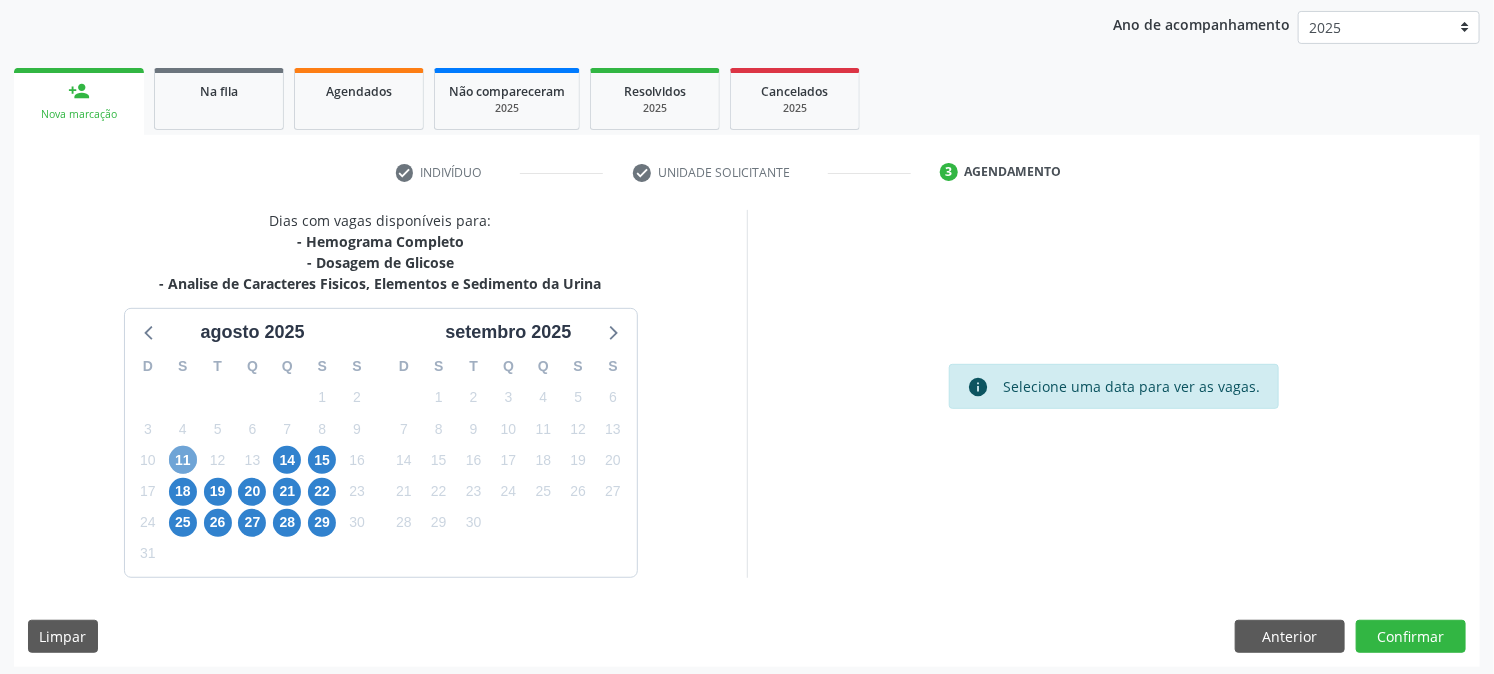 click on "11" at bounding box center [183, 460] 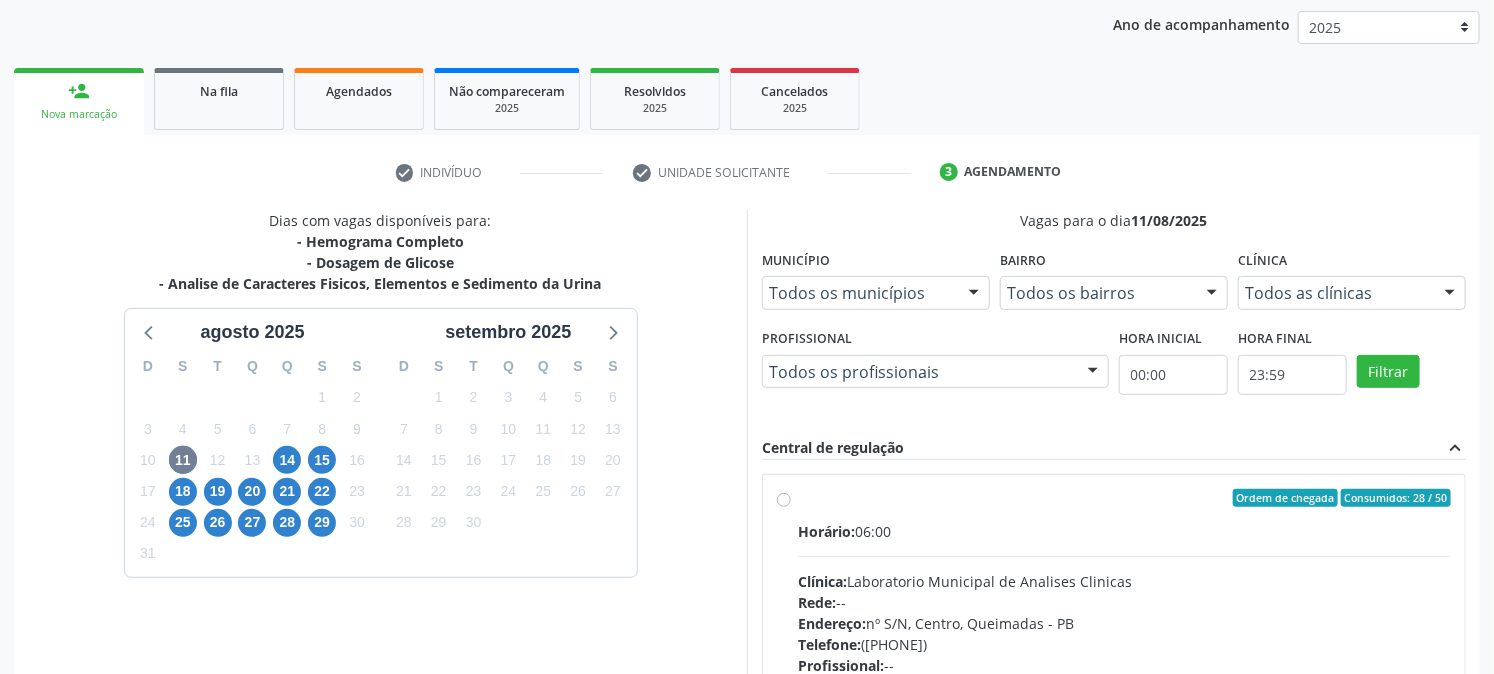 click on "Horário:" at bounding box center (826, 531) 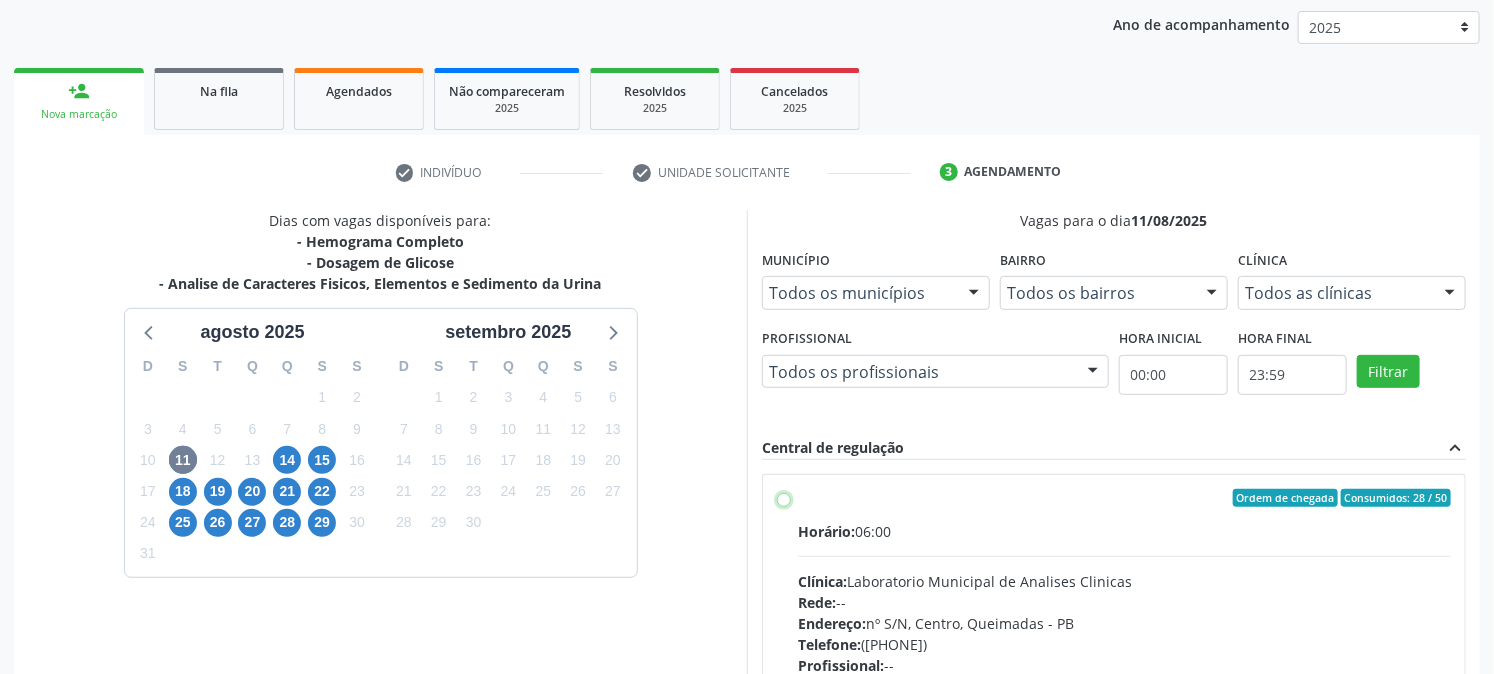 click on "Ordem de chegada
Consumidos: 28 / 50
Horário:   06:00
Clínica:  Laboratorio Municipal de Analises Clinicas
Rede:
--
Endereço:   nº S/N, Centro, Queimadas - PB
Telefone:   (83) 33921344
Profissional:
--
Informações adicionais sobre o atendimento
Idade de atendimento:
Sem restrição
Gênero(s) atendido(s):
Sem restrição
Informações adicionais:
--" at bounding box center (784, 498) 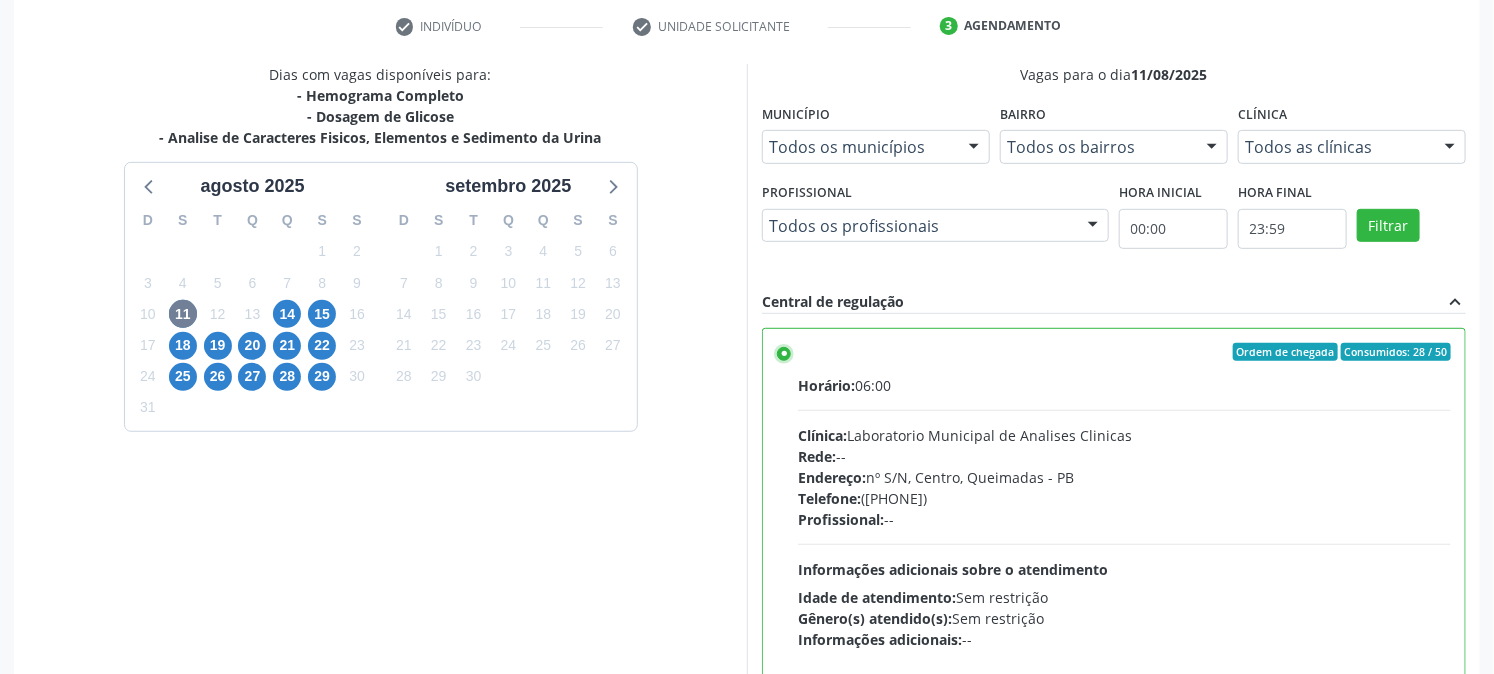 scroll, scrollTop: 520, scrollLeft: 0, axis: vertical 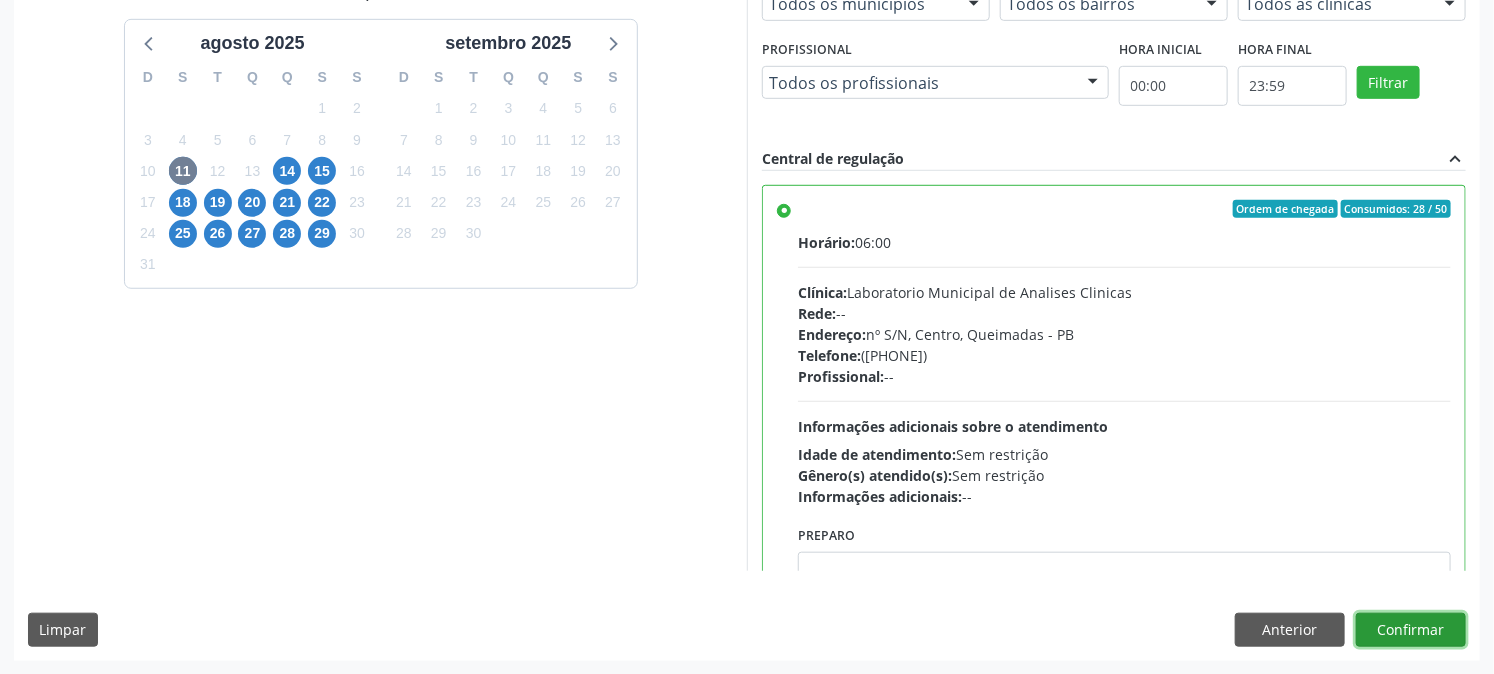 click on "Confirmar" at bounding box center [1411, 630] 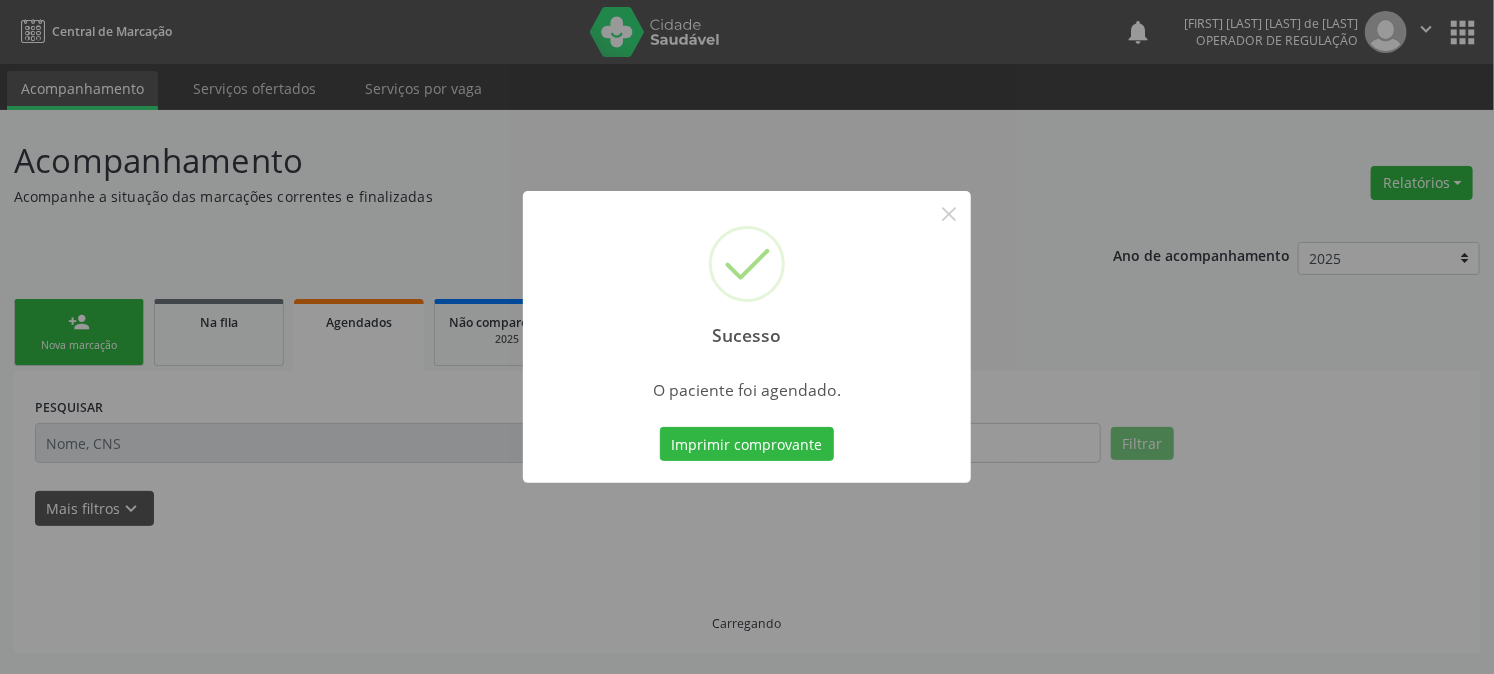 scroll, scrollTop: 0, scrollLeft: 0, axis: both 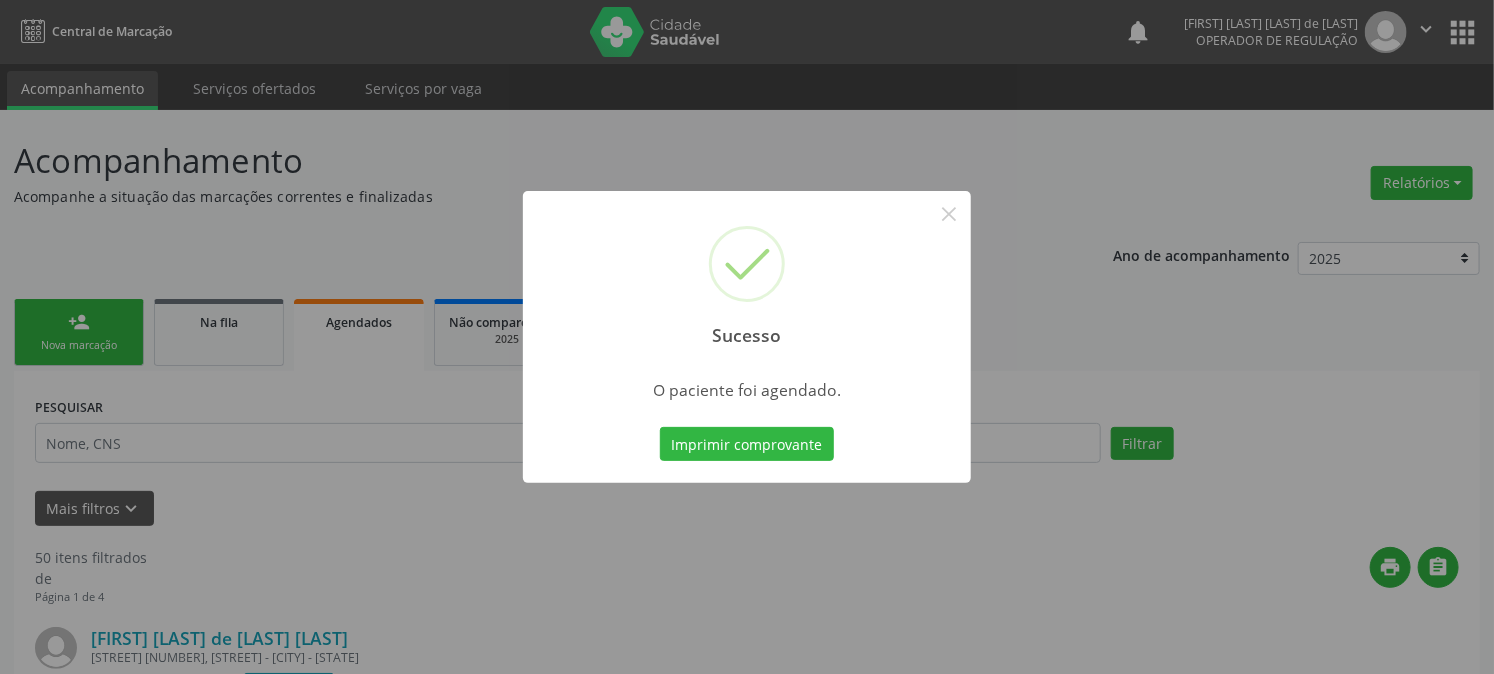 type 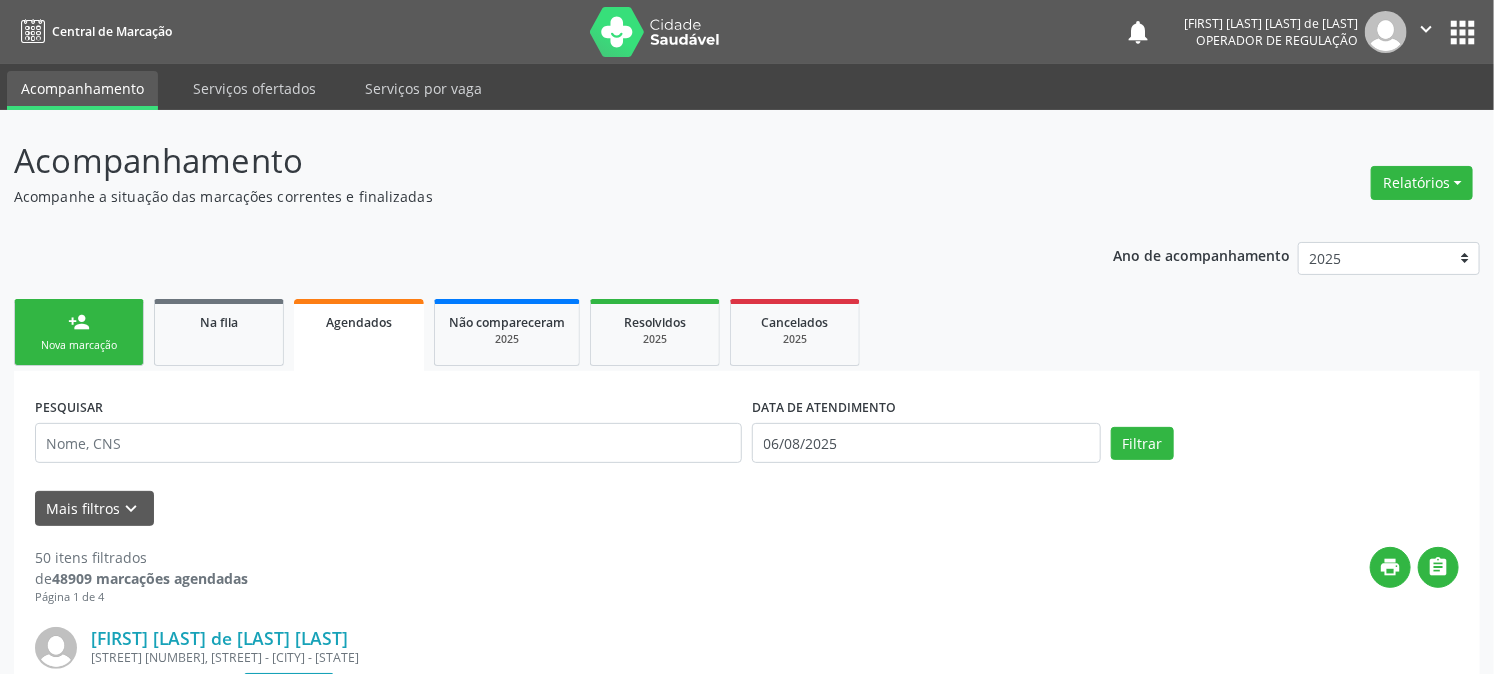 click on "person_add
Nova marcação" at bounding box center (79, 332) 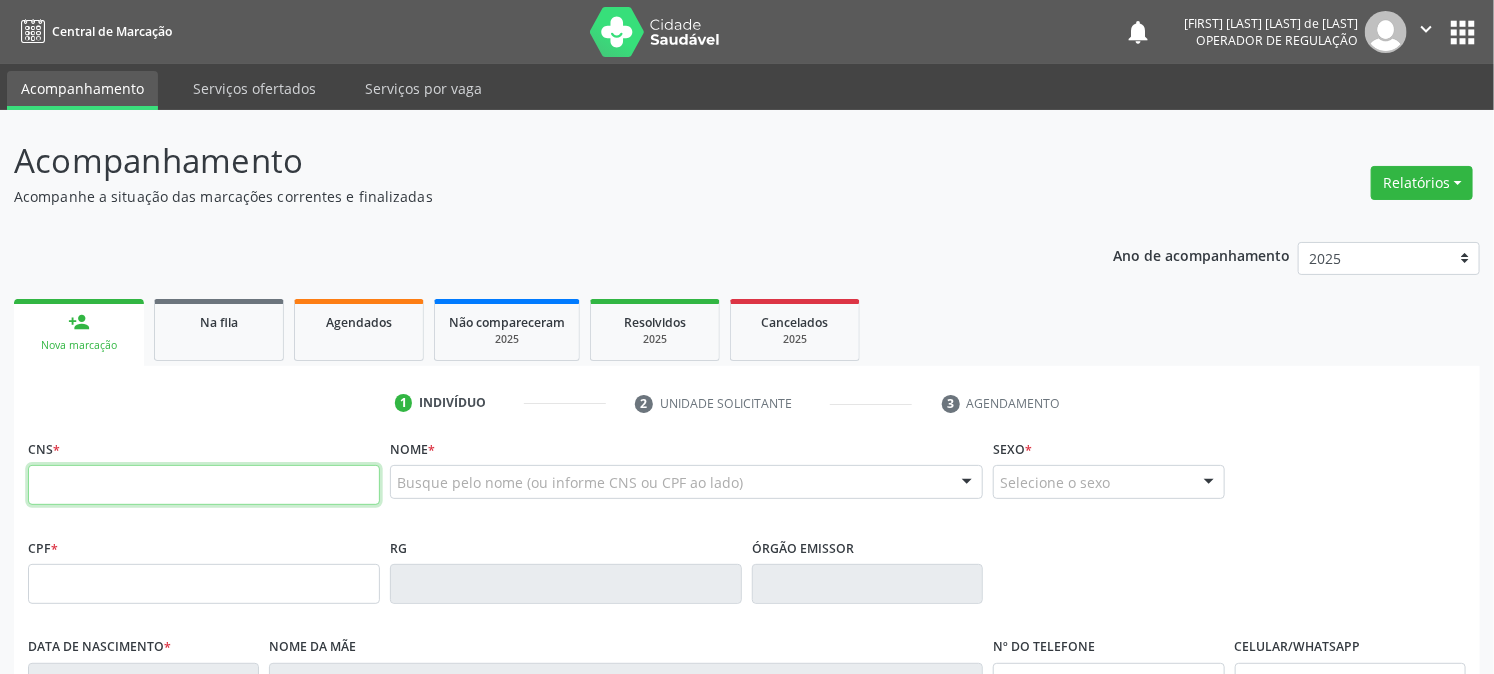 click at bounding box center [204, 485] 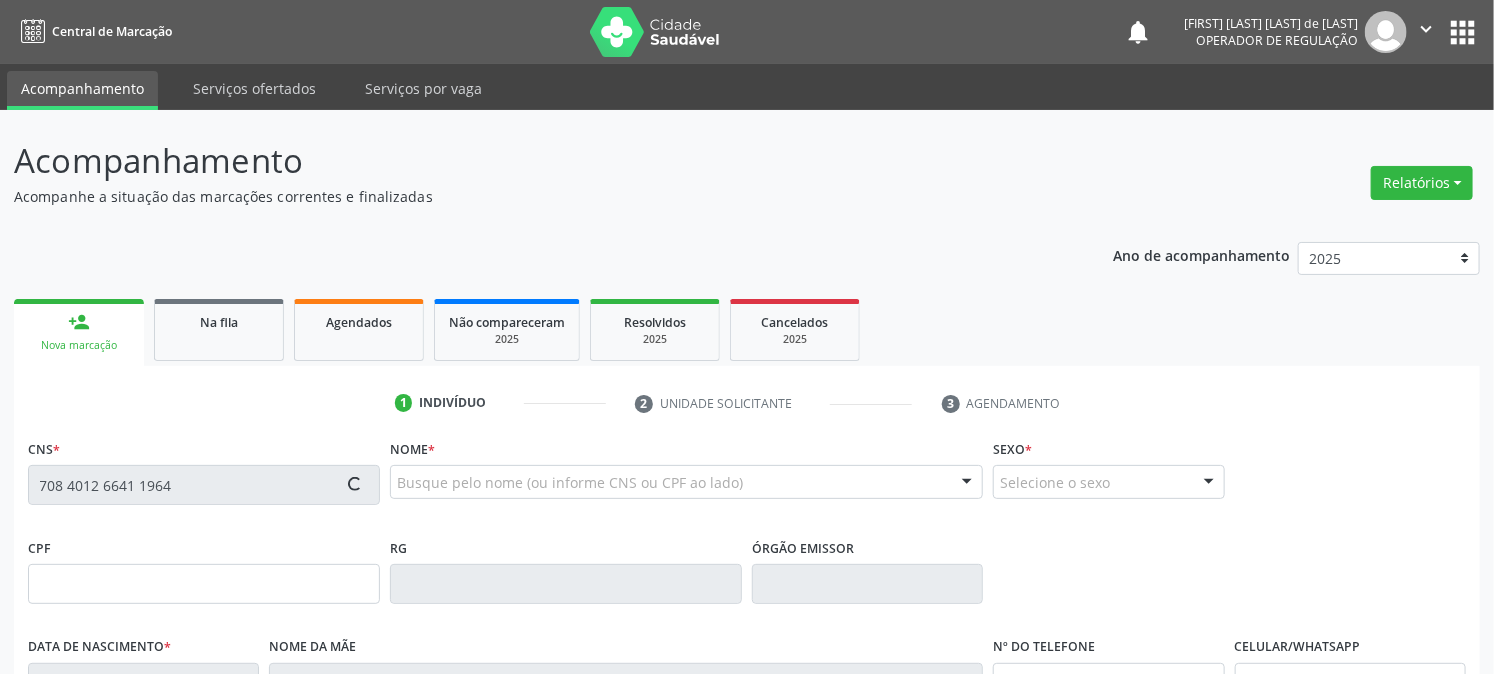 click on "Acompanhamento
Acompanhe a situação das marcações correntes e finalizadas
Relatórios
Acompanhamento
Consolidado
Procedimentos realizados
Ano de acompanhamento
2025 2024 2023 2022 2021
person_add
Nova marcação
Na fila   Agendados   Não compareceram
2025
Resolvidos
2025
Cancelados
2025
1
Indivíduo
2
Unidade solicitante
3
Agendamento
CNS
*
708 4012 6641 1964
Nome
*
Busque pelo nome (ou informe CNS ou CPF ao lado)
Nenhum resultado encontrado para: "   "
Digite o nome
Sexo
*
Selecione o sexo
Masculino   Feminino
Nenhum resultado encontrado para: "   "
CPF" at bounding box center (747, 597) 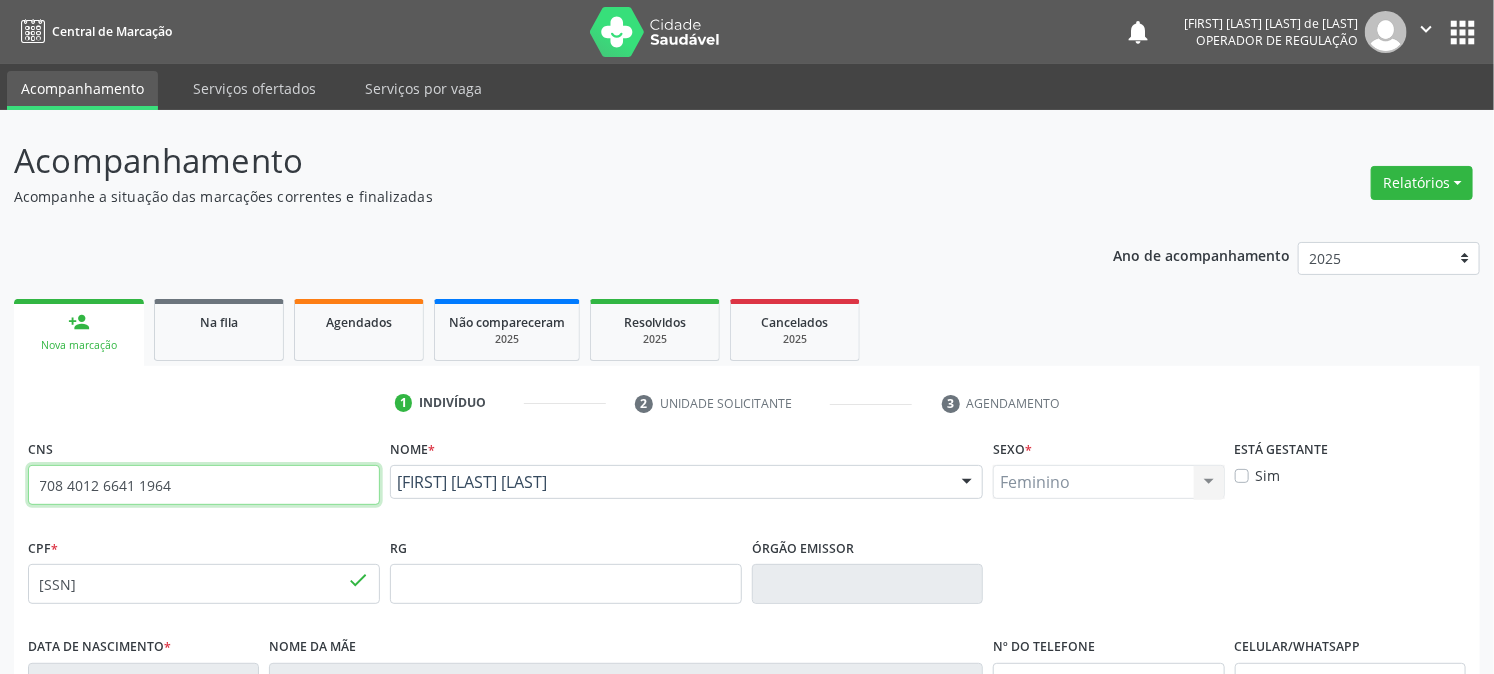 click on "708 4012 6641 1964" at bounding box center (204, 485) 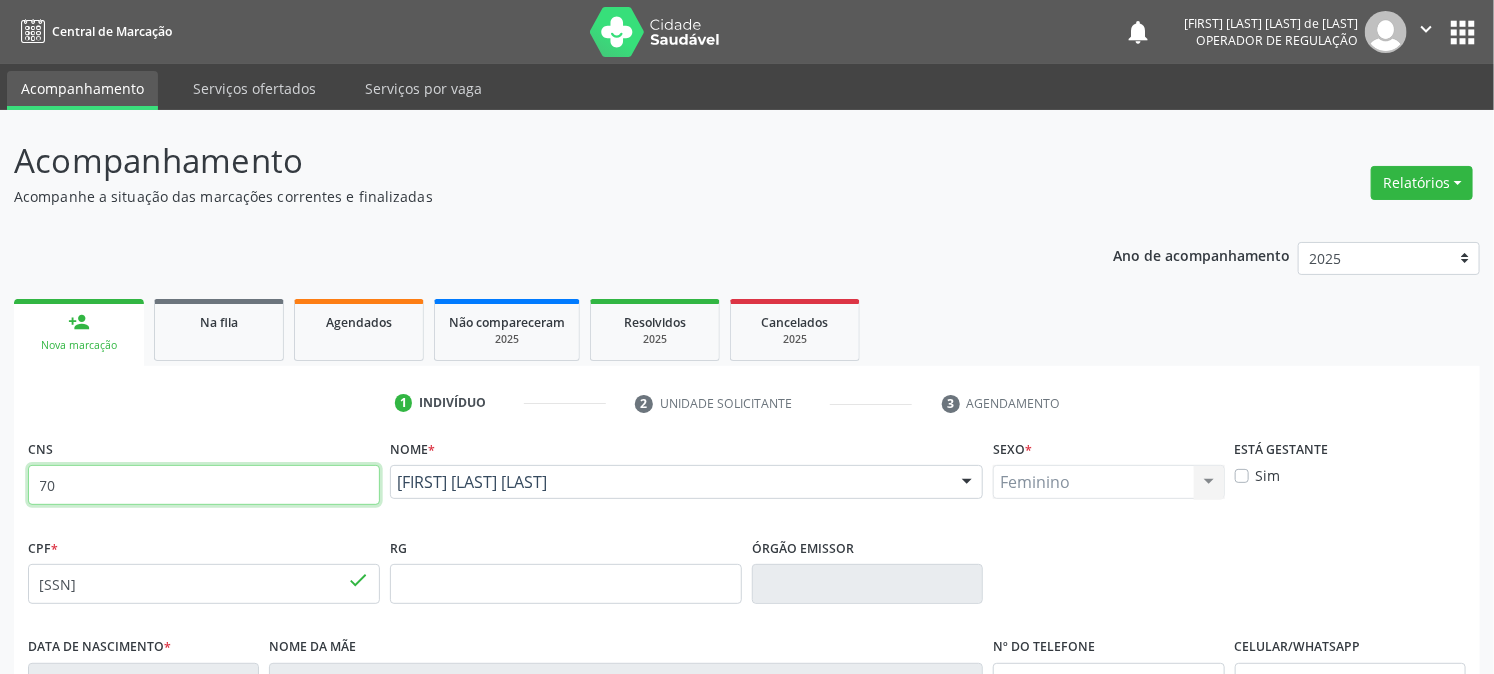 type on "7" 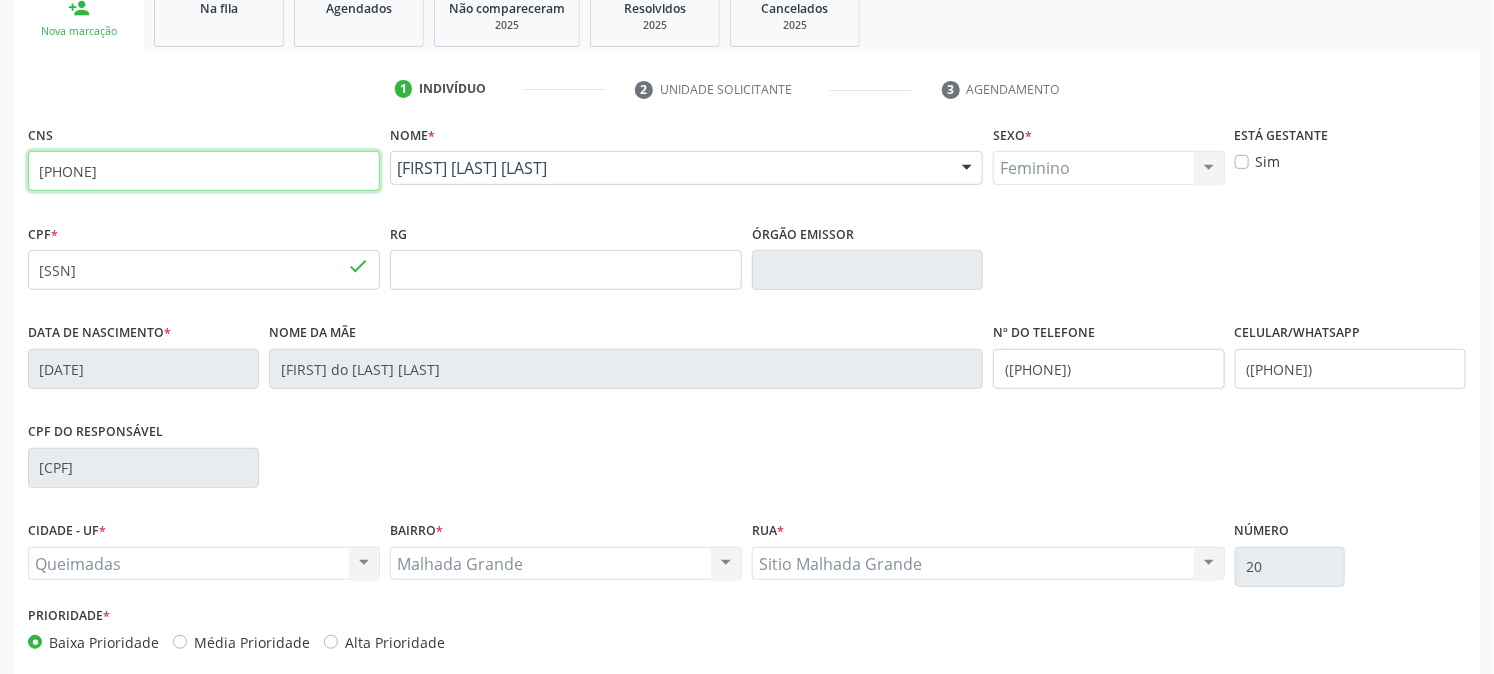 scroll, scrollTop: 408, scrollLeft: 0, axis: vertical 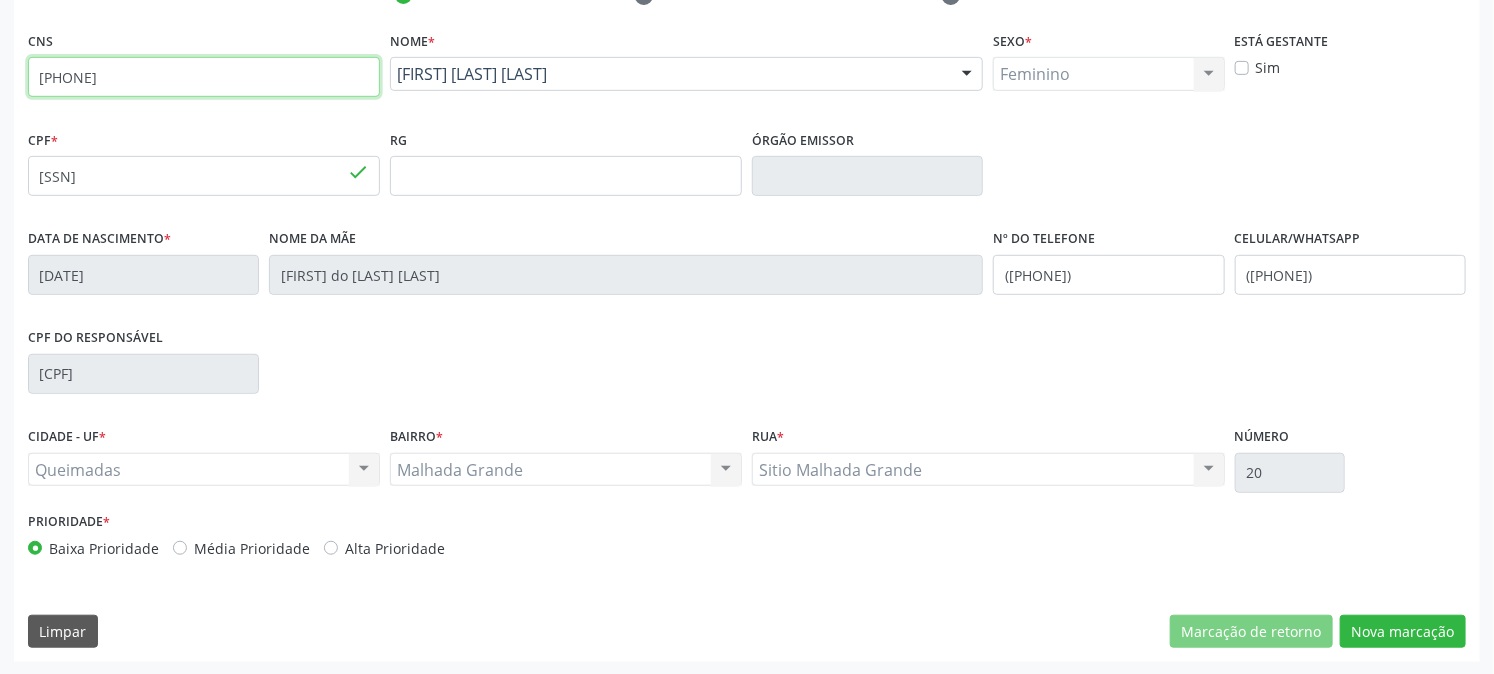 type on "700 7099 2361 7880" 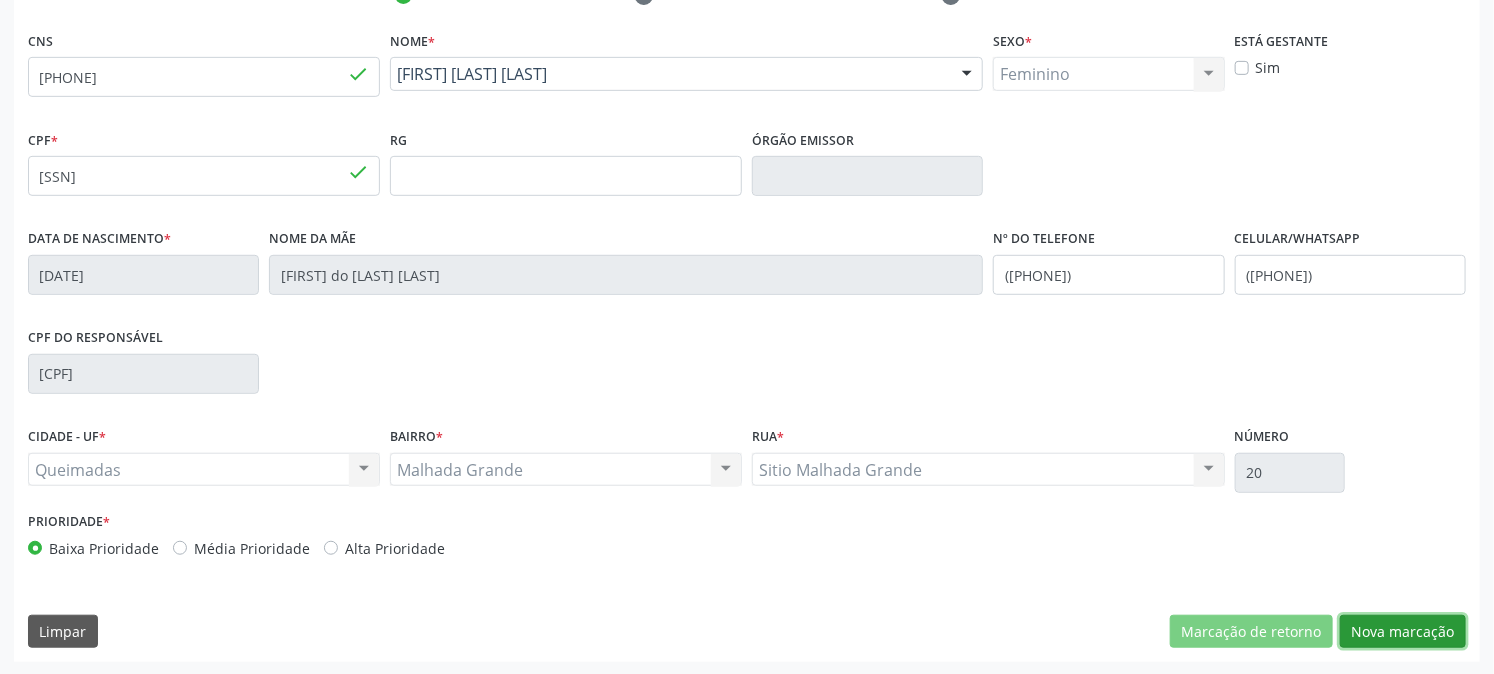 click on "Nova marcação" at bounding box center (1403, 632) 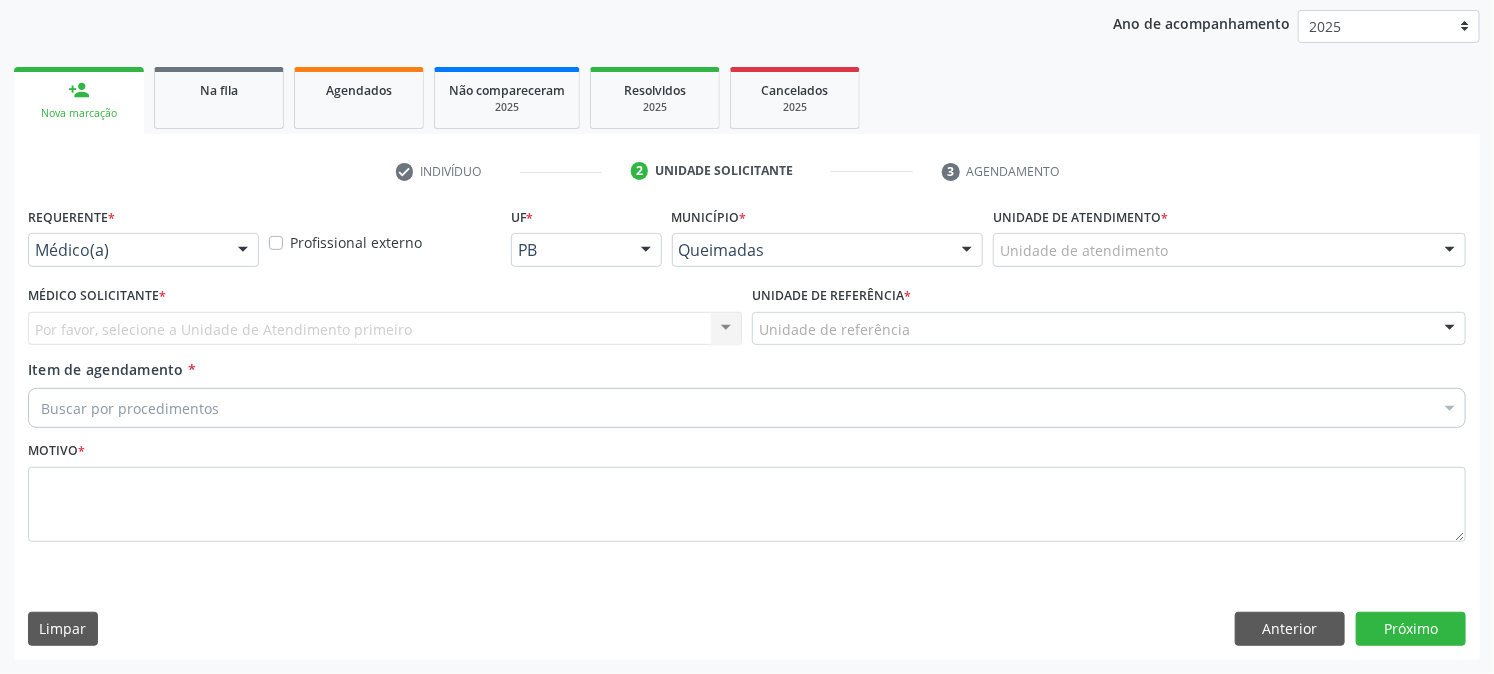 scroll, scrollTop: 231, scrollLeft: 0, axis: vertical 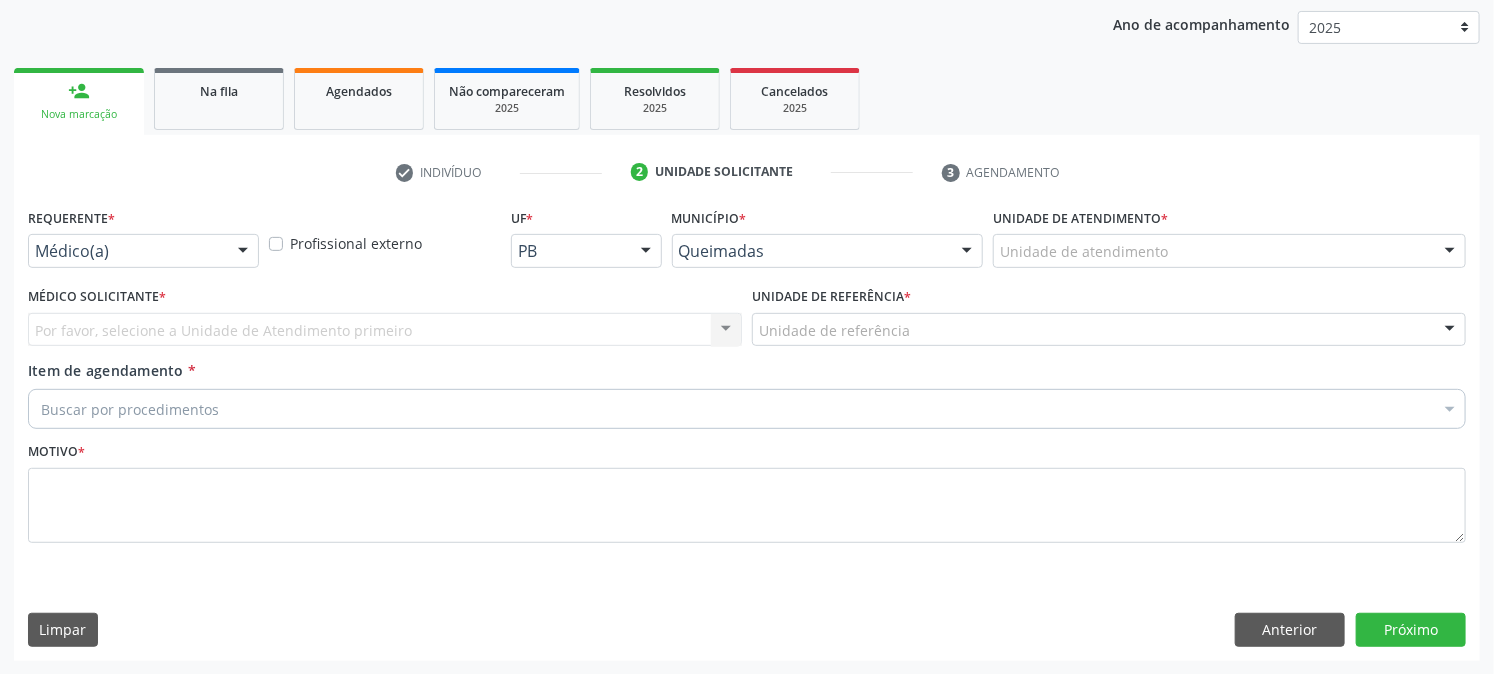 click at bounding box center (243, 252) 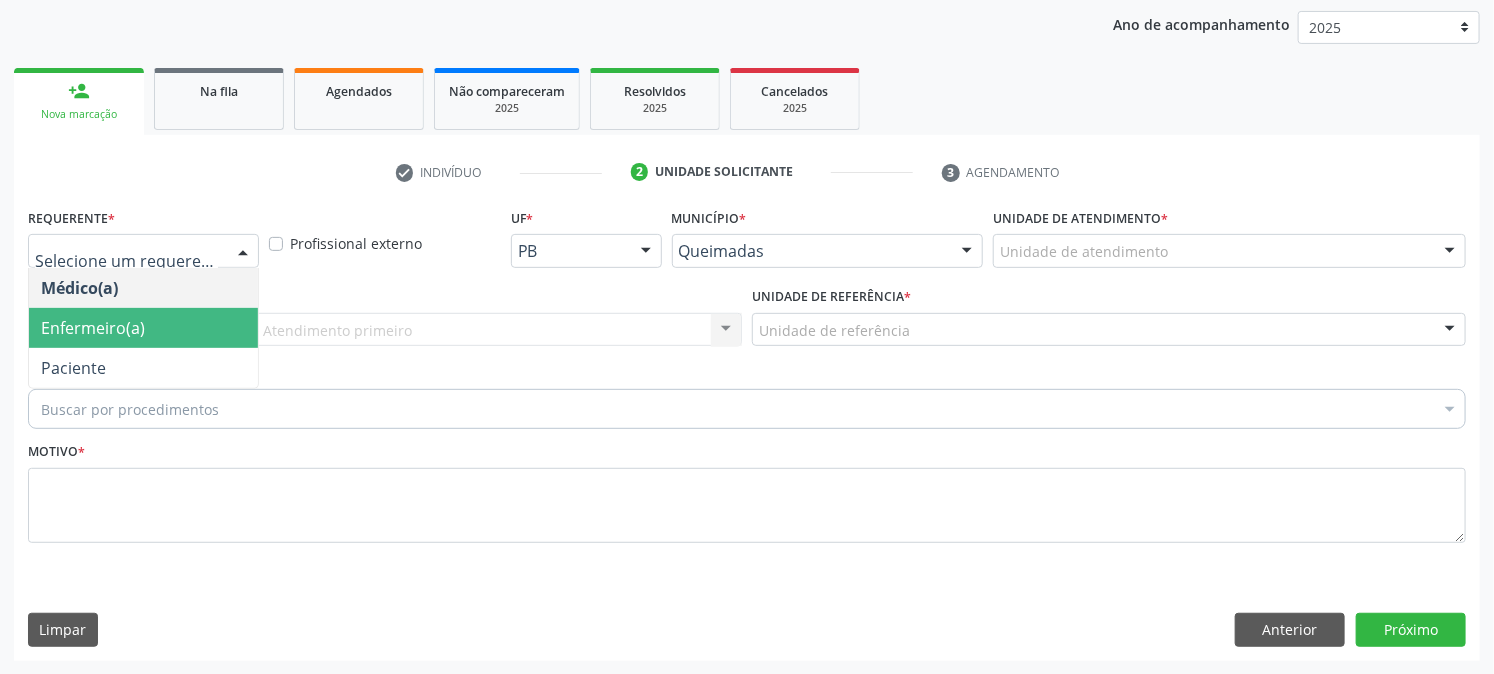 click on "Enfermeiro(a)" at bounding box center [143, 328] 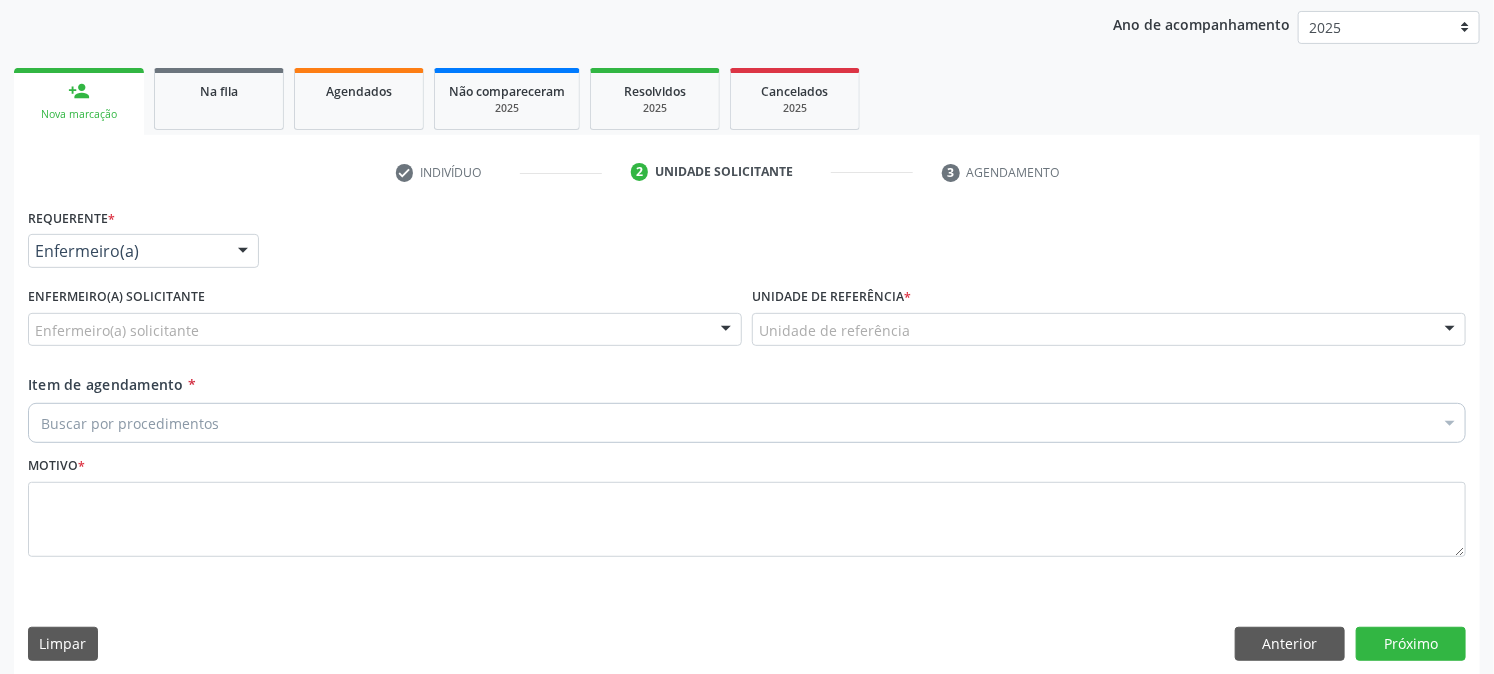 click at bounding box center (1450, 331) 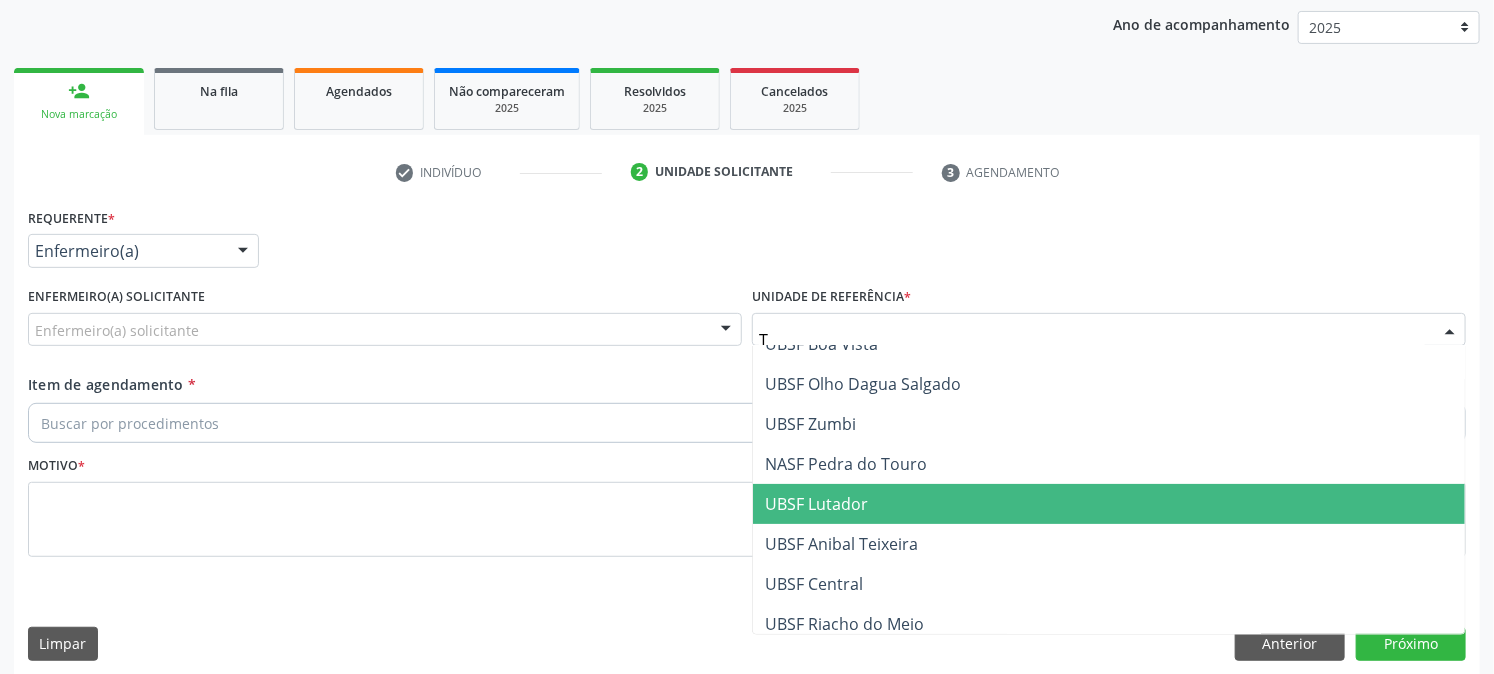 scroll, scrollTop: 112, scrollLeft: 0, axis: vertical 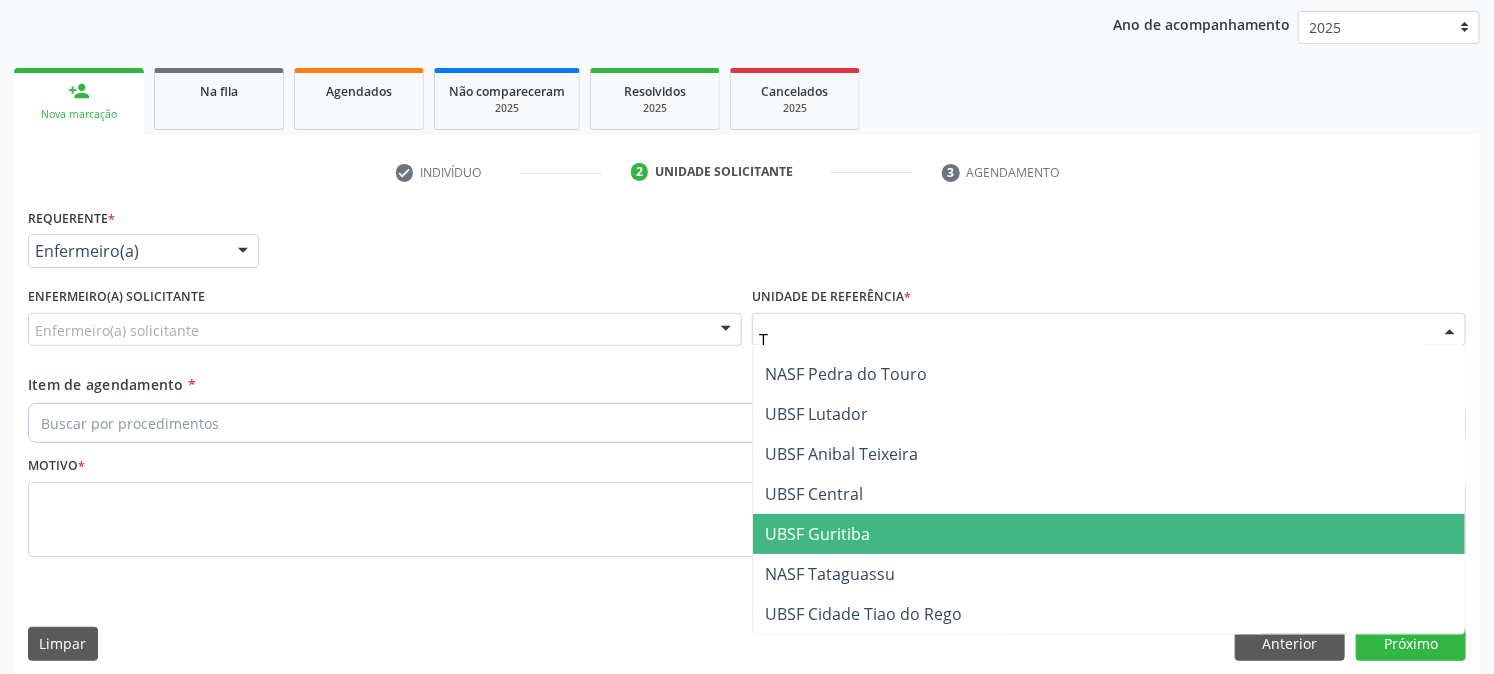 type on "TI" 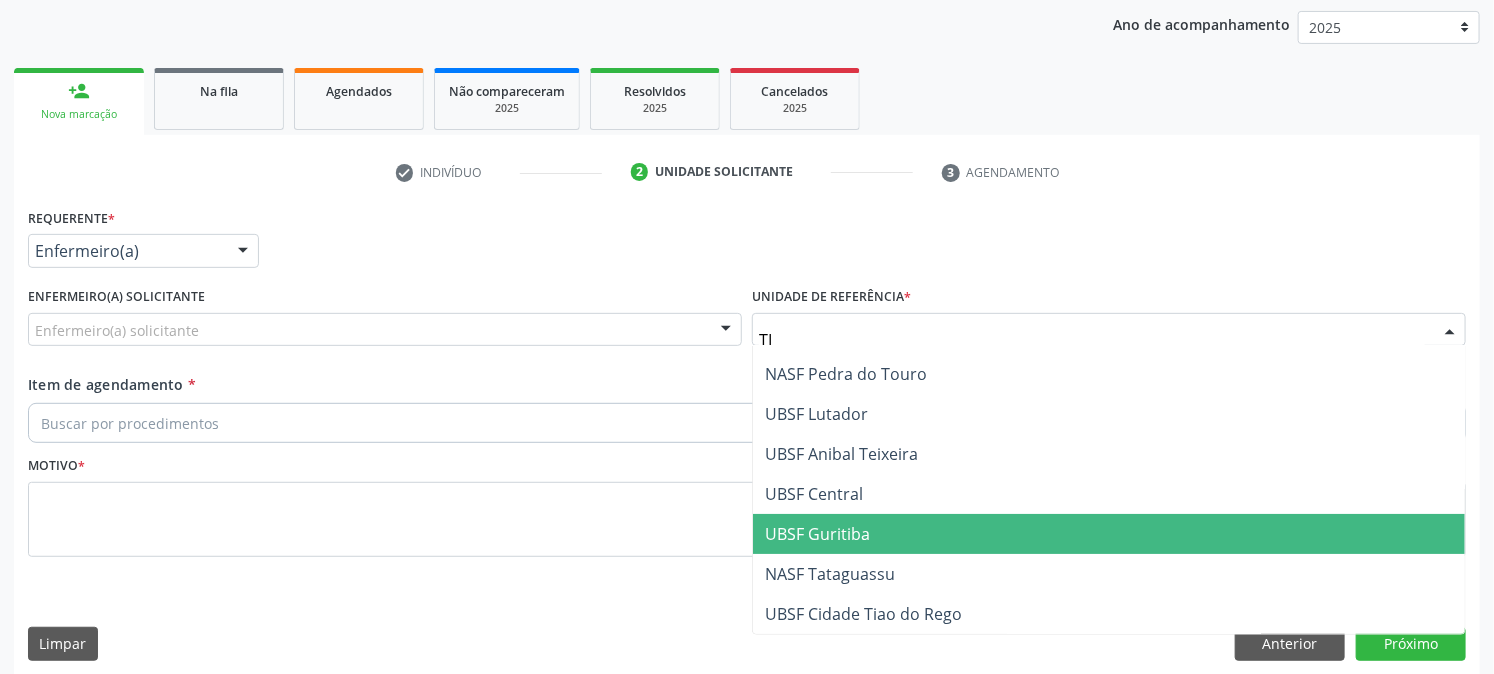 scroll, scrollTop: 0, scrollLeft: 0, axis: both 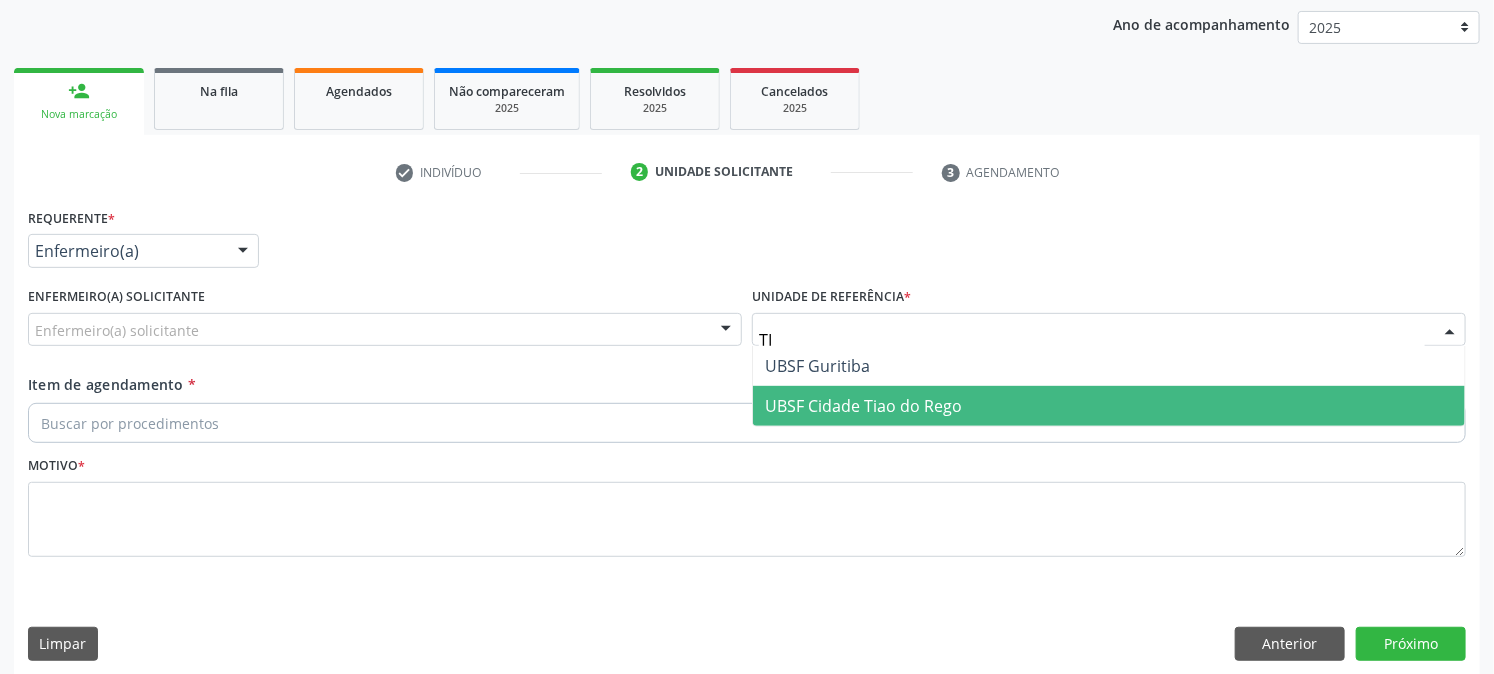 click on "UBSF Cidade Tiao do Rego" at bounding box center [1109, 406] 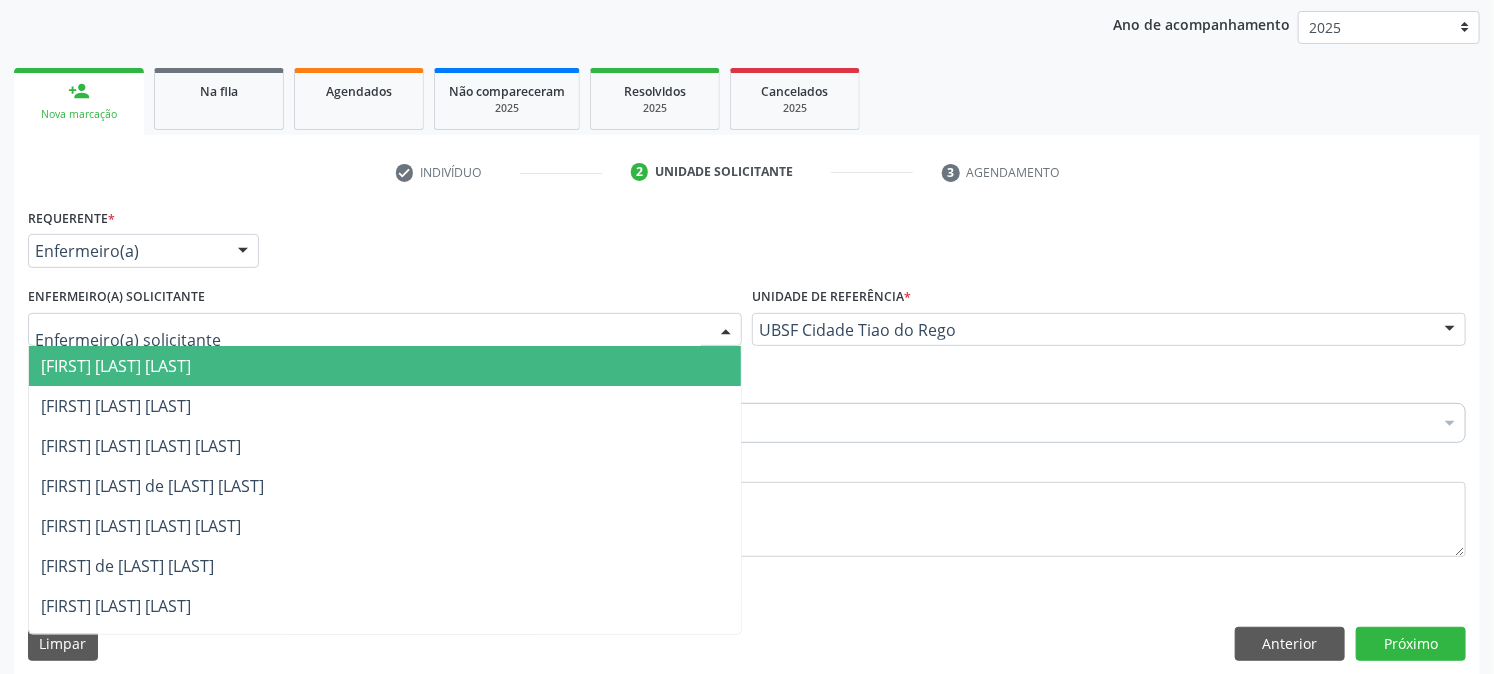click at bounding box center (726, 331) 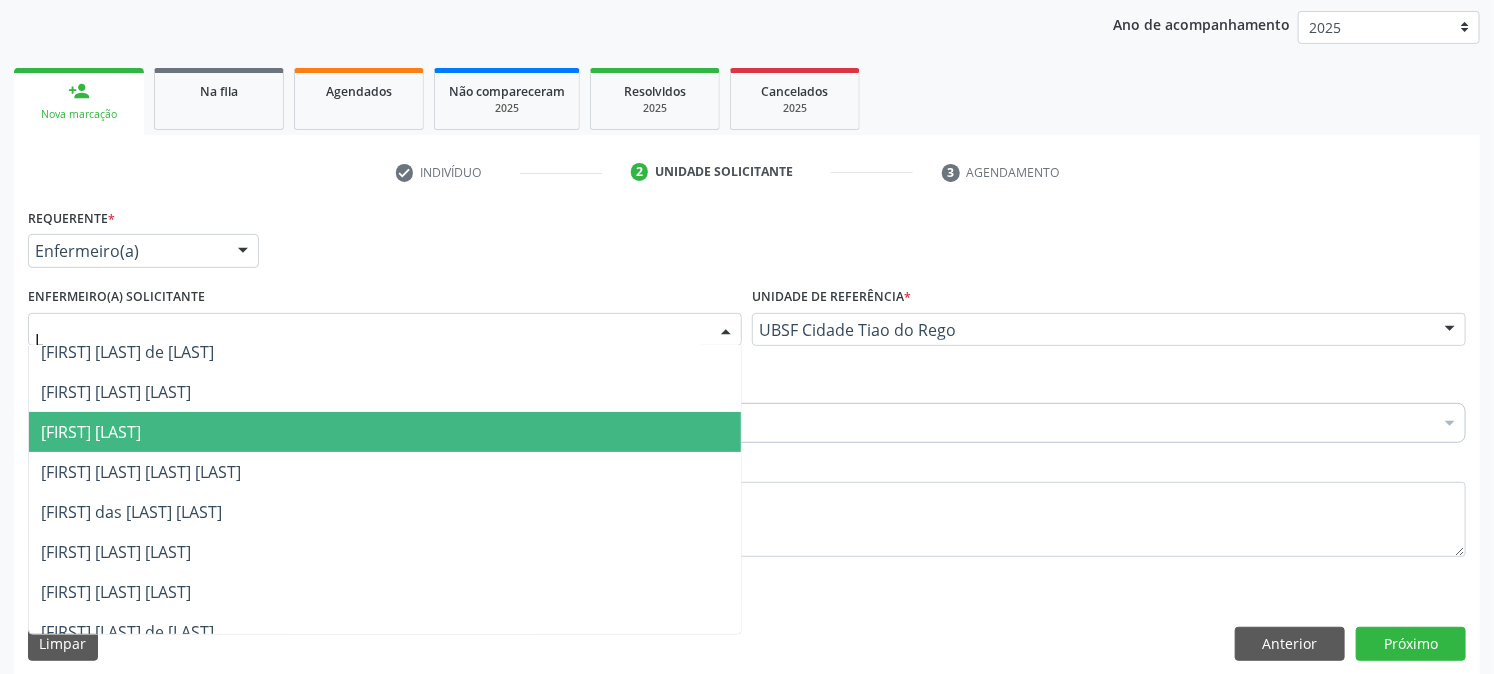 scroll, scrollTop: 272, scrollLeft: 0, axis: vertical 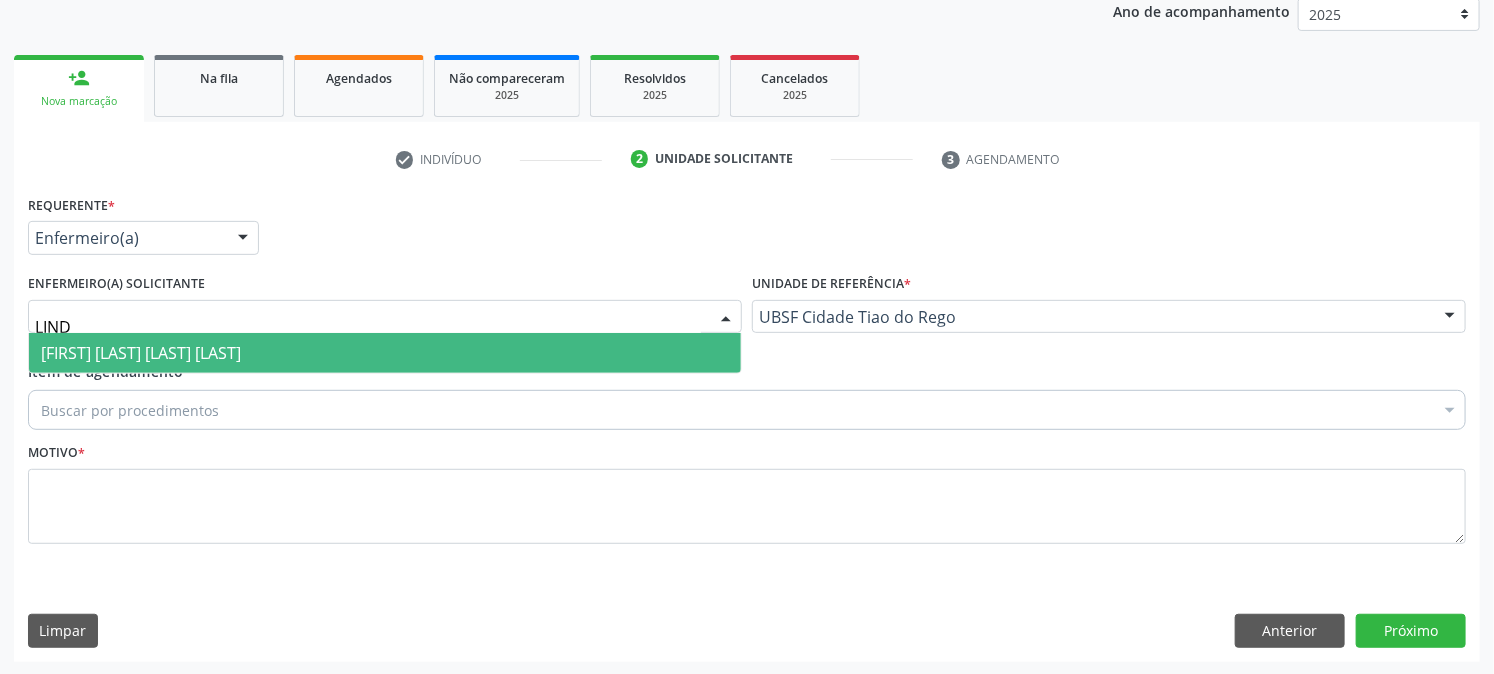 type on "LINDO" 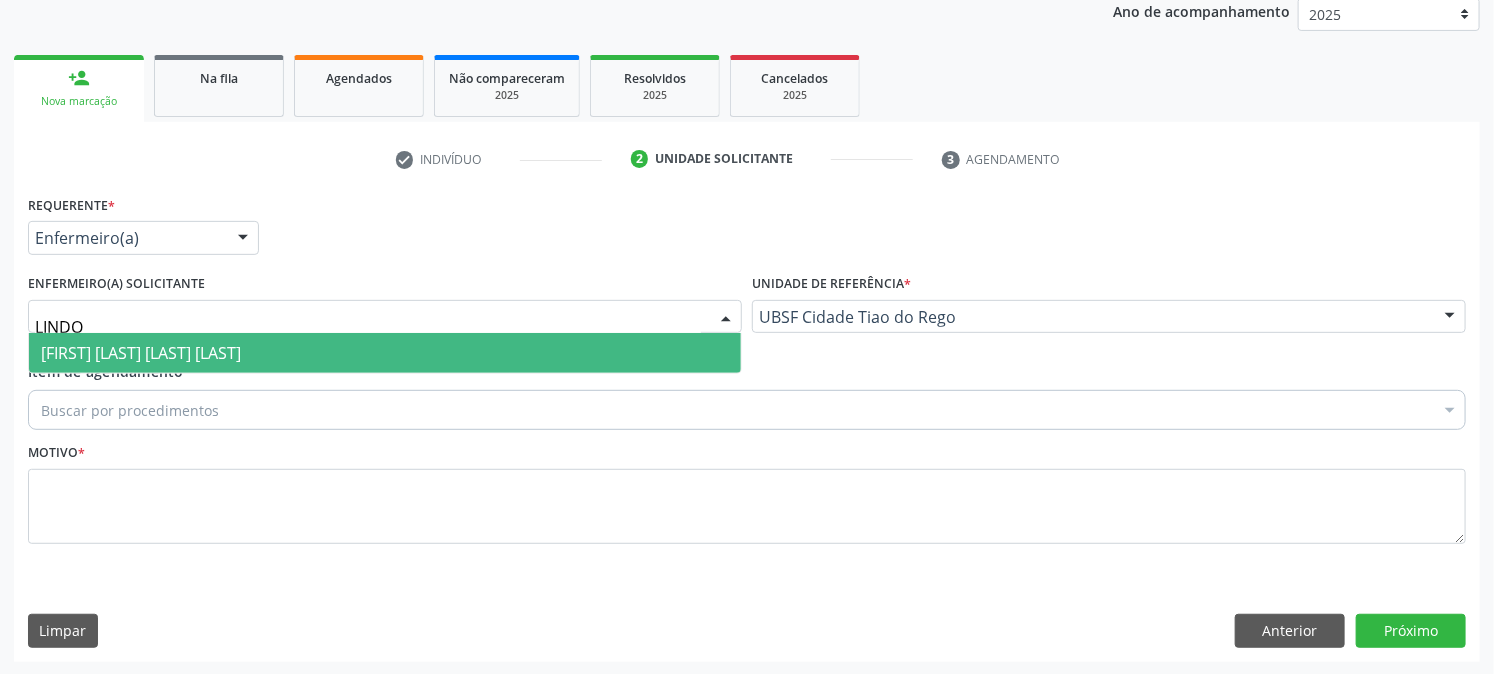 click on "Maria Lindoneide Nonato Gomes" at bounding box center (385, 353) 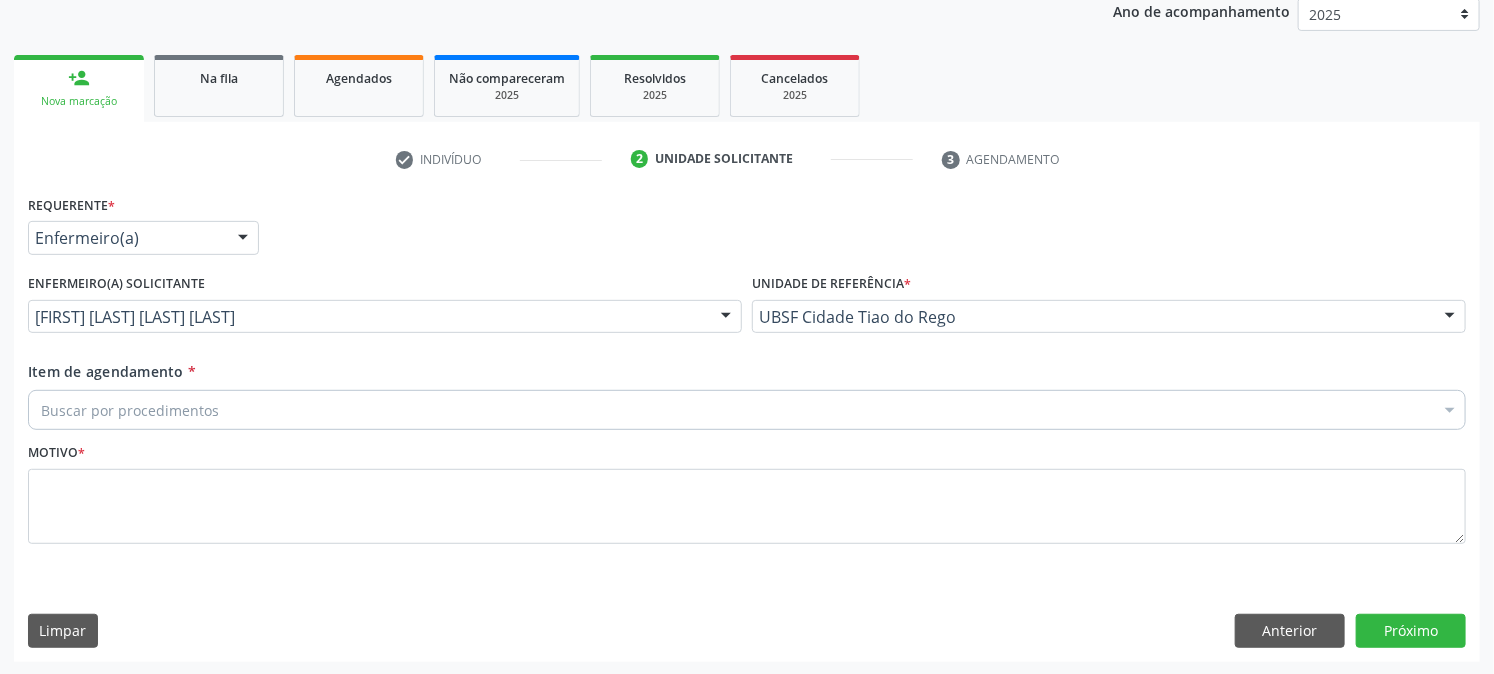 click on "Buscar por procedimentos" at bounding box center [747, 410] 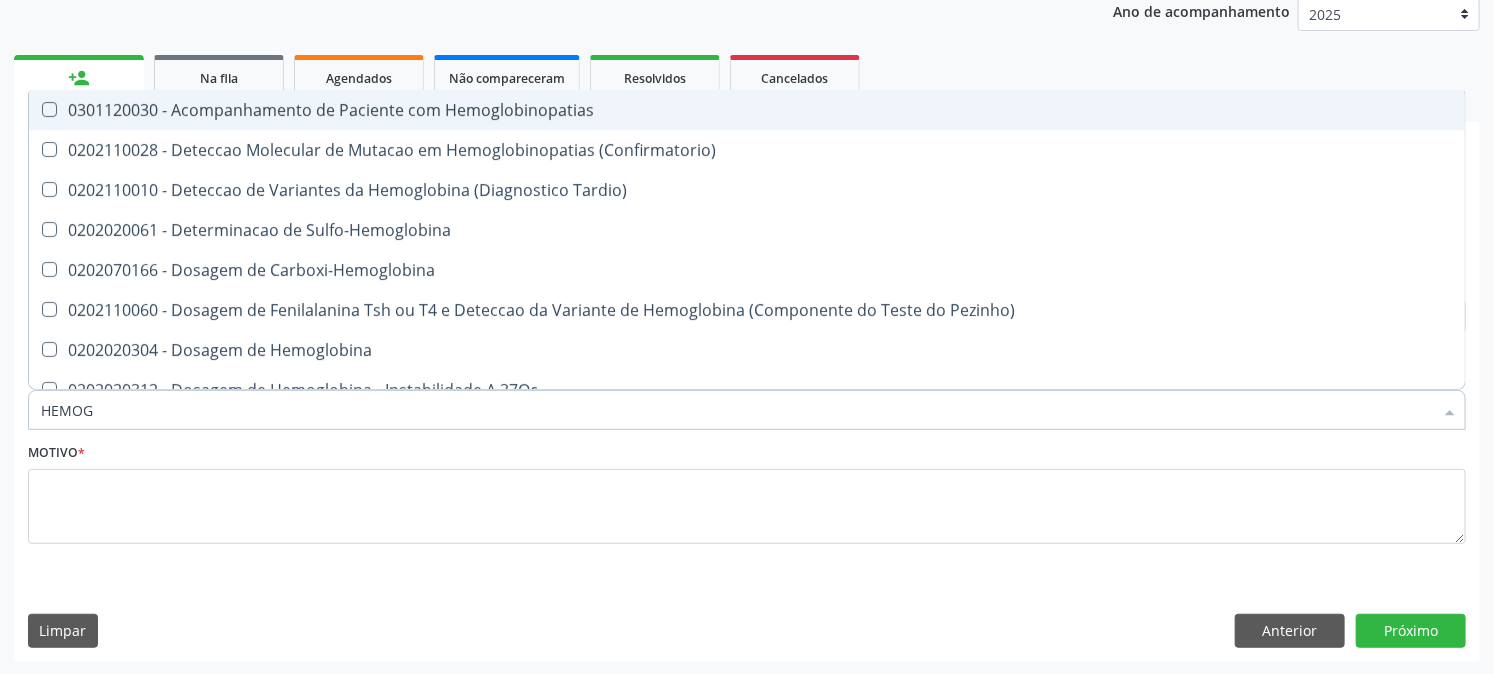 type on "HEMOGR" 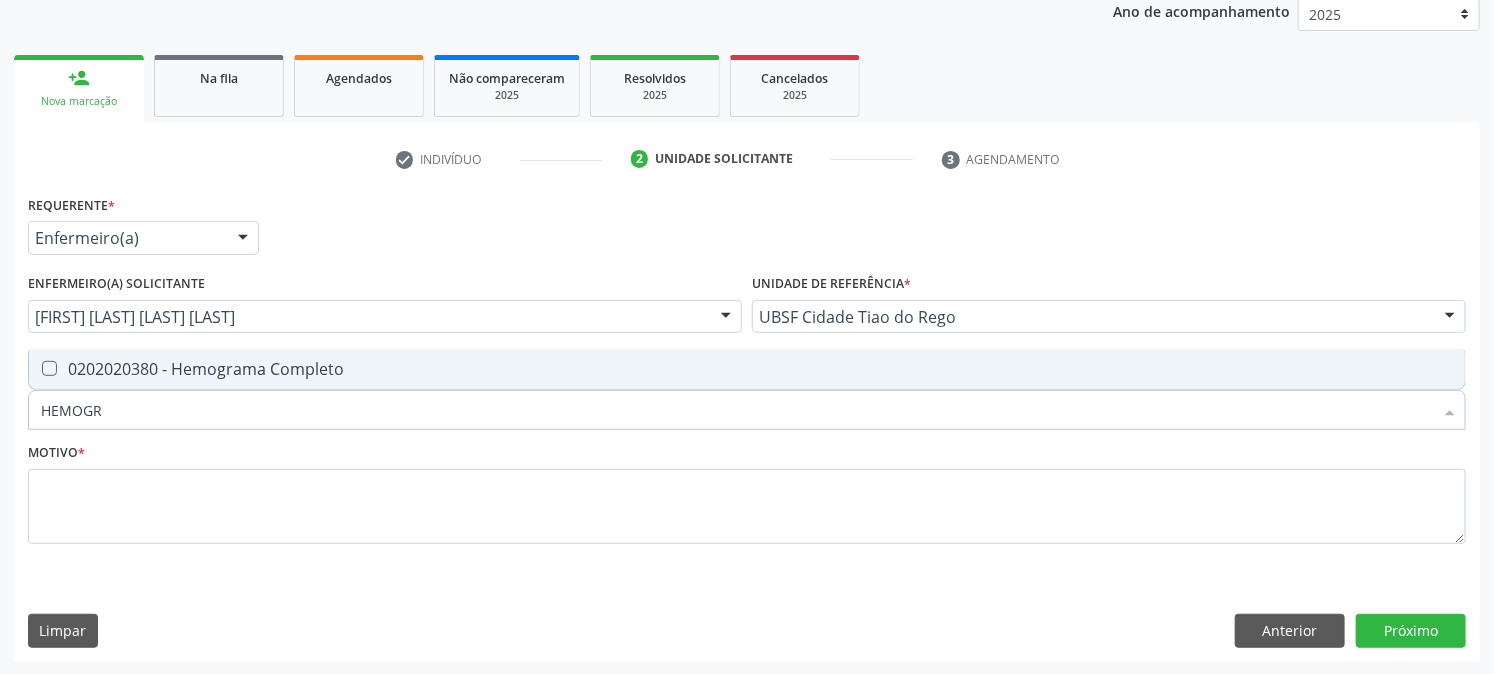 click at bounding box center [49, 368] 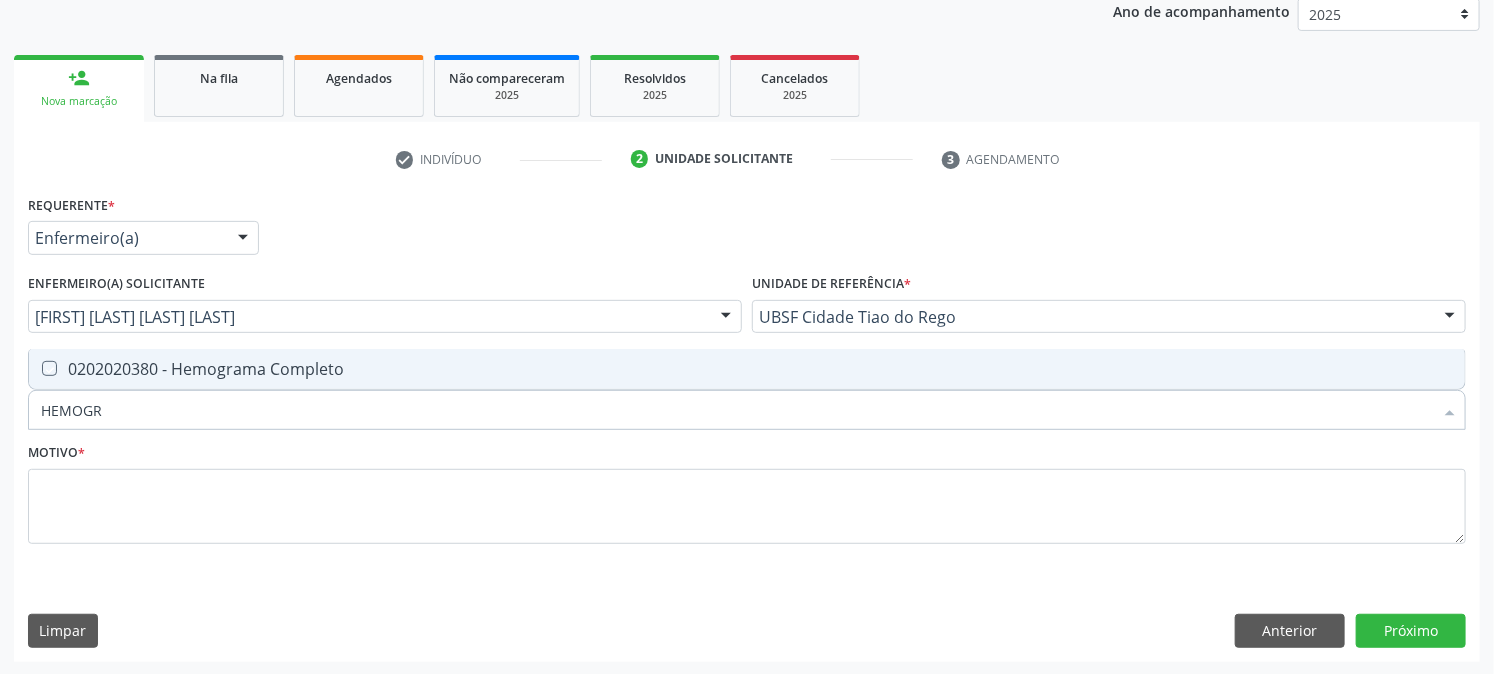 click at bounding box center [35, 368] 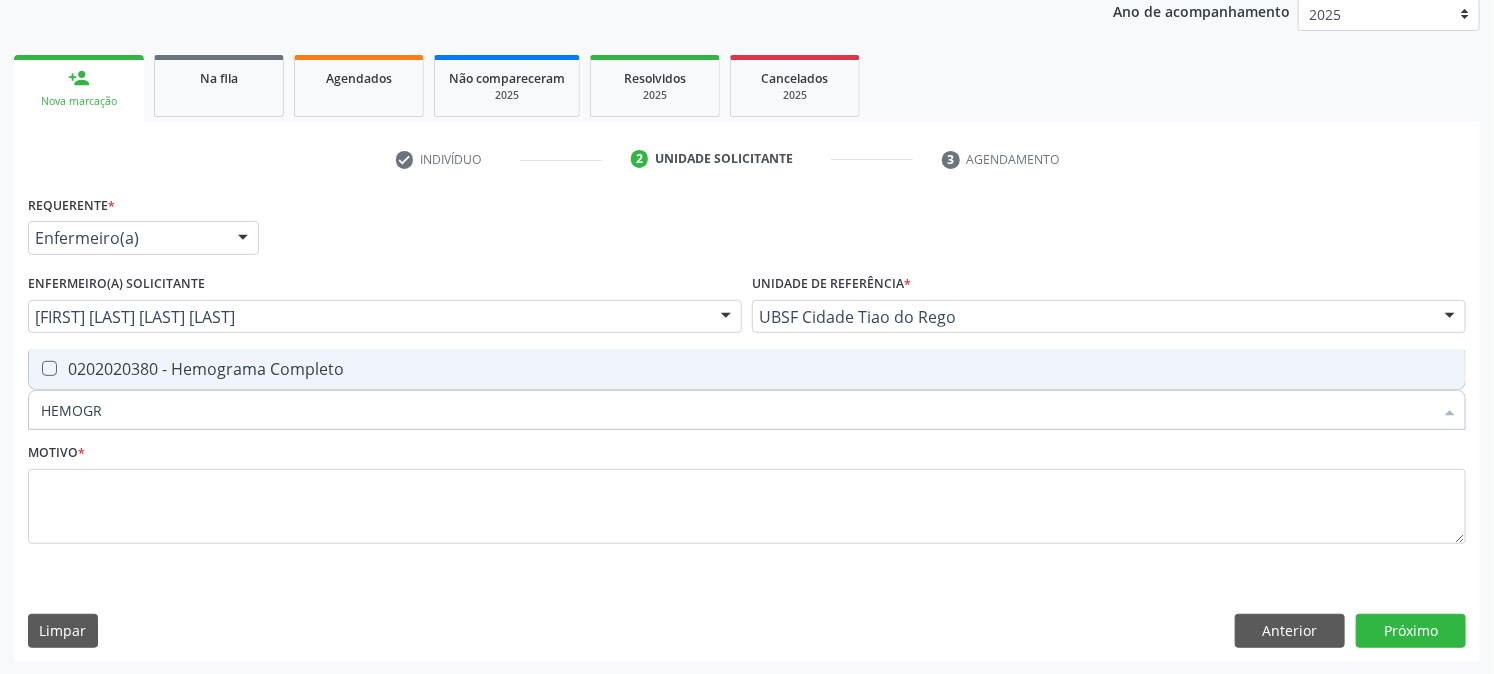 checkbox on "true" 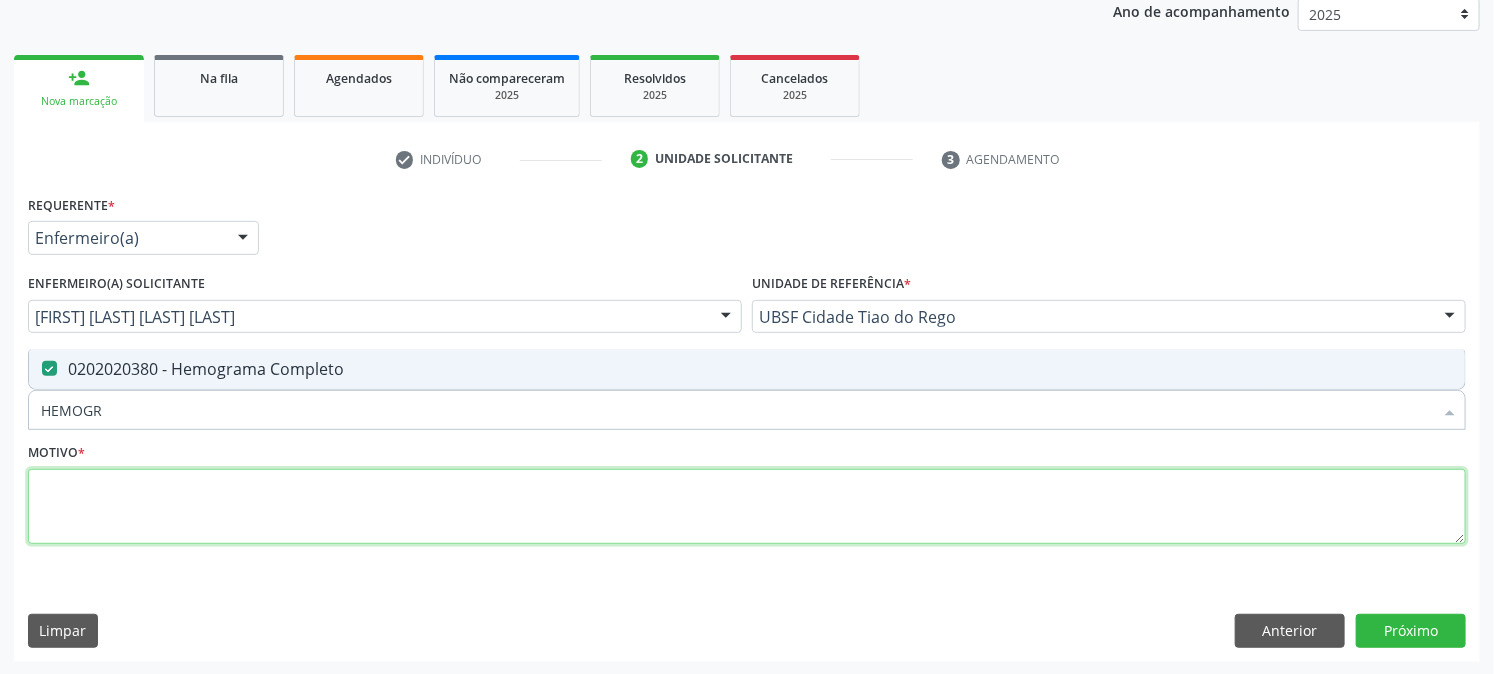 click at bounding box center (747, 507) 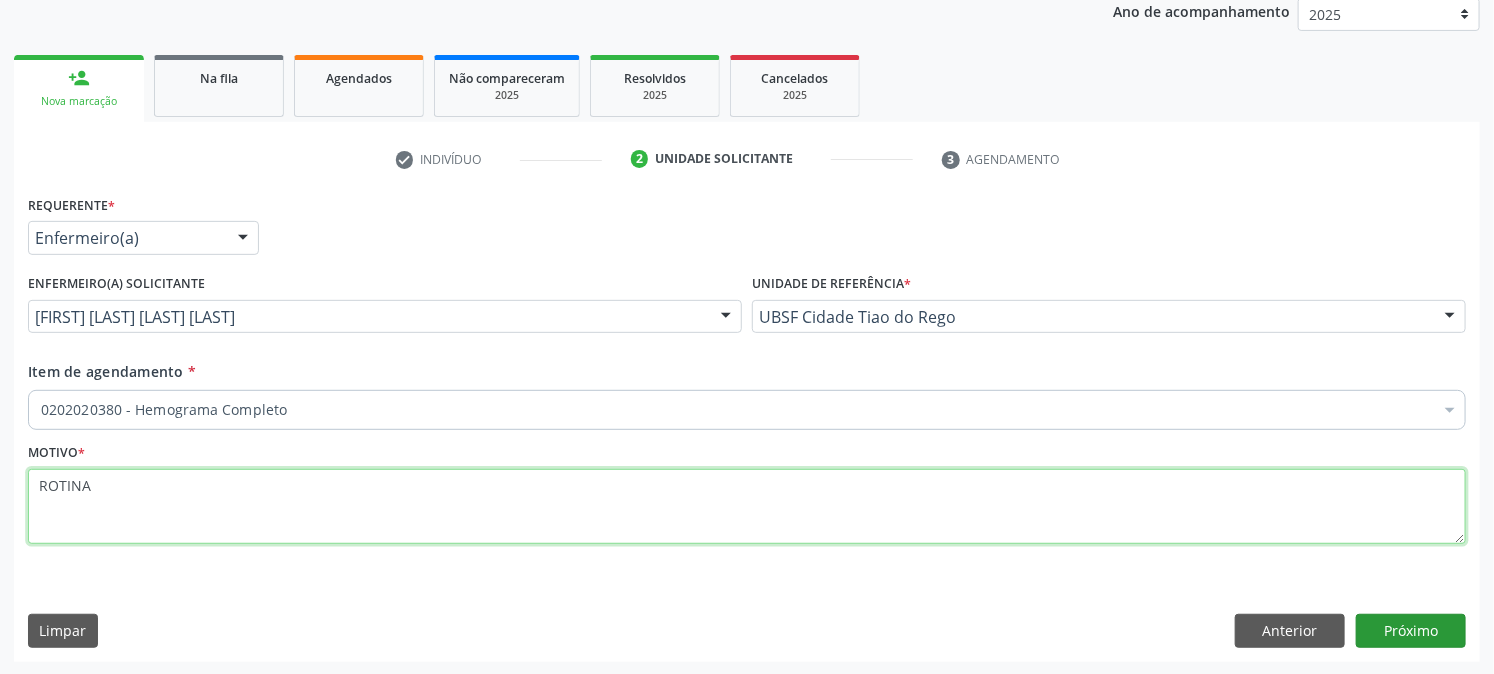 type on "ROTINA" 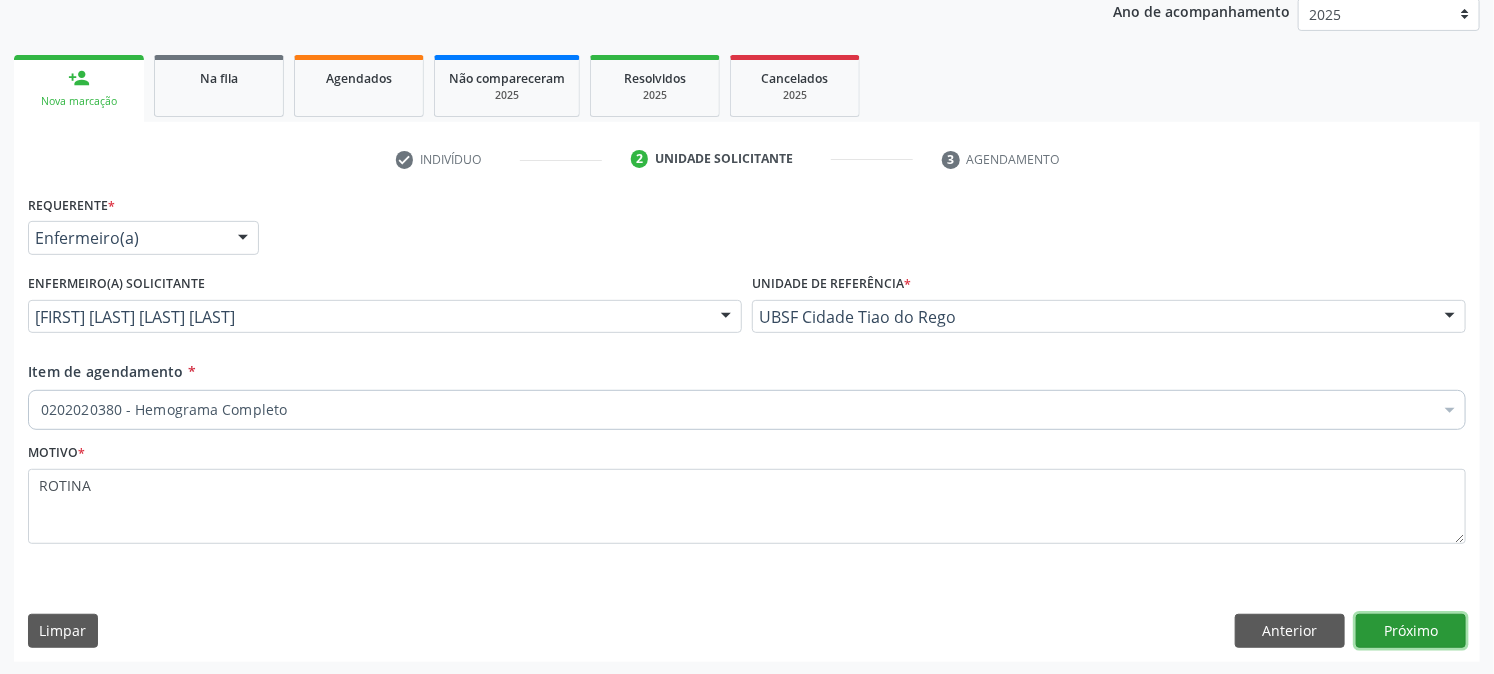 click on "Próximo" at bounding box center (1411, 631) 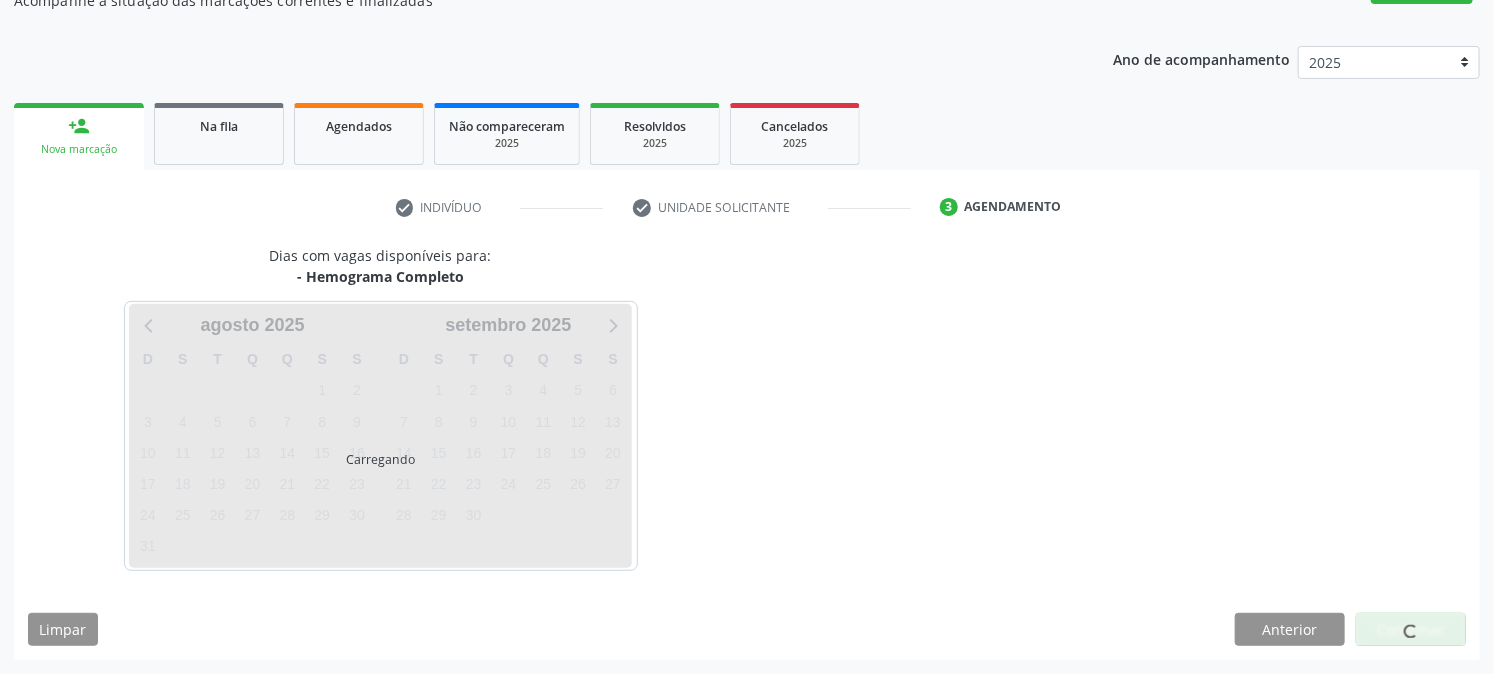 scroll, scrollTop: 195, scrollLeft: 0, axis: vertical 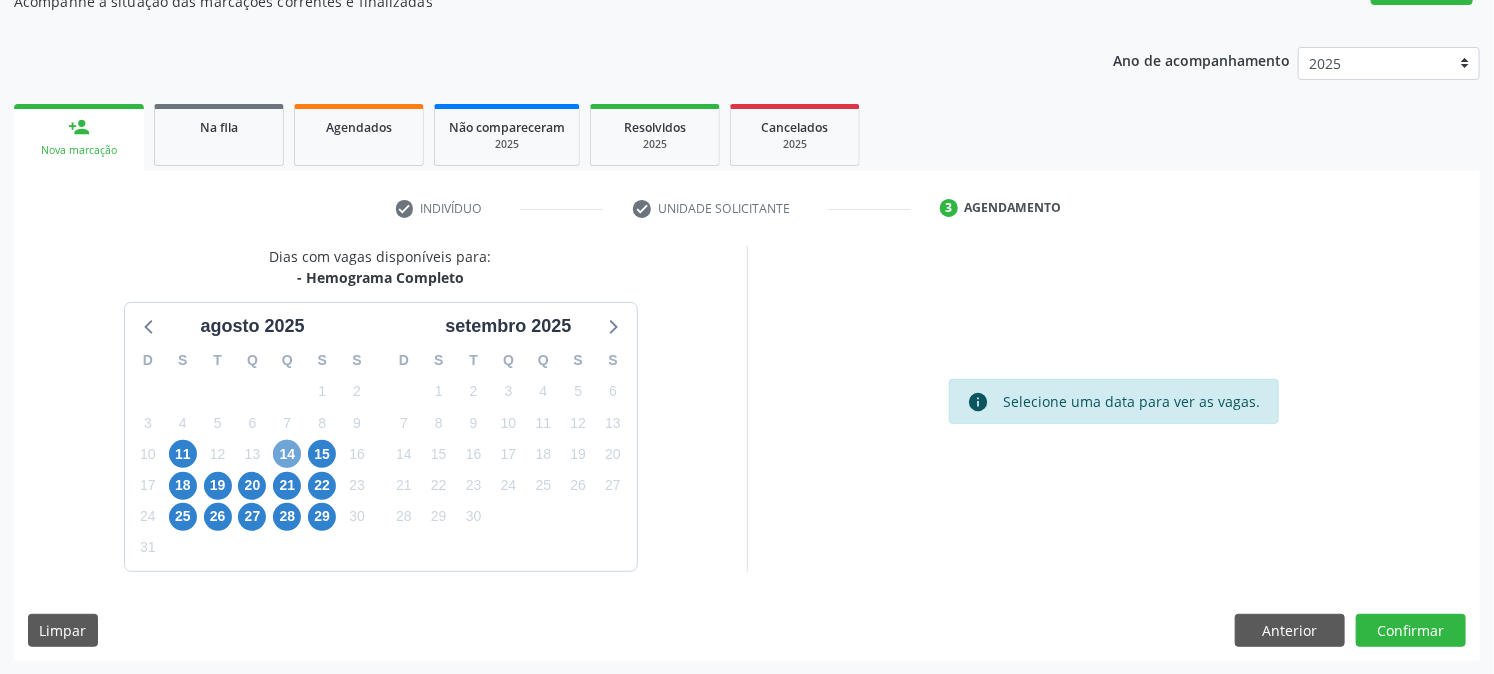 click on "14" at bounding box center (287, 454) 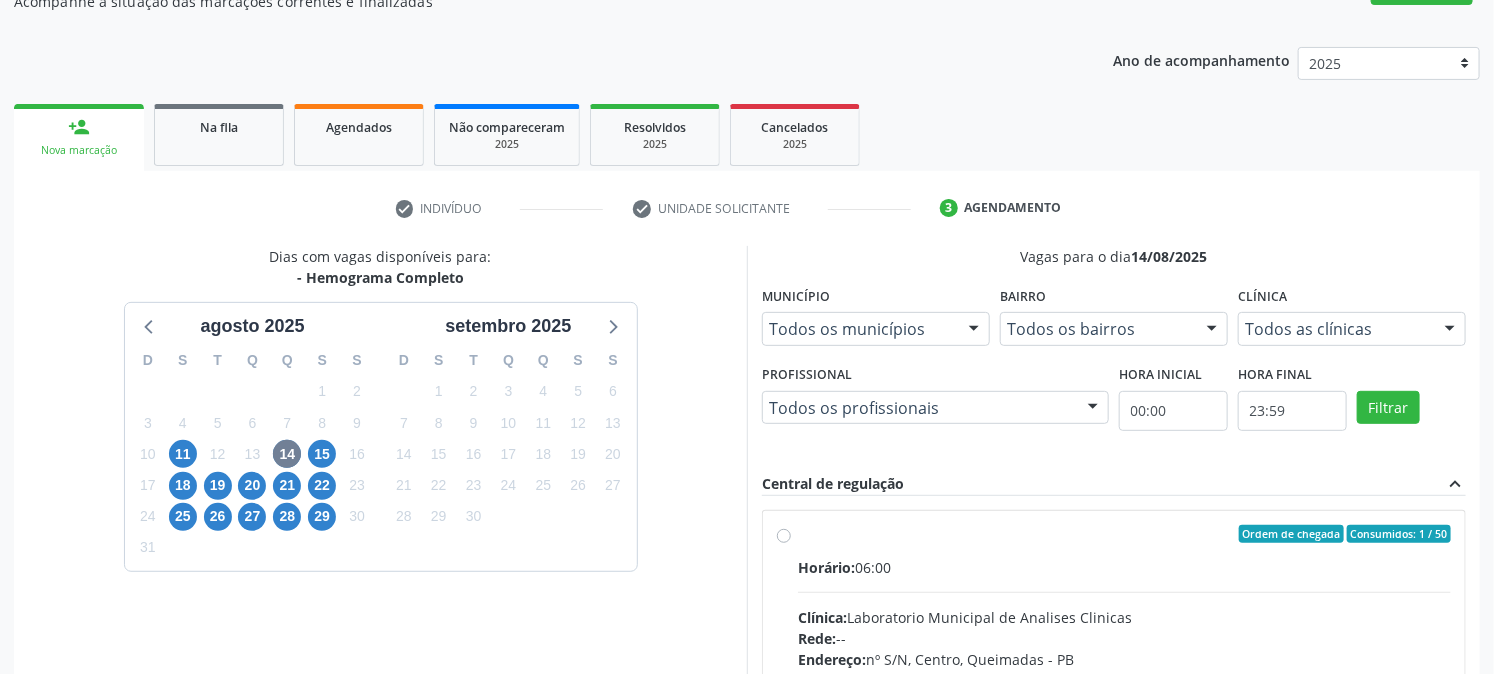 click on "Ordem de chegada
Consumidos: 1 / 50
Horário:   06:00
Clínica:  Laboratorio Municipal de Analises Clinicas
Rede:
--
Endereço:   nº S/N, Centro, Queimadas - PB
Telefone:   (83) 33921344
Profissional:
--
Informações adicionais sobre o atendimento
Idade de atendimento:
Sem restrição
Gênero(s) atendido(s):
Sem restrição
Informações adicionais:
--" at bounding box center (1124, 678) 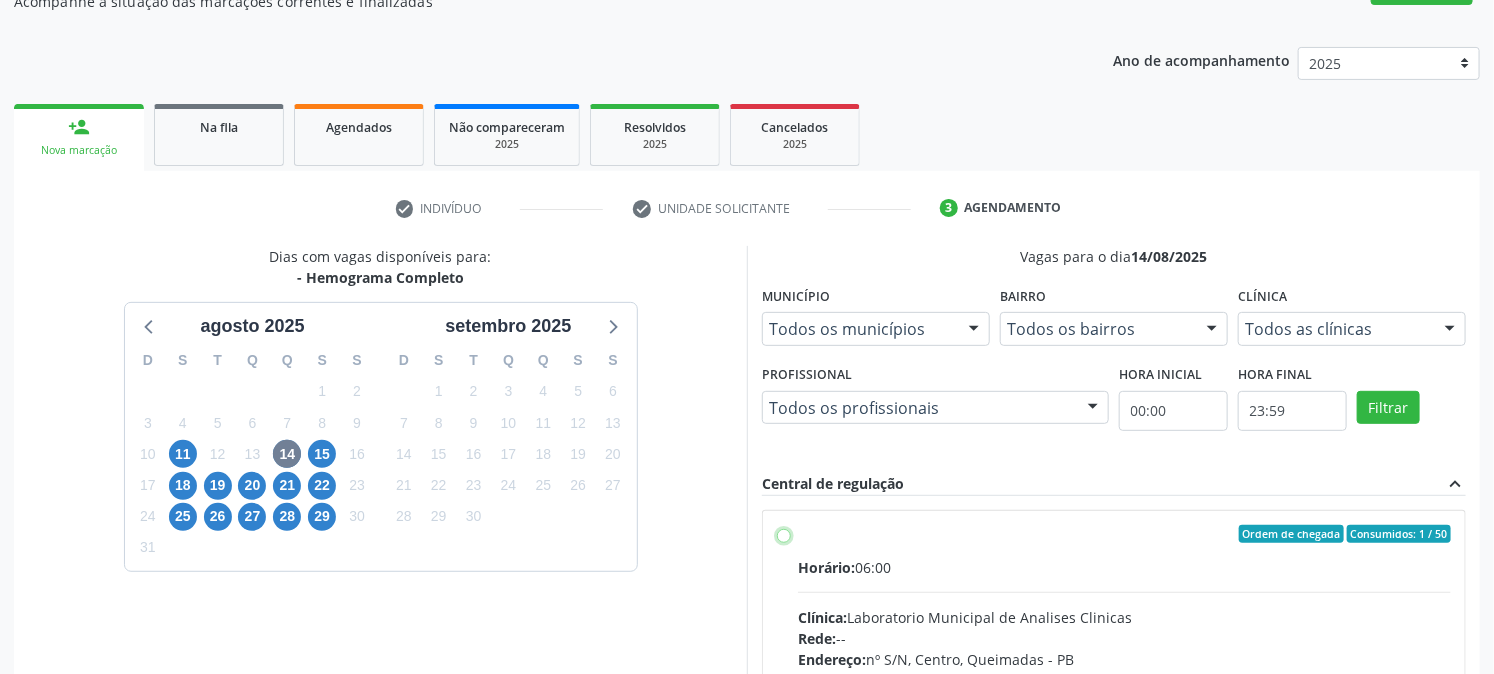 click on "Ordem de chegada
Consumidos: 1 / 50
Horário:   06:00
Clínica:  Laboratorio Municipal de Analises Clinicas
Rede:
--
Endereço:   nº S/N, Centro, Queimadas - PB
Telefone:   (83) 33921344
Profissional:
--
Informações adicionais sobre o atendimento
Idade de atendimento:
Sem restrição
Gênero(s) atendido(s):
Sem restrição
Informações adicionais:
--" at bounding box center (784, 534) 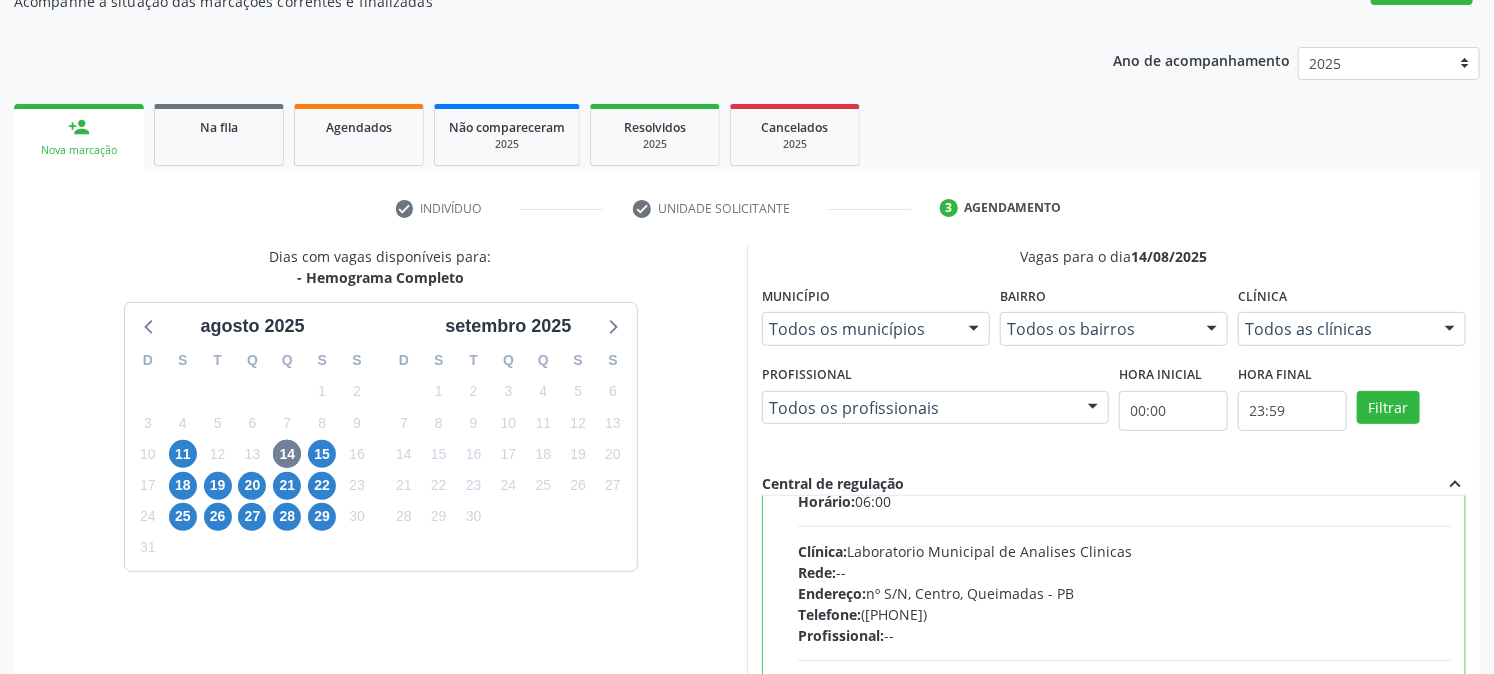 scroll, scrollTop: 98, scrollLeft: 0, axis: vertical 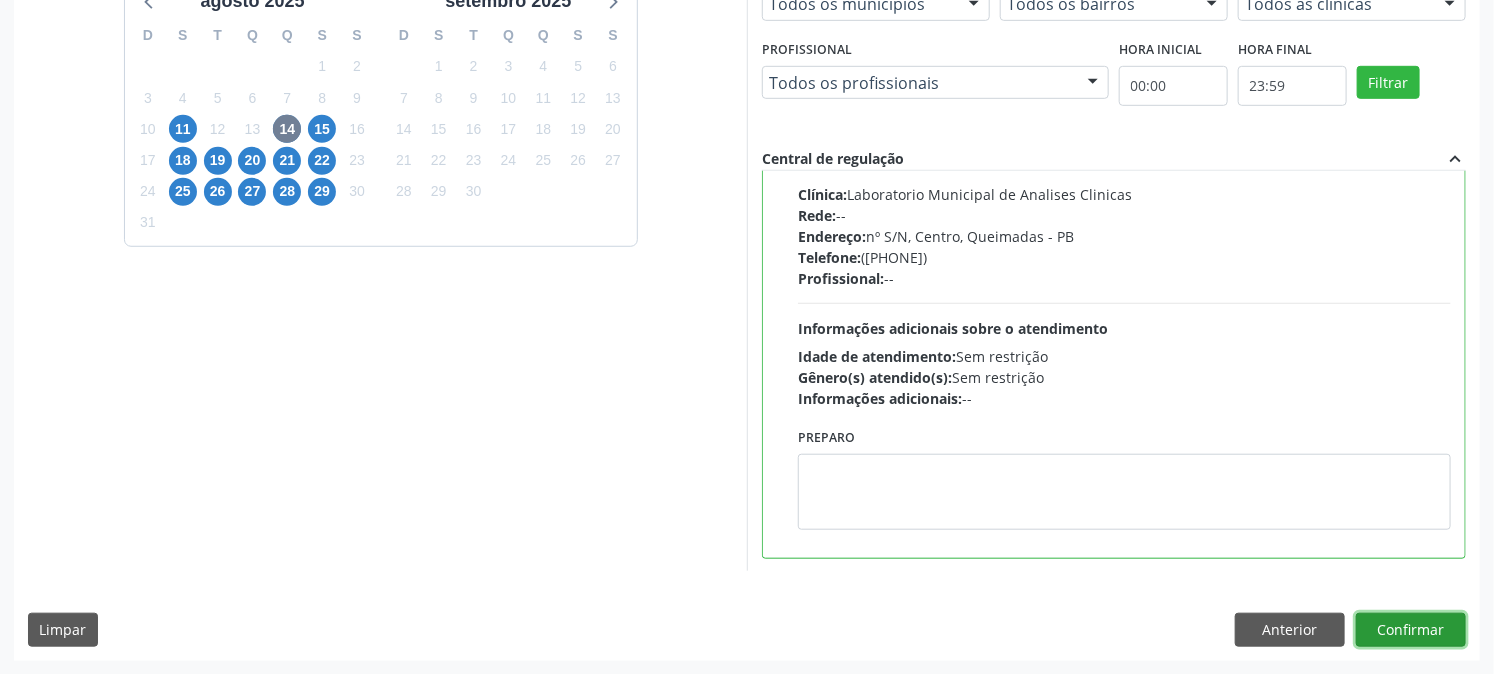 click on "Confirmar" at bounding box center (1411, 630) 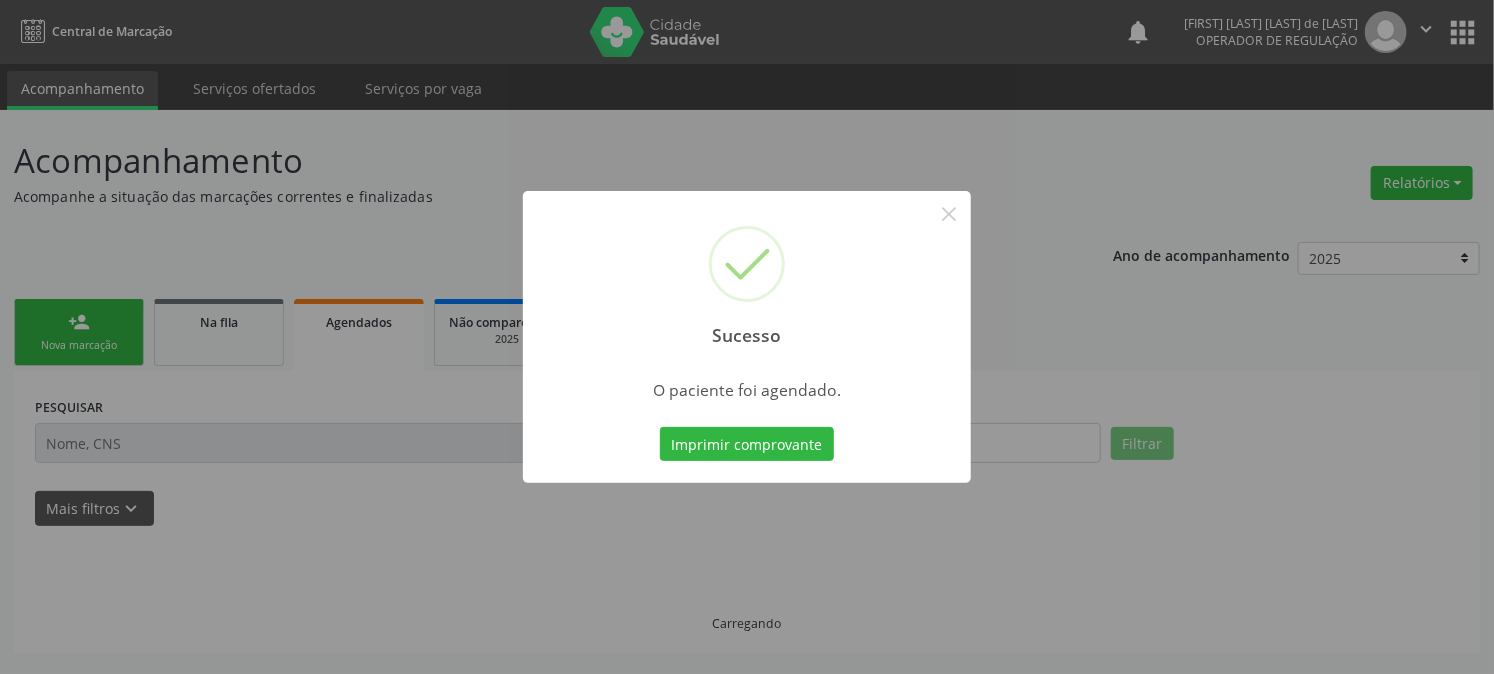 scroll, scrollTop: 0, scrollLeft: 0, axis: both 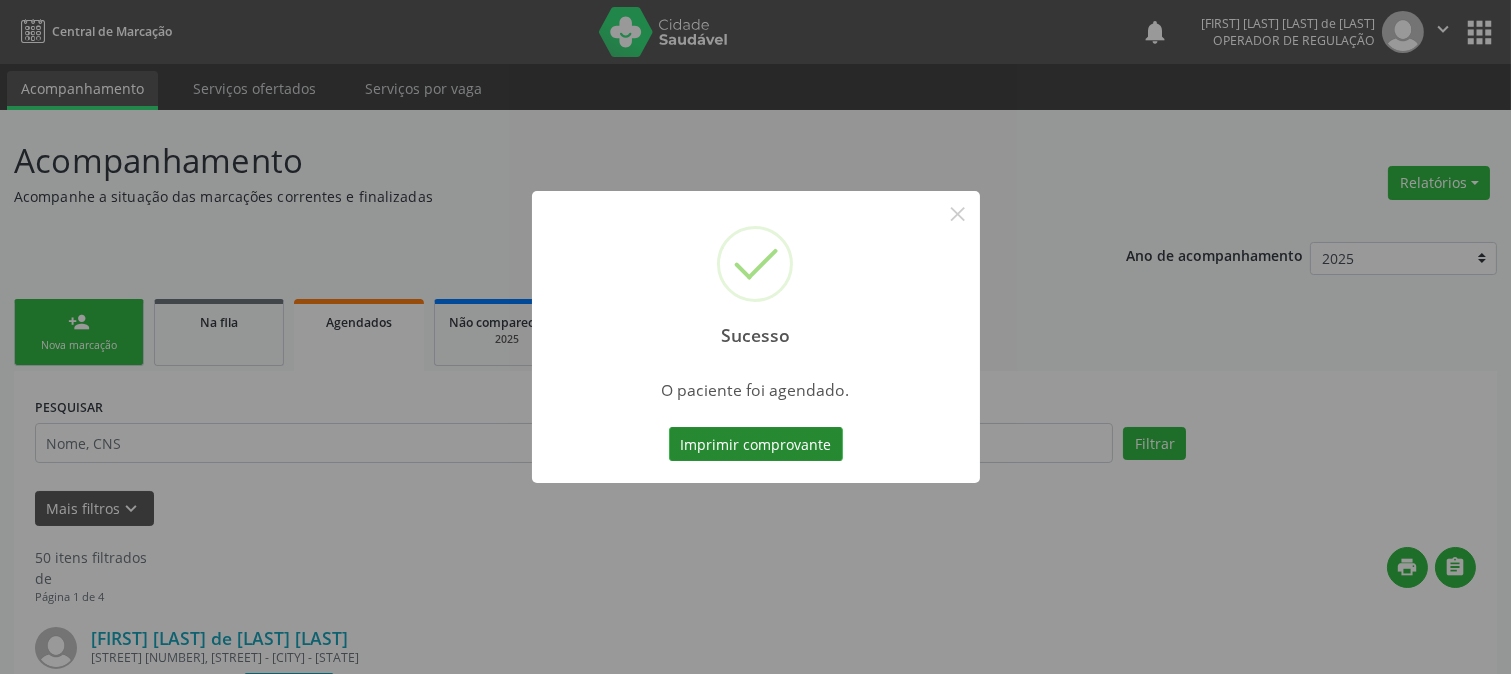 click on "Imprimir comprovante" at bounding box center [756, 444] 